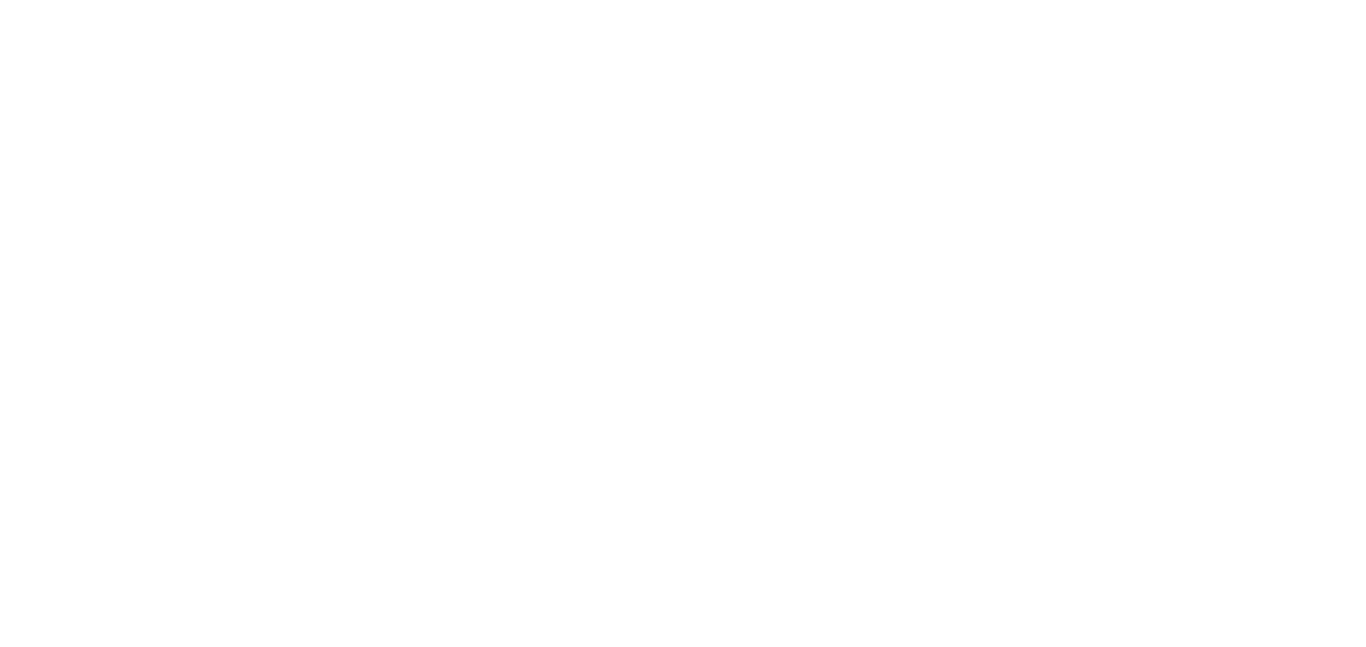 scroll, scrollTop: 0, scrollLeft: 0, axis: both 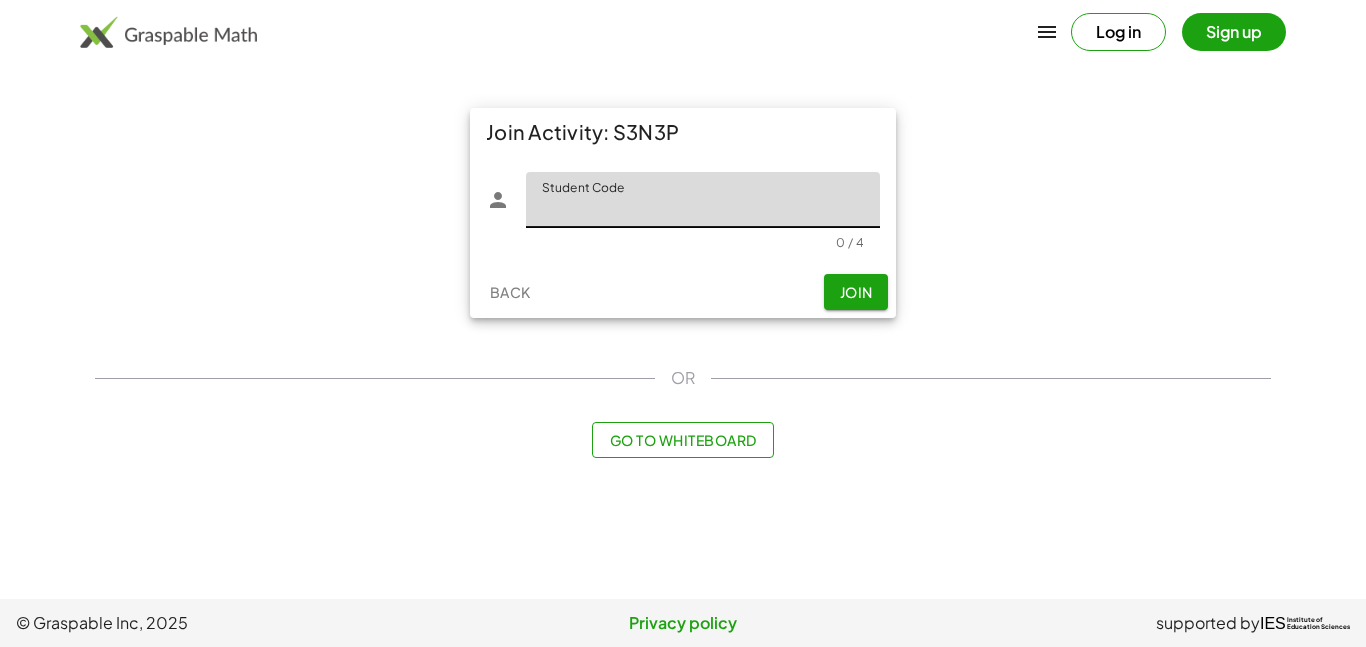 click on "Student Code" 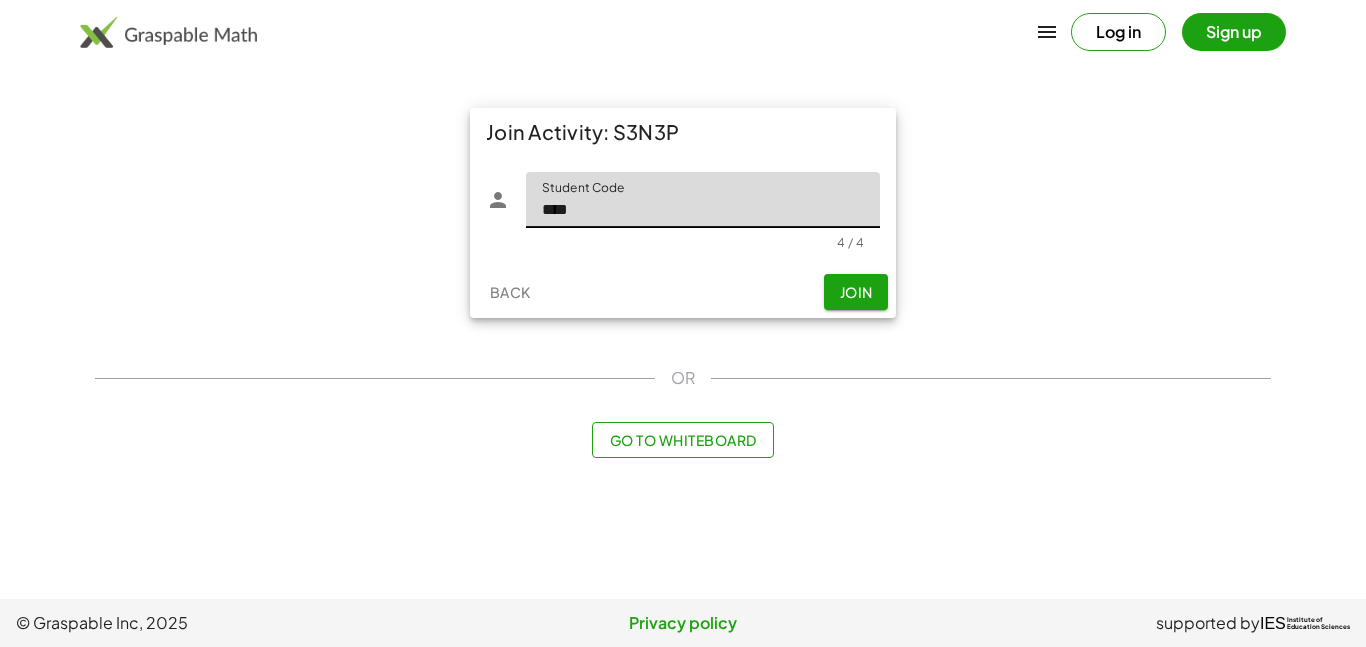 type on "****" 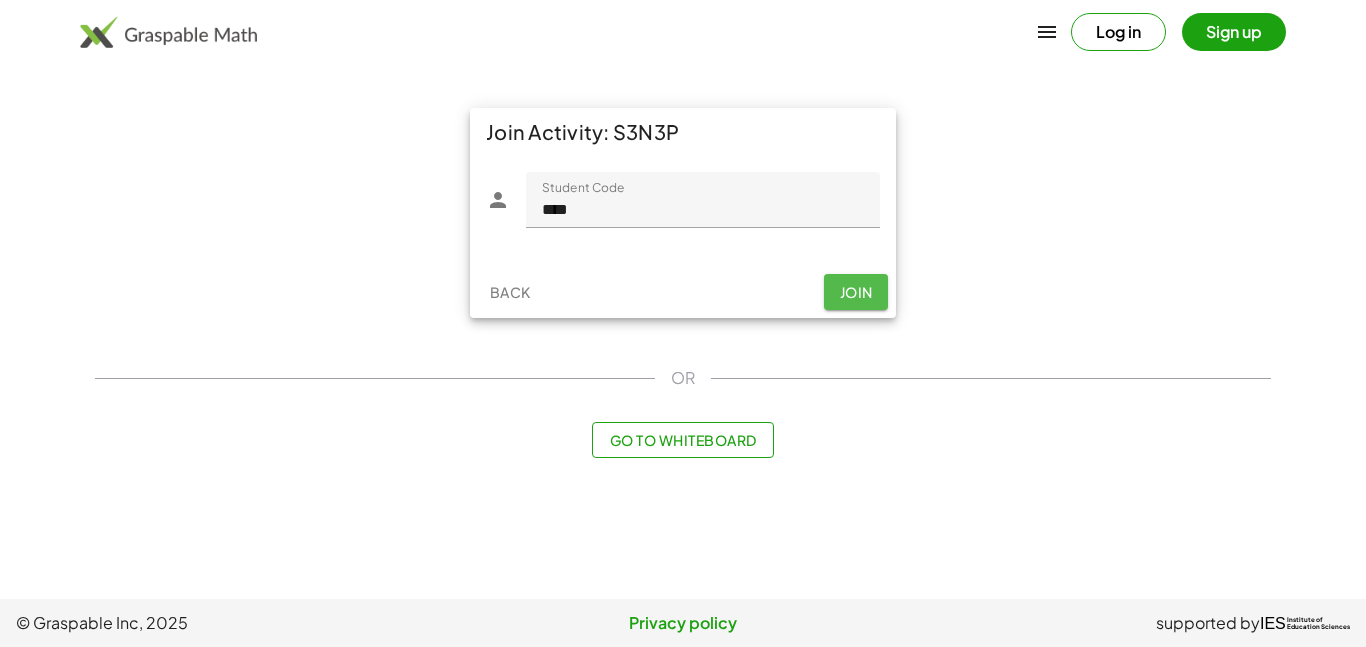 click on "Join" 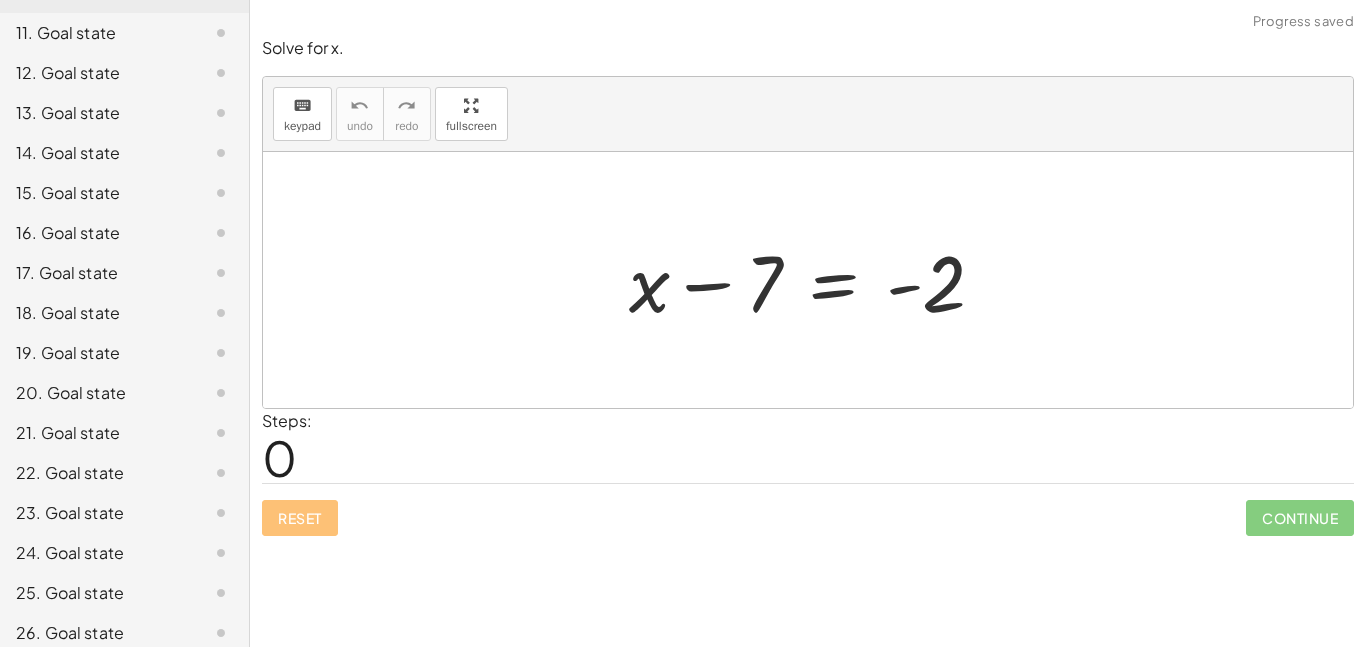 scroll, scrollTop: 0, scrollLeft: 0, axis: both 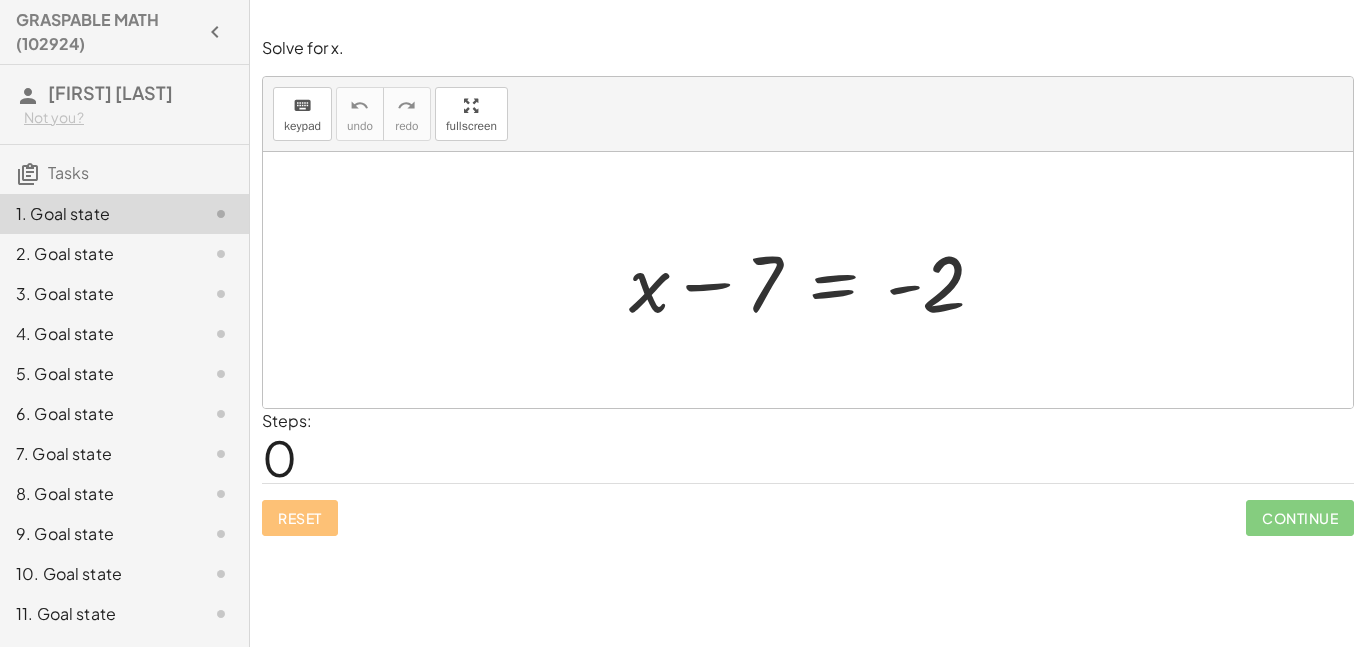 click at bounding box center (815, 280) 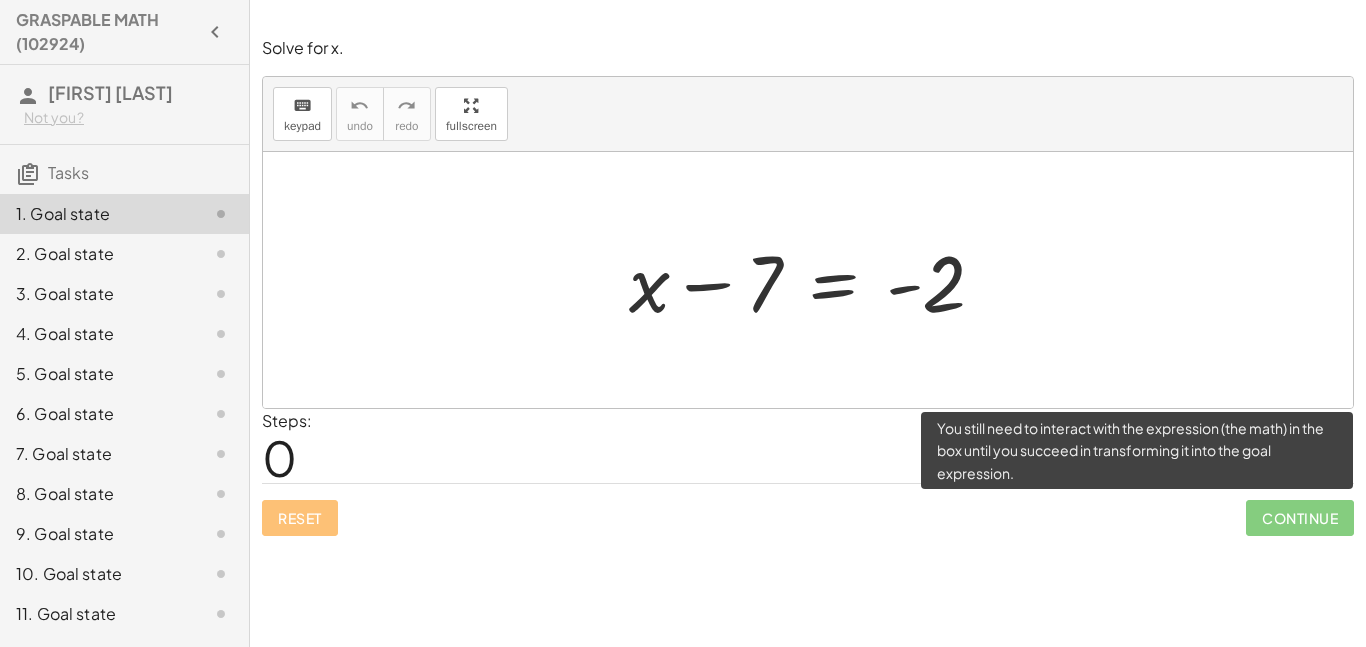 click on "Continue" 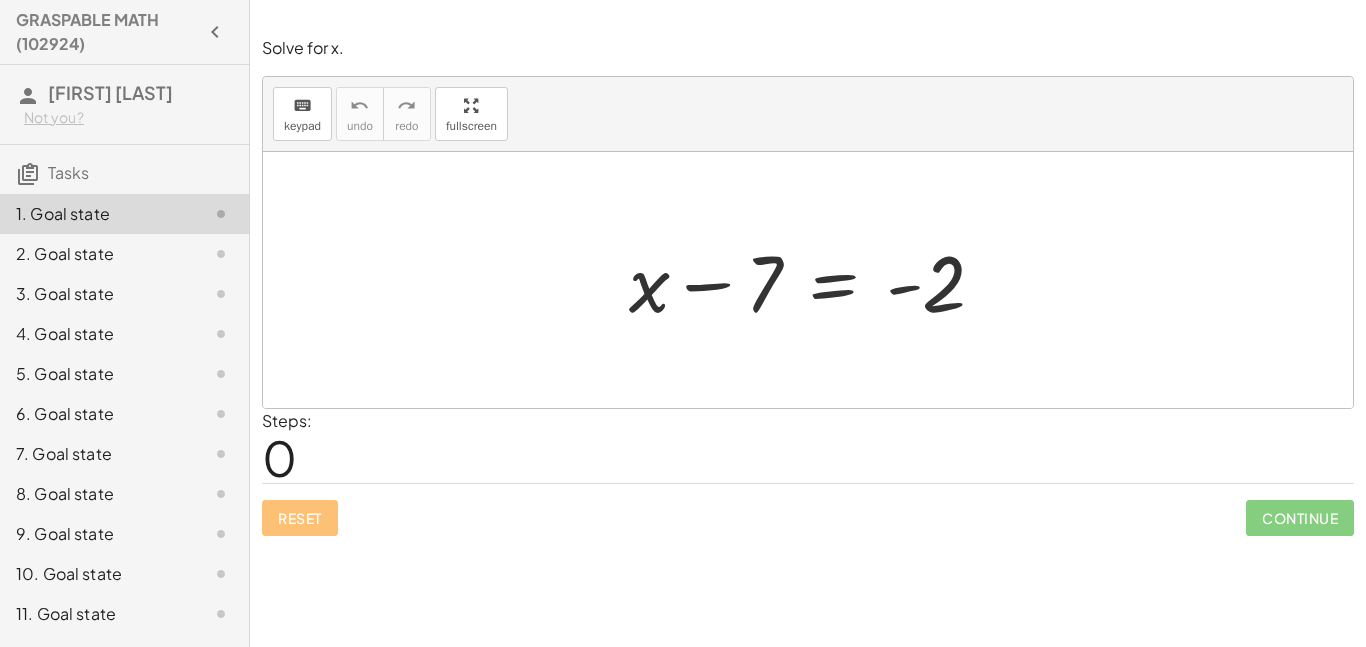 click on "2. Goal state" 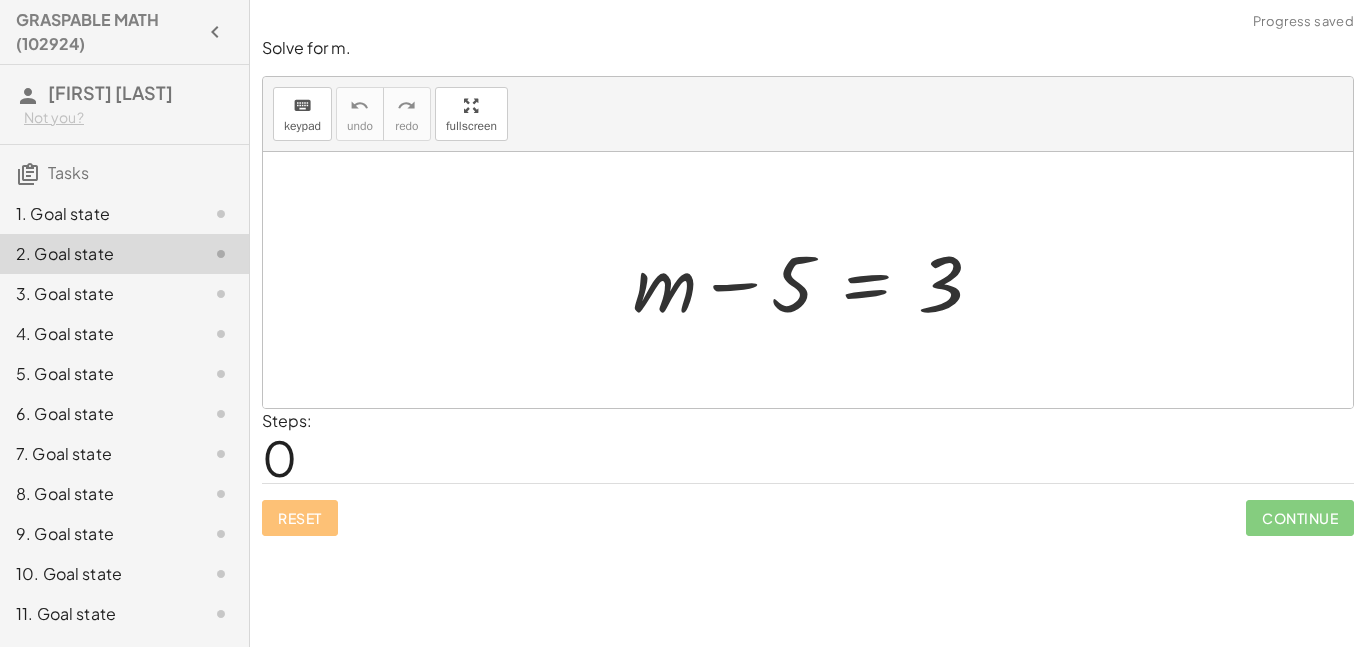 click on "1. Goal state" 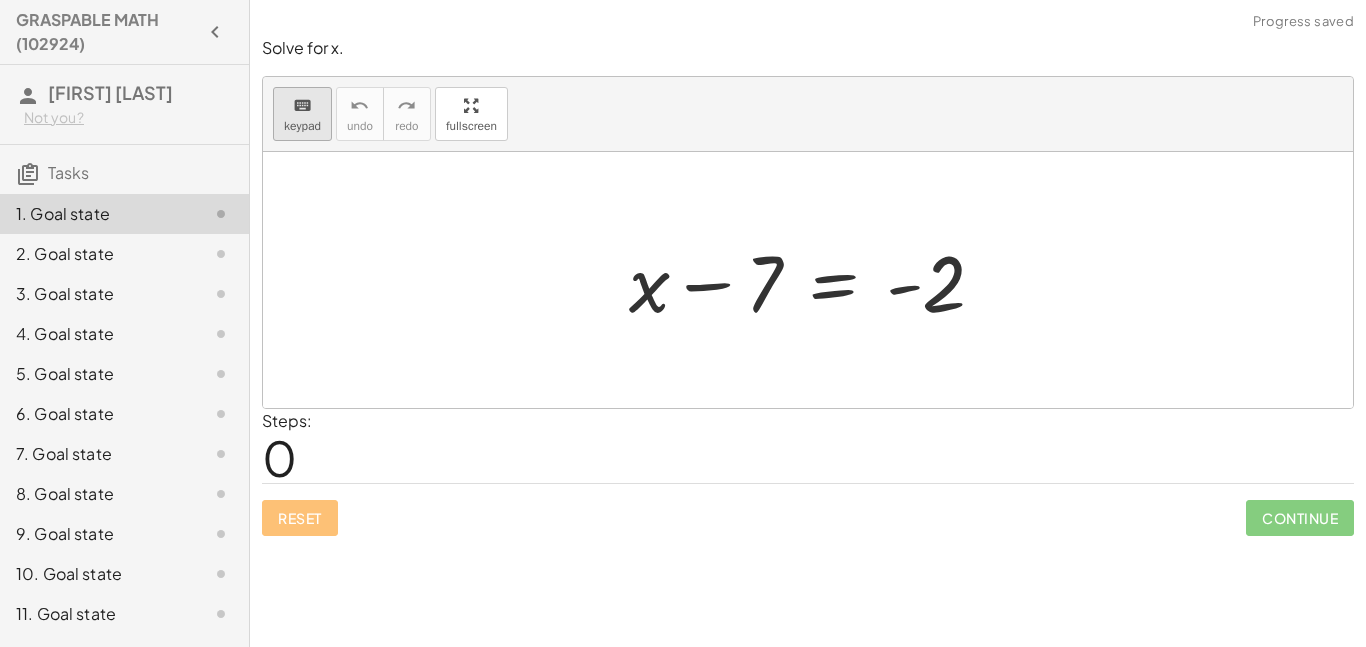 click on "keypad" at bounding box center [302, 126] 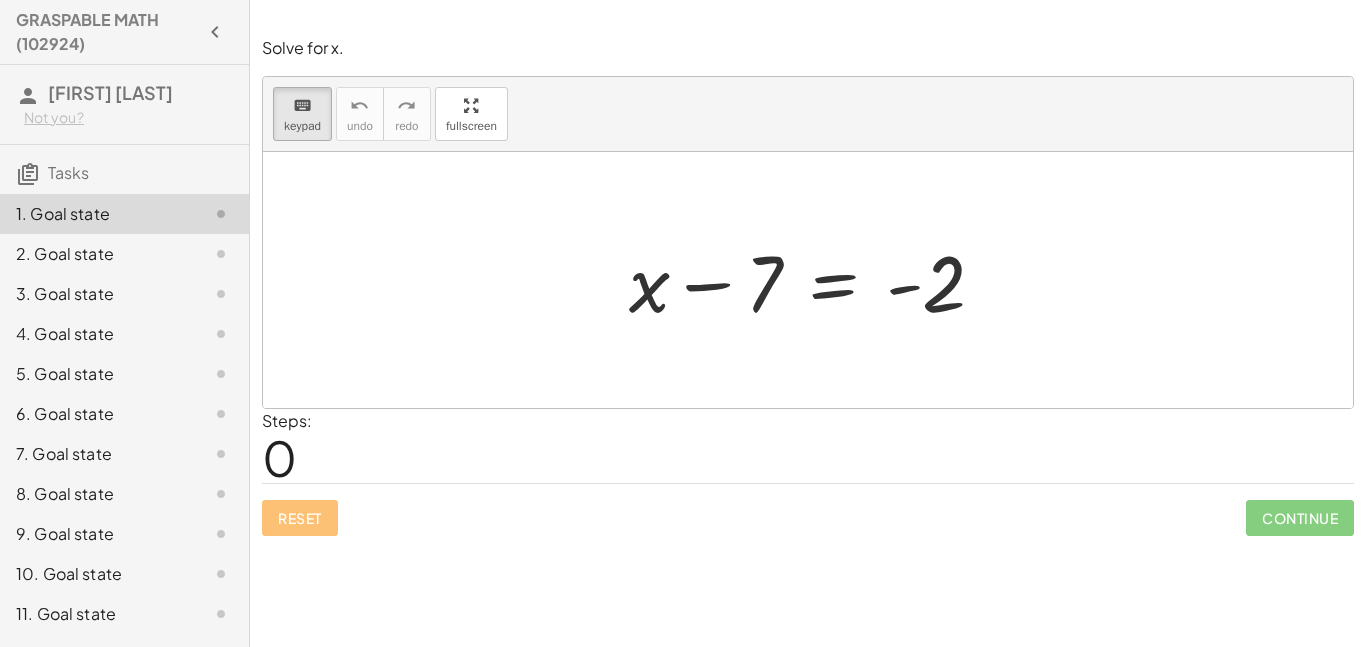 click on "keyboard keypad undo undo redo redo fullscreen" at bounding box center [808, 114] 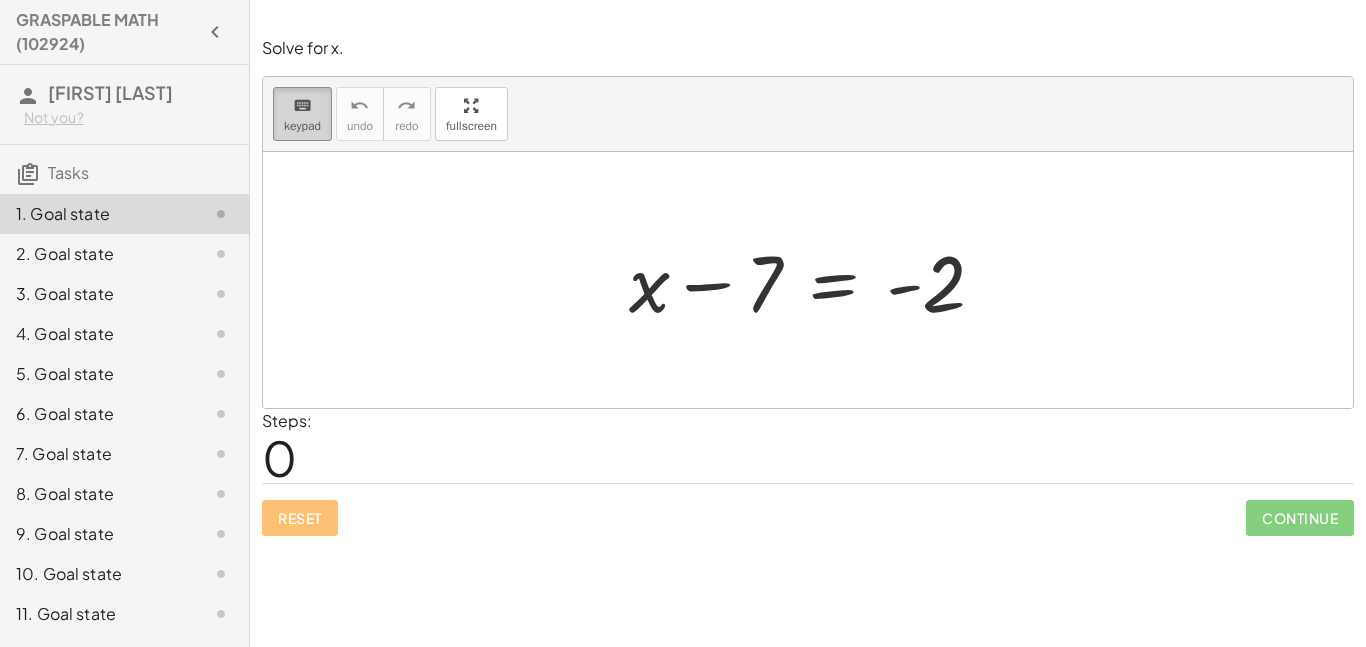 click on "keyboard" at bounding box center [302, 106] 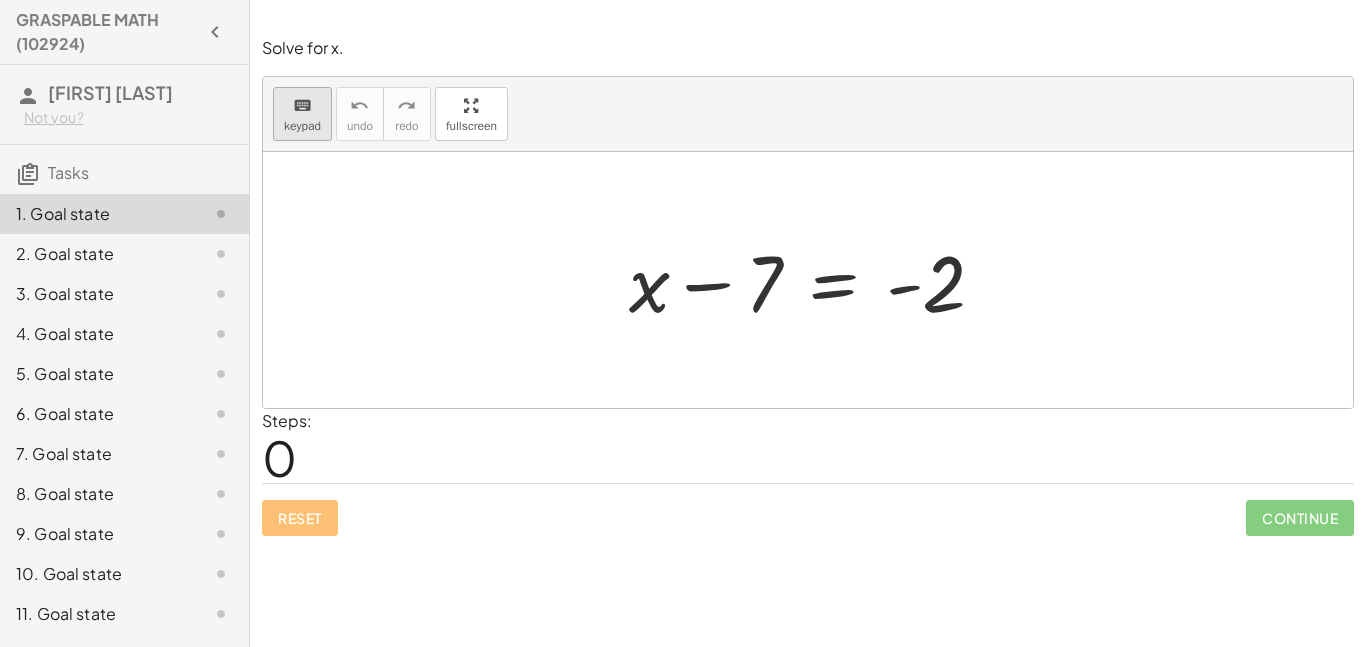 click on "keyboard" at bounding box center [302, 106] 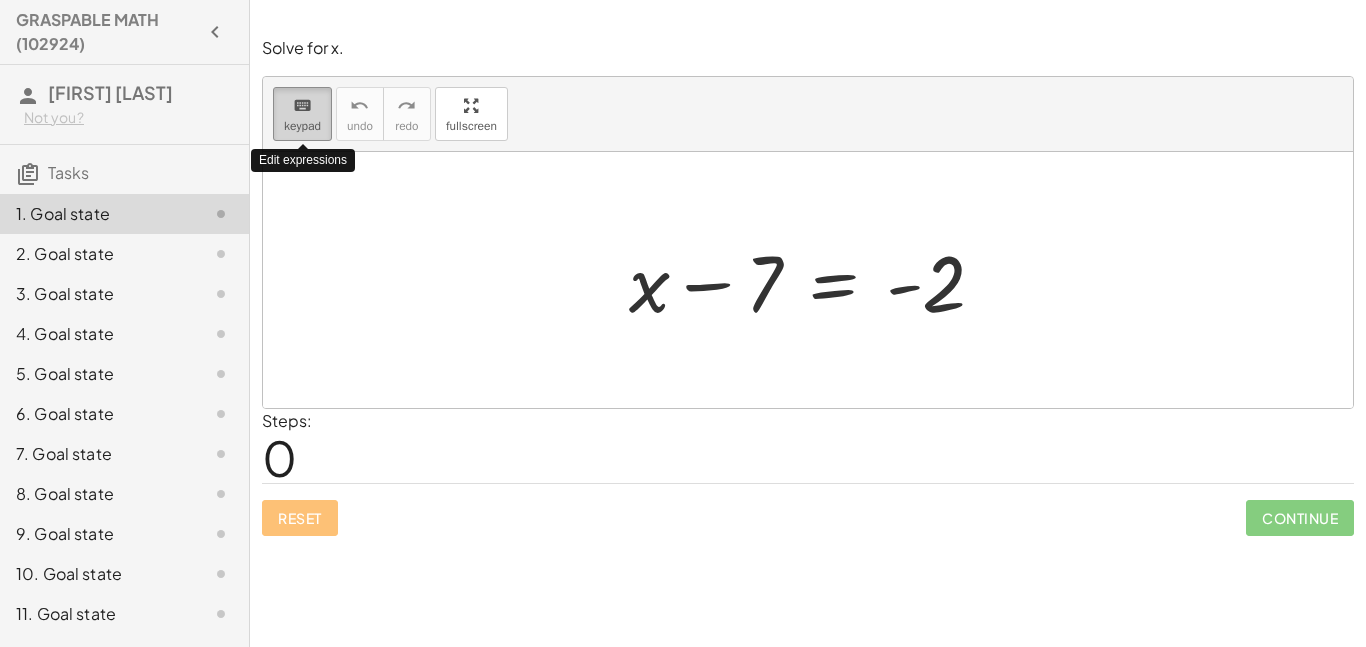 click on "keyboard" at bounding box center (302, 106) 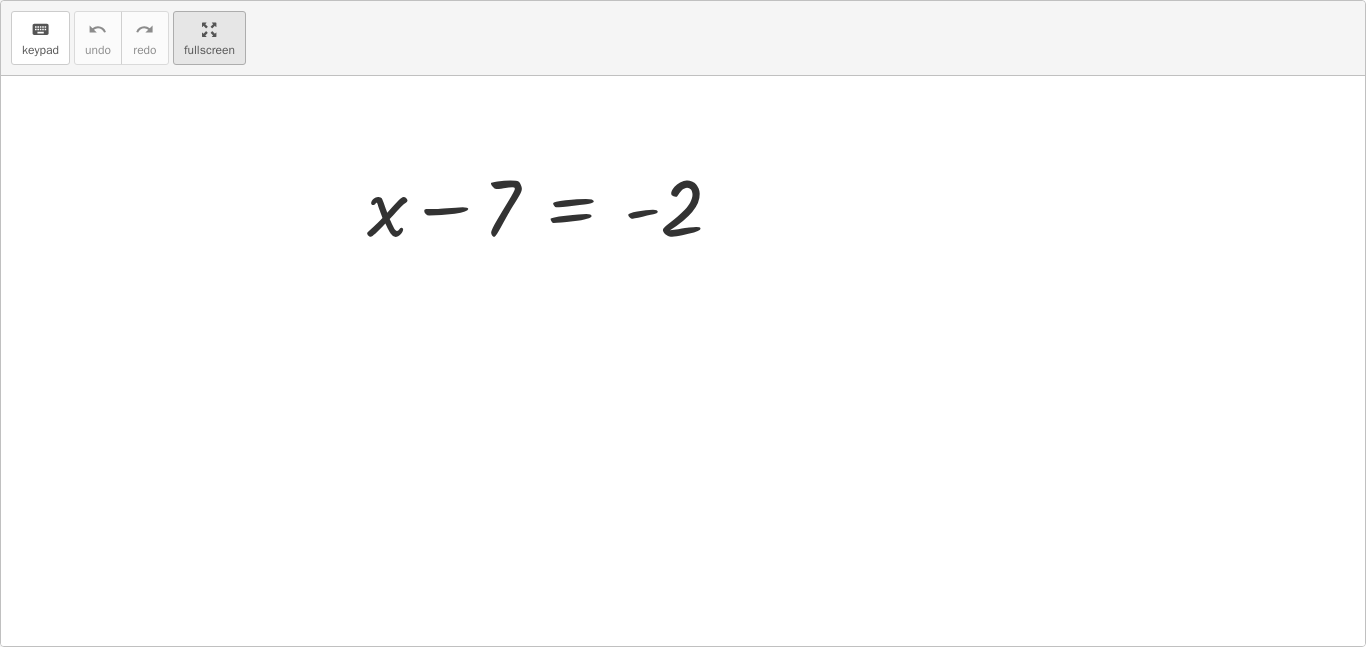 click on "keyboard keypad undo undo redo redo fullscreen + x − 7 = - 2 ×" at bounding box center [683, 323] 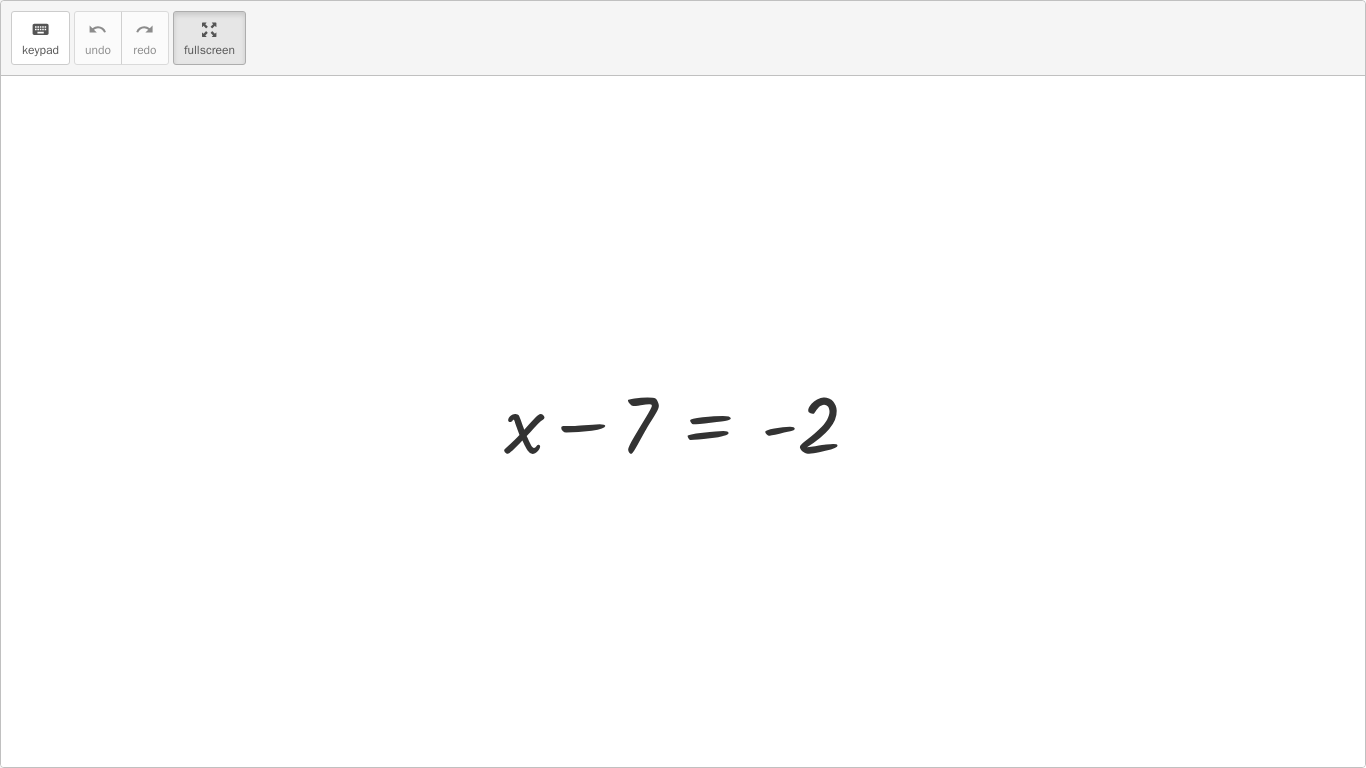 click at bounding box center (683, 421) 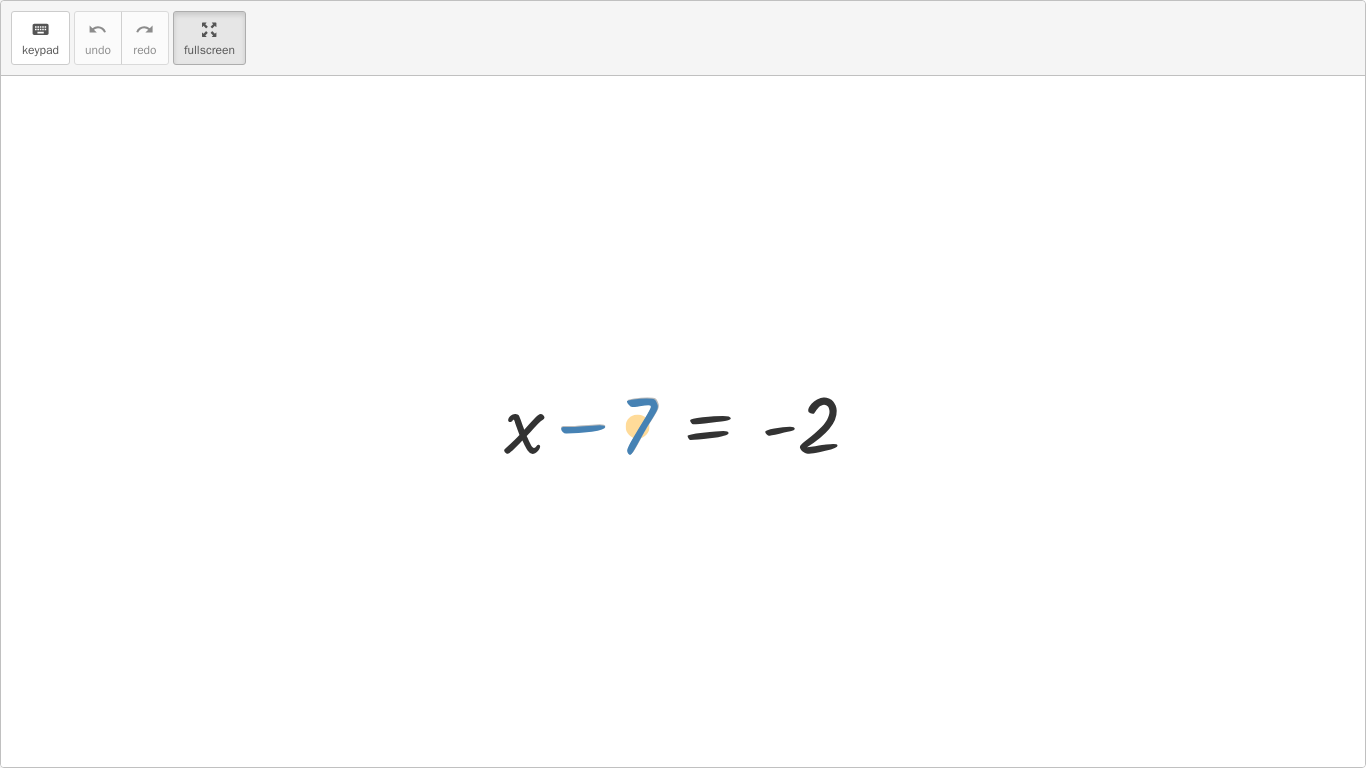 click at bounding box center [690, 421] 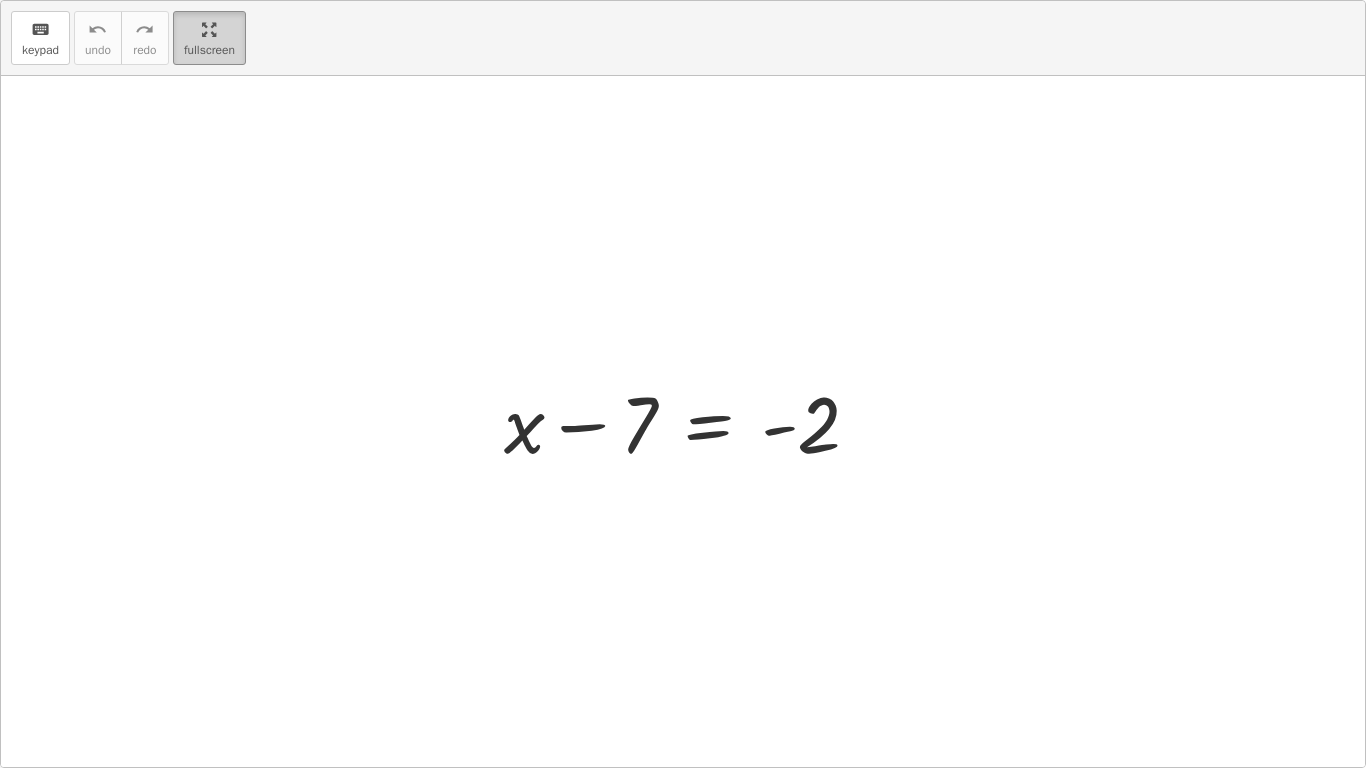 click on "GRASPABLE MATH (102924) [FIRST] [LAST] Not you? Tasks 1. Goal state 2. Goal state 3. Goal state 4. Goal state 5. Goal state 6. Goal state 7. Goal state 8. Goal state 9. Goal state 10. Goal state 11. Goal state 12. Goal state 13. Goal state 14. Goal state 15. Goal state 16. Goal state 17. Goal state 18. Goal state 19. Goal state 20. Goal state 21. Goal state 22. Goal state 23. Goal state 24. Goal state 25. Goal state 26. Goal state 27. Goal state 28. Goal state 29. Goal state 30. Goal state 31. Goal state 32. Goal state 33. Goal state 34. Goal state 35. Goal state 36. Goal state 37. Goal state 38. Goal state 39. Goal state 40. Goal state 41. Goal state 42. Goal state 43. Goal state 44. Goal state 45. Goal state 46. Goal state 47. Goal state 48. Goal state 49. Goal state 50. Goal state 51. Goal state 52. Goal state 53. Goal state 54. Goal state 55. Goal state 56. Goal state 57. Goal state 58. Goal state 59. Goal state 60. Goal state 61. Goal state 62. Goal state 63. Goal state 64. Goal state keyboard" at bounding box center (683, 384) 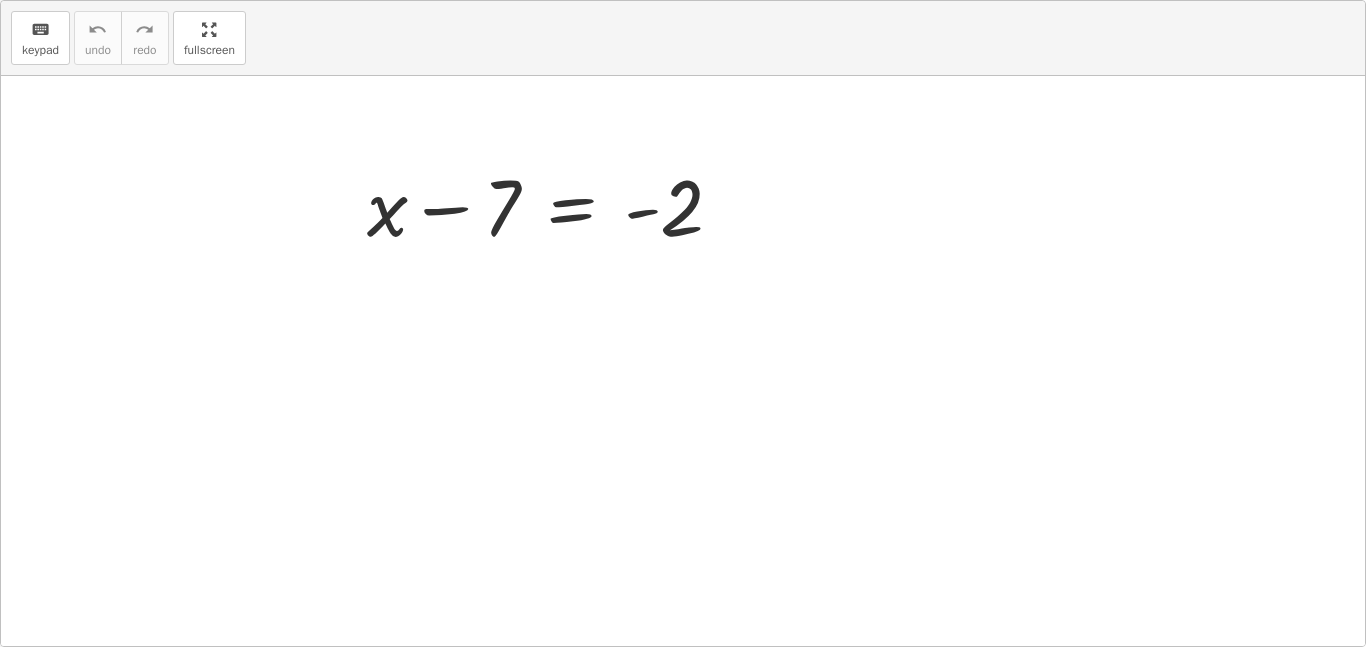 click at bounding box center [553, 204] 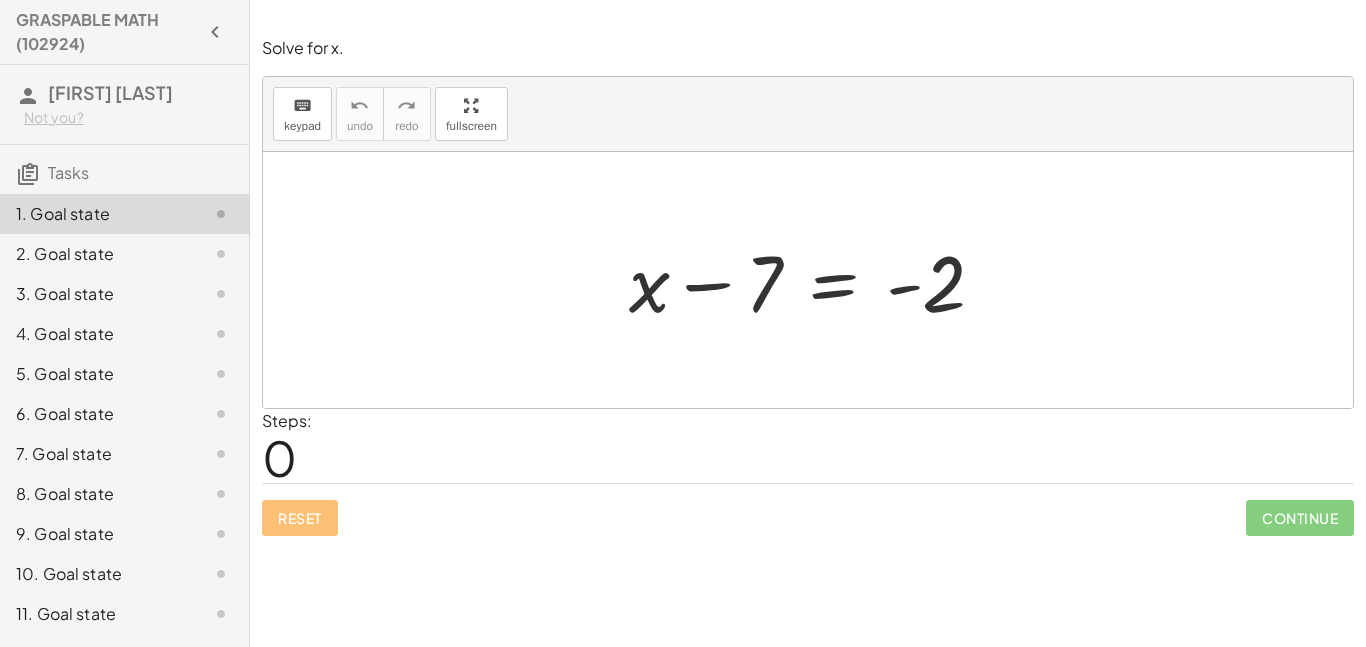 click at bounding box center (815, 280) 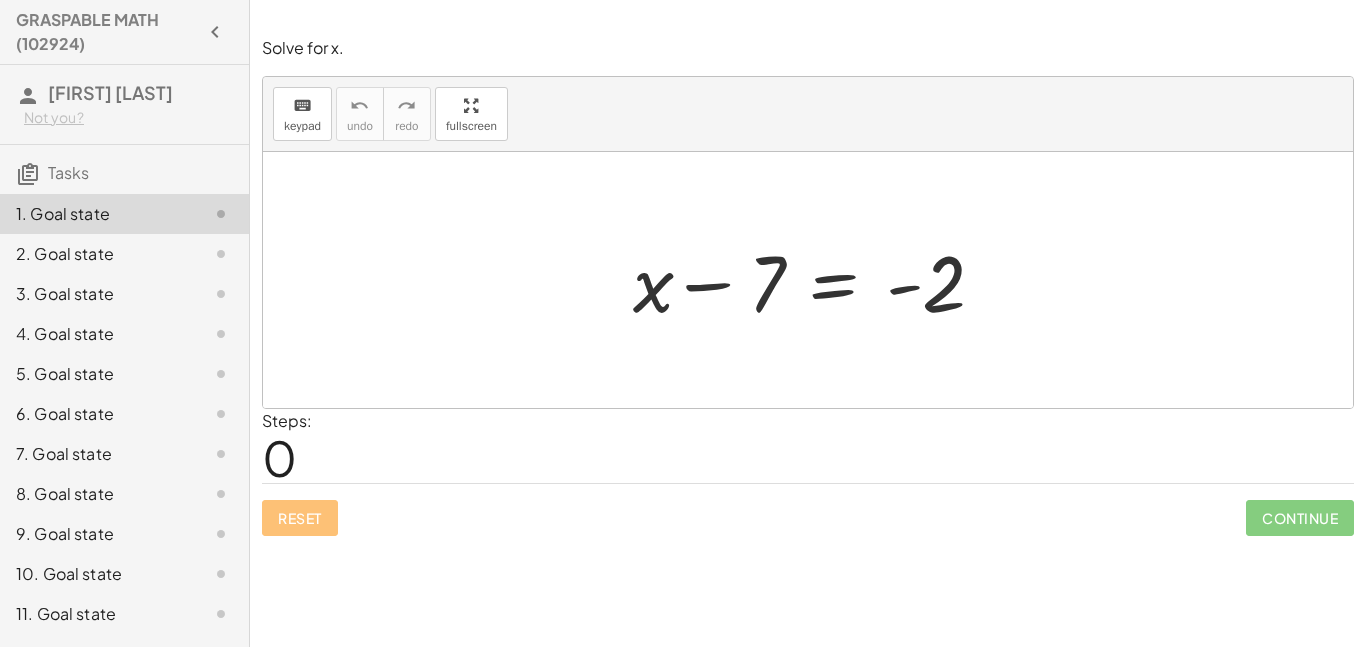 click at bounding box center (815, 280) 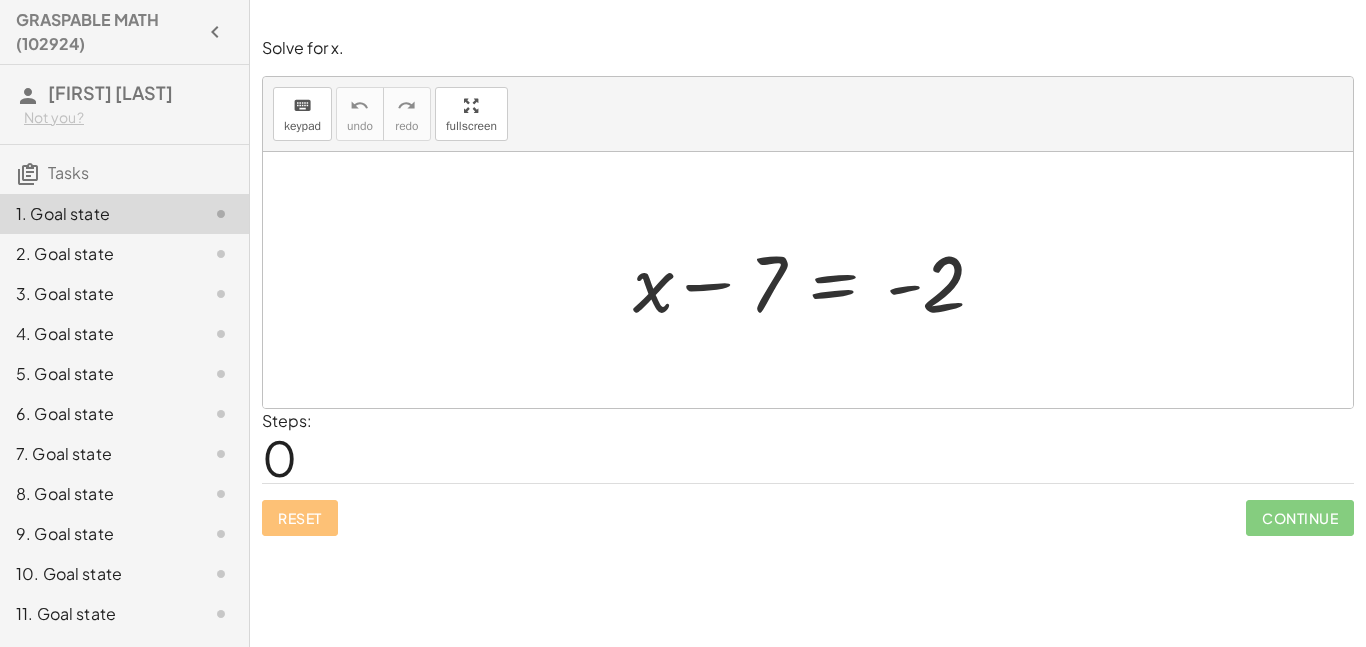 click at bounding box center (815, 280) 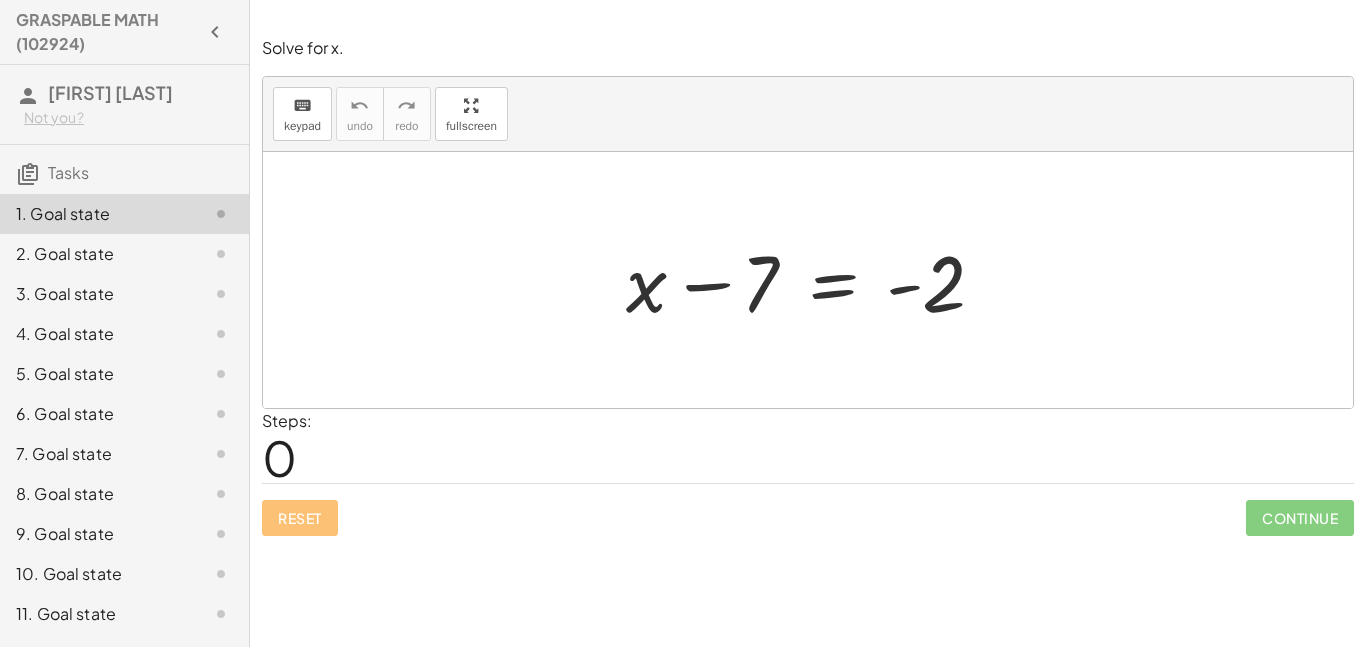 click at bounding box center (815, 280) 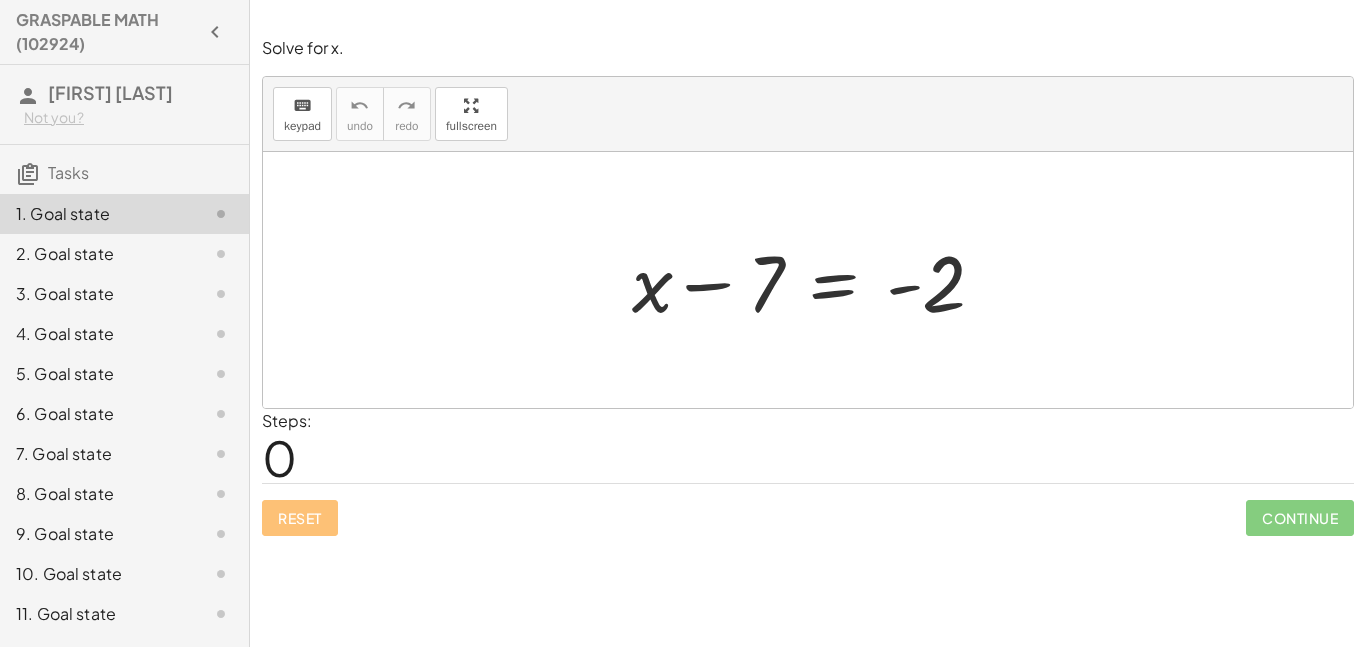 click at bounding box center (815, 280) 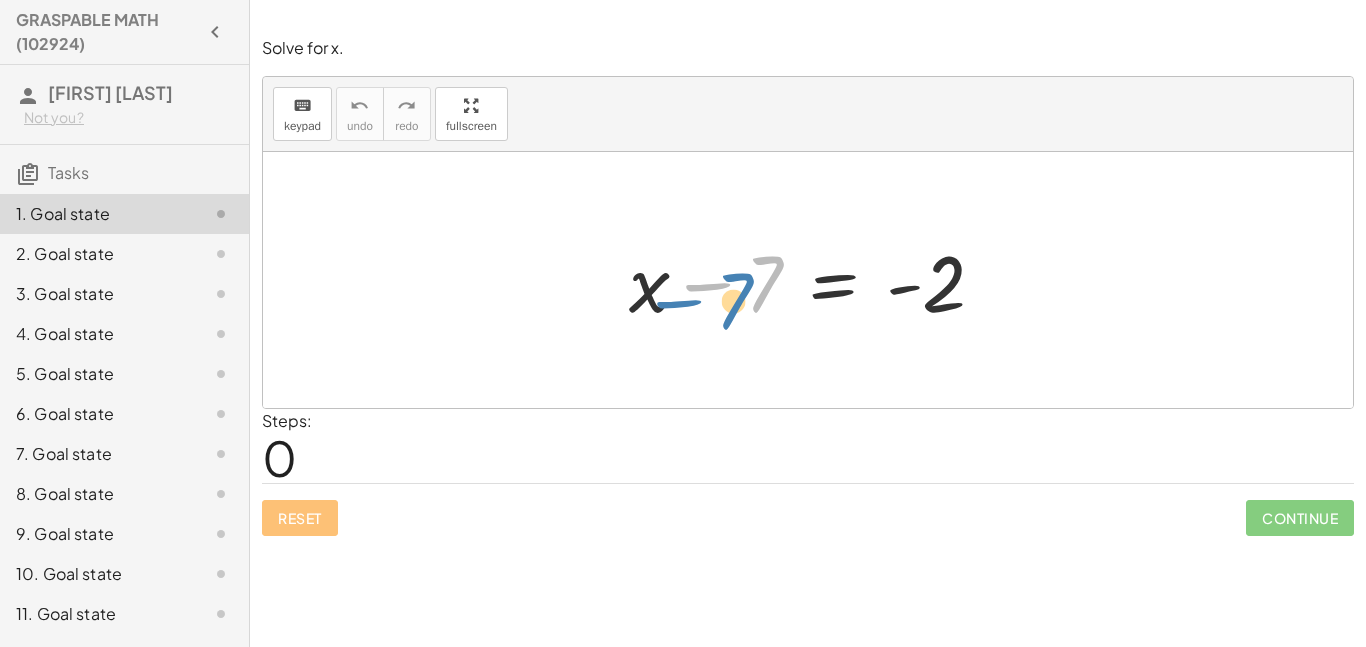 drag, startPoint x: 719, startPoint y: 283, endPoint x: 684, endPoint y: 293, distance: 36.40055 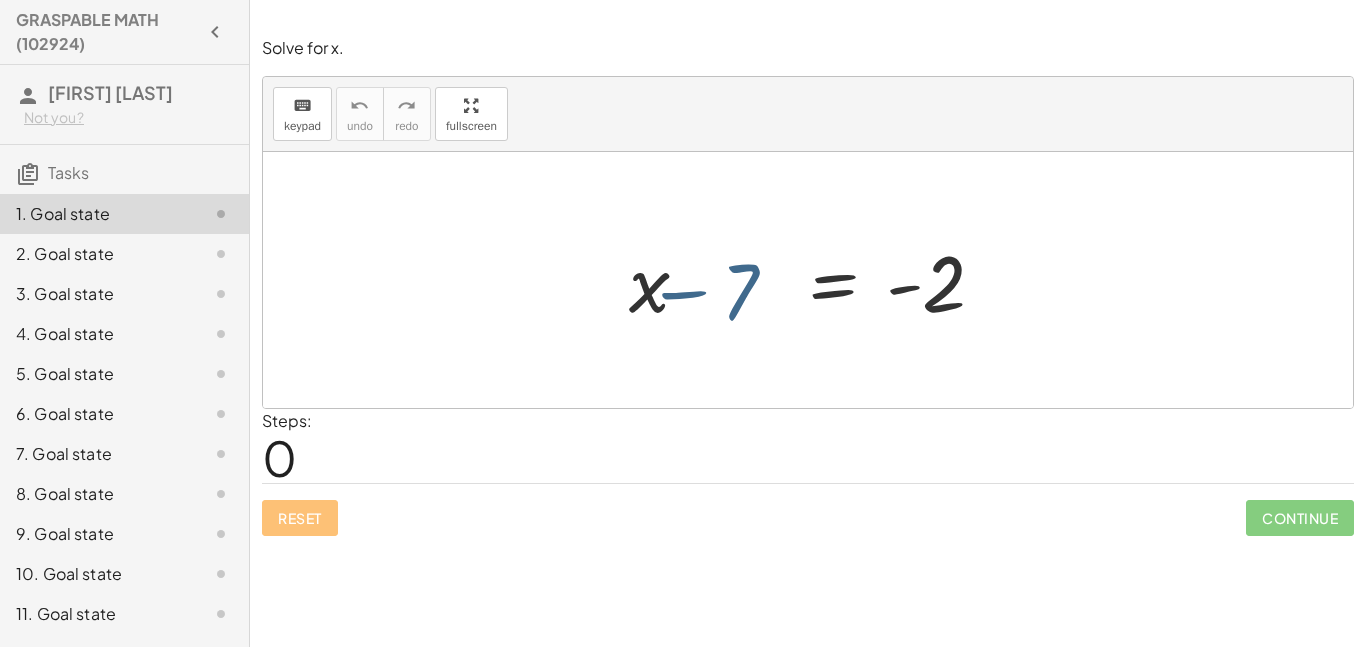 click at bounding box center [815, 280] 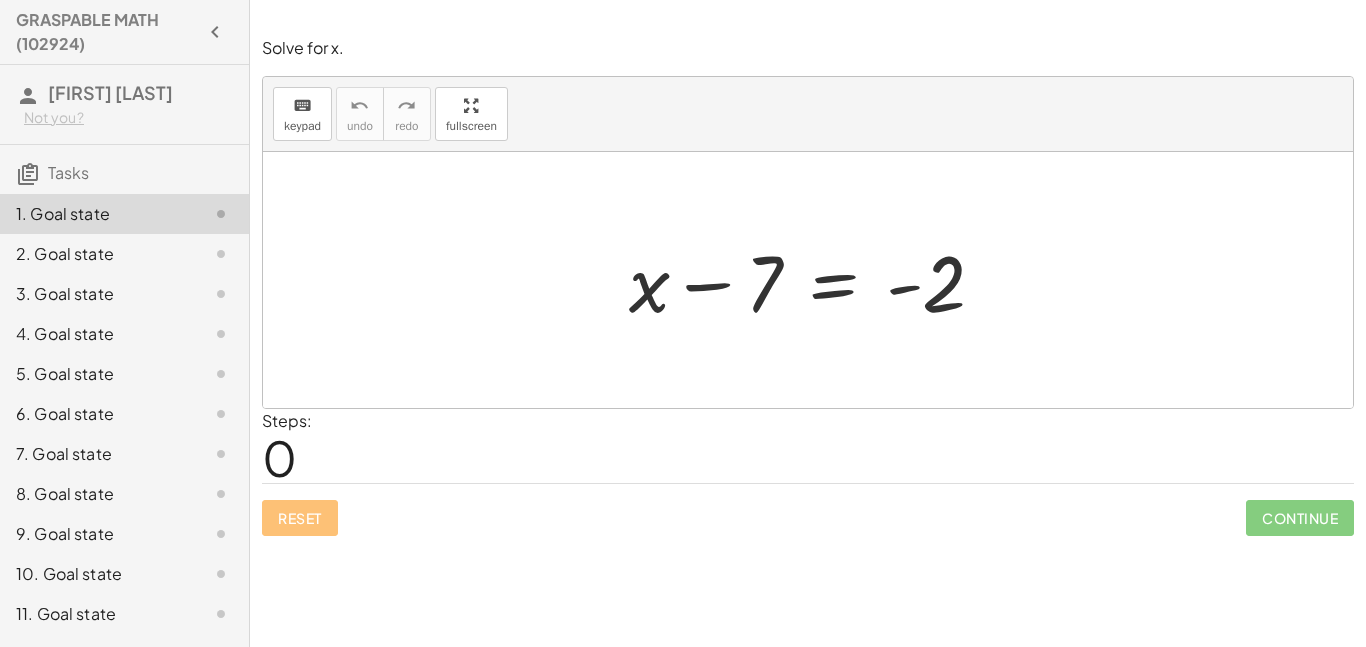 click at bounding box center (815, 280) 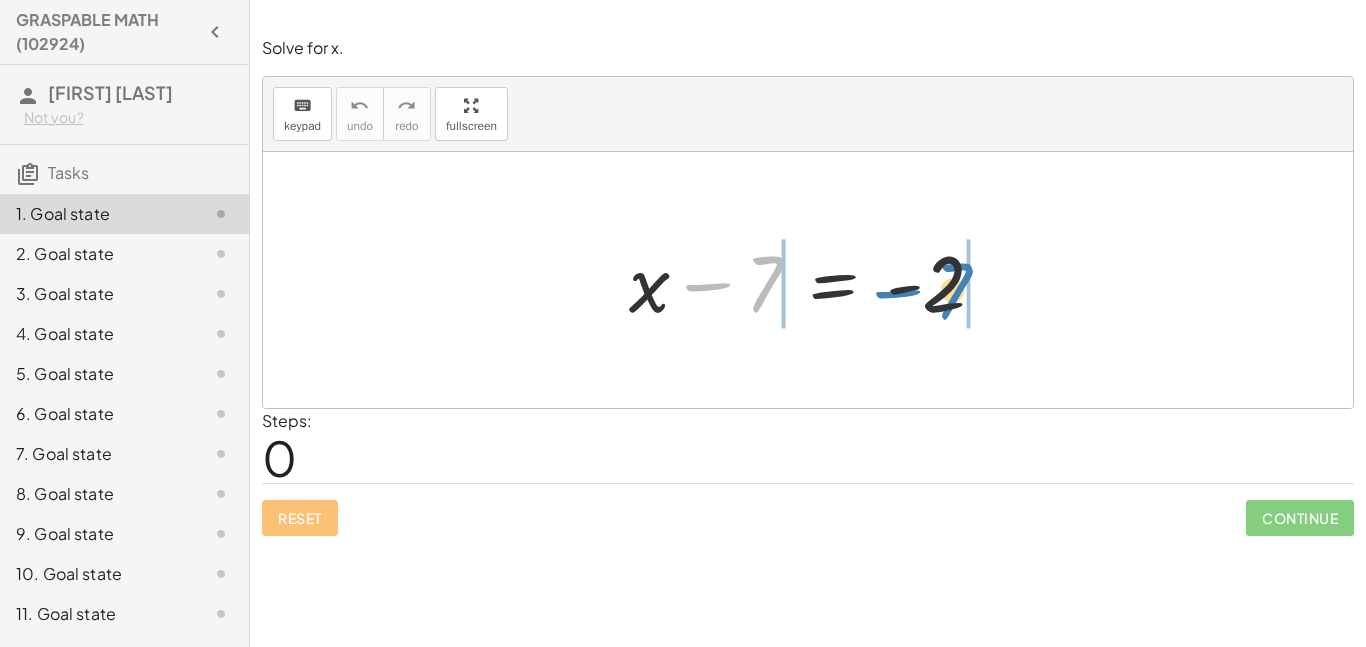 drag, startPoint x: 716, startPoint y: 286, endPoint x: 911, endPoint y: 294, distance: 195.16403 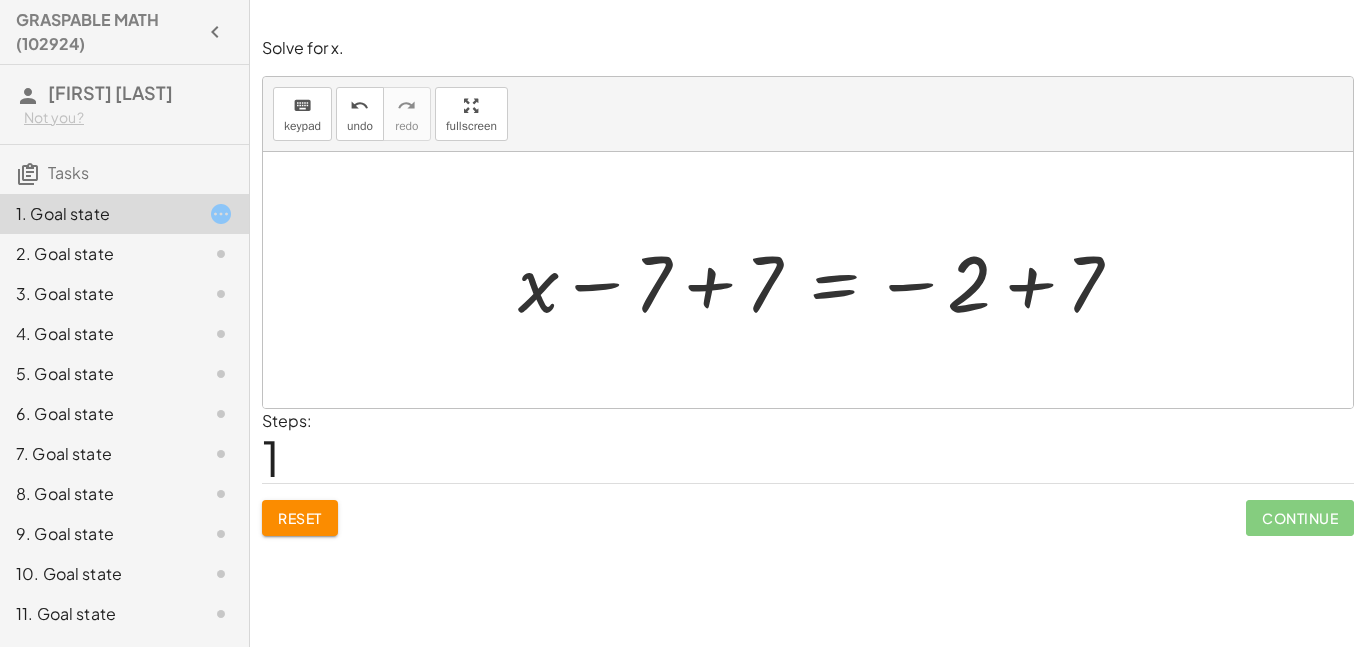 click on "Reset" 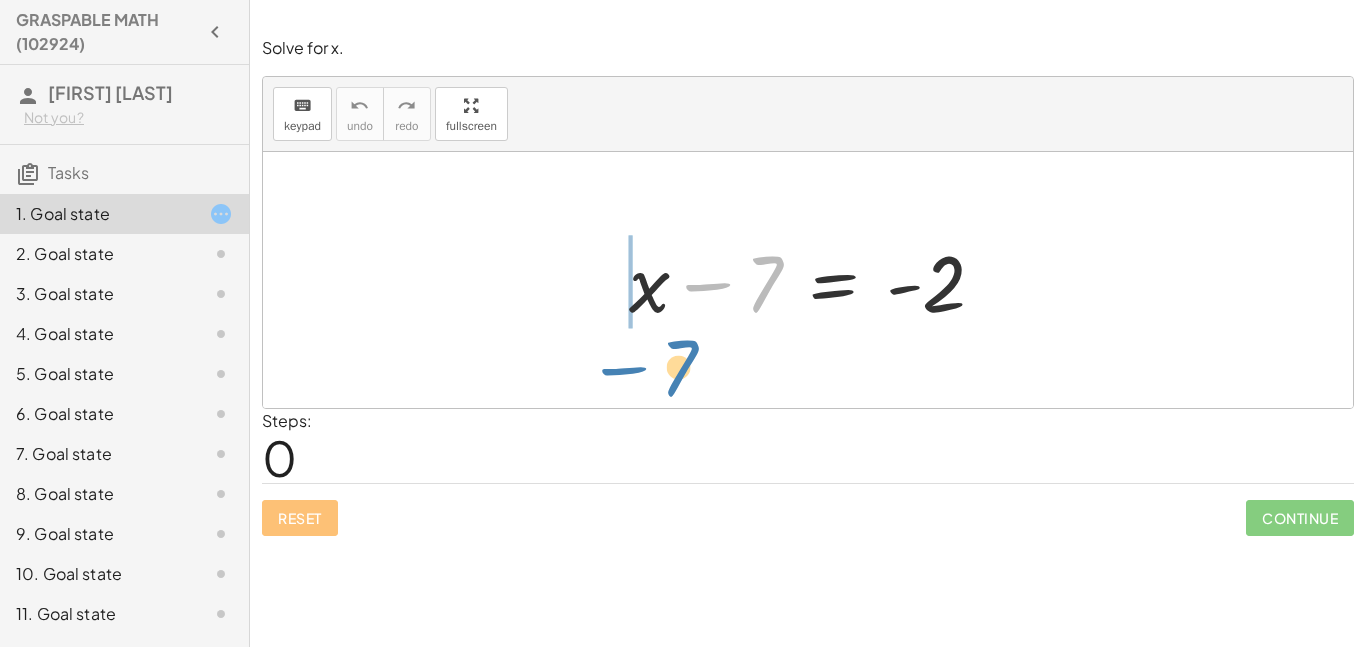 drag, startPoint x: 765, startPoint y: 273, endPoint x: 668, endPoint y: 340, distance: 117.88978 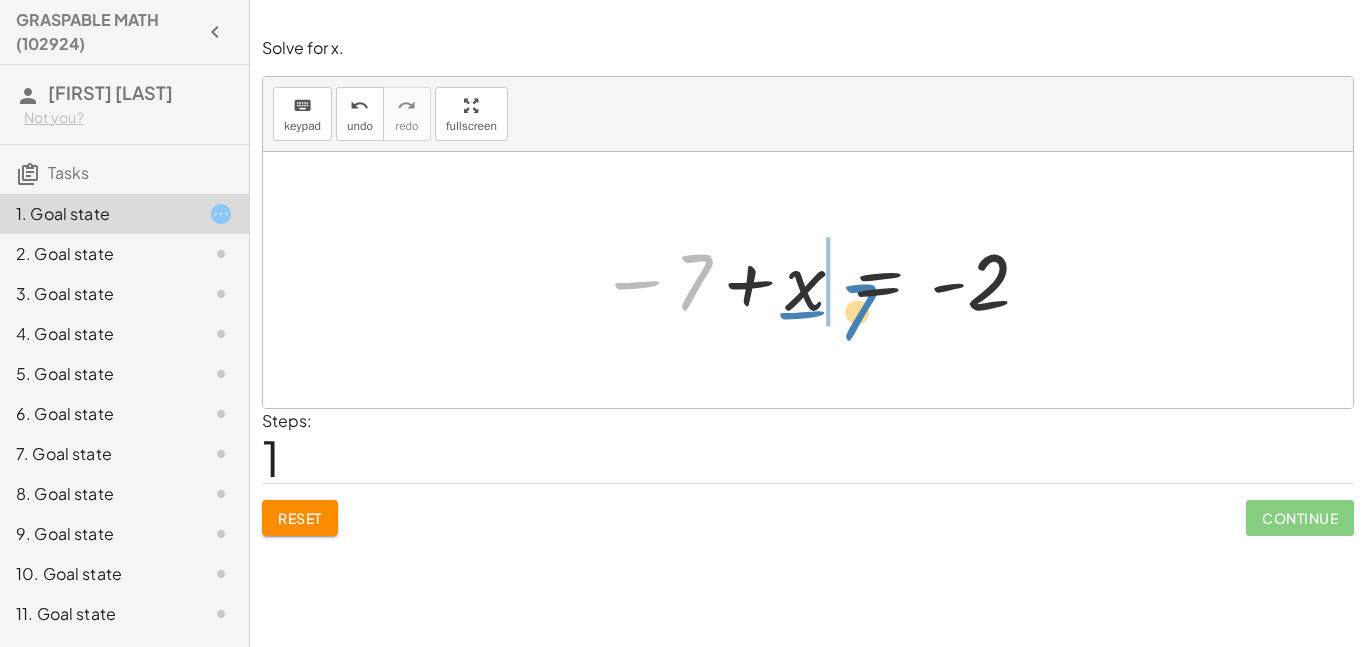 drag, startPoint x: 691, startPoint y: 284, endPoint x: 847, endPoint y: 300, distance: 156.81836 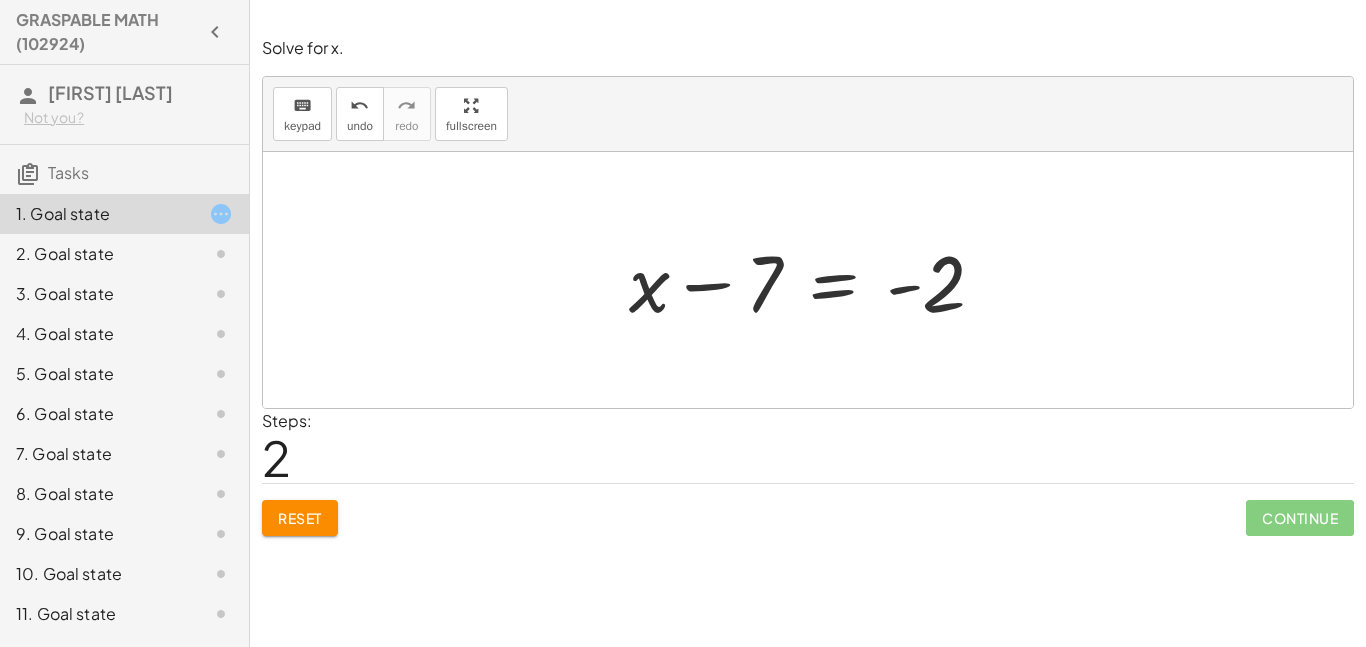 click on "7. Goal state" 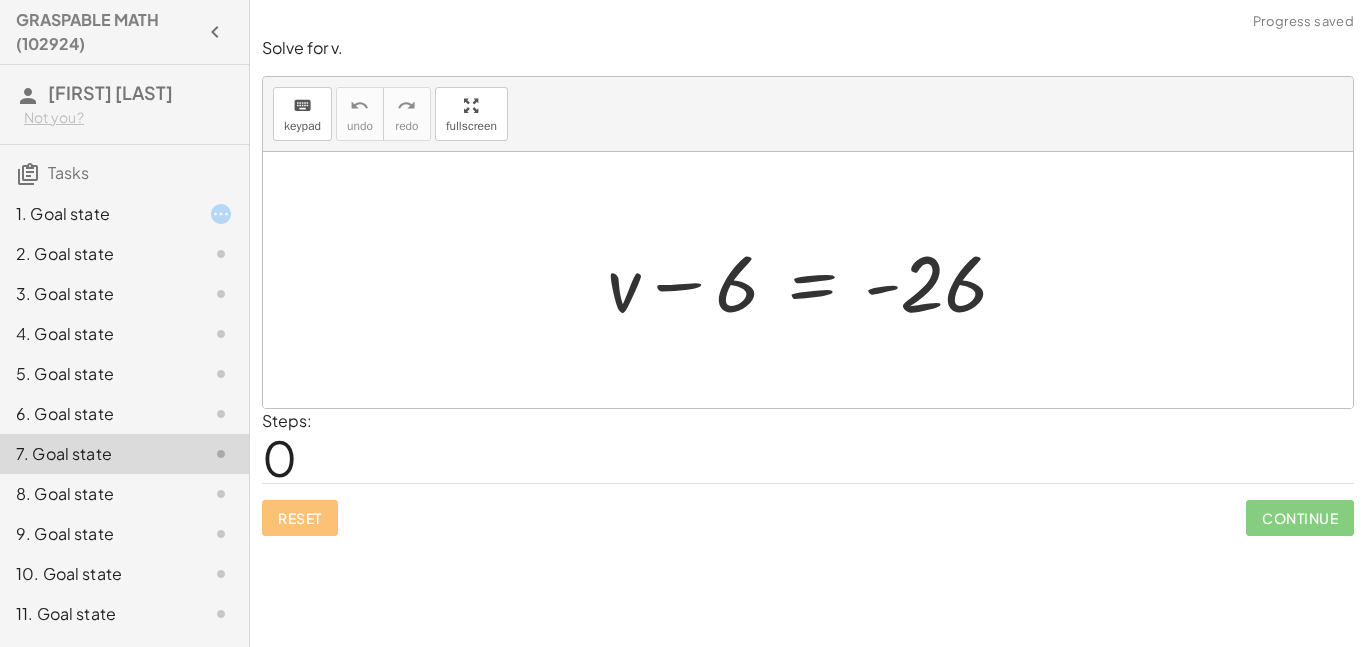 click on "1. Goal state" 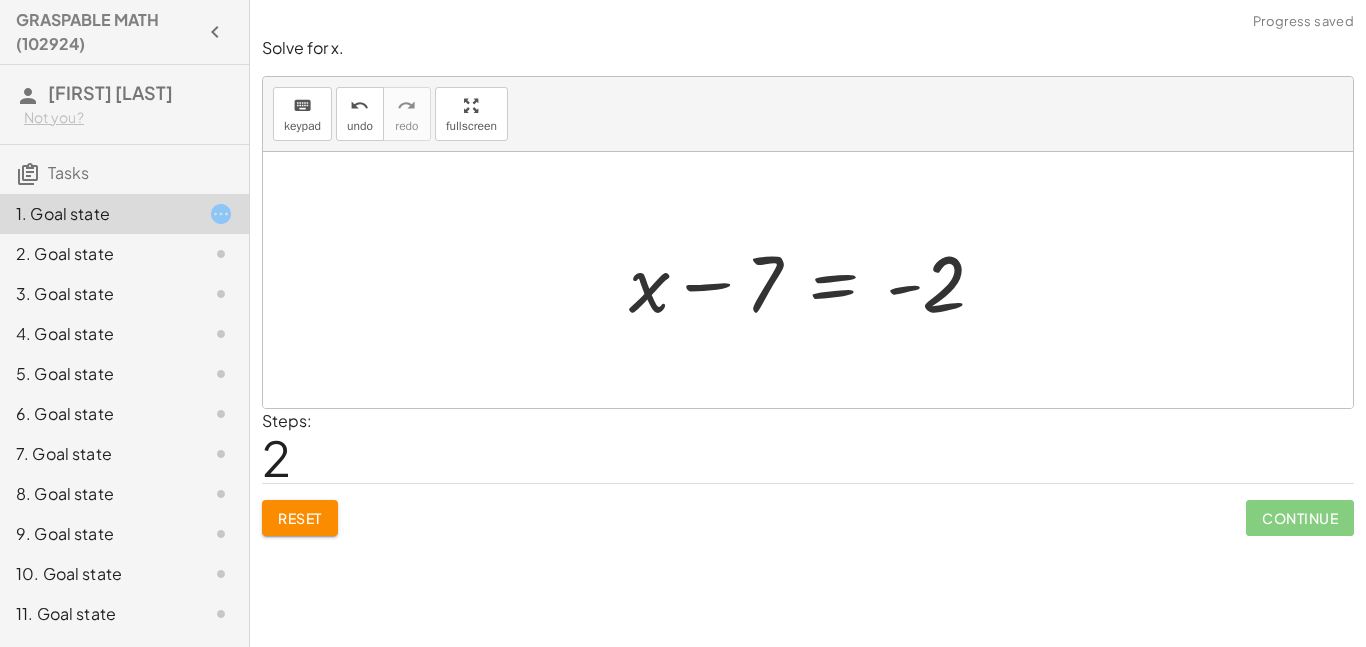 click on "Reset" 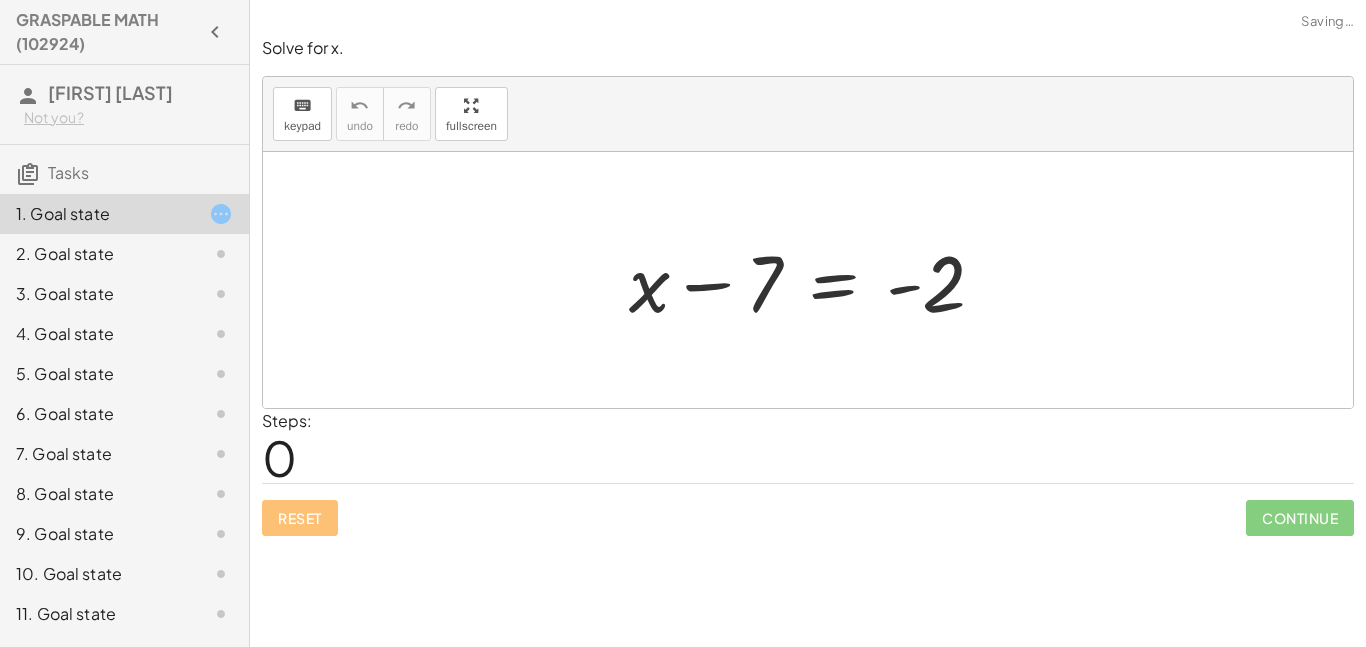 click at bounding box center (808, 280) 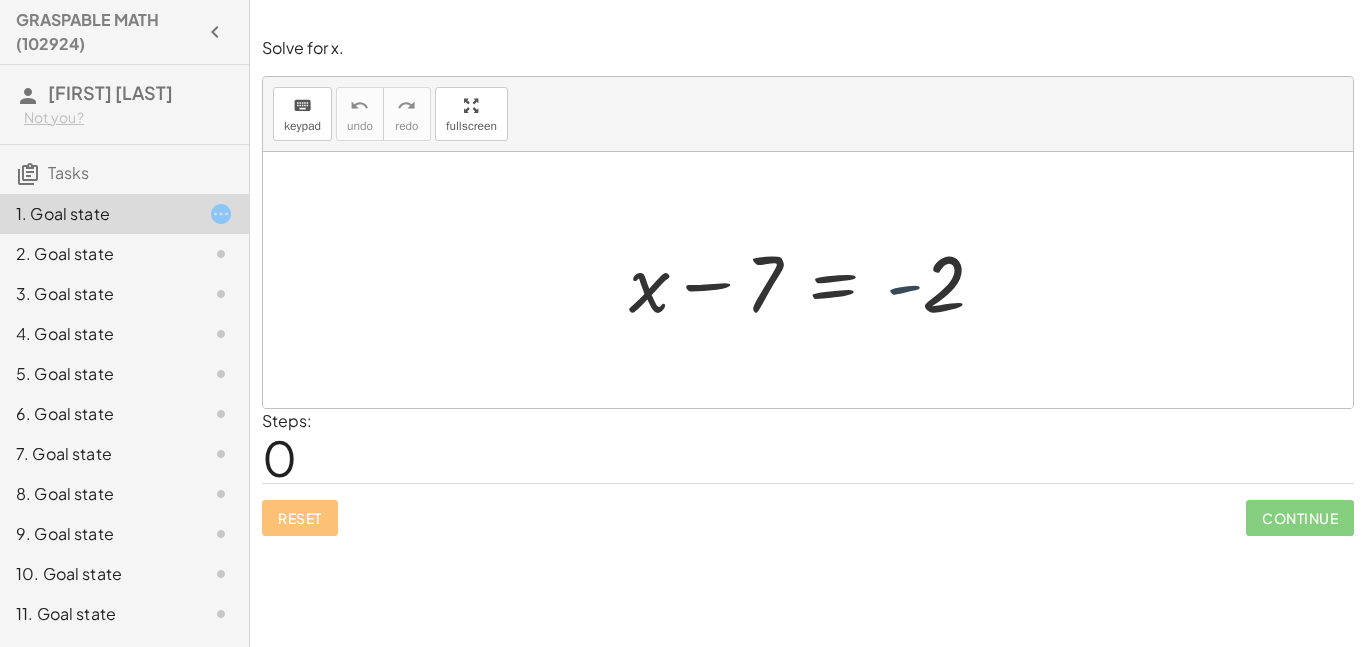 click at bounding box center [815, 280] 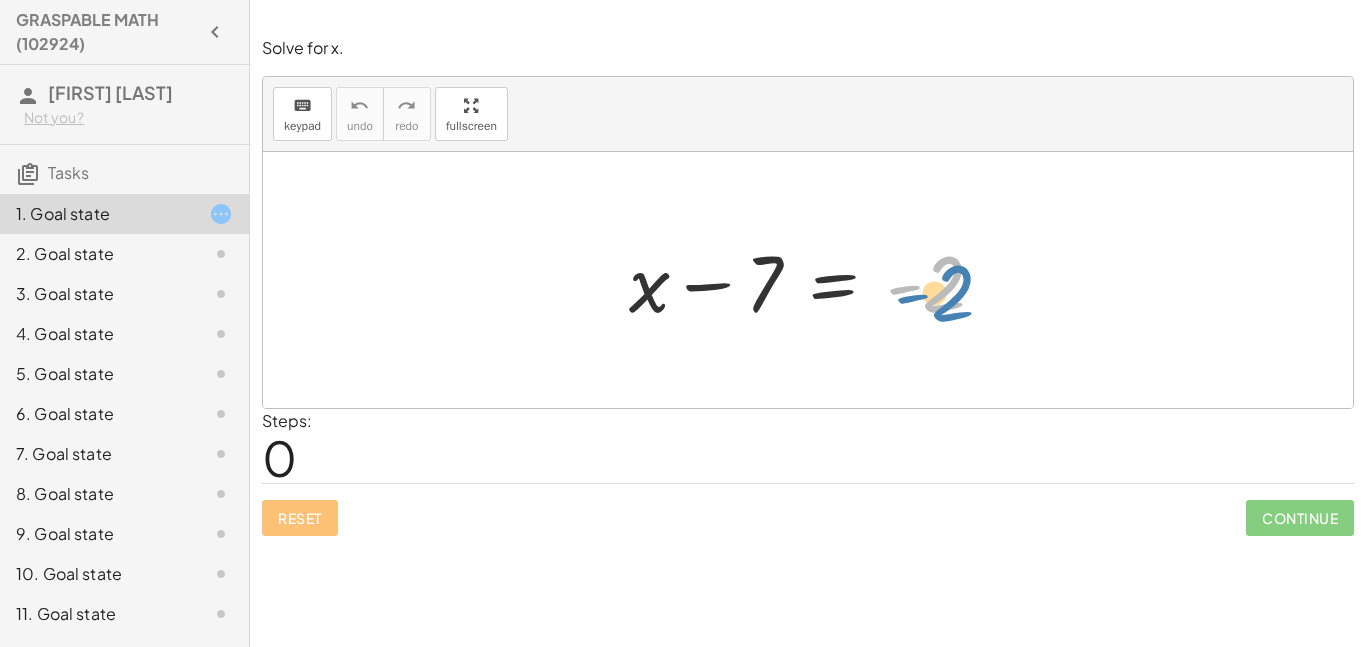 click at bounding box center (815, 280) 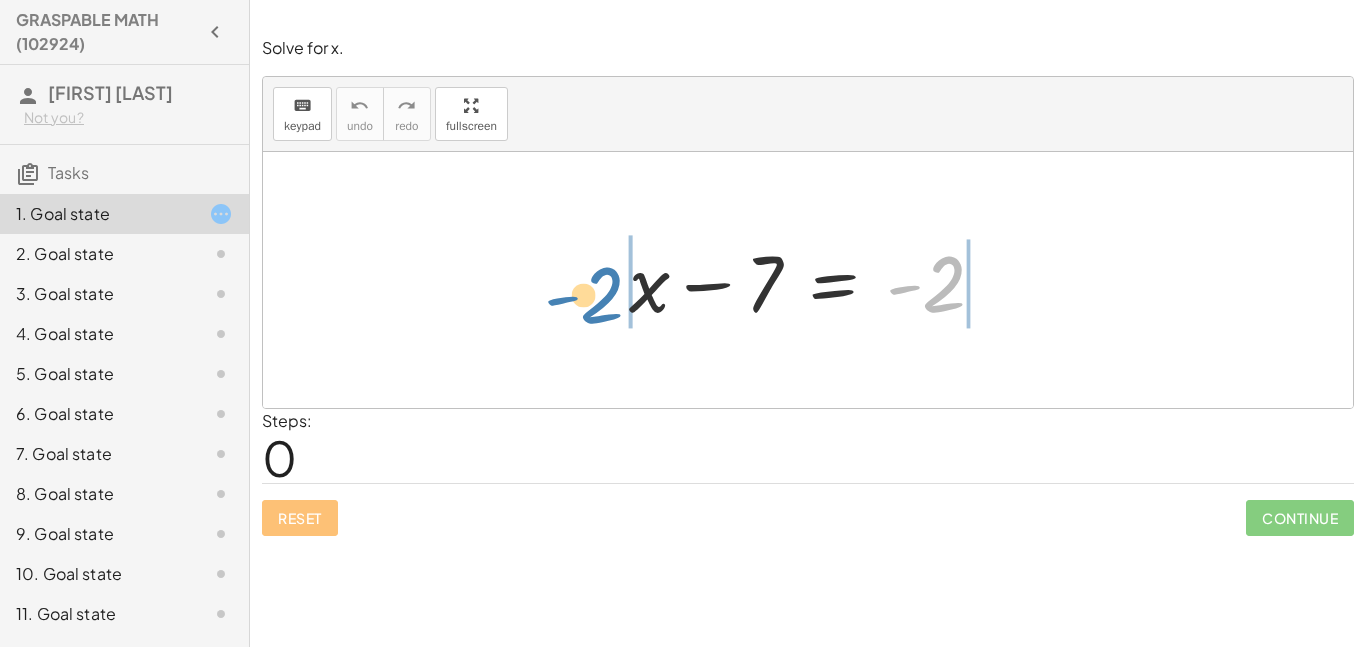drag, startPoint x: 934, startPoint y: 298, endPoint x: 593, endPoint y: 309, distance: 341.17737 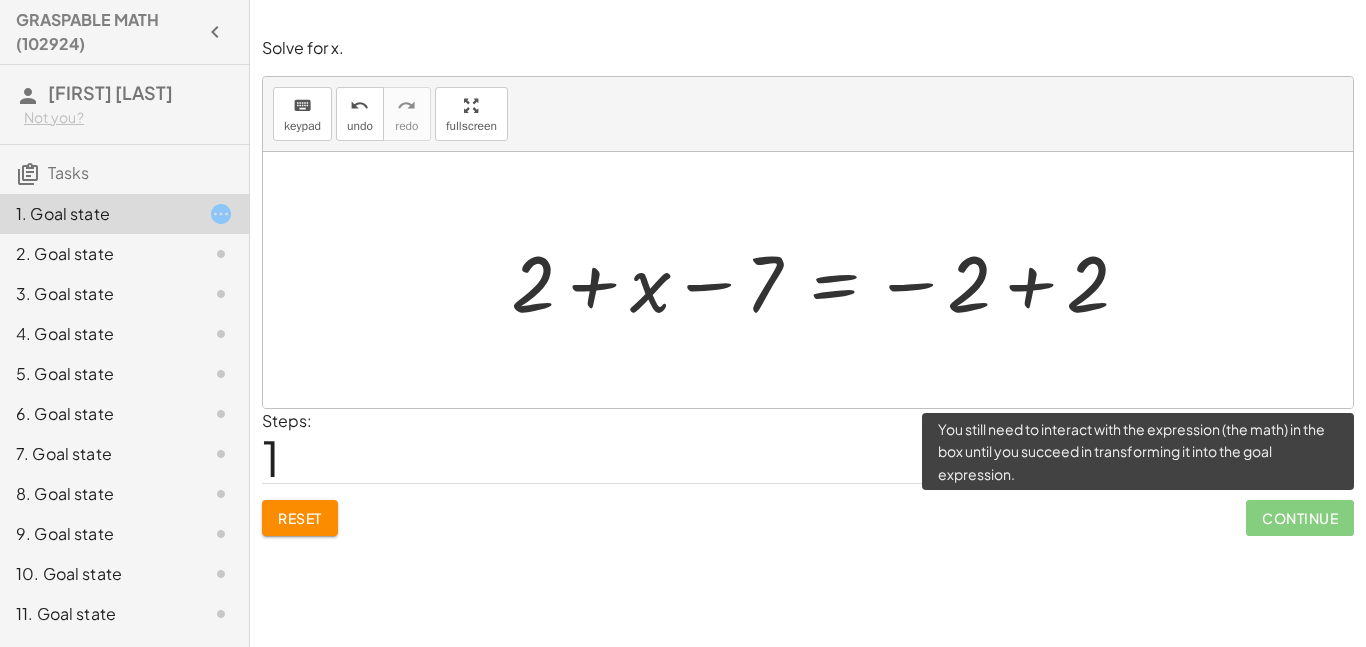click on "Continue" 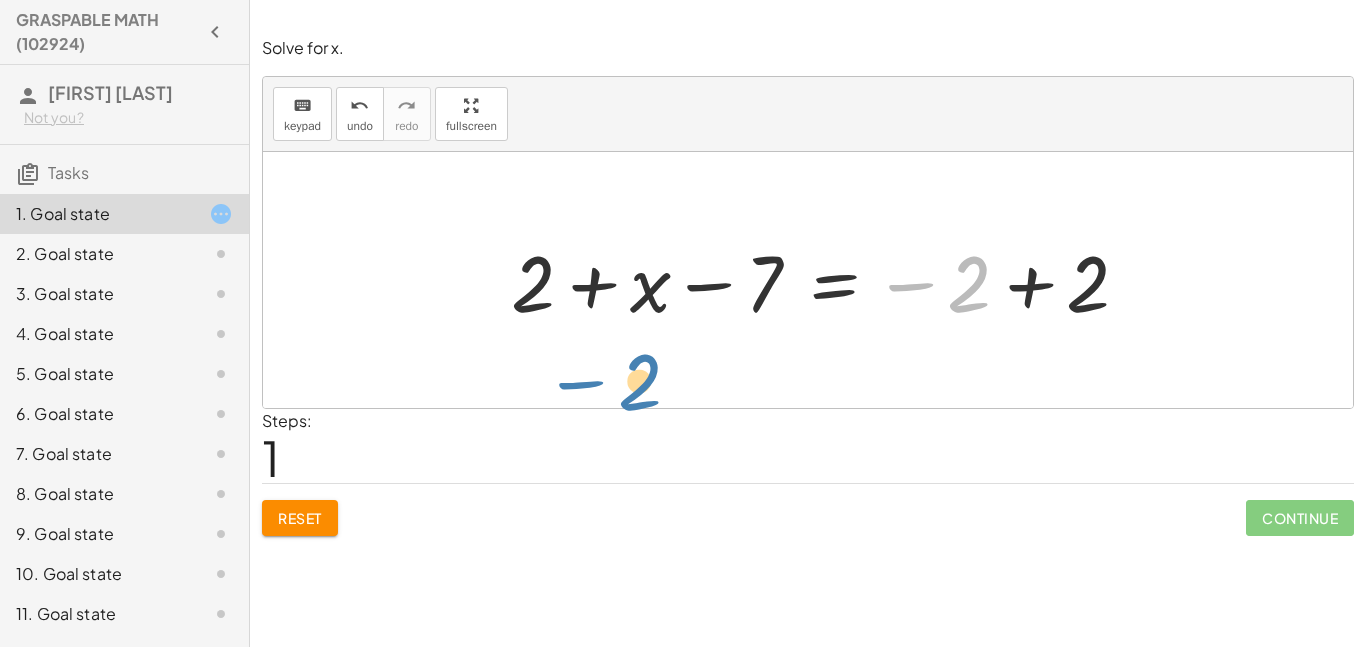 drag, startPoint x: 974, startPoint y: 309, endPoint x: 630, endPoint y: 409, distance: 358.24014 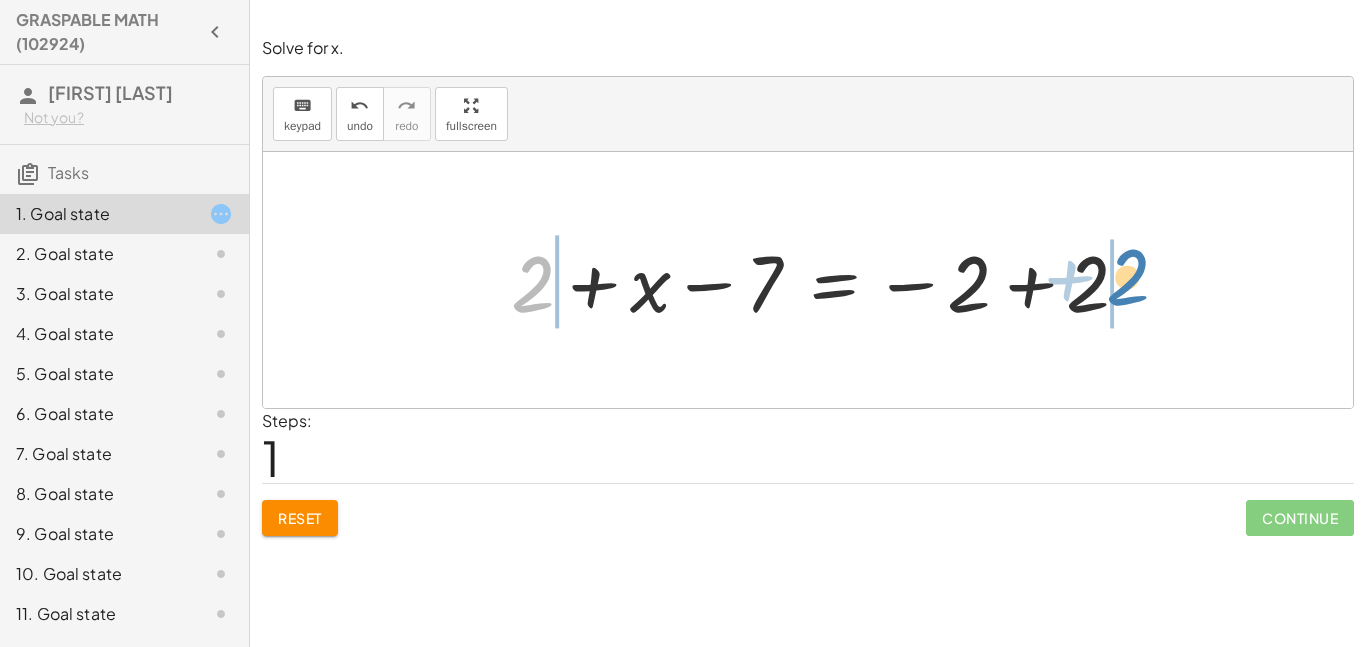 drag, startPoint x: 520, startPoint y: 275, endPoint x: 1128, endPoint y: 268, distance: 608.0403 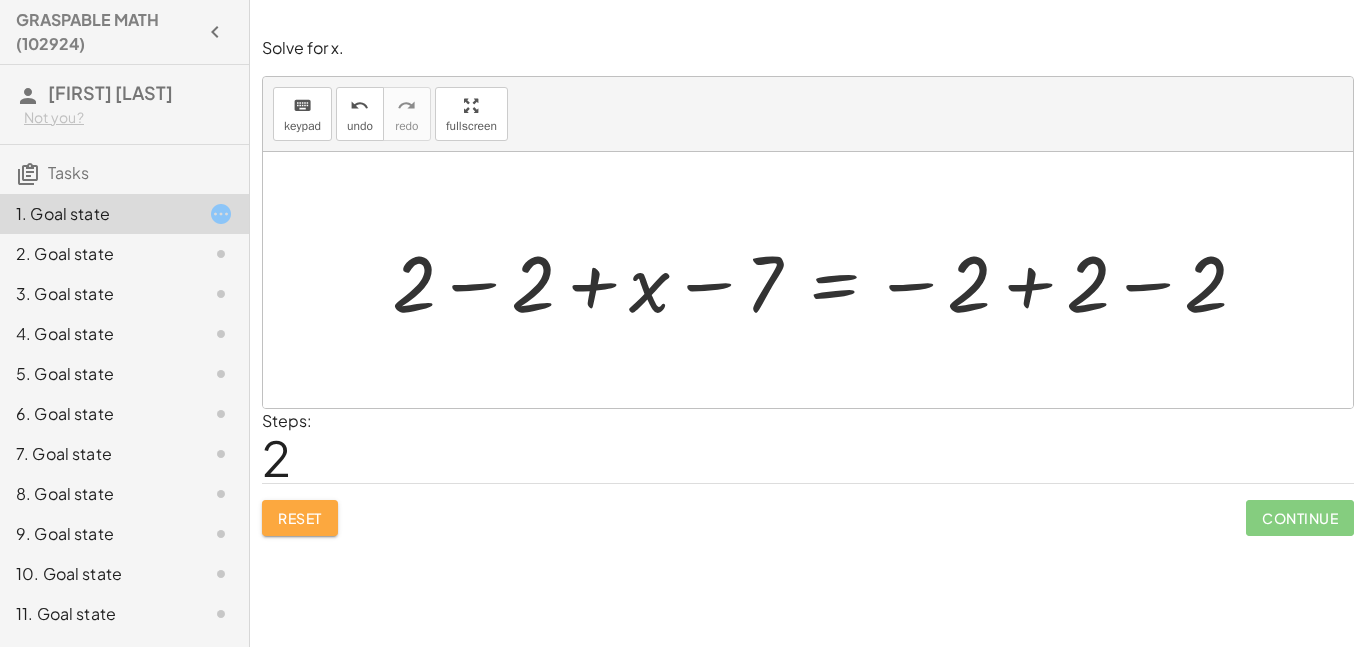click on "Reset" 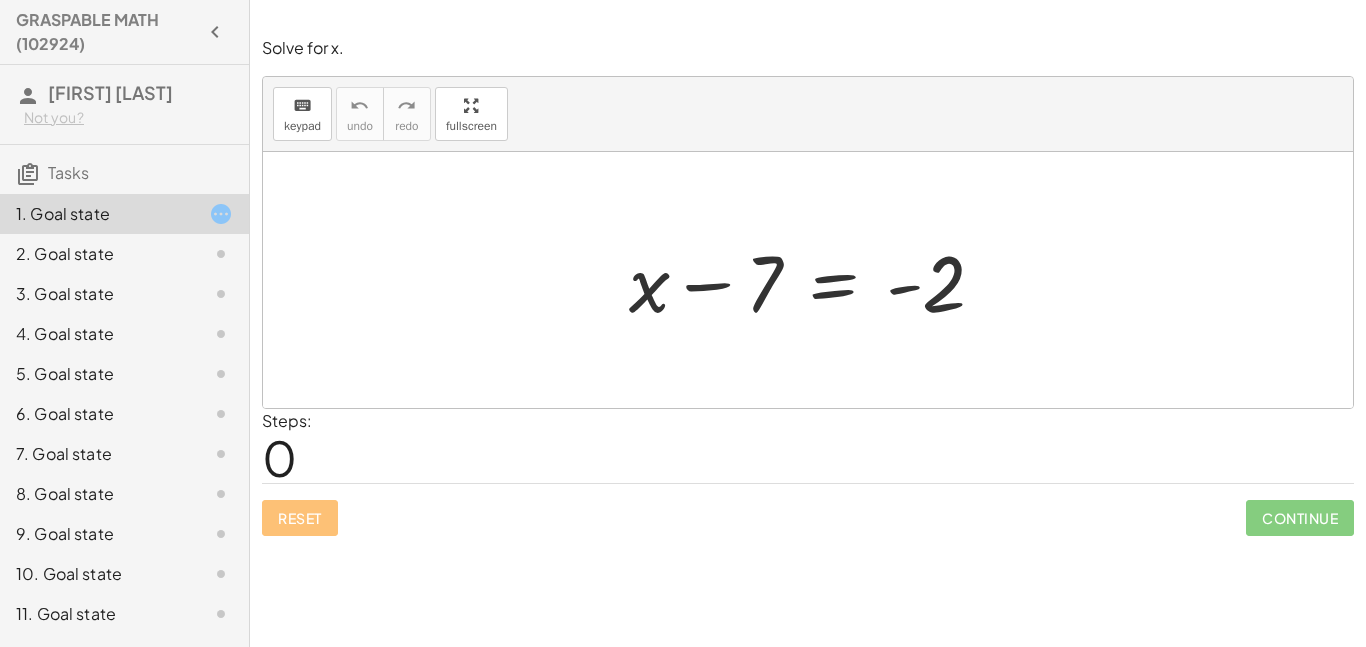 click on "Tasks" 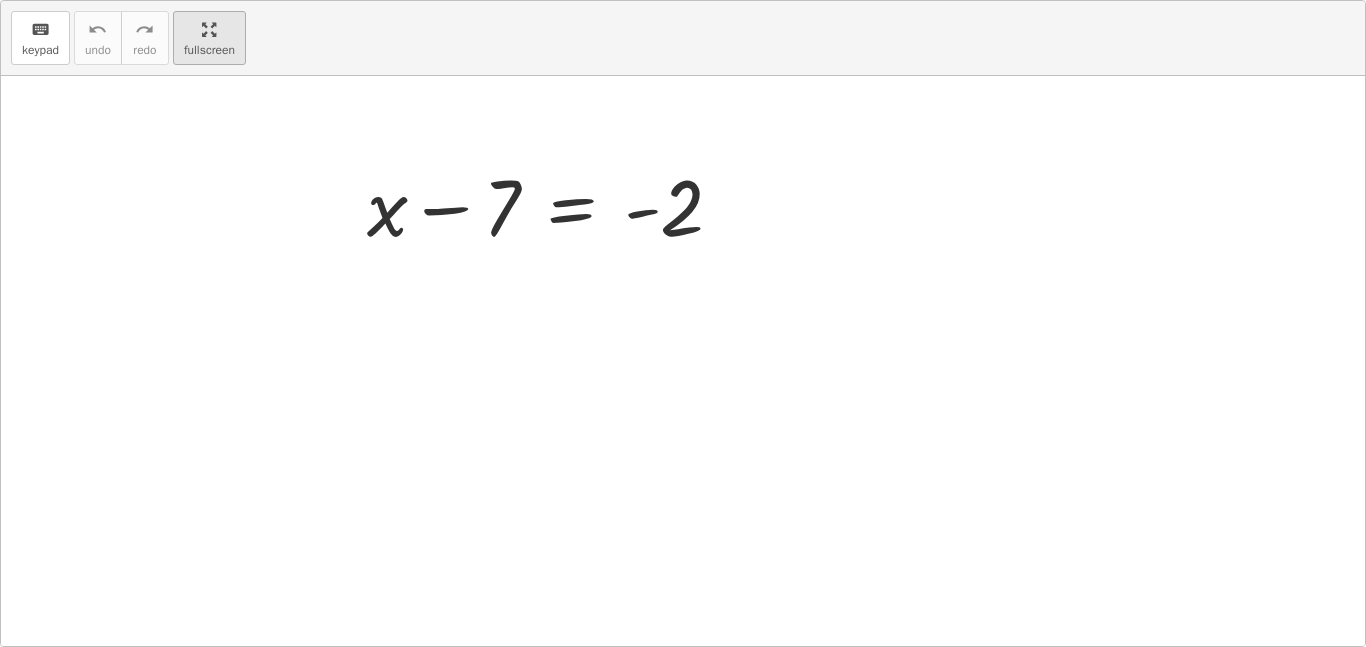 click on "keyboard keypad undo undo redo redo fullscreen + x − 7 = - 2 ×" at bounding box center (683, 323) 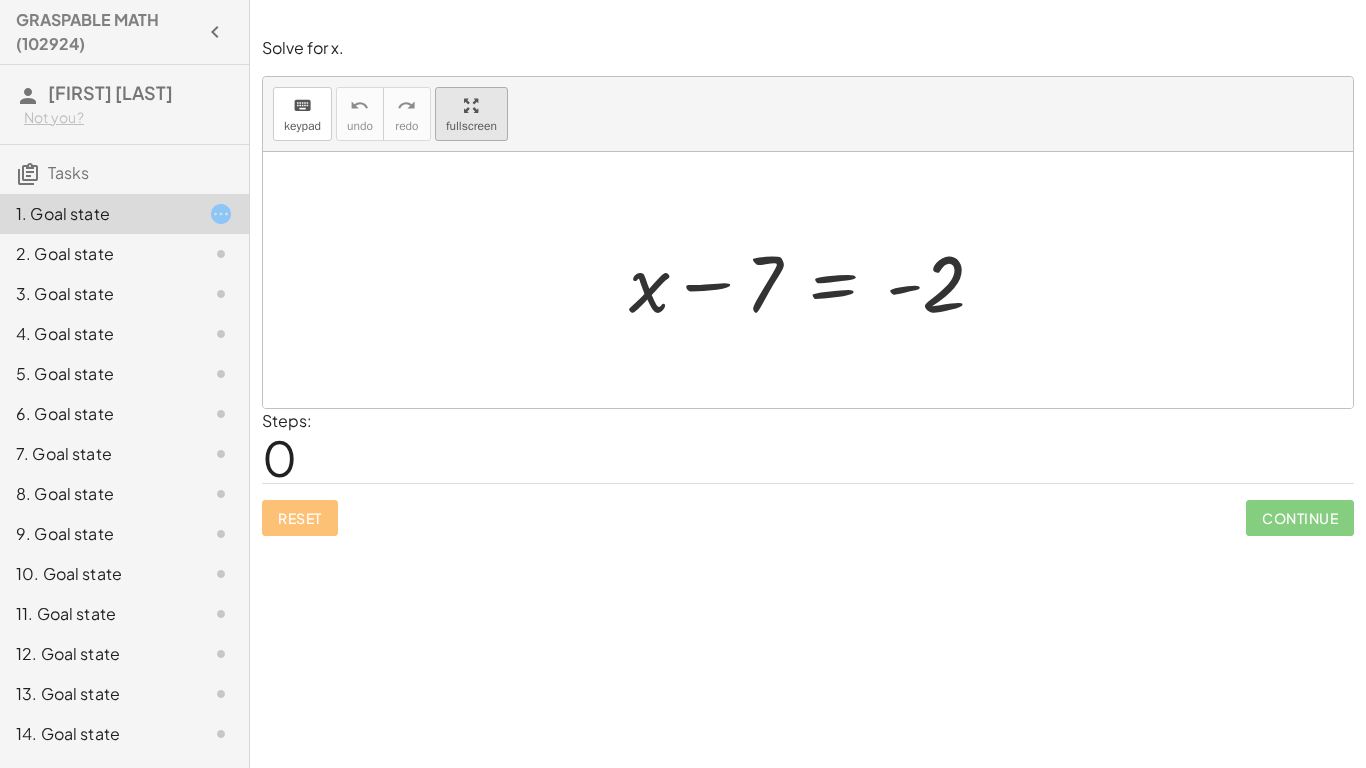 click on "GRASPABLE MATH (102924) [FIRST] [LAST] Not you? Tasks 1. Goal state 2. Goal state 3. Goal state 4. Goal state 5. Goal state 6. Goal state 7. Goal state 8. Goal state 9. Goal state 10. Goal state 11. Goal state 12. Goal state 13. Goal state 14. Goal state 15. Goal state 16. Goal state 17. Goal state 18. Goal state 19. Goal state 20. Goal state 21. Goal state 22. Goal state 23. Goal state 24. Goal state 25. Goal state 26. Goal state 27. Goal state 28. Goal state 29. Goal state 30. Goal state 31. Goal state 32. Goal state 33. Goal state 34. Goal state 35. Goal state 36. Goal state 37. Goal state 38. Goal state 39. Goal state 40. Goal state 41. Goal state 42. Goal state 43. Goal state 44. Goal state 45. Goal state 46. Goal state 47. Goal state 48. Goal state 49. Goal state 50. Goal state 51. Goal state 52. Goal state 53. Goal state 54. Goal state 55. Goal state 56. Goal state 57. Goal state 58. Goal state 59. Goal state 60. Goal state 61. Goal state 62. Goal state 63. Goal state 64. Goal state keyboard" at bounding box center (683, 384) 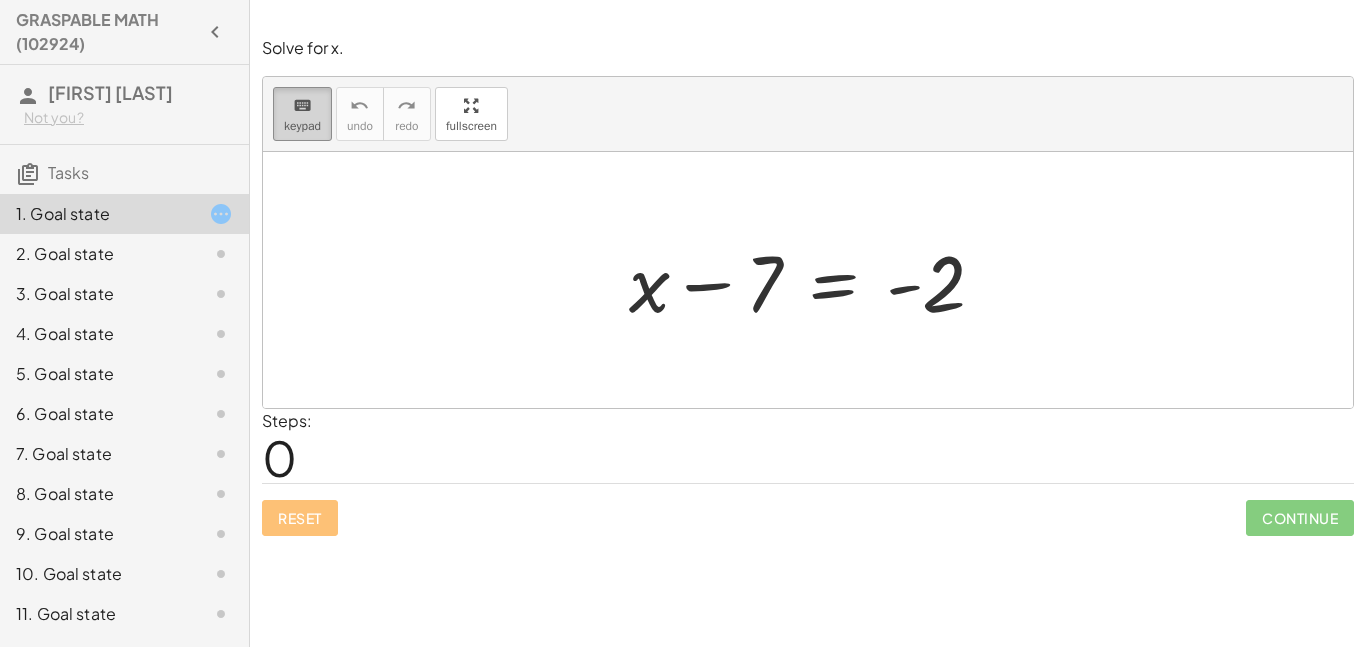 click on "keyboard keypad" at bounding box center (302, 114) 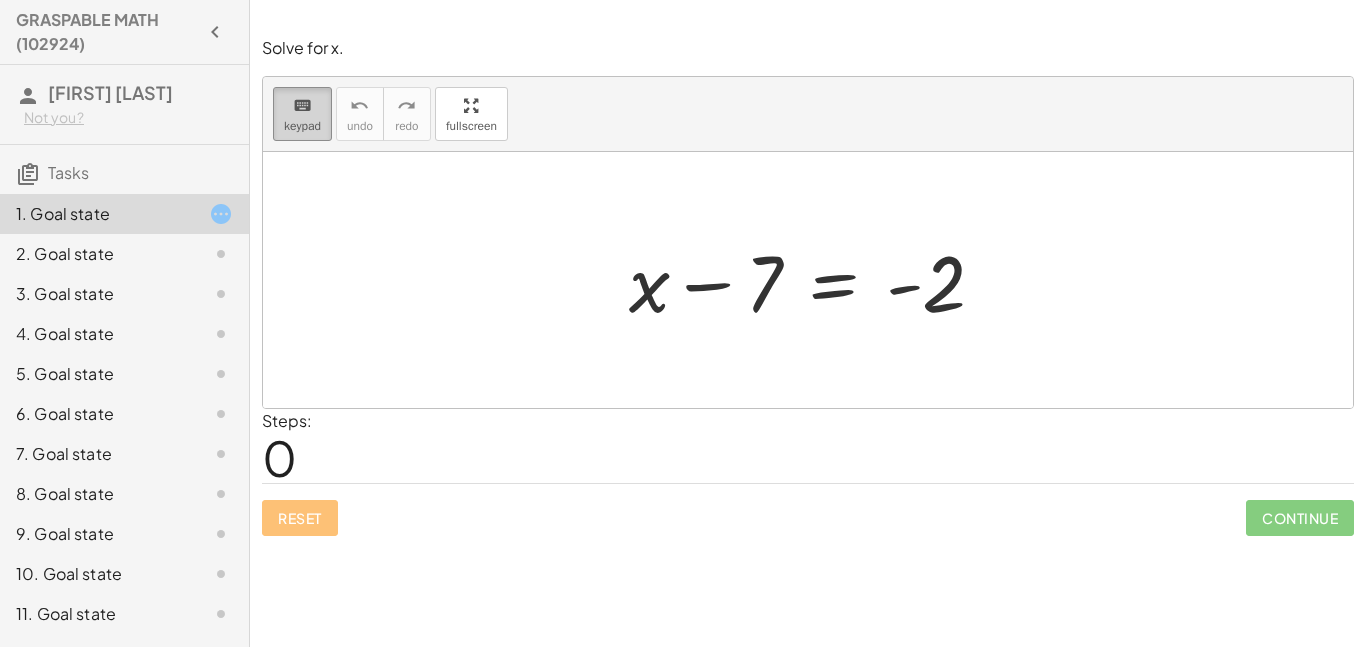 click on "keyboard" at bounding box center [302, 106] 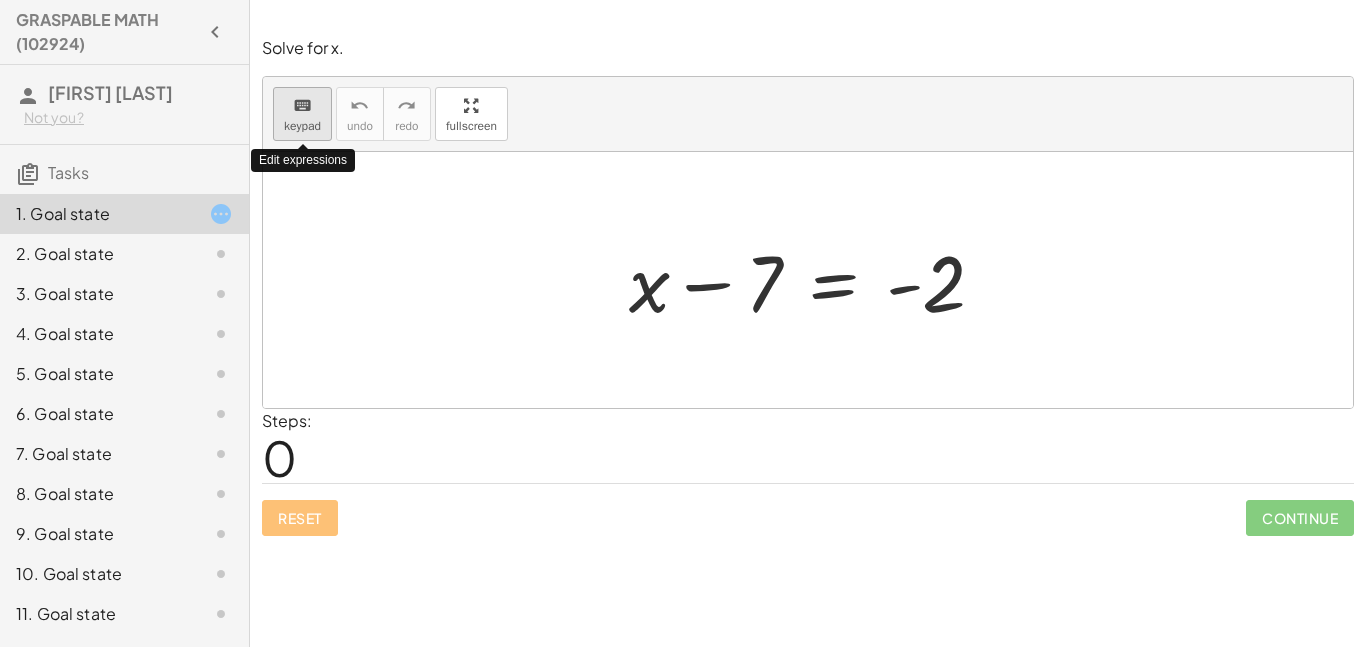 click on "keyboard" at bounding box center [302, 106] 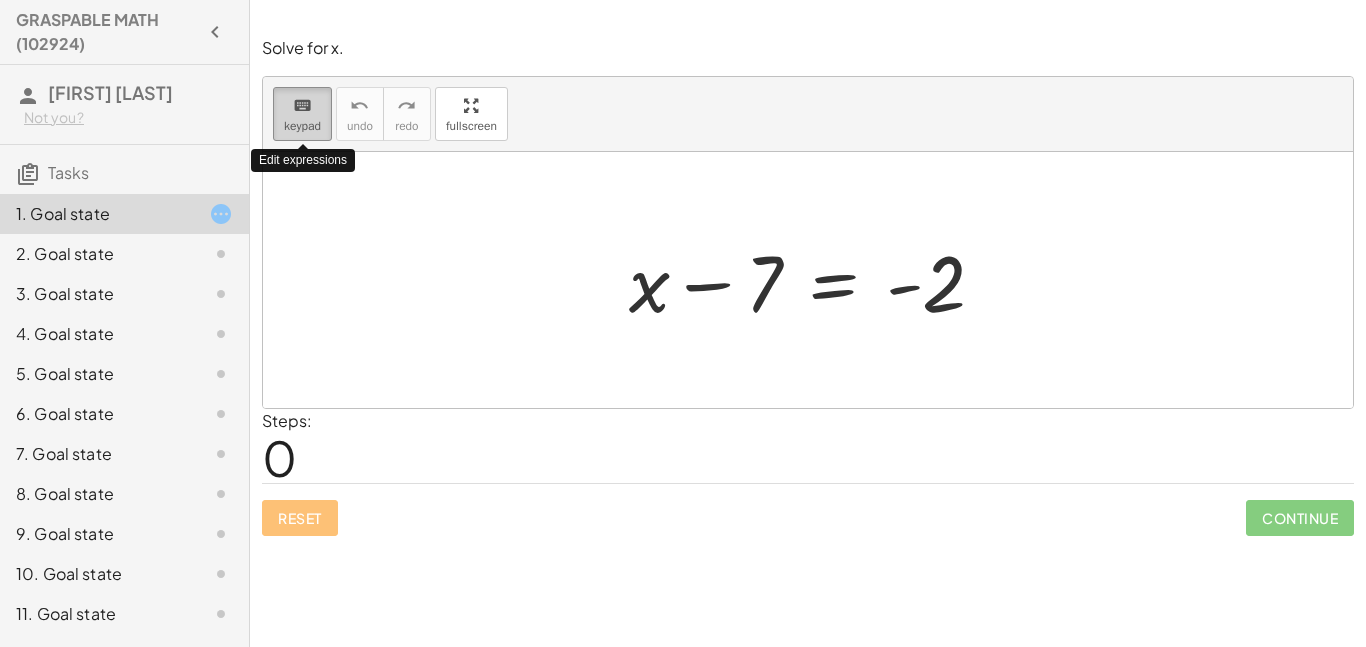 click on "keyboard" at bounding box center (302, 106) 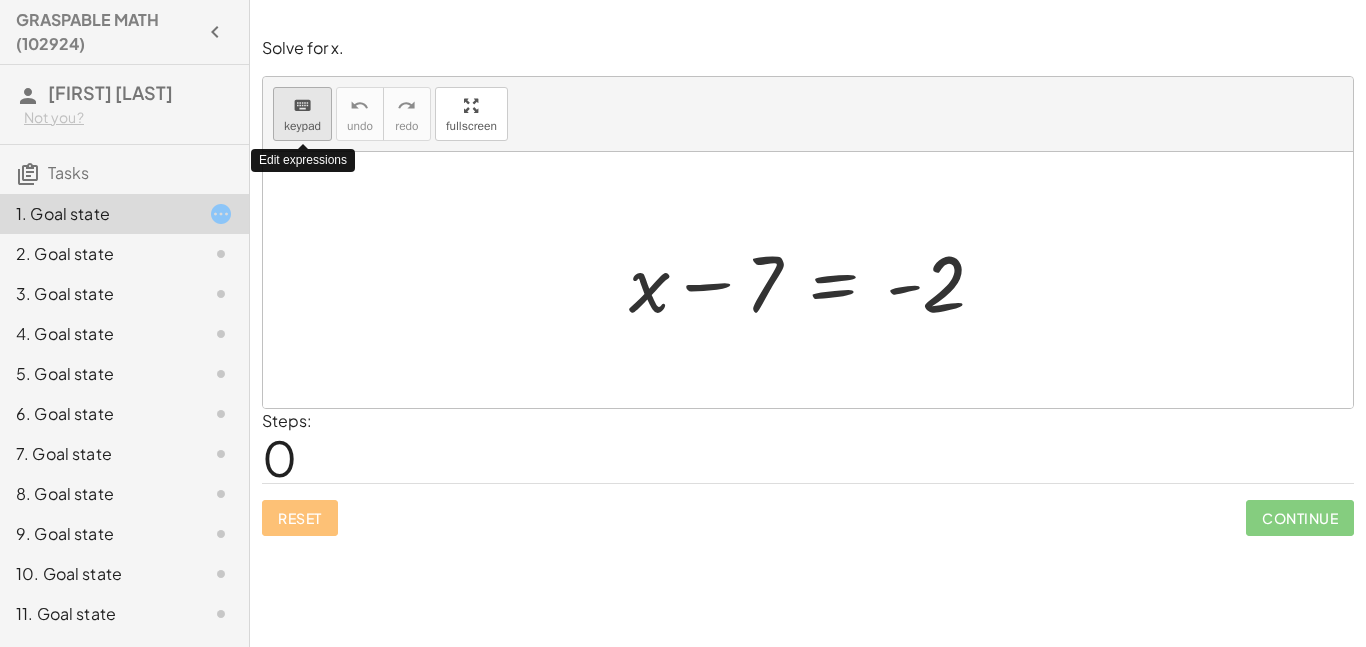 click on "keyboard" at bounding box center (302, 106) 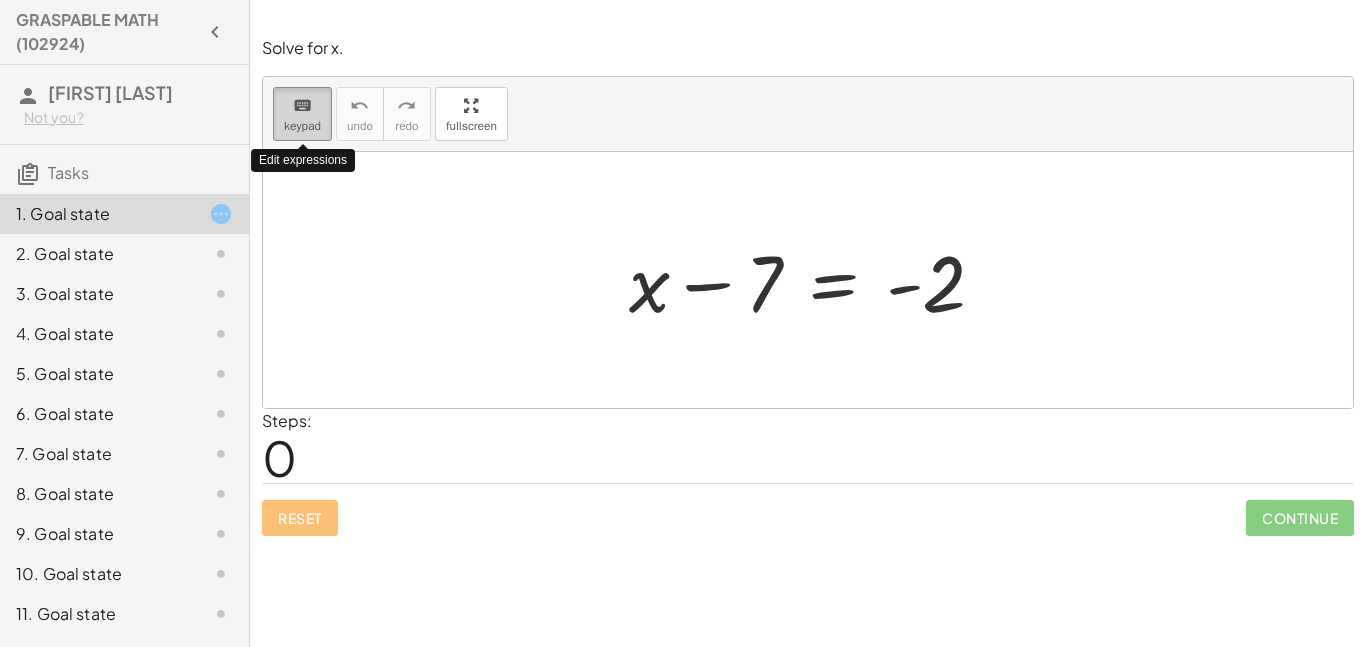 click on "keyboard" at bounding box center (302, 106) 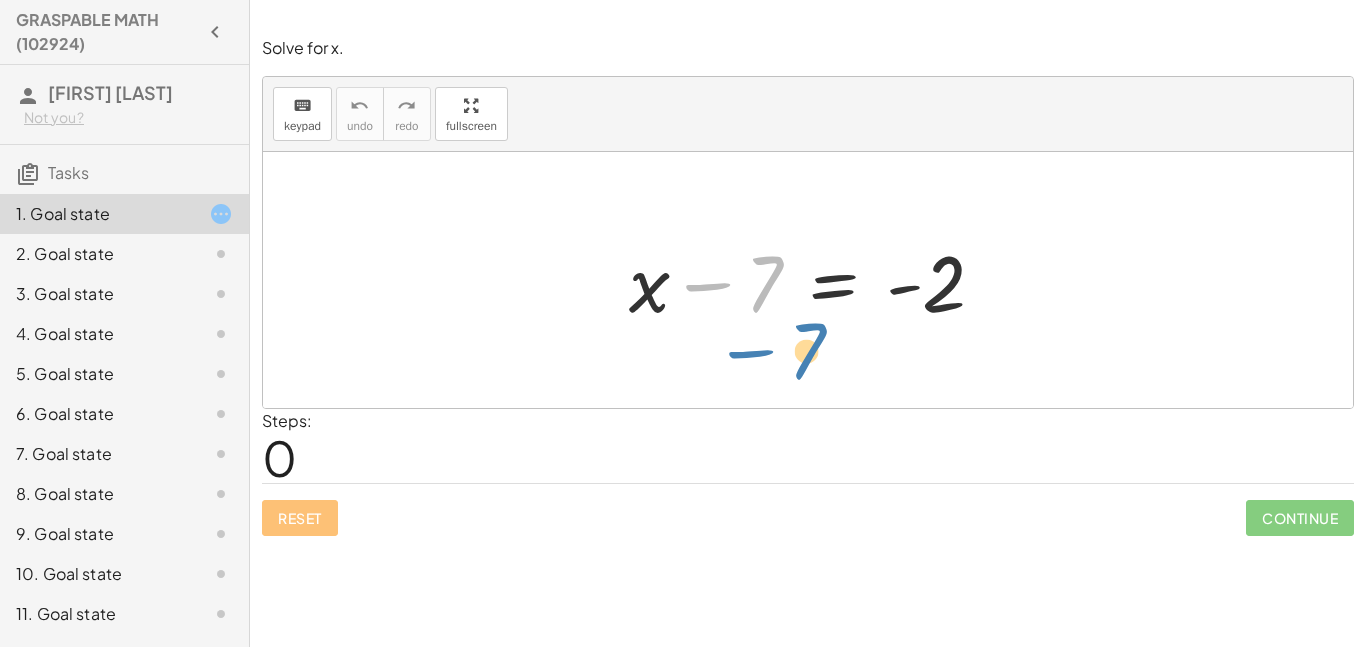 drag, startPoint x: 712, startPoint y: 283, endPoint x: 755, endPoint y: 352, distance: 81.3019 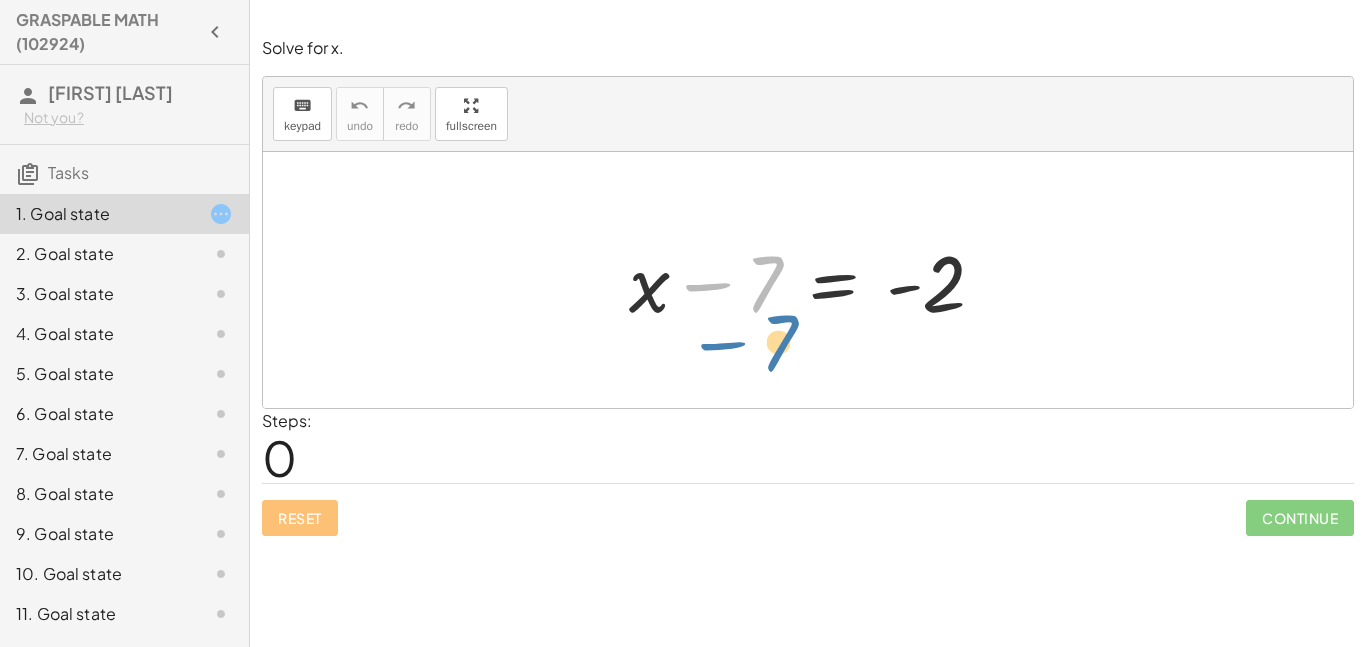 drag, startPoint x: 772, startPoint y: 275, endPoint x: 768, endPoint y: 302, distance: 27.294687 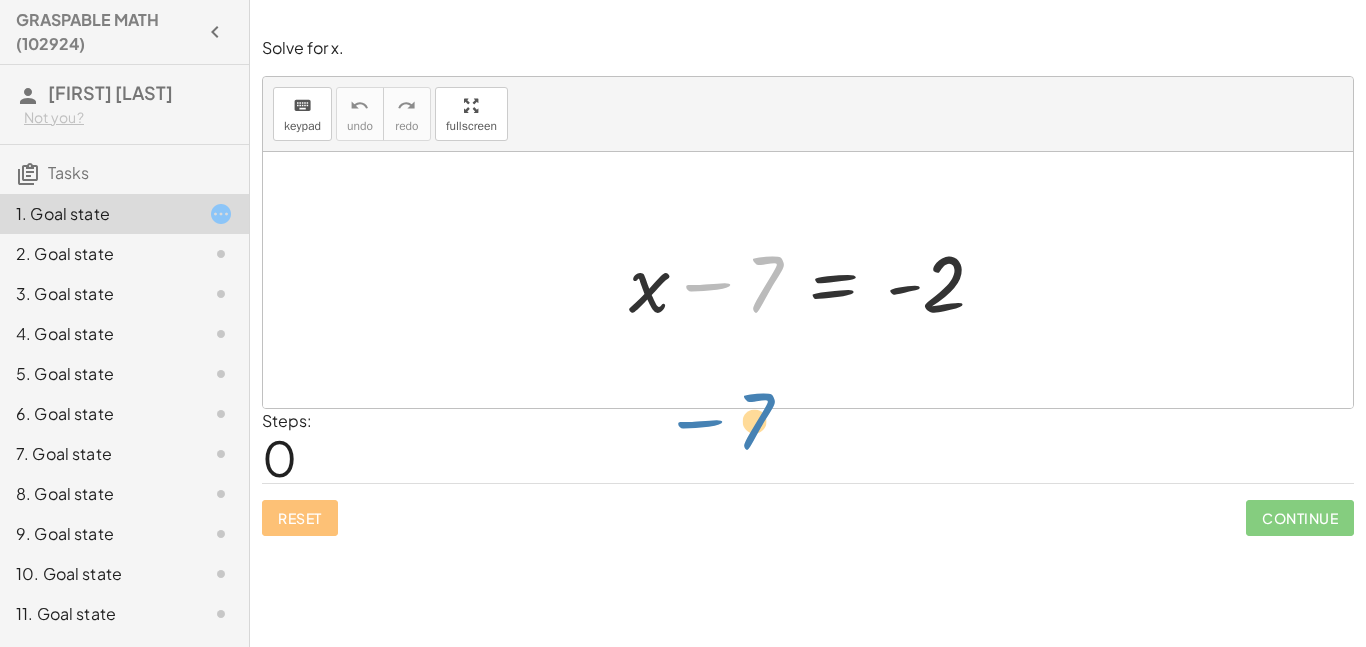 drag, startPoint x: 766, startPoint y: 276, endPoint x: 759, endPoint y: 414, distance: 138.17743 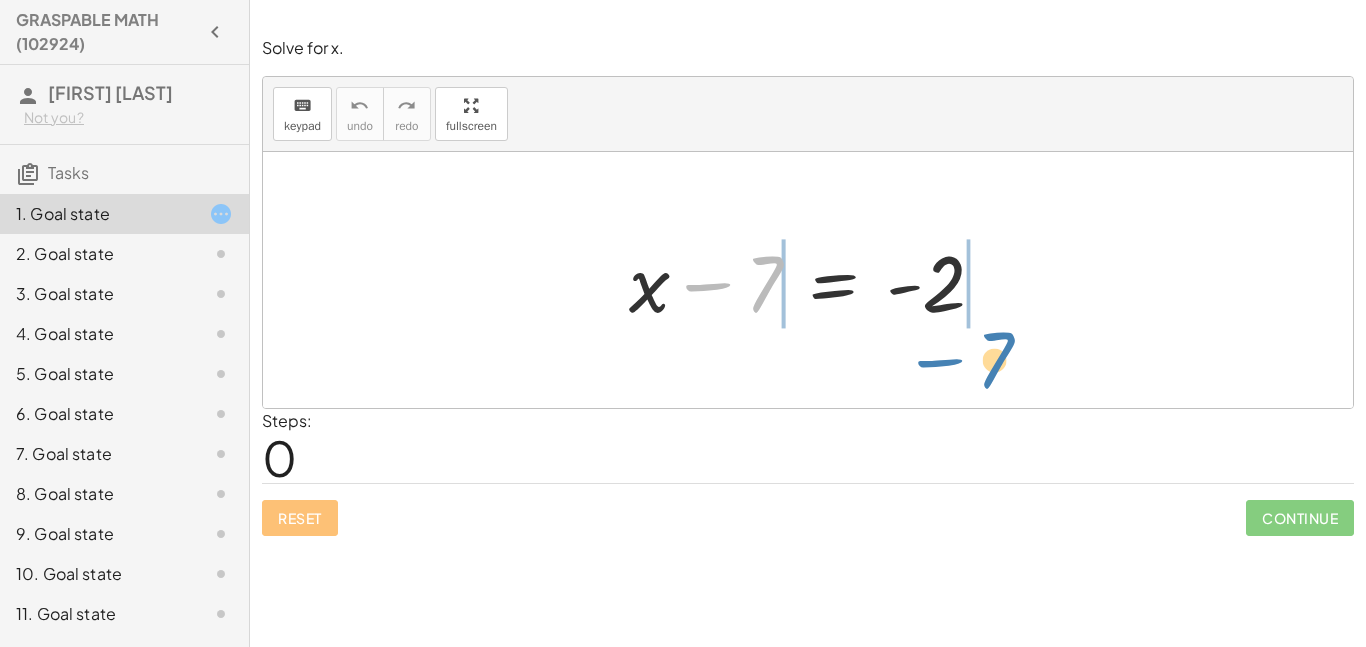 drag, startPoint x: 772, startPoint y: 278, endPoint x: 994, endPoint y: 352, distance: 234.00854 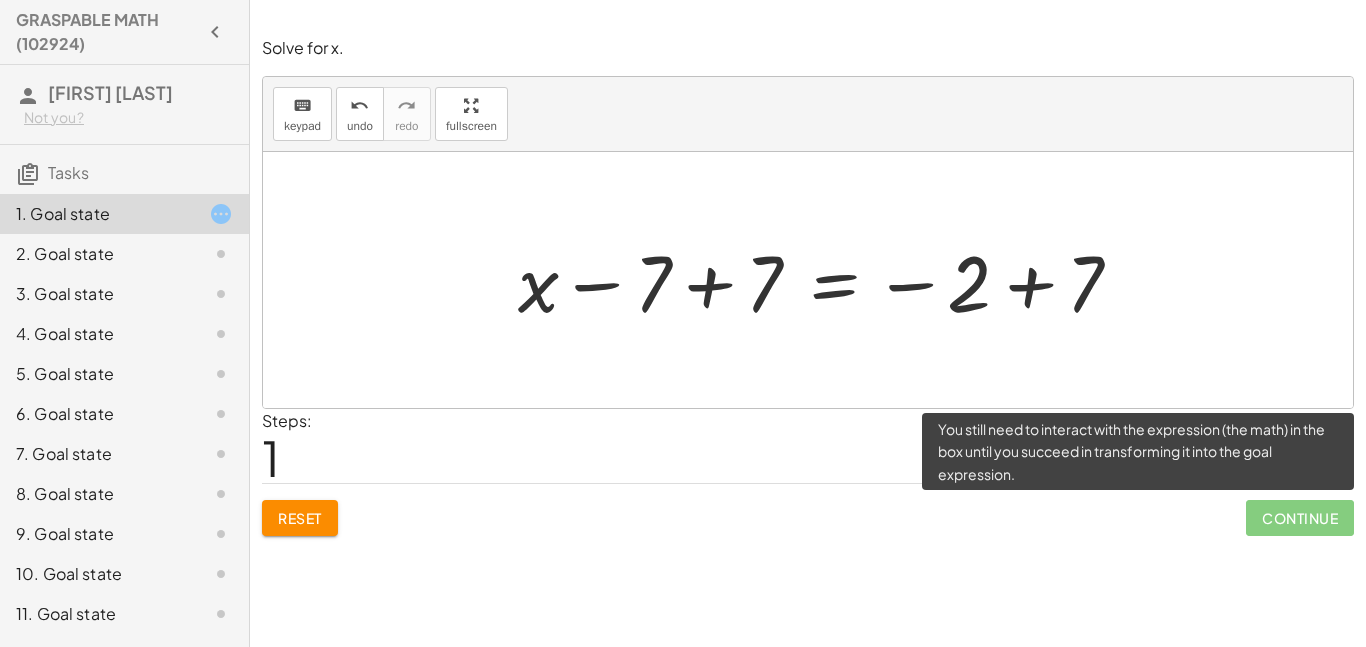 click on "Continue" 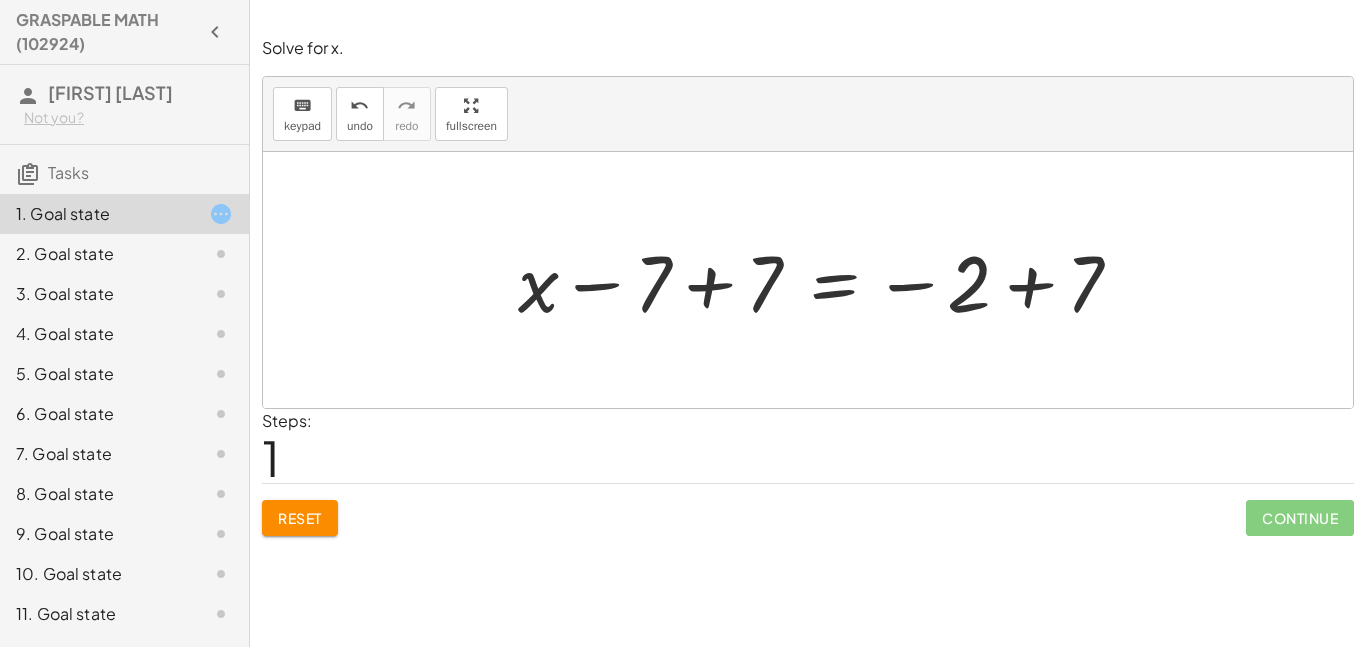 click on "Steps:  1" at bounding box center [287, 446] 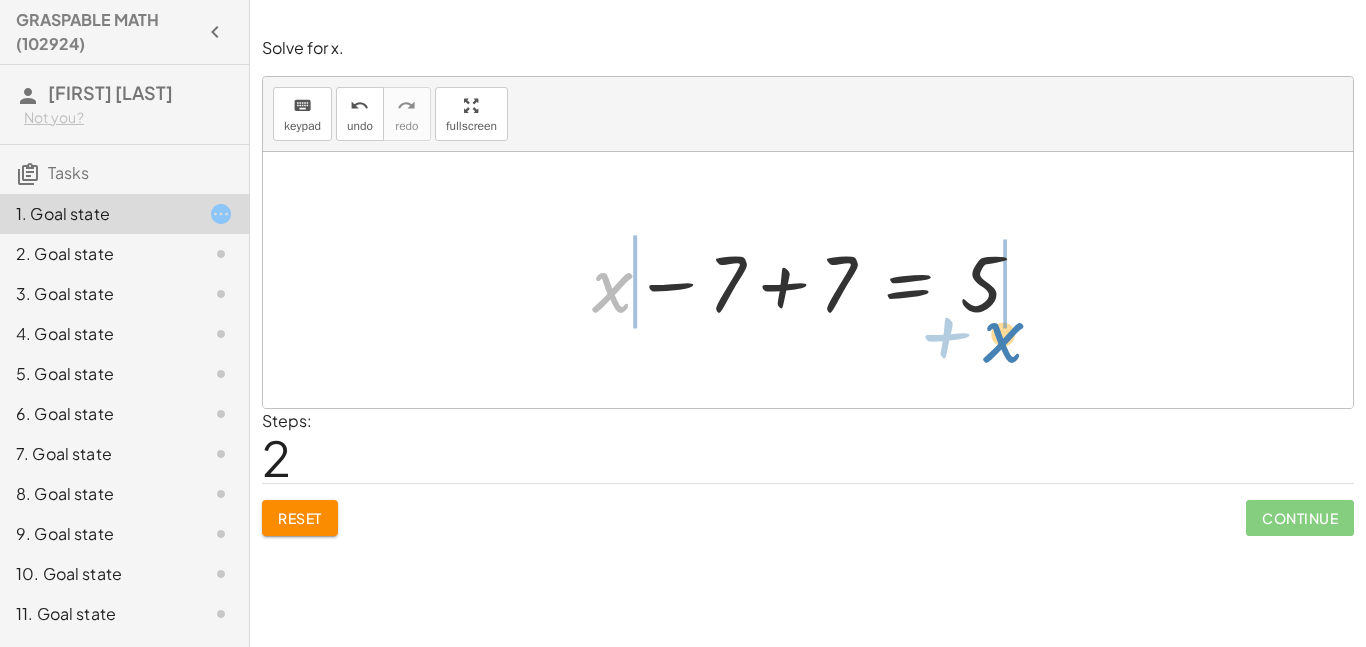 drag, startPoint x: 609, startPoint y: 282, endPoint x: 999, endPoint y: 332, distance: 393.19208 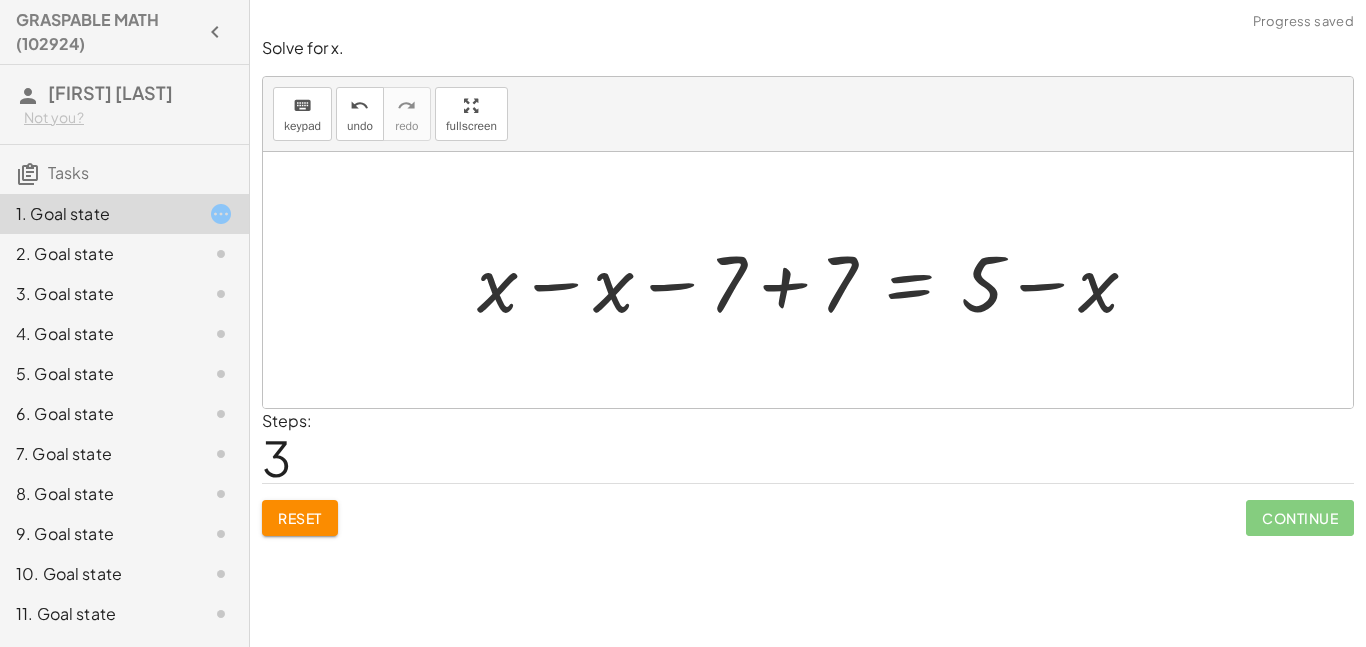click at bounding box center [816, 280] 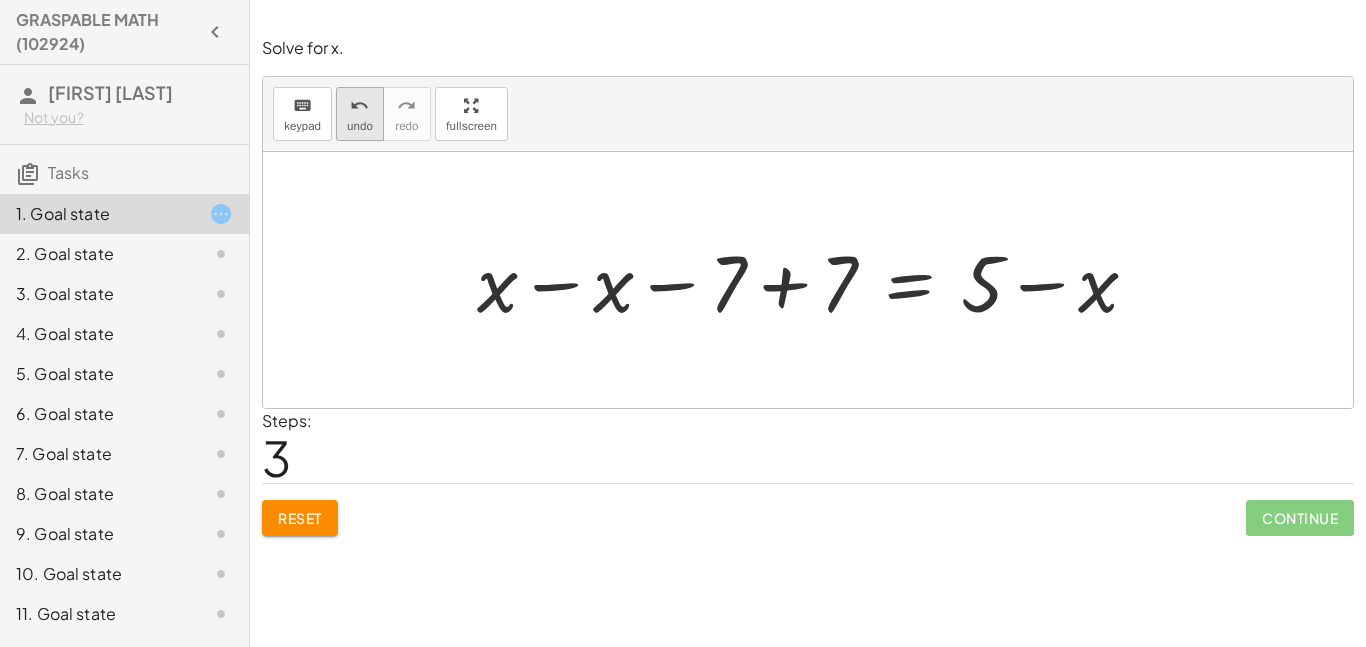 click on "undo" at bounding box center (360, 126) 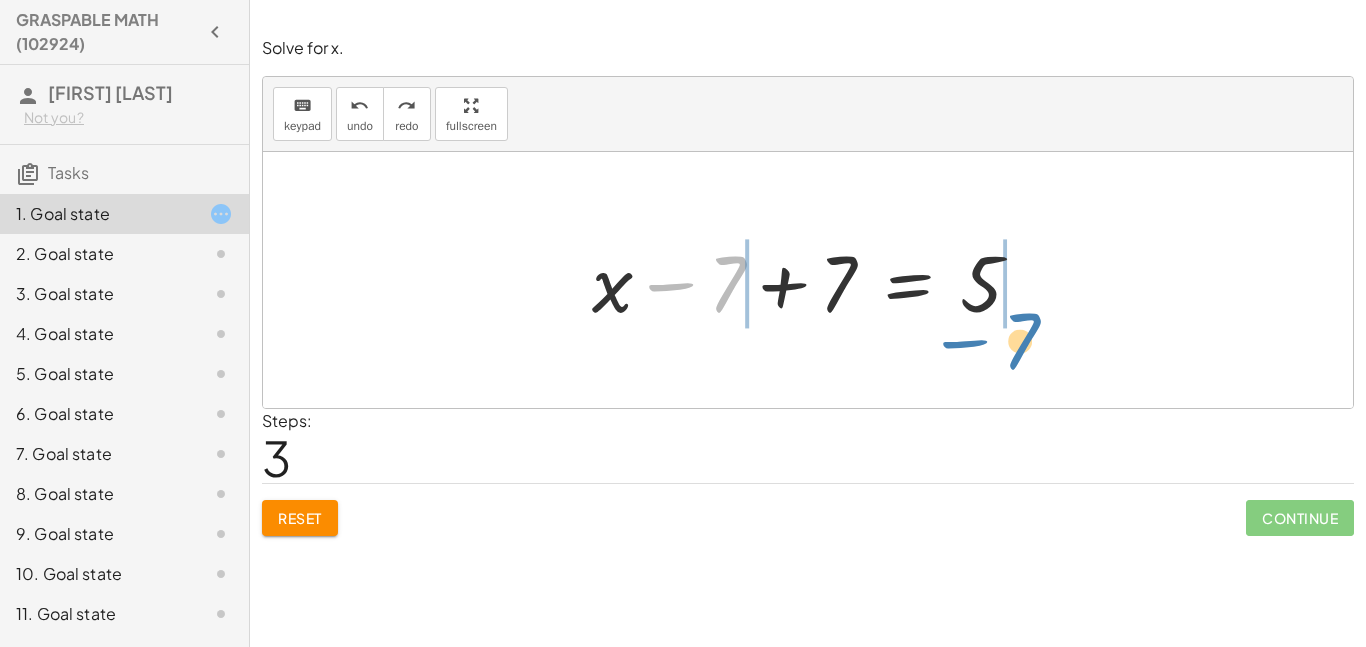 drag, startPoint x: 721, startPoint y: 299, endPoint x: 1016, endPoint y: 355, distance: 300.26822 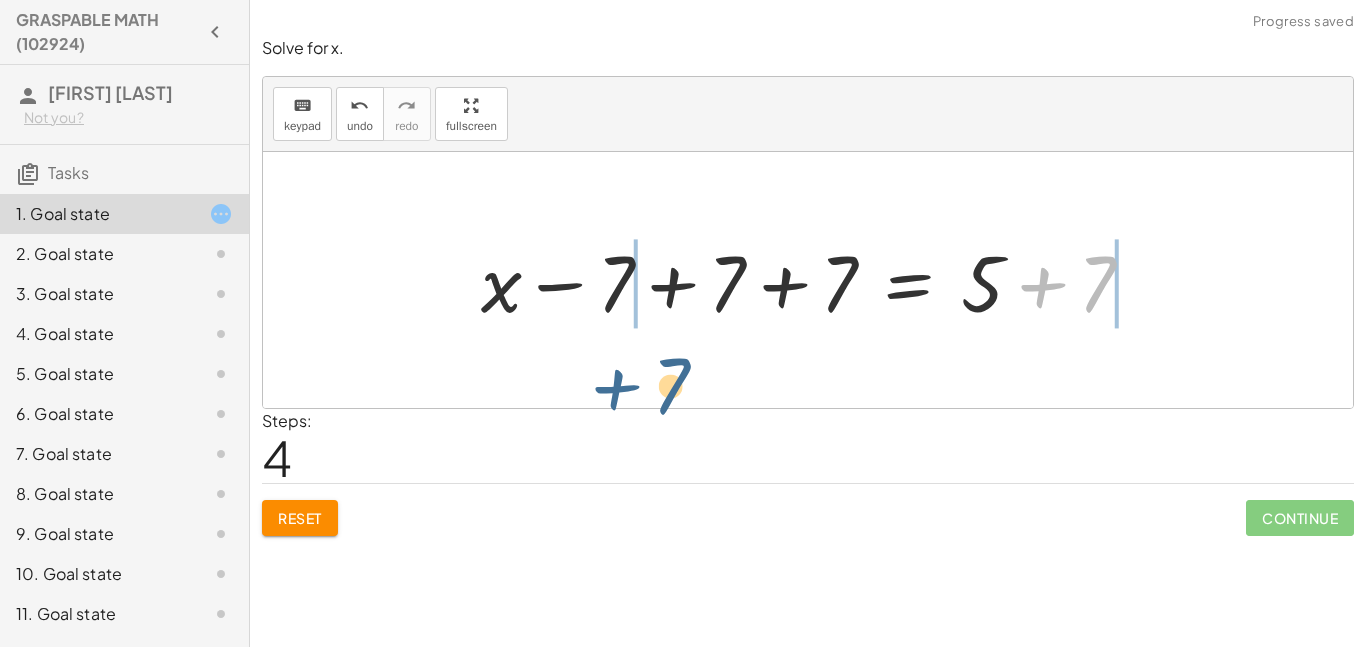 drag, startPoint x: 1052, startPoint y: 300, endPoint x: 528, endPoint y: 280, distance: 524.38153 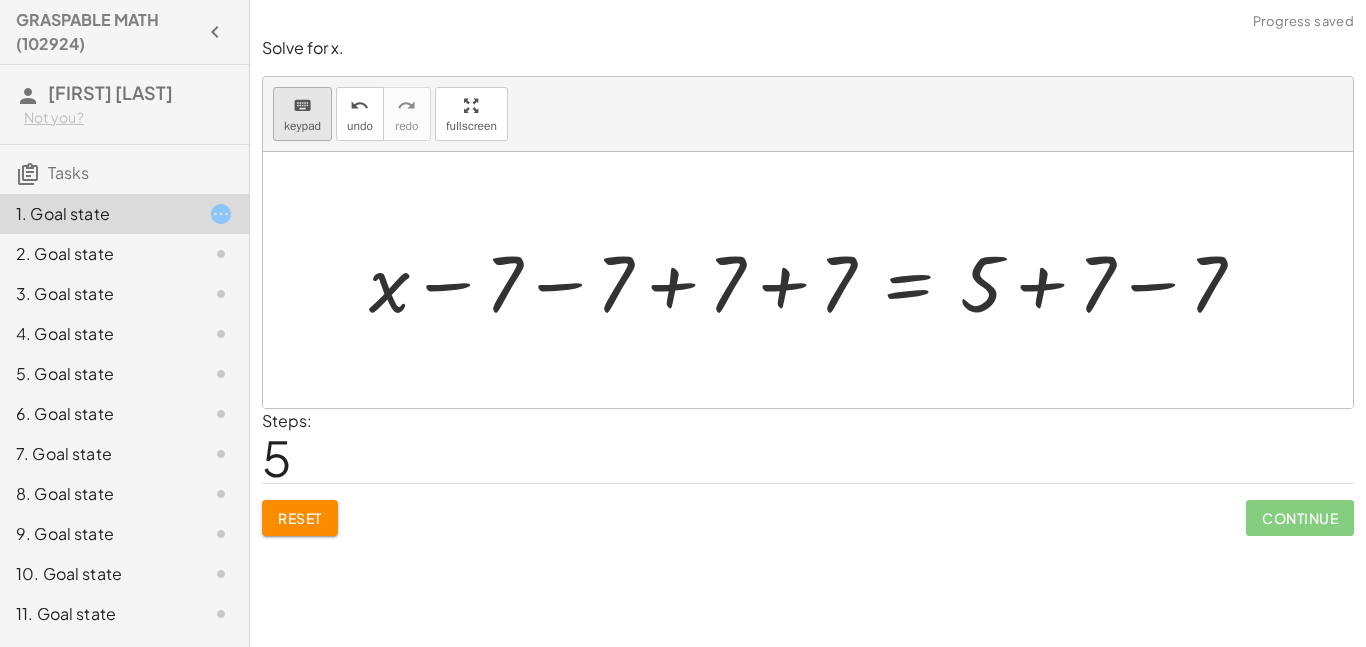 click on "keyboard keypad" at bounding box center (302, 114) 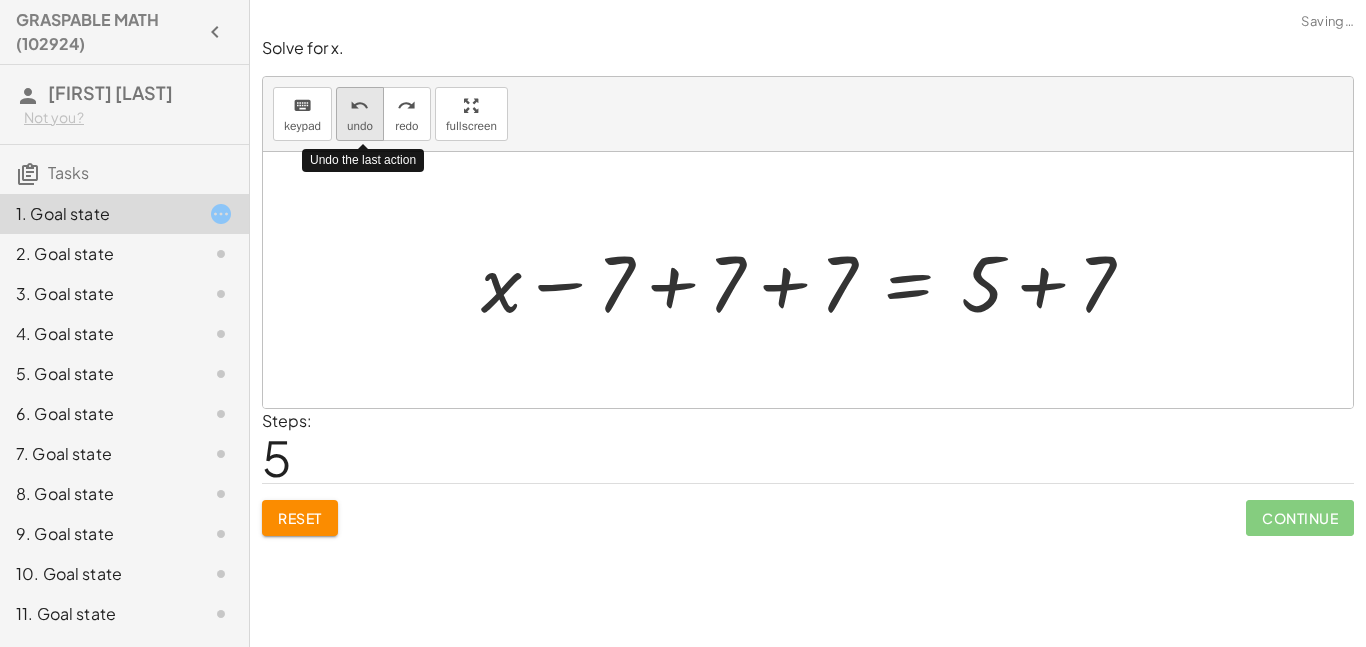 click on "undo" at bounding box center [360, 126] 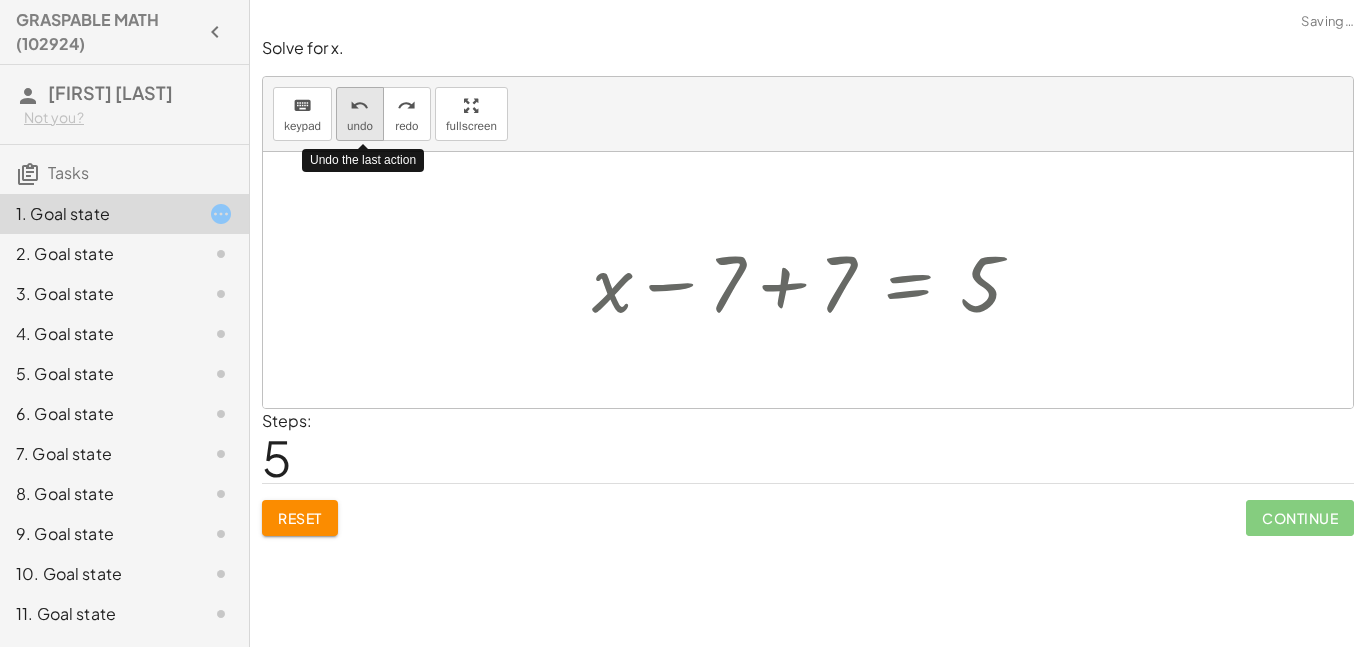 click on "undo" at bounding box center [360, 126] 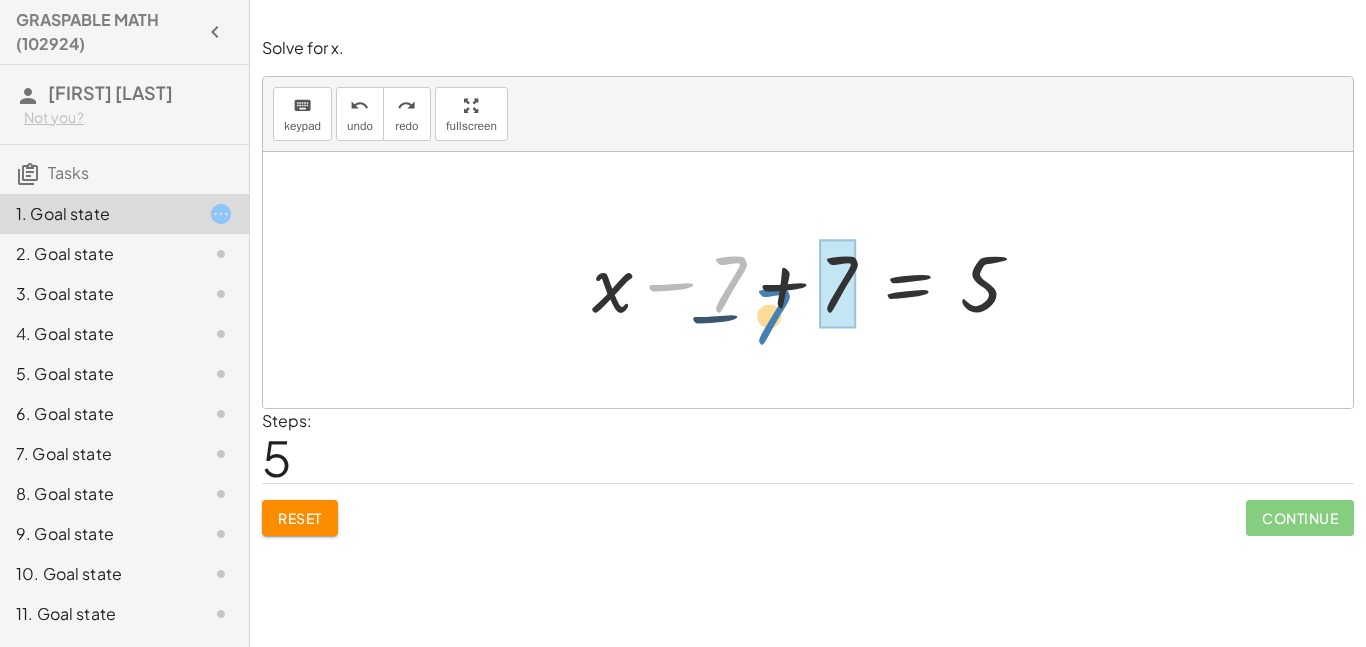 drag, startPoint x: 728, startPoint y: 287, endPoint x: 817, endPoint y: 329, distance: 98.4124 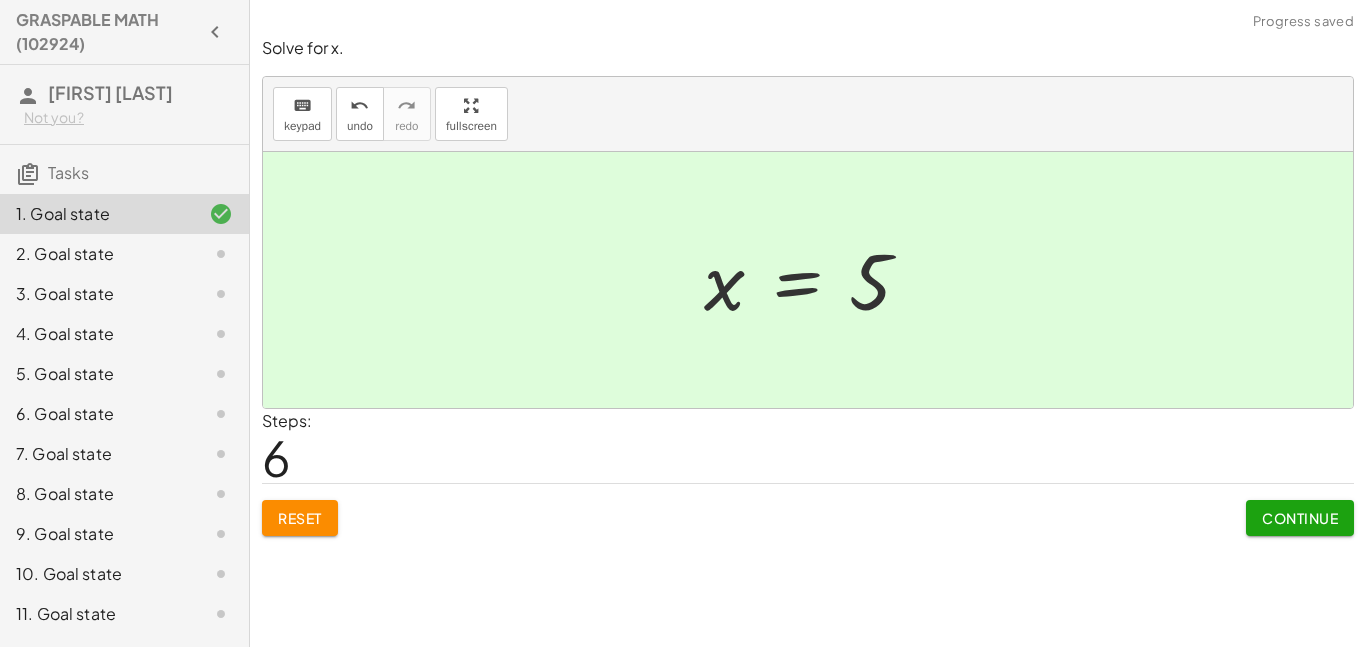 click on "Continue" 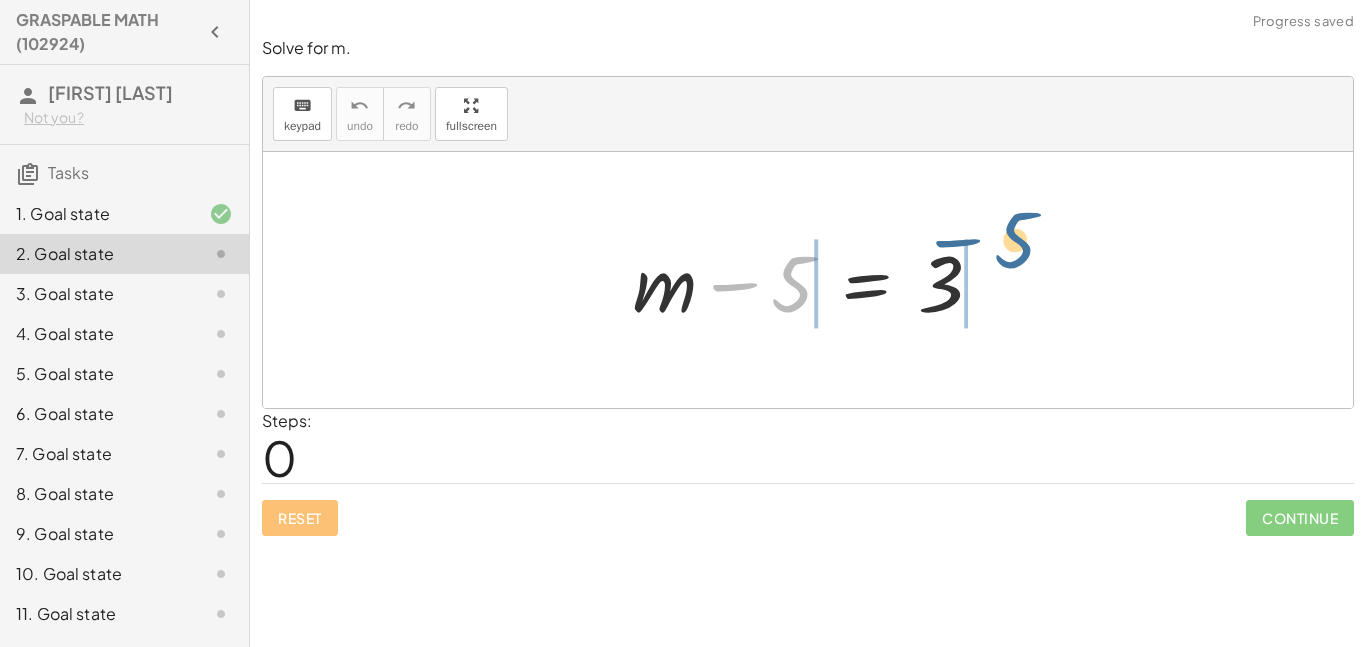 drag, startPoint x: 805, startPoint y: 293, endPoint x: 1028, endPoint y: 251, distance: 226.92068 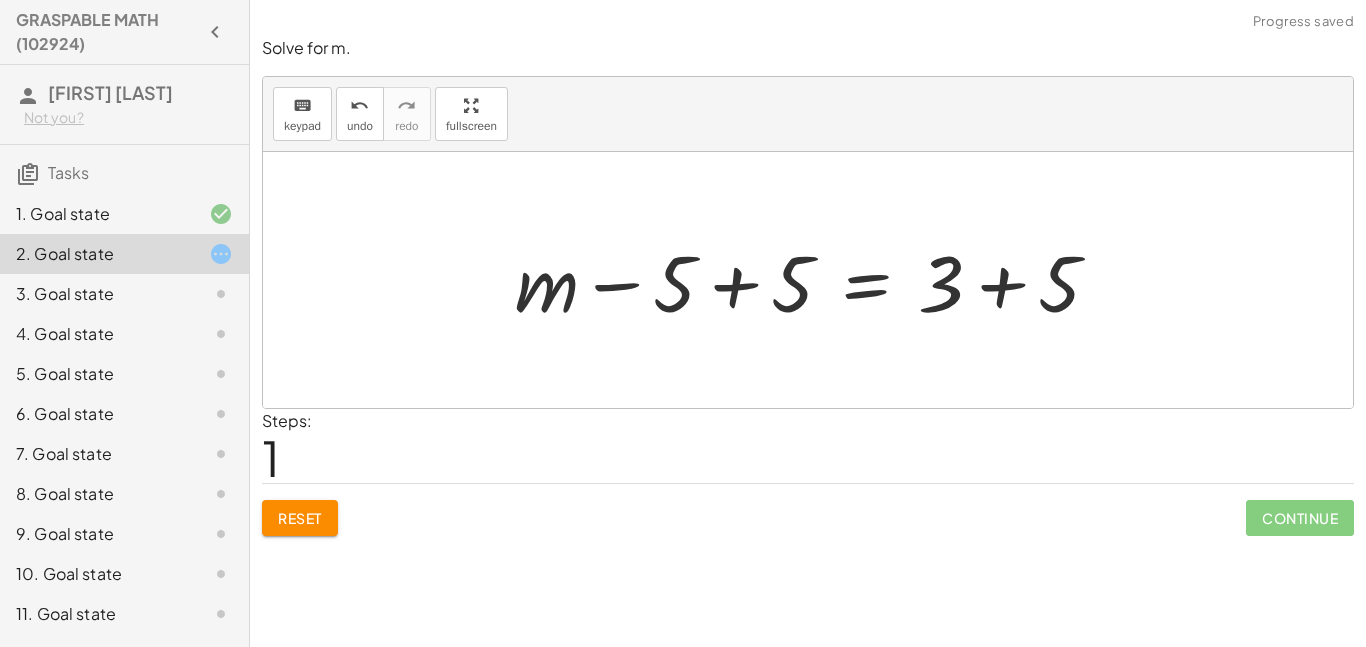 click at bounding box center [815, 280] 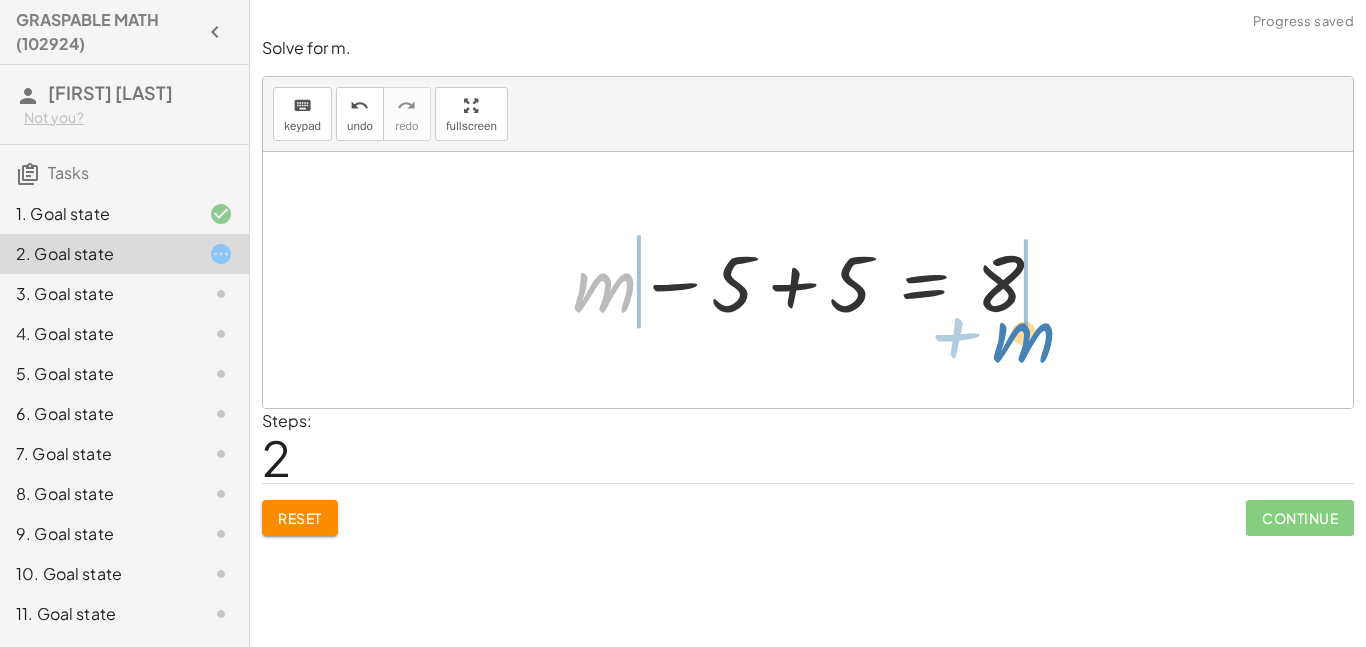 drag, startPoint x: 612, startPoint y: 291, endPoint x: 1025, endPoint y: 338, distance: 415.66574 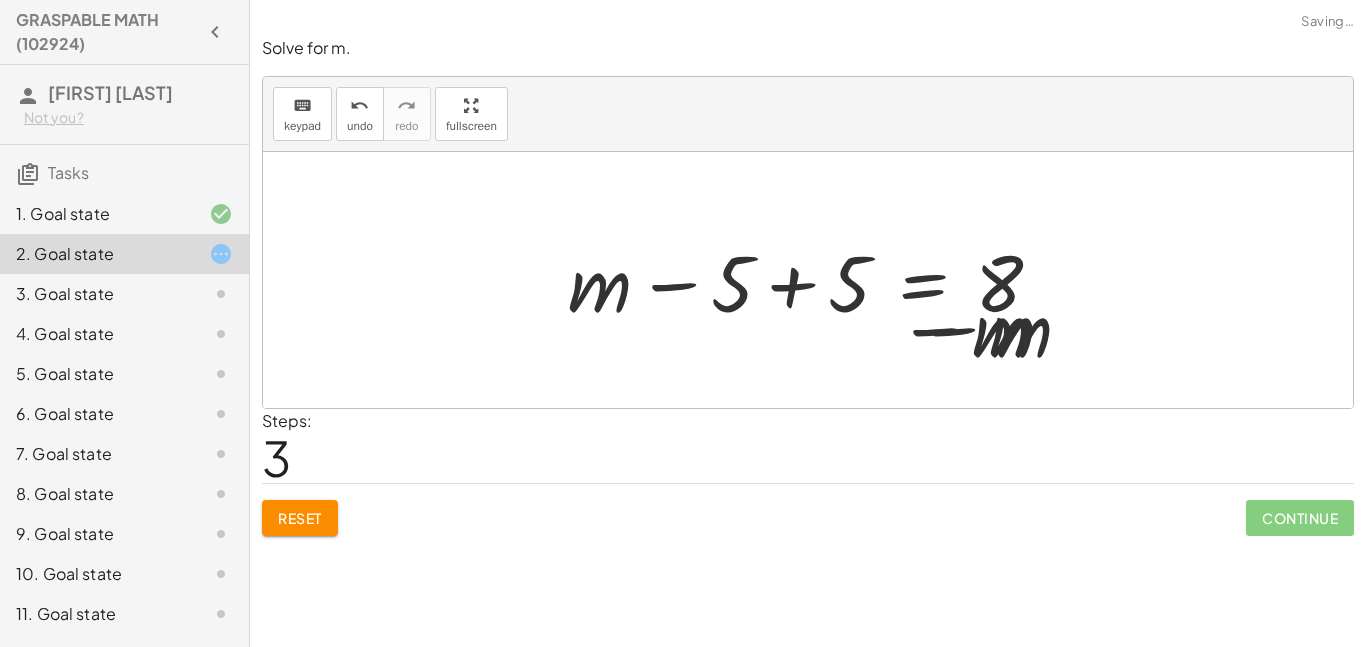 click at bounding box center [808, 280] 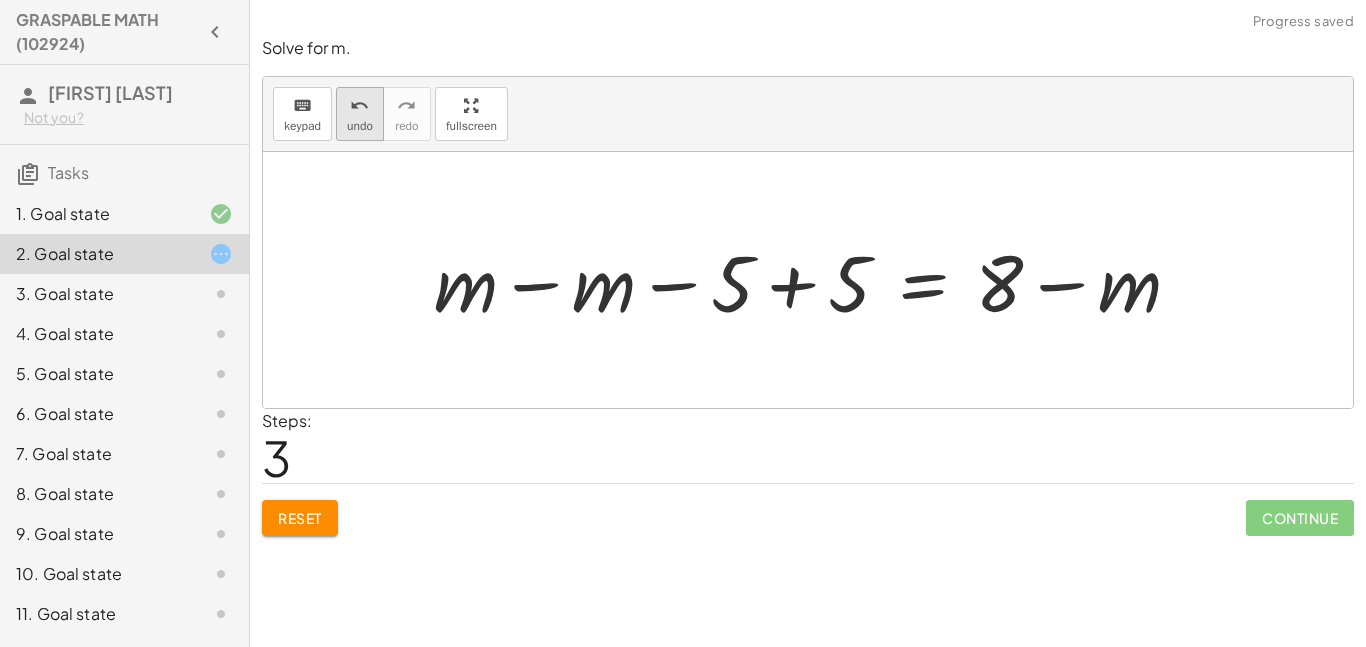 click on "undo" at bounding box center (360, 126) 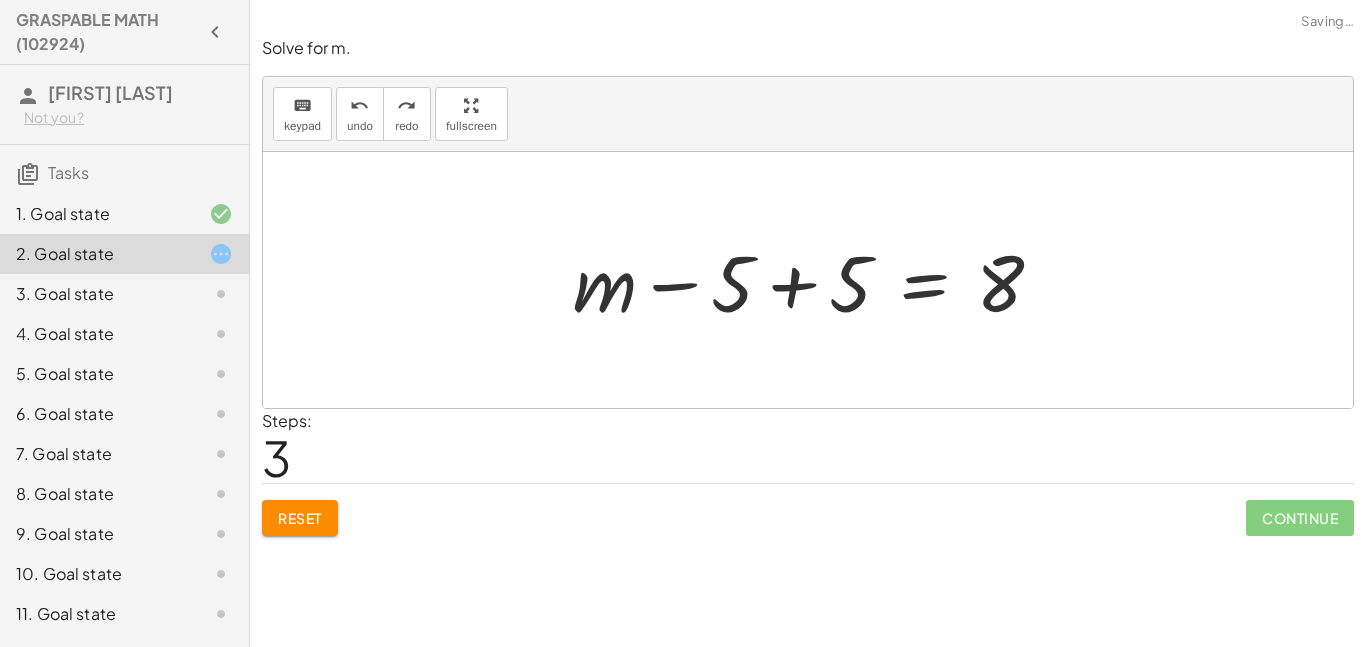 click at bounding box center [816, 280] 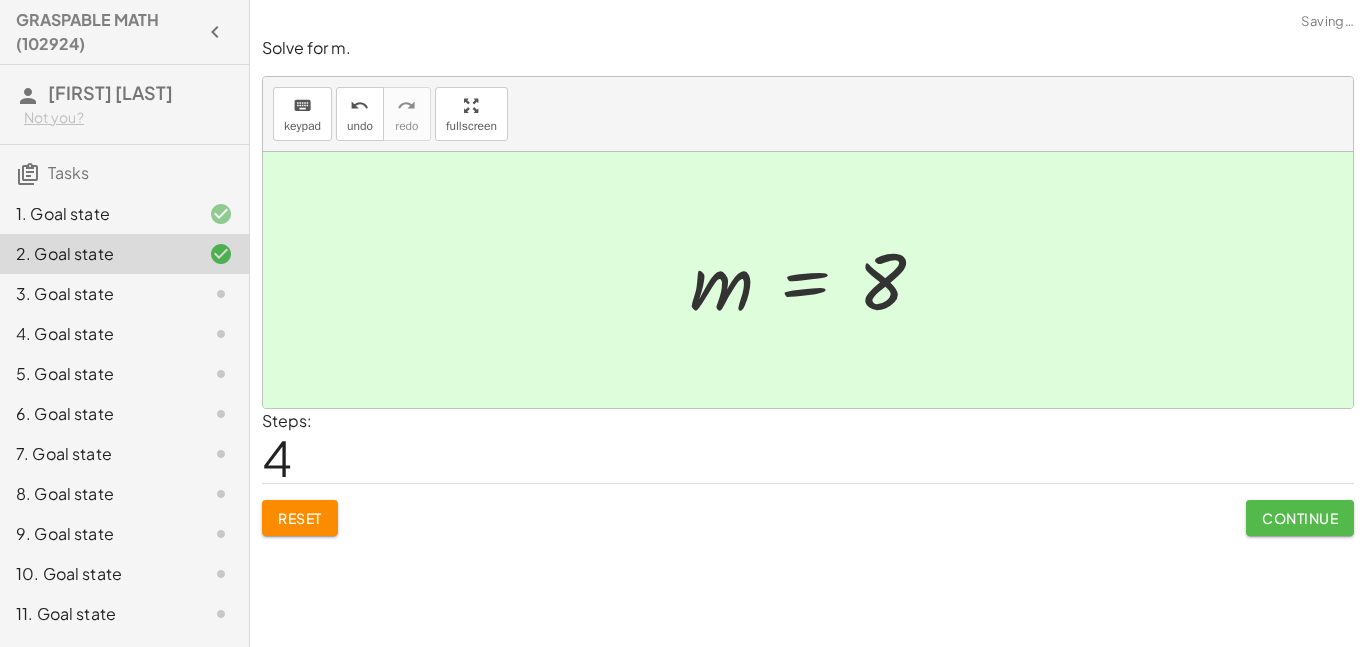 click on "Continue" at bounding box center (1300, 518) 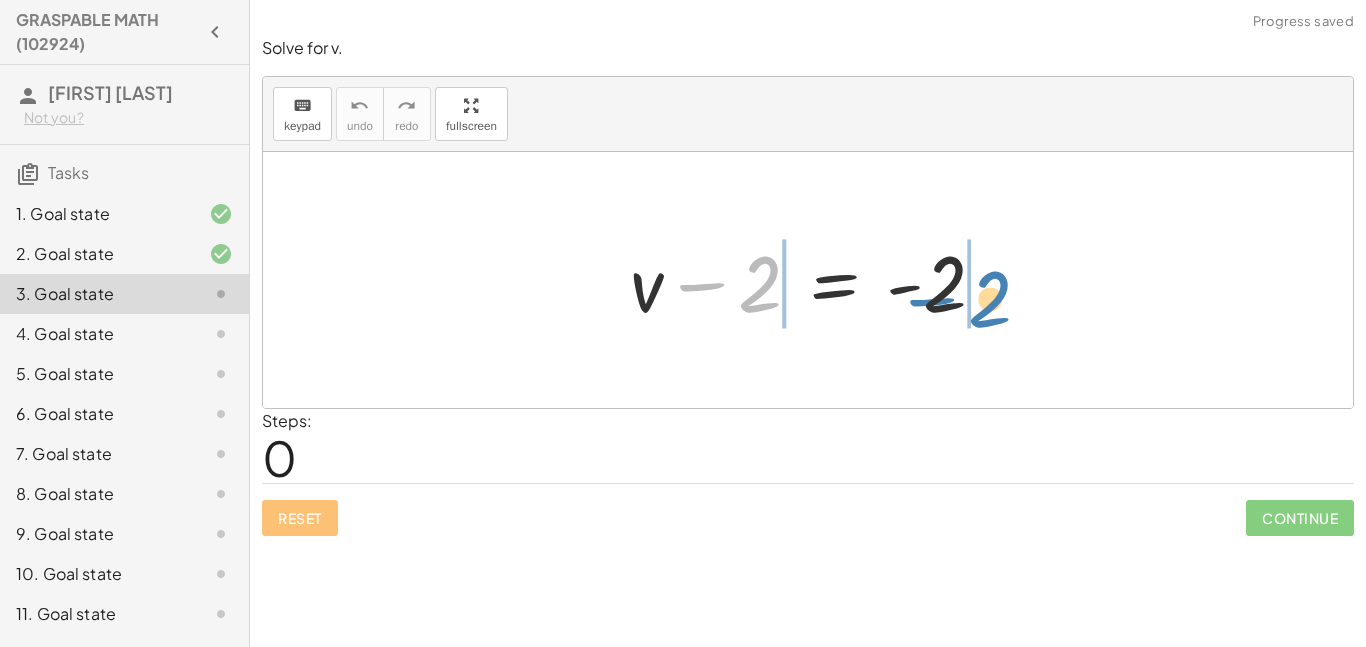 drag, startPoint x: 744, startPoint y: 300, endPoint x: 967, endPoint y: 318, distance: 223.72528 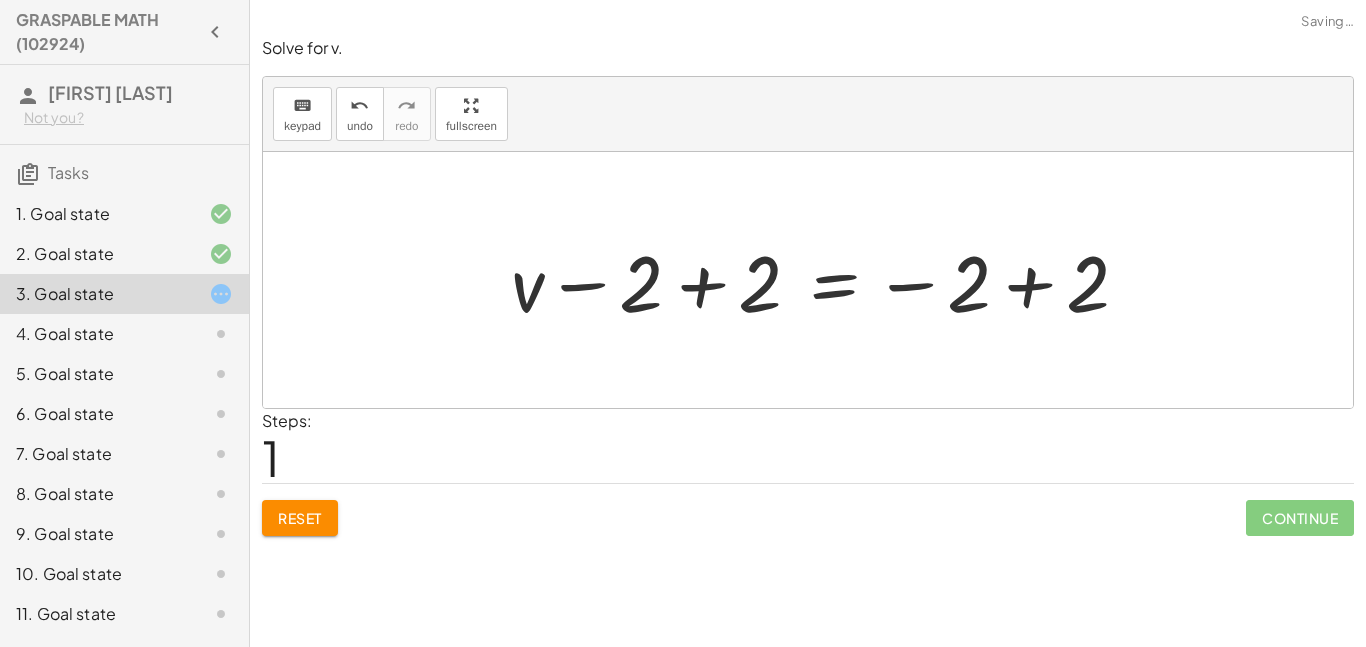 click at bounding box center [828, 280] 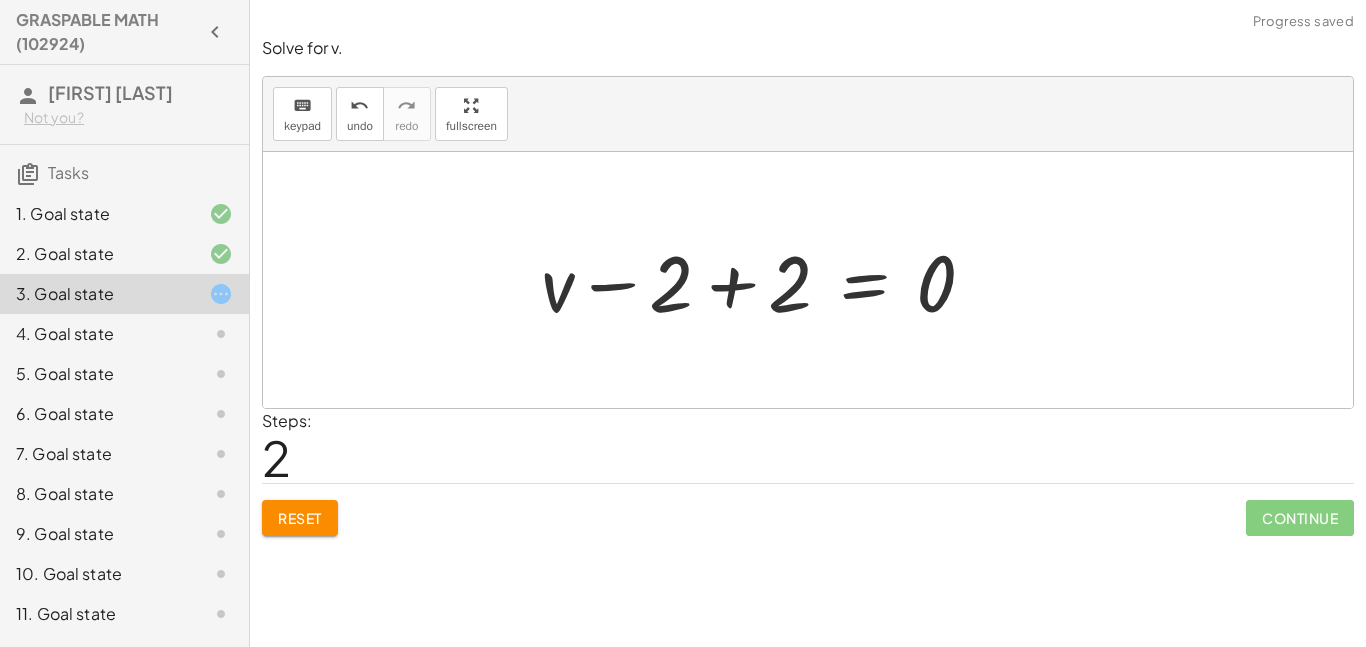click at bounding box center [766, 280] 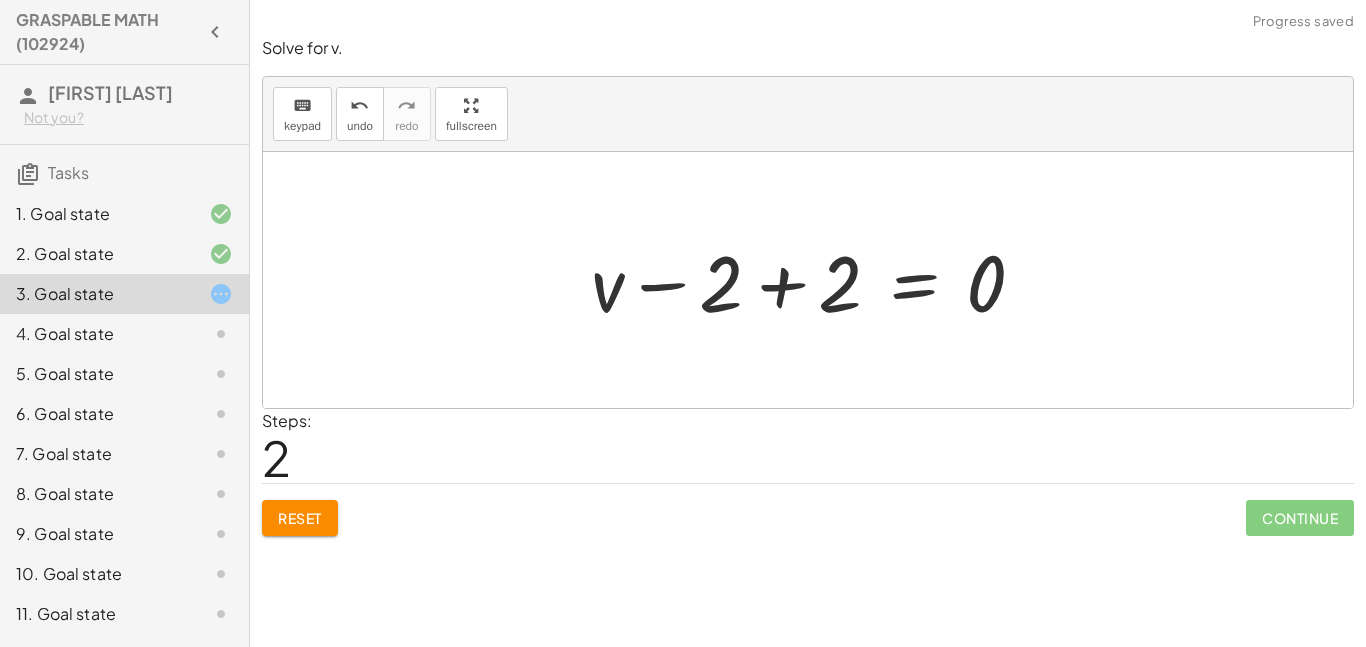 click at bounding box center [816, 280] 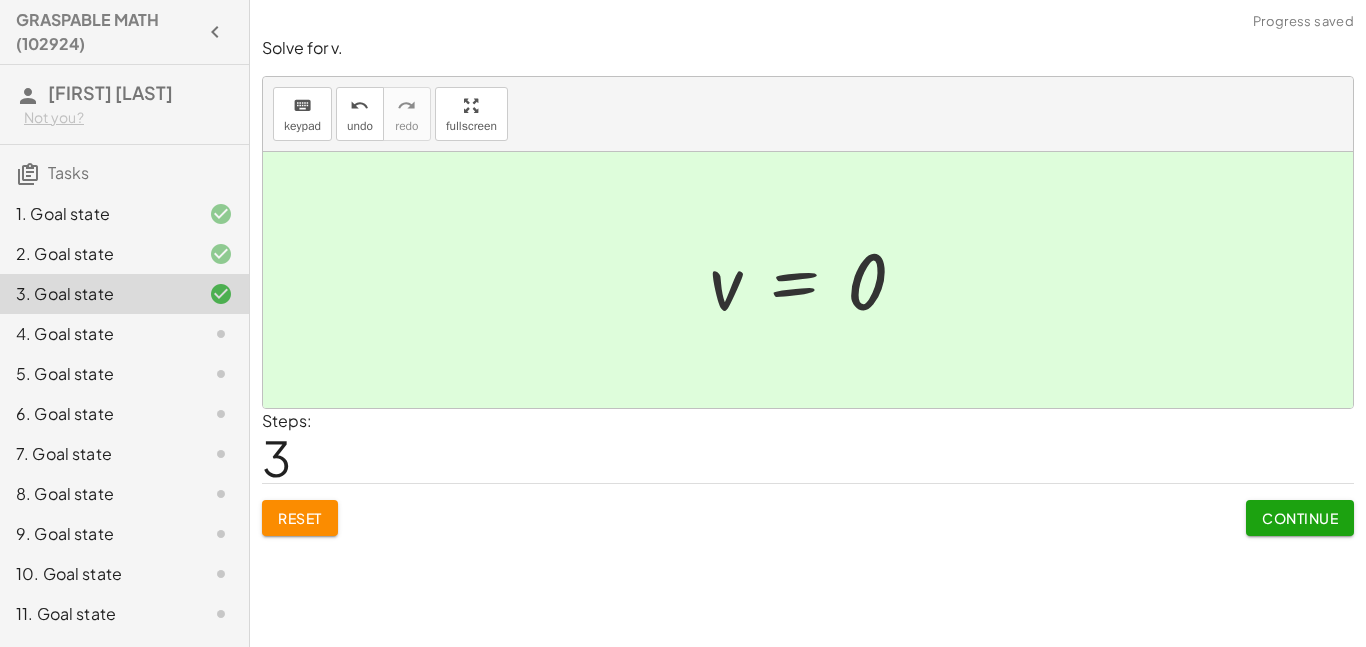click on "Continue" 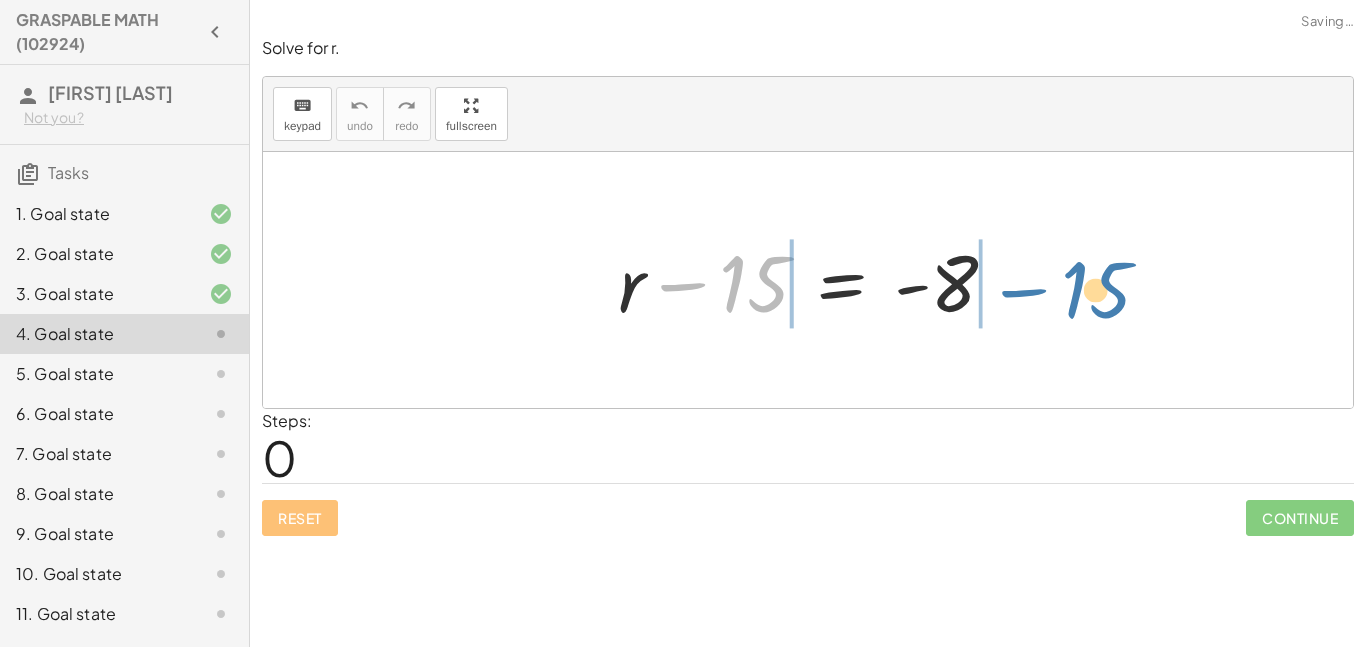 drag, startPoint x: 746, startPoint y: 296, endPoint x: 1088, endPoint y: 302, distance: 342.0526 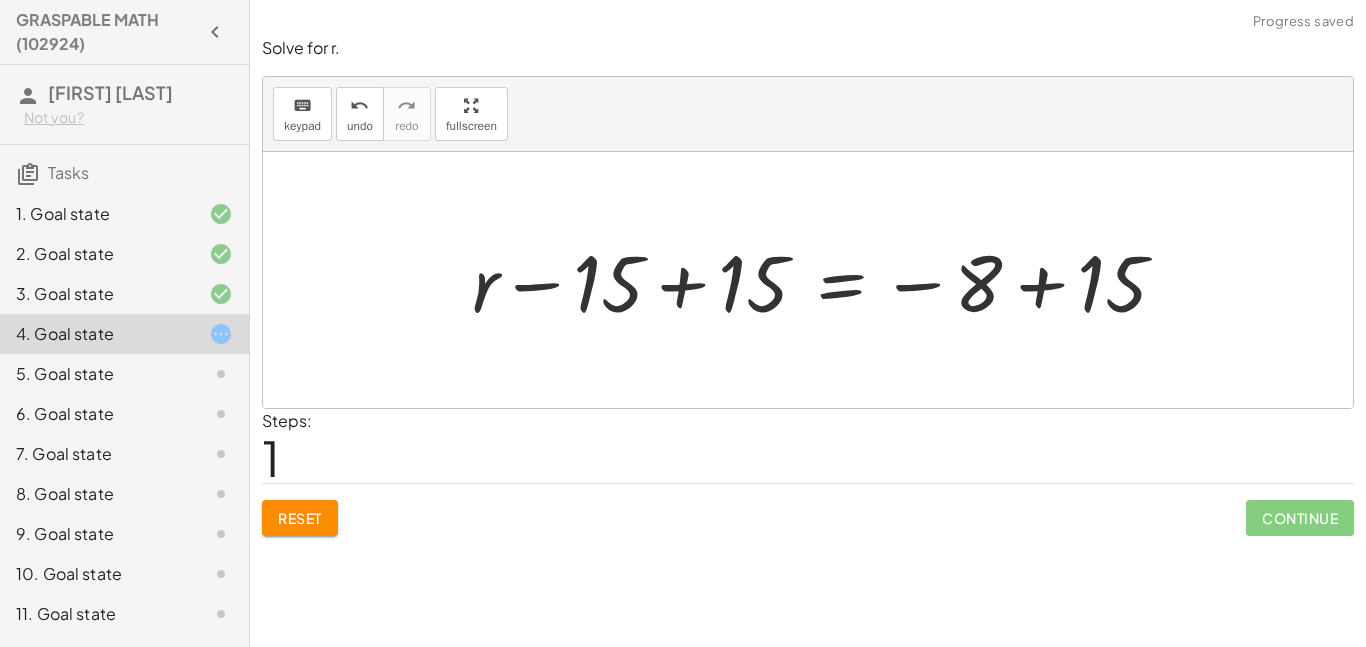 click at bounding box center (827, 280) 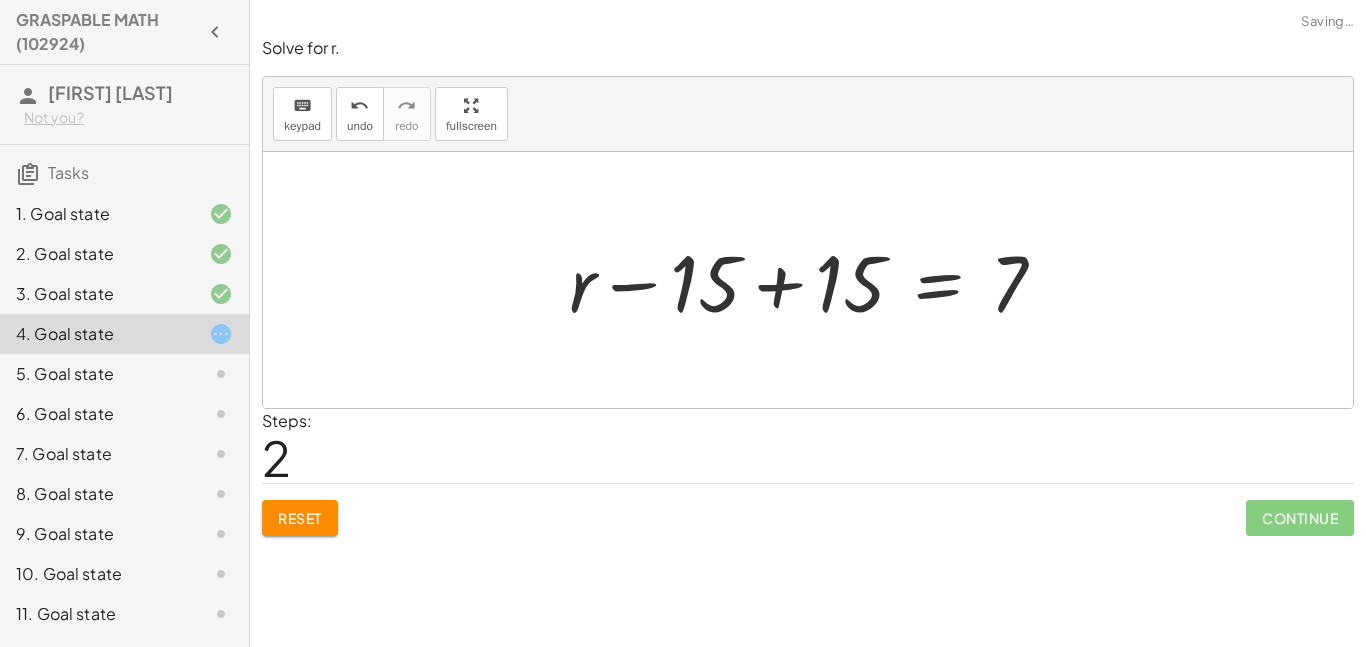 click at bounding box center (815, 280) 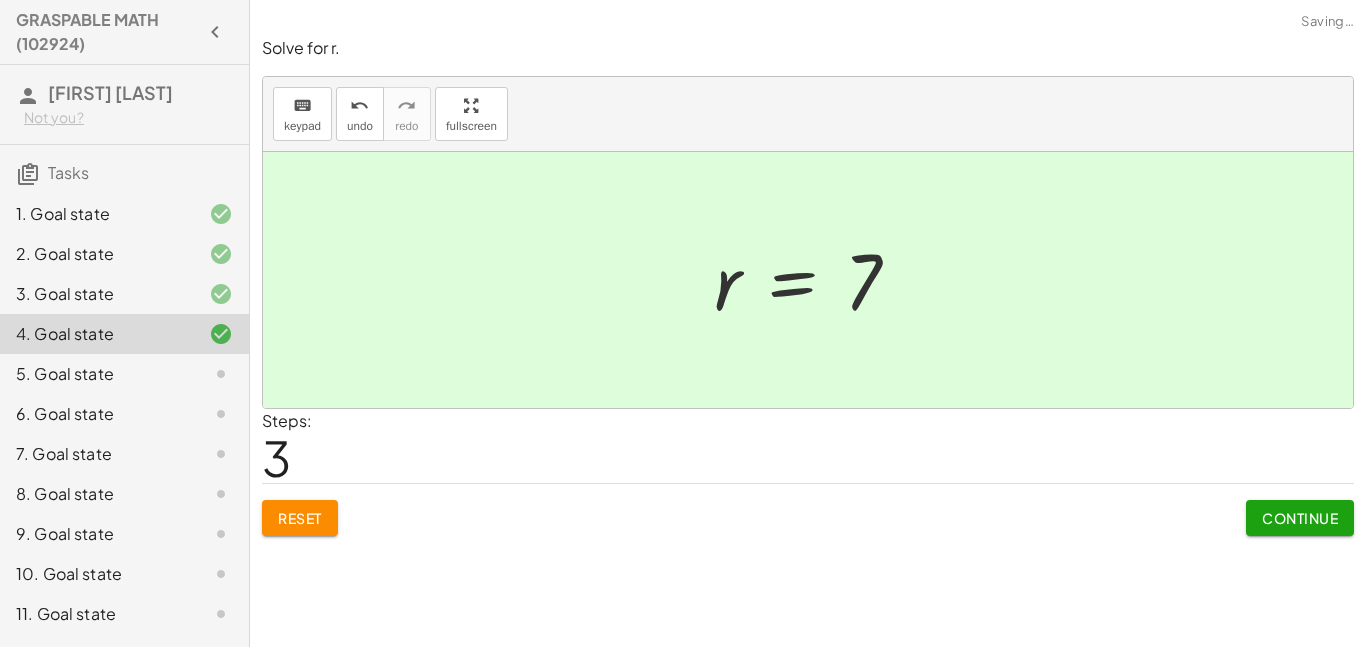 click on "Continue" 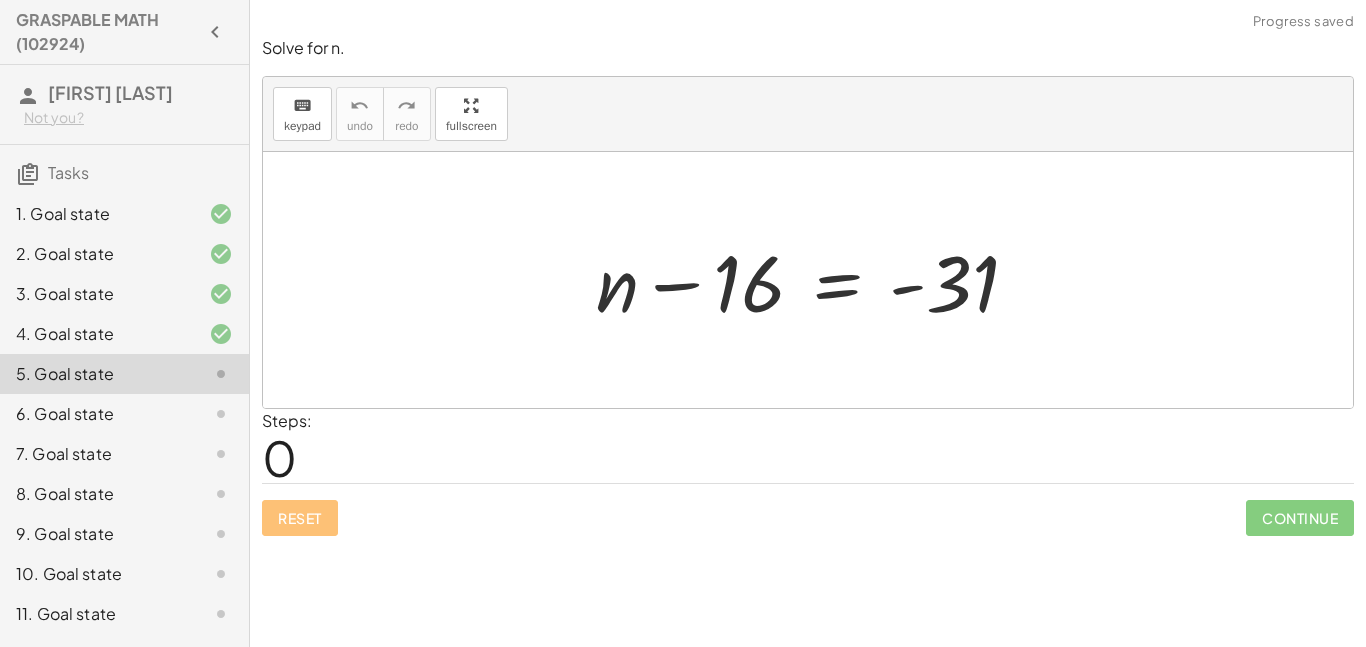 click at bounding box center (815, 280) 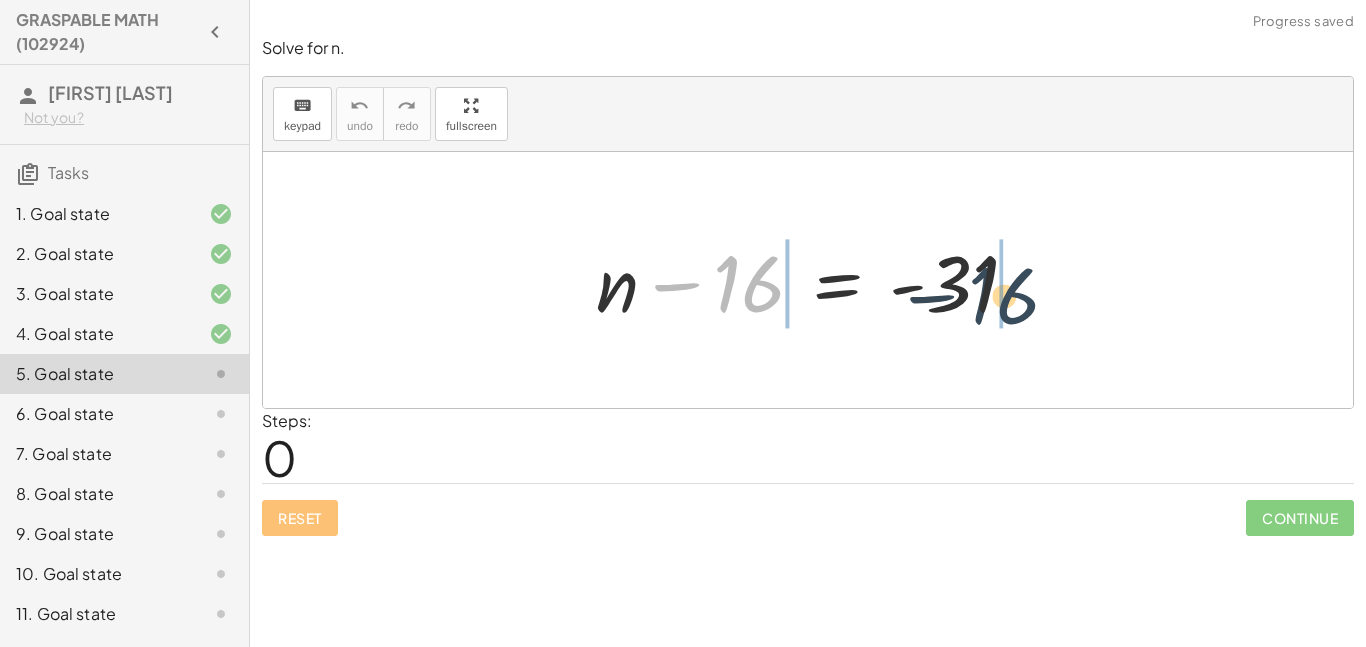 drag, startPoint x: 748, startPoint y: 286, endPoint x: 1104, endPoint y: 300, distance: 356.27518 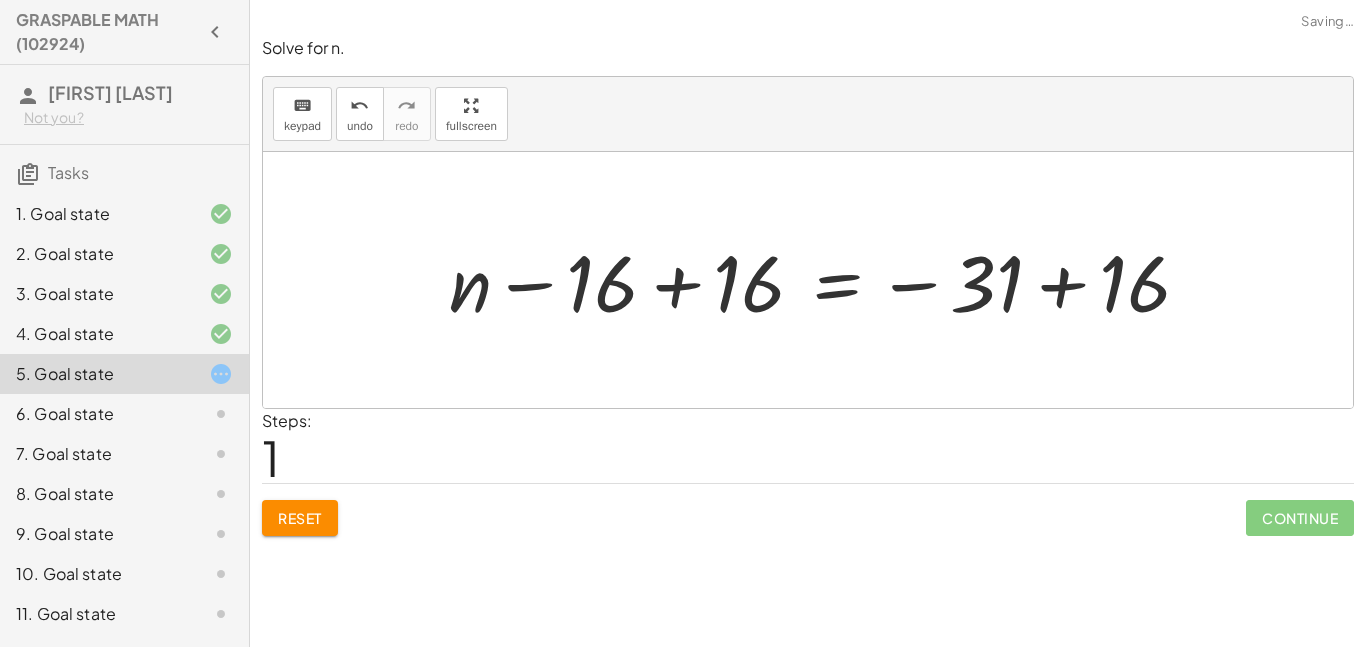 click at bounding box center [827, 280] 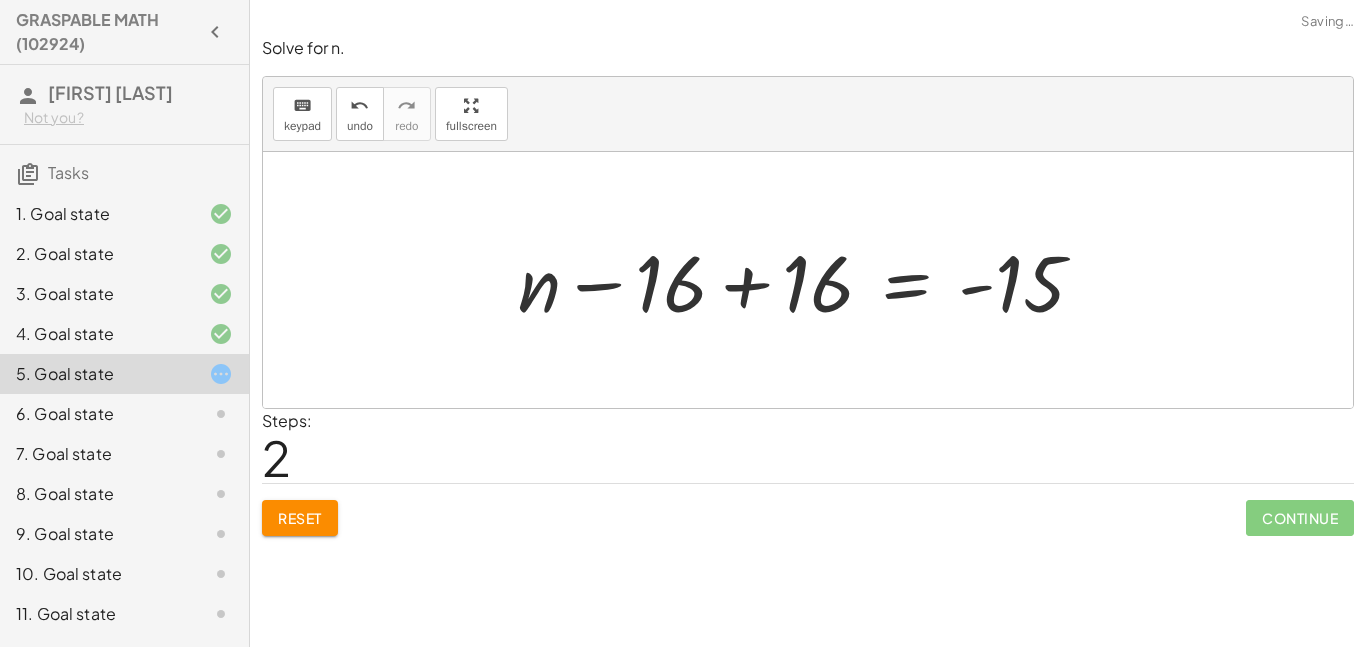 click at bounding box center [809, 280] 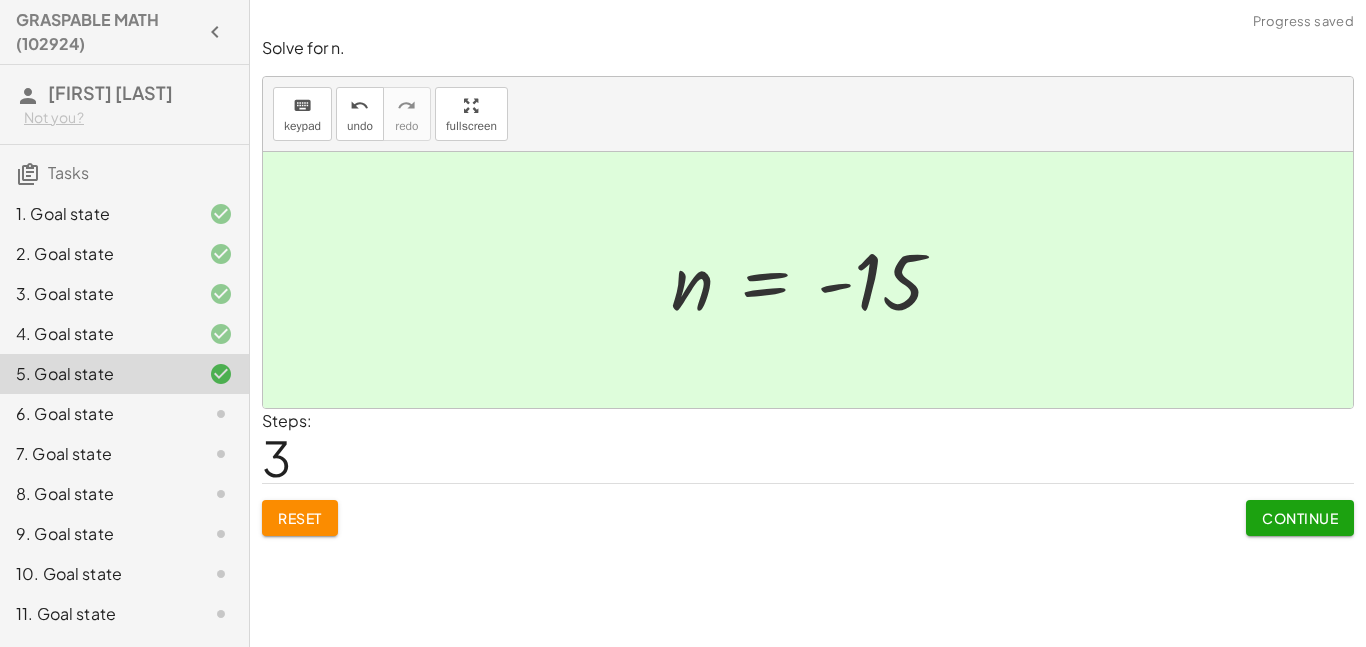 click on "Continue" 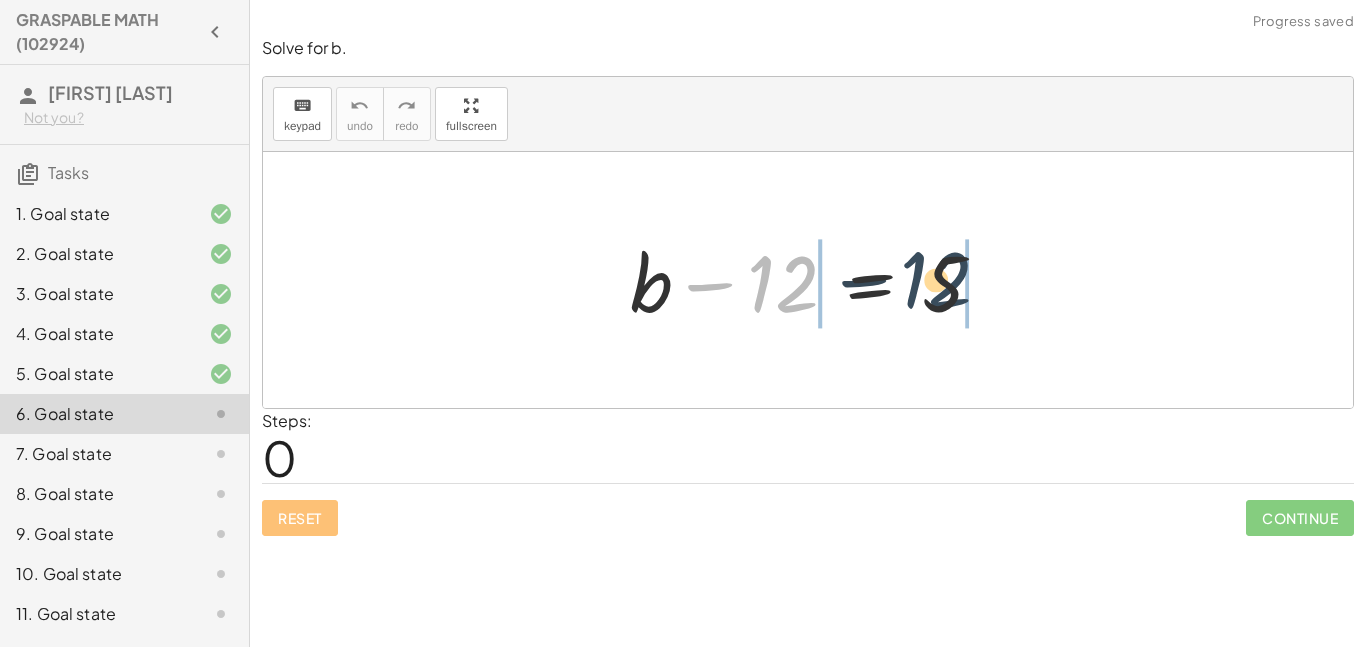 drag, startPoint x: 785, startPoint y: 290, endPoint x: 970, endPoint y: 287, distance: 185.02432 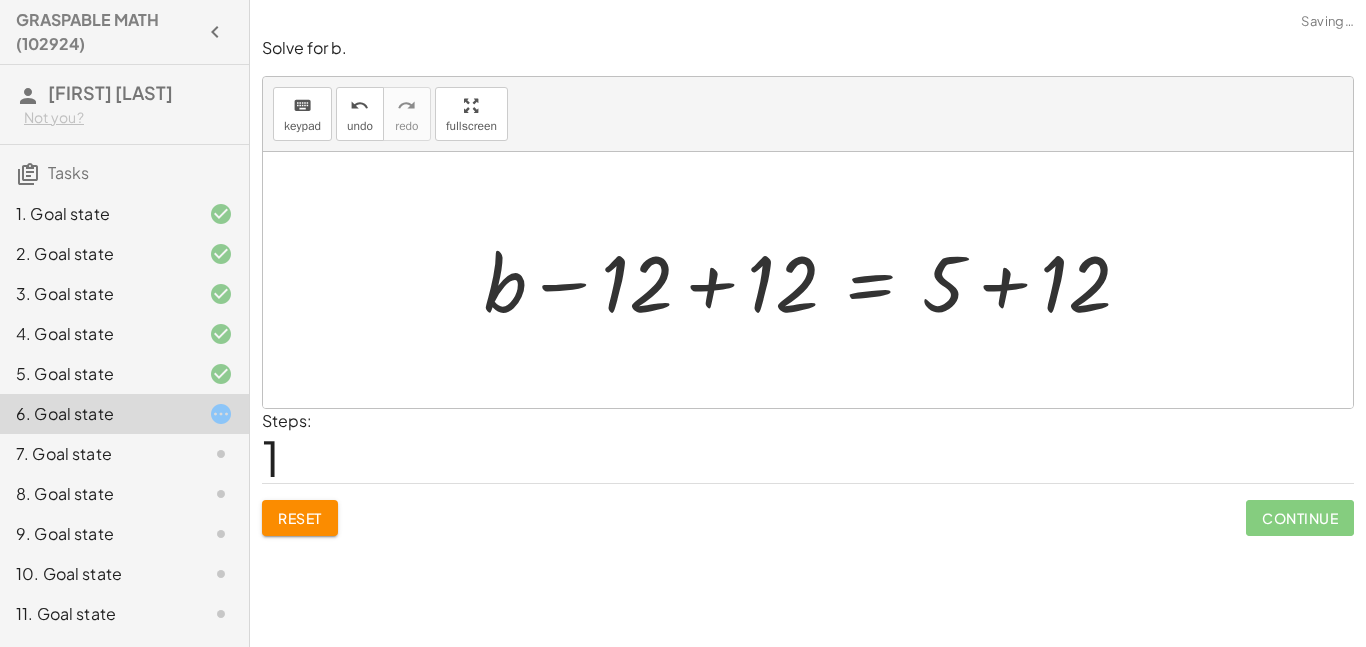 click at bounding box center (815, 280) 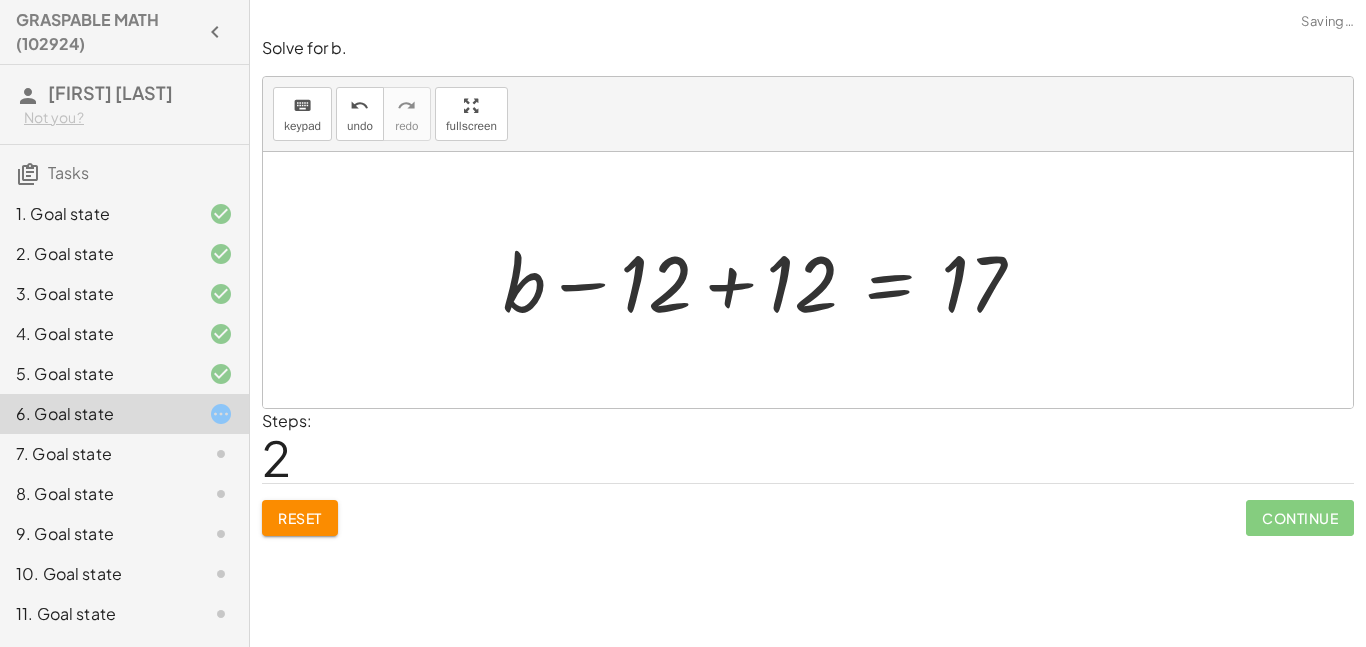click at bounding box center (772, 280) 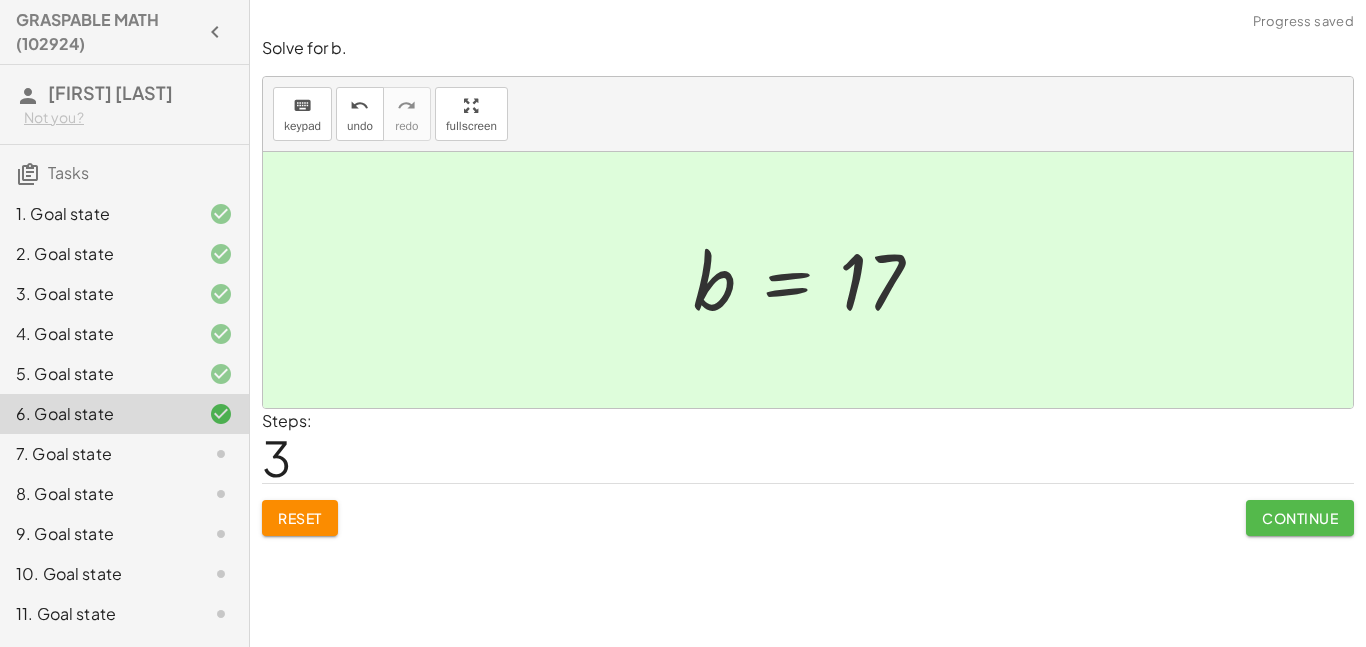 click on "Continue" at bounding box center [1300, 518] 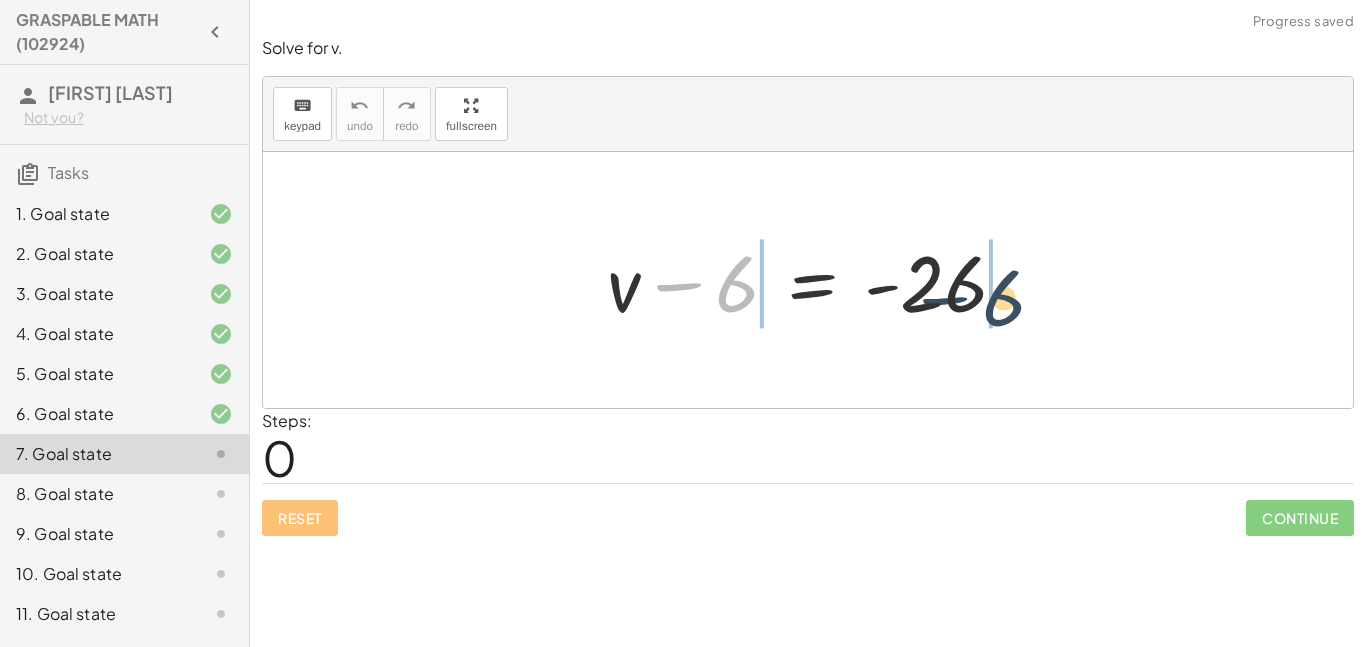 drag, startPoint x: 733, startPoint y: 290, endPoint x: 1044, endPoint y: 309, distance: 311.57983 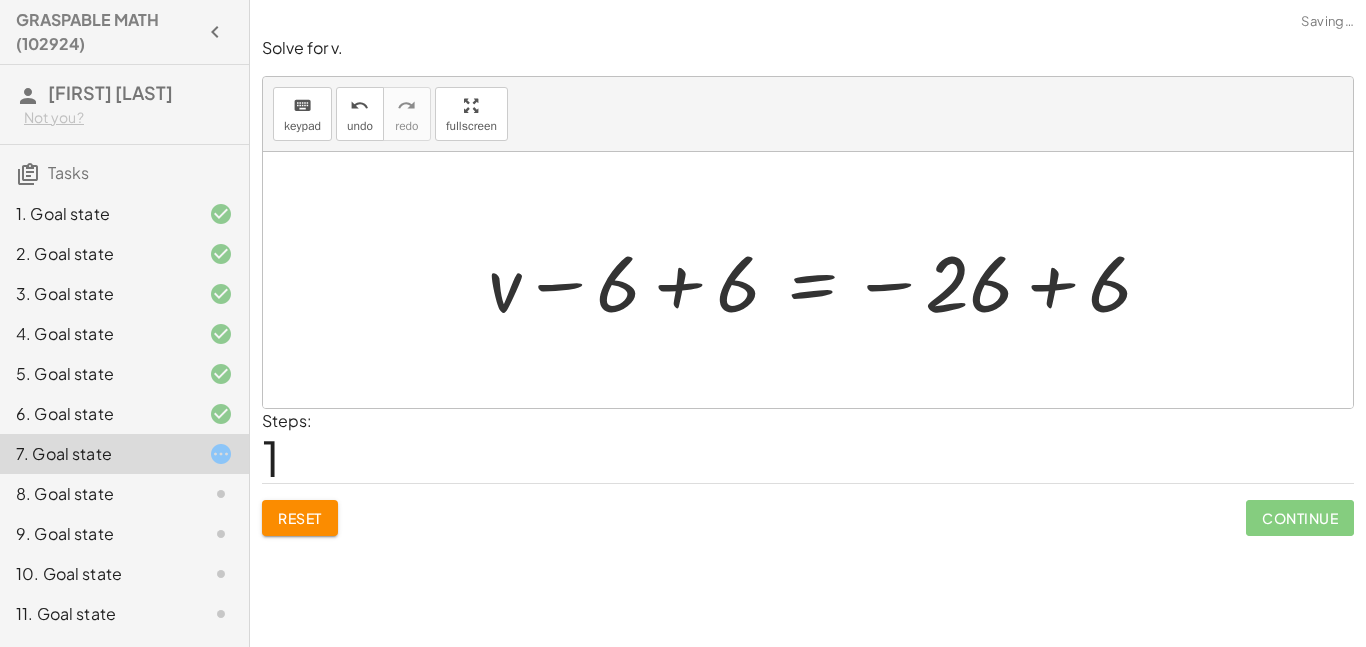 click at bounding box center (828, 280) 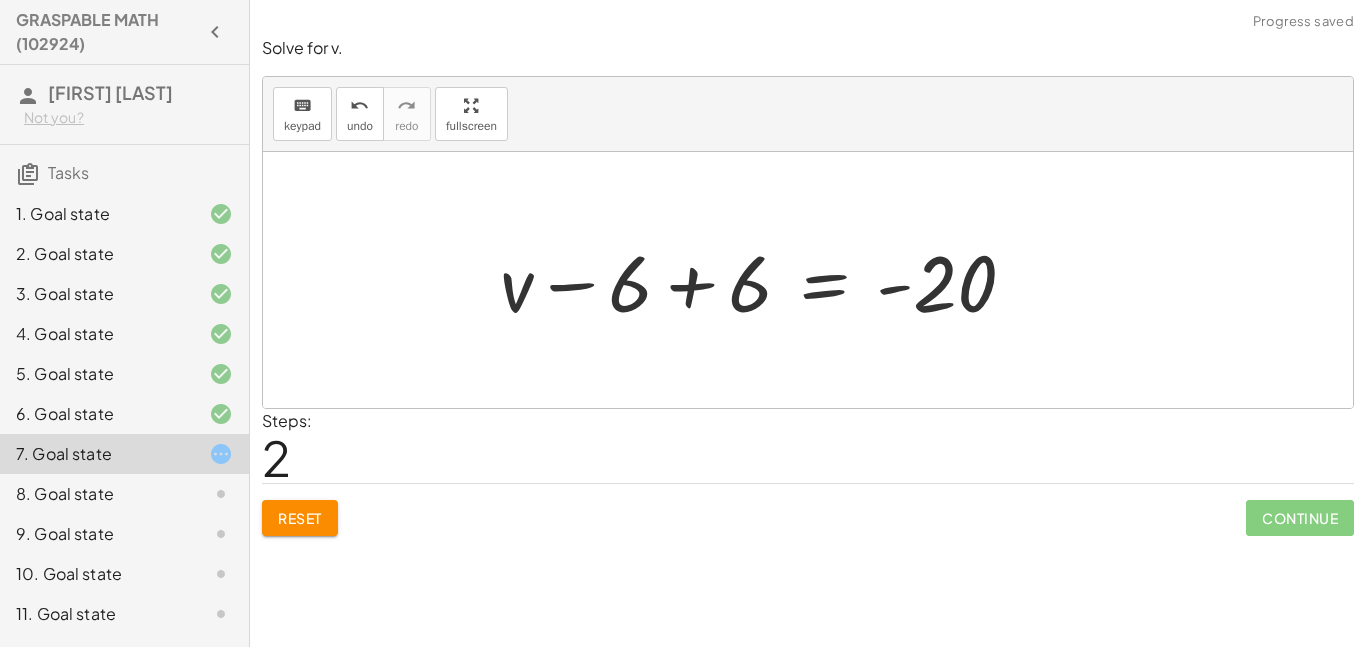 click at bounding box center [766, 280] 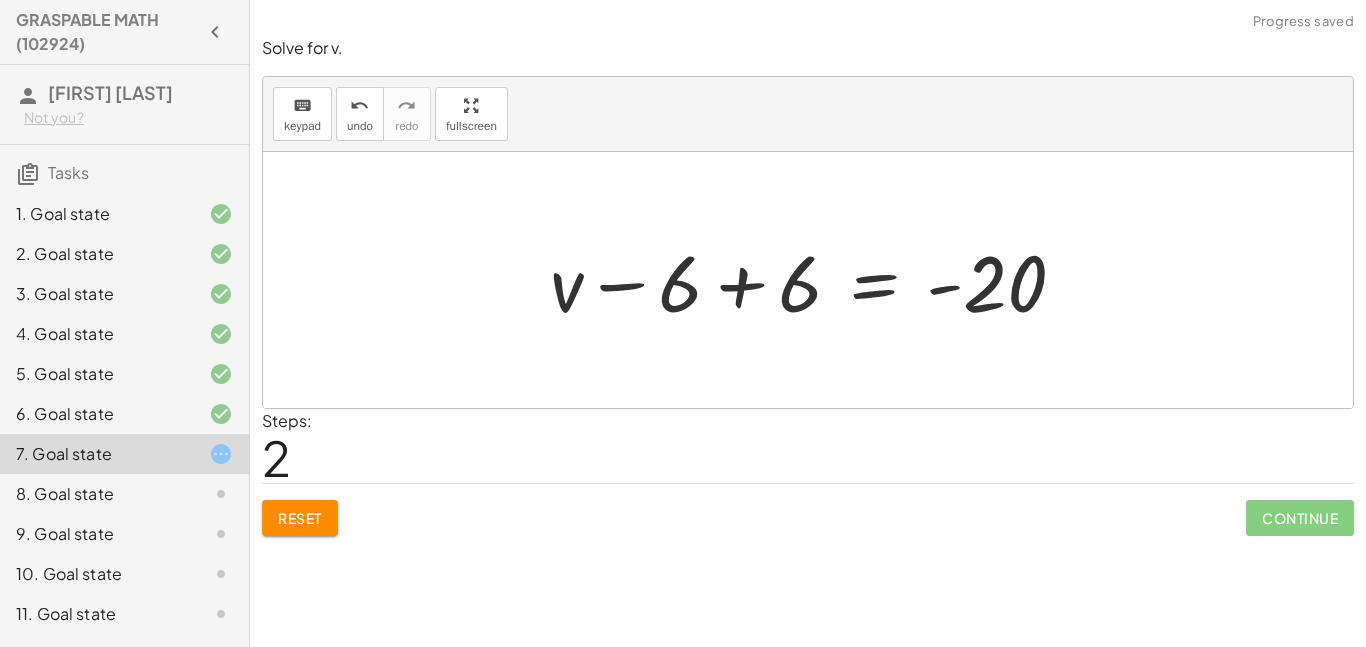 click at bounding box center (816, 280) 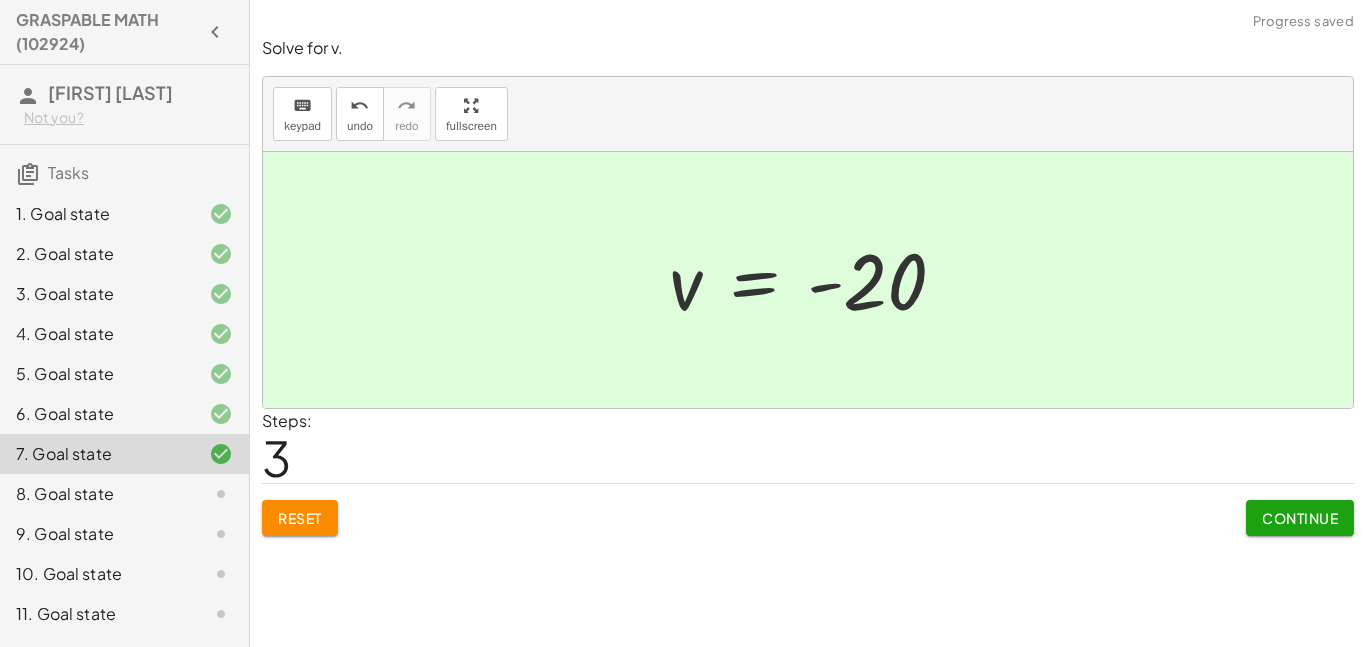 click on "Continue" 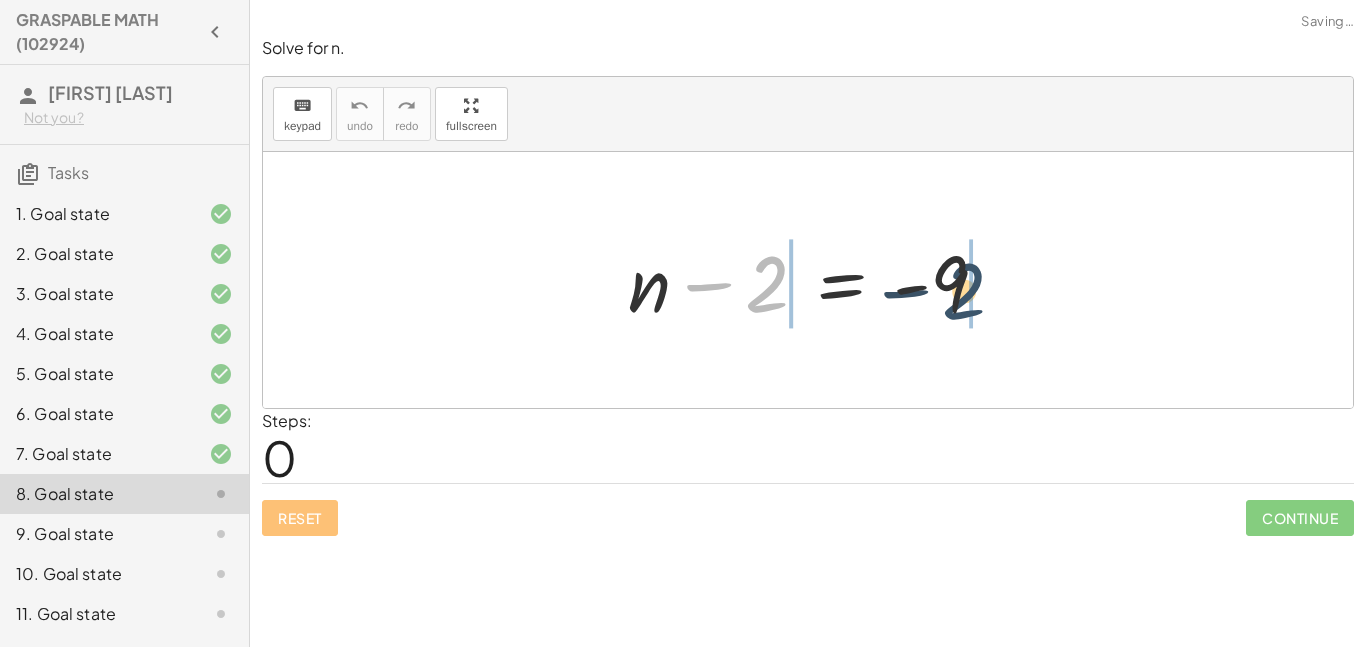 drag, startPoint x: 764, startPoint y: 291, endPoint x: 981, endPoint y: 298, distance: 217.11287 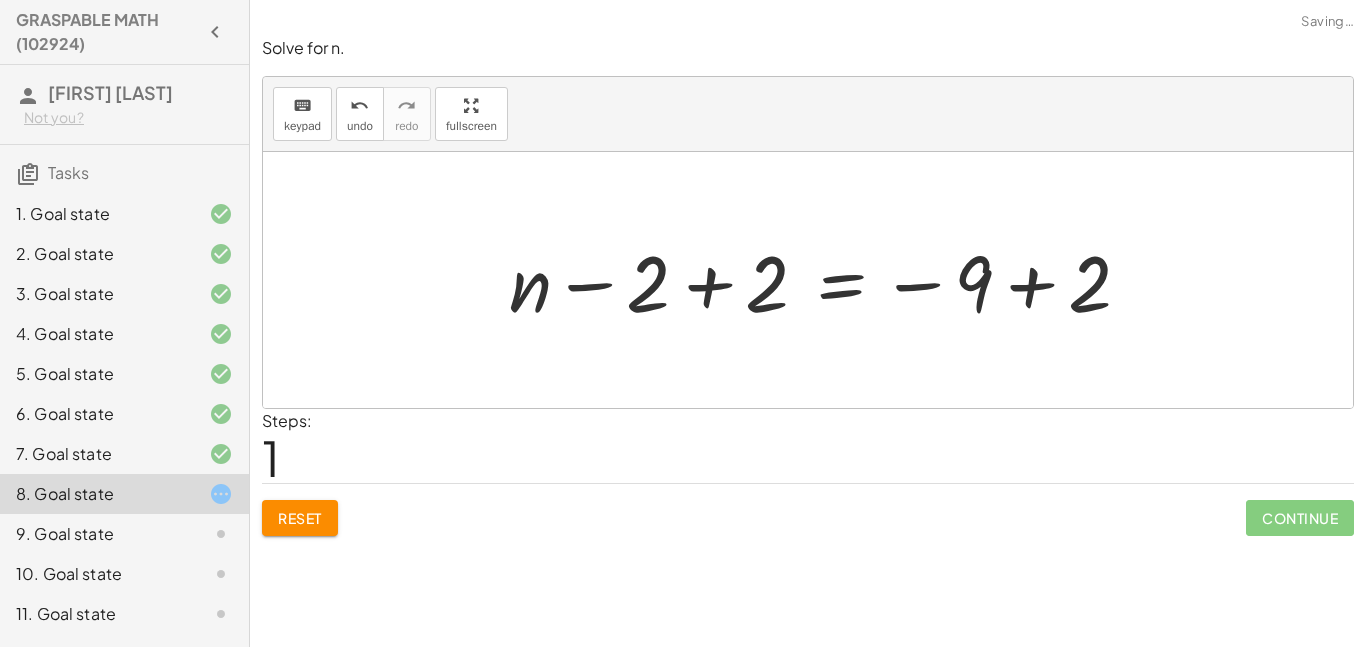 click at bounding box center (828, 280) 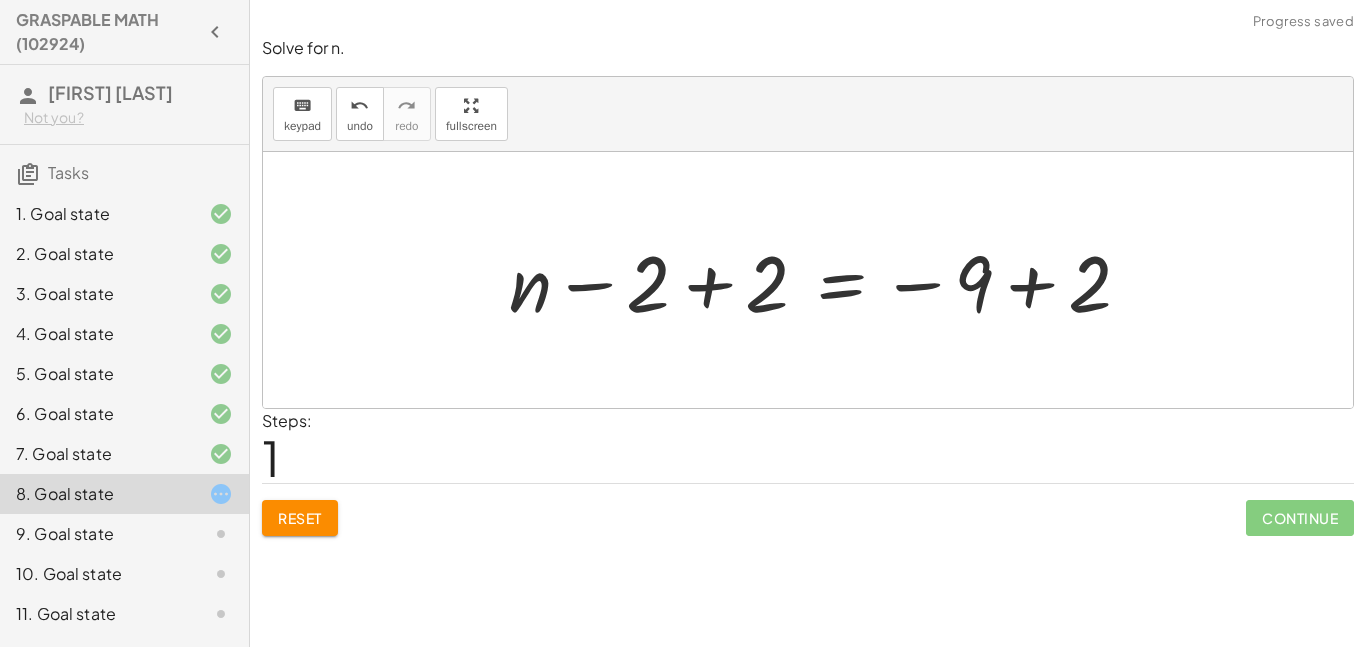 click at bounding box center [828, 280] 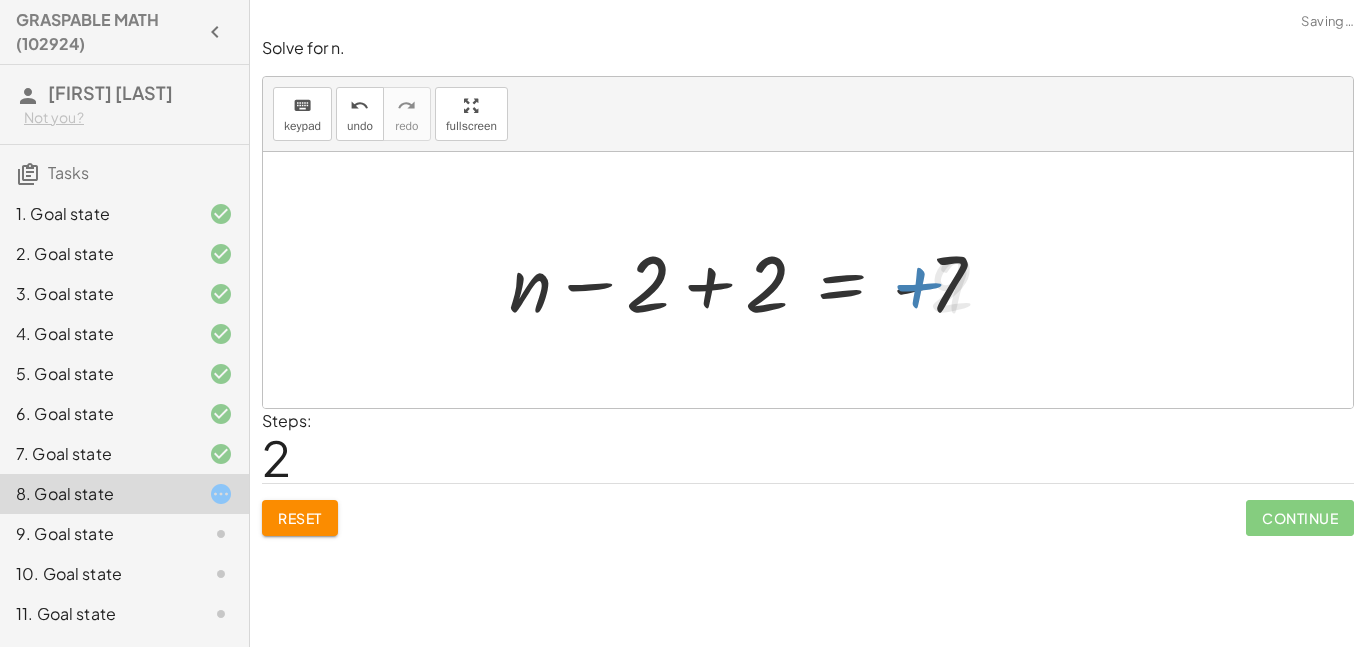 click at bounding box center [755, 280] 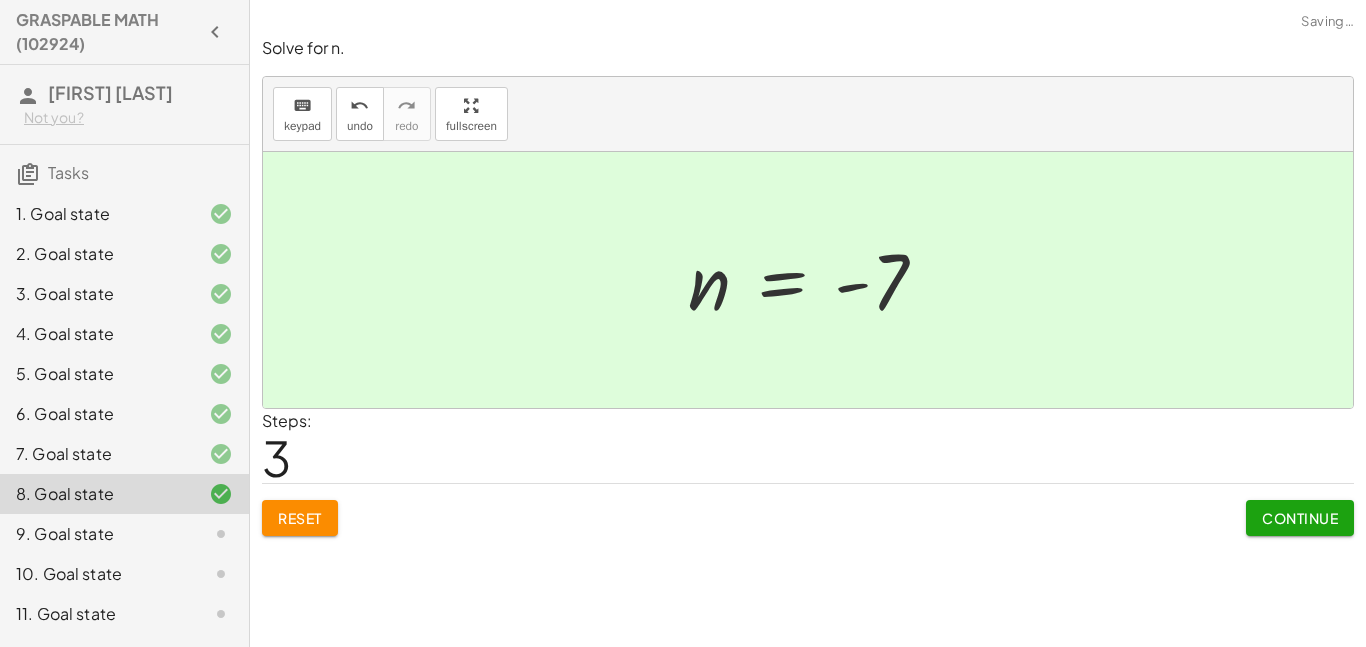 click on "Continue" 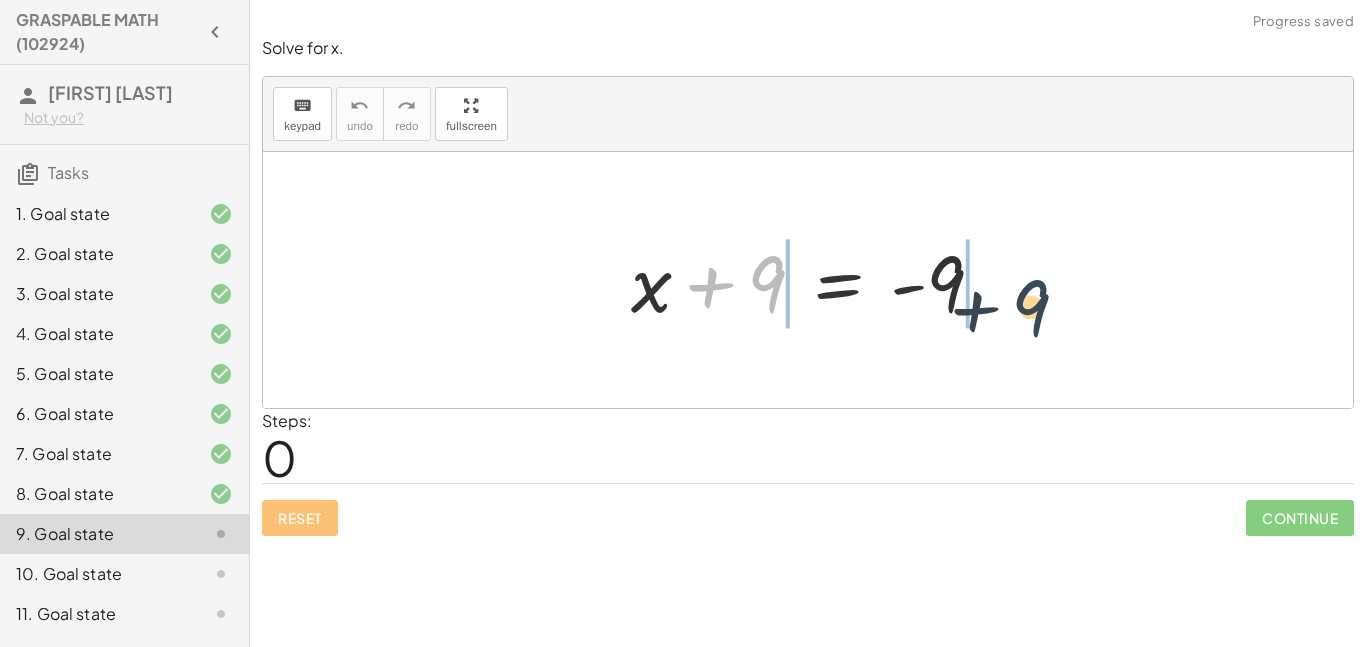 drag, startPoint x: 767, startPoint y: 300, endPoint x: 1067, endPoint y: 317, distance: 300.4813 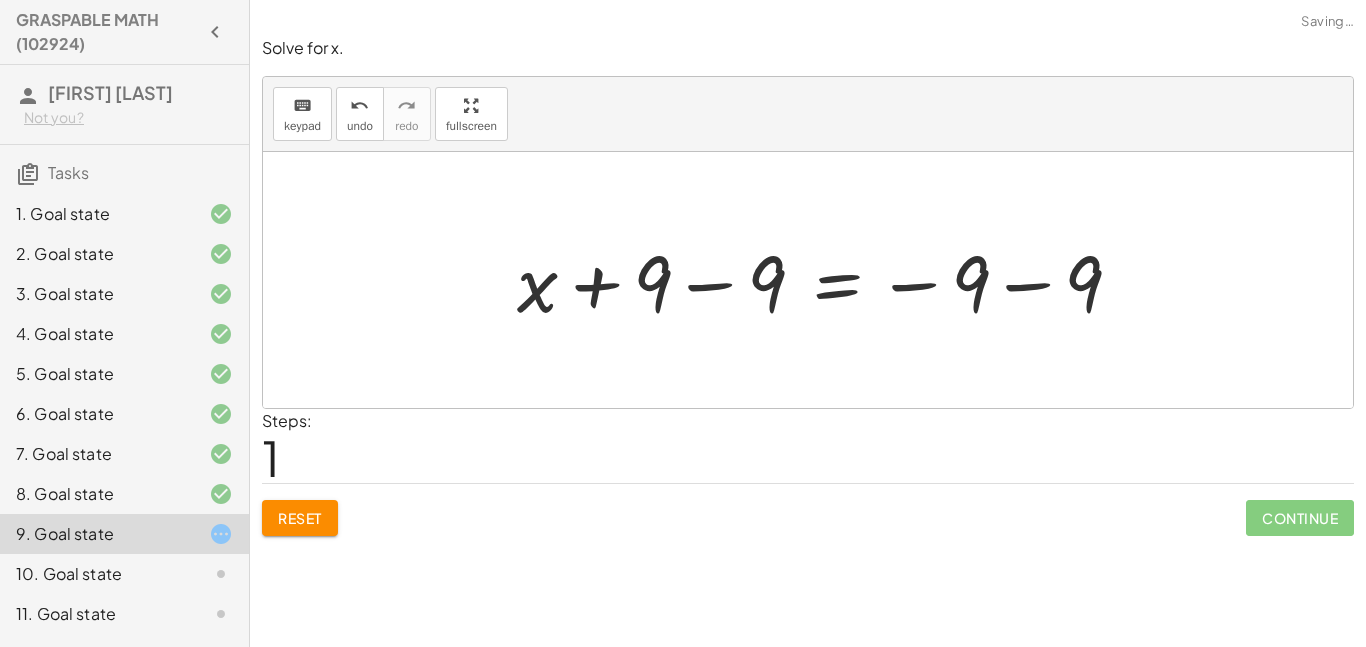 click at bounding box center (827, 280) 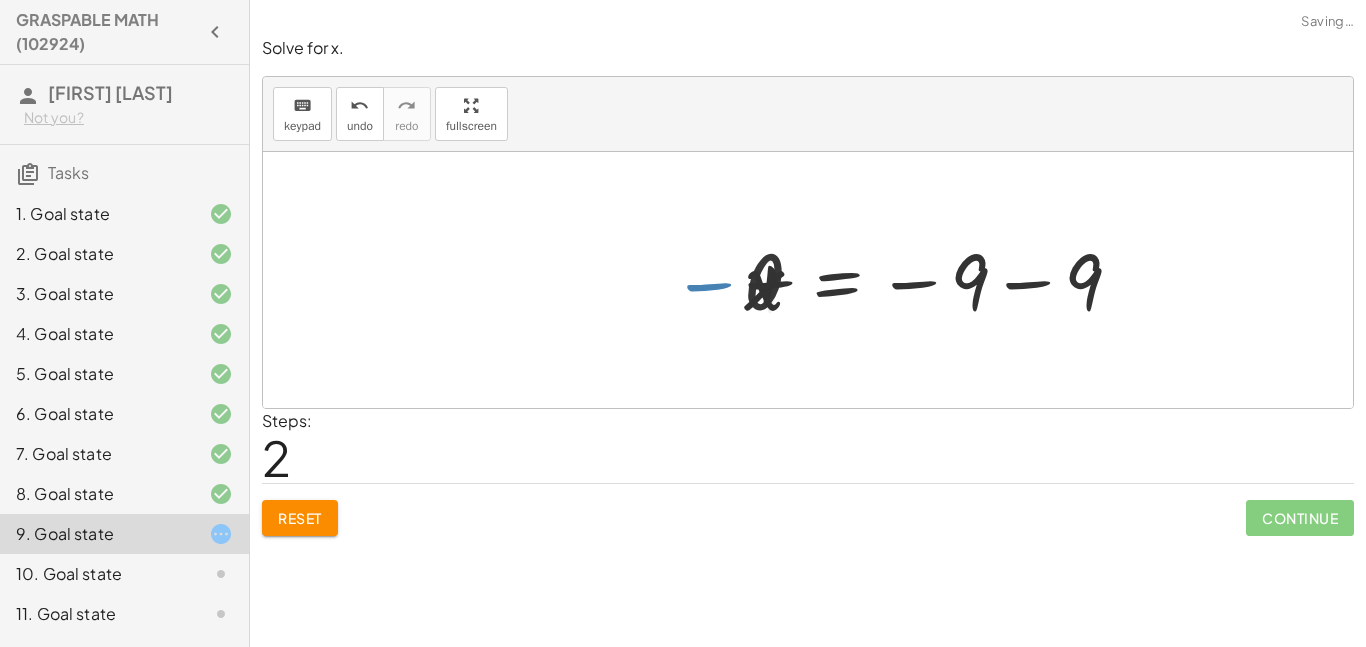 click at bounding box center (941, 280) 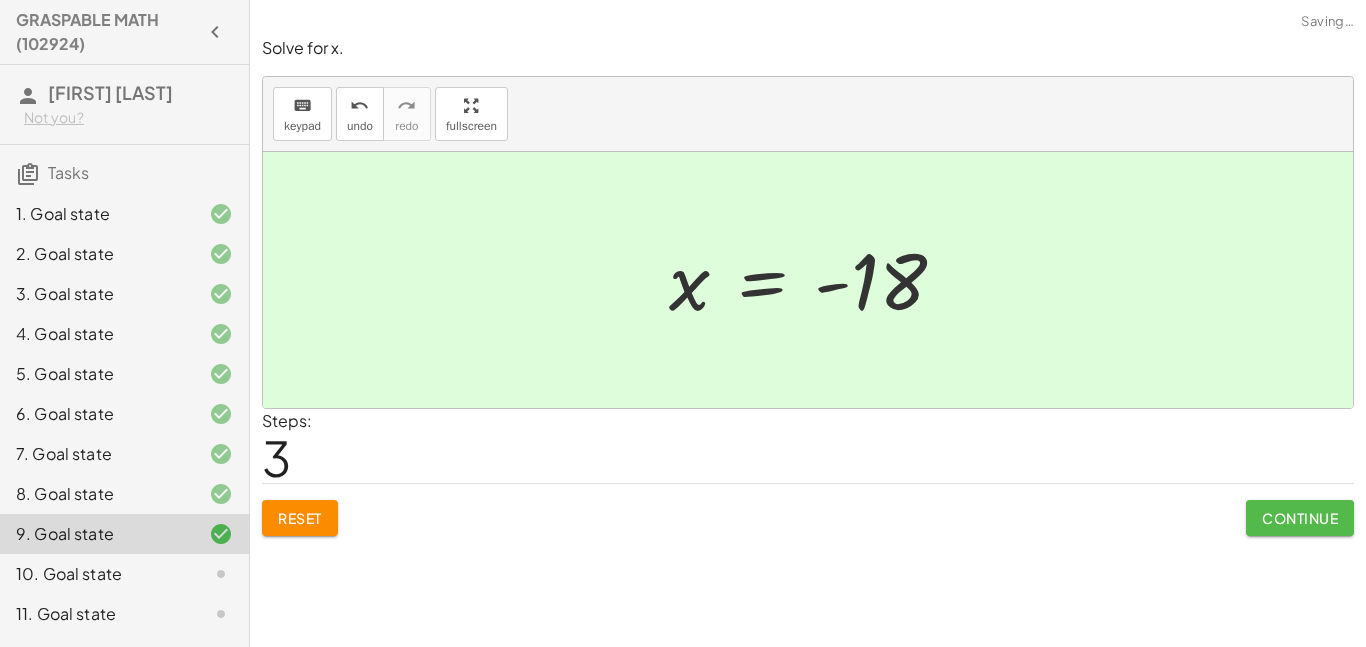 click on "Continue" 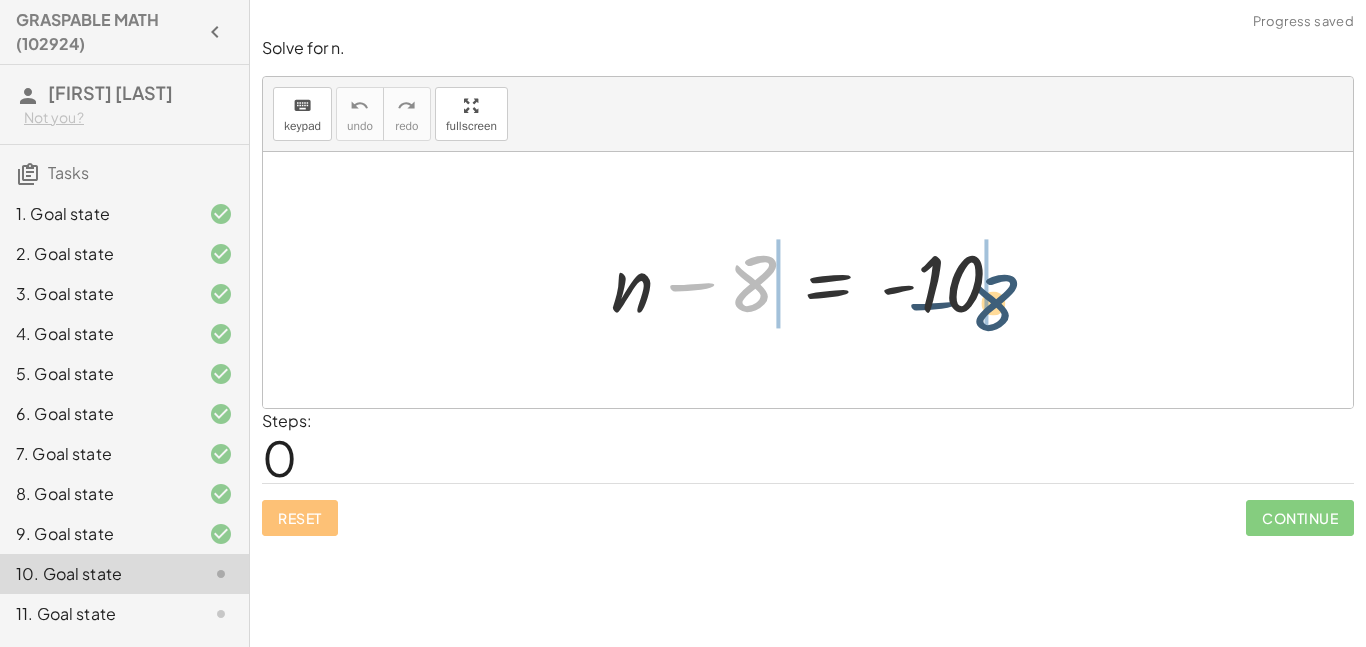 drag, startPoint x: 758, startPoint y: 284, endPoint x: 1056, endPoint y: 302, distance: 298.54312 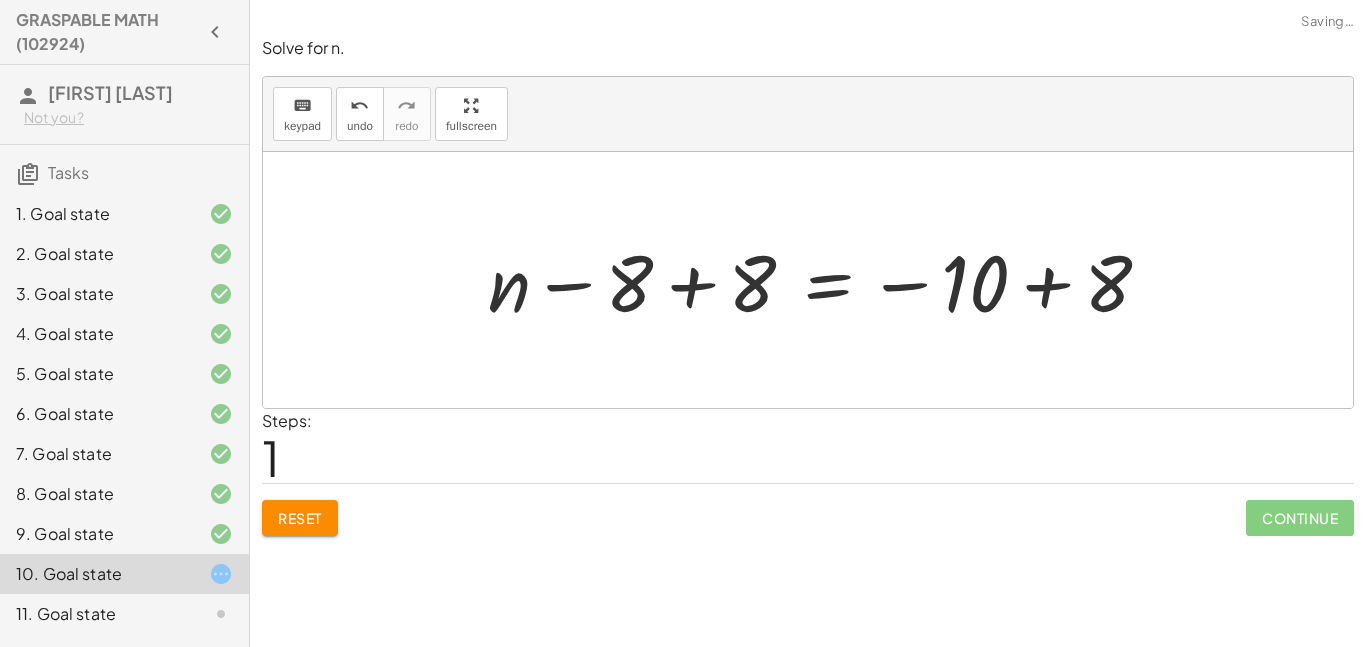 click at bounding box center [827, 280] 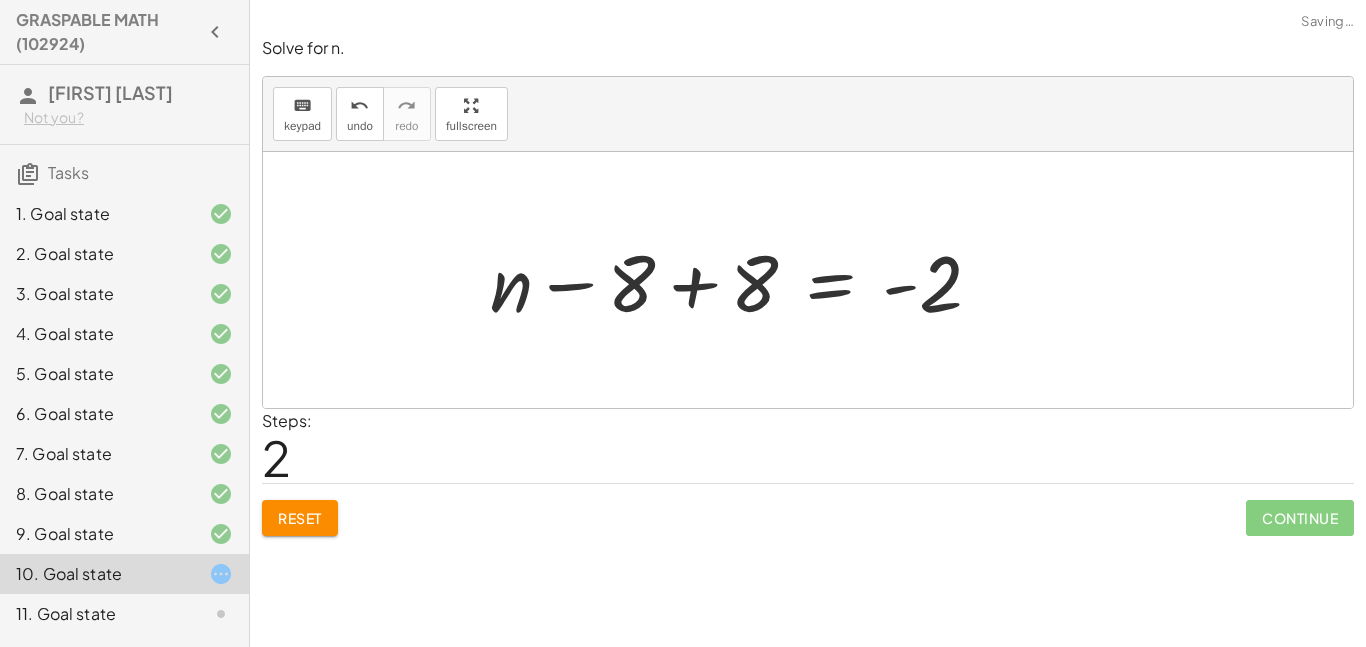 click at bounding box center [744, 280] 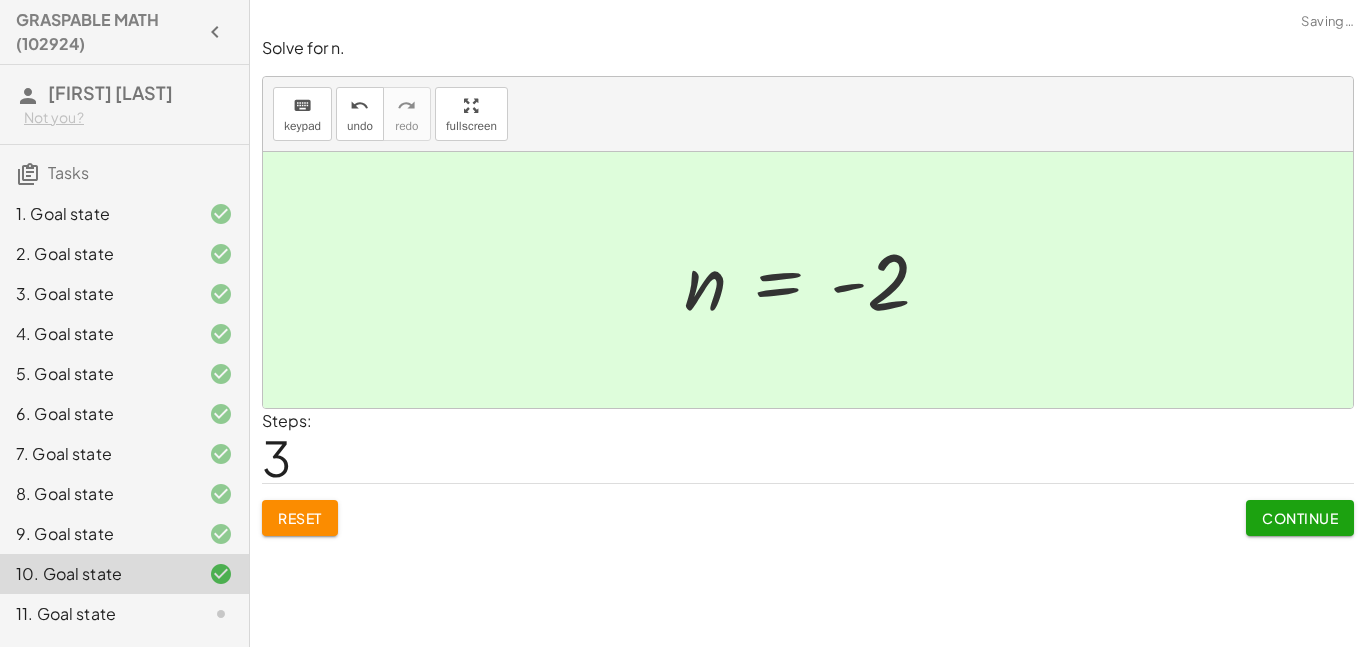 click on "Continue" 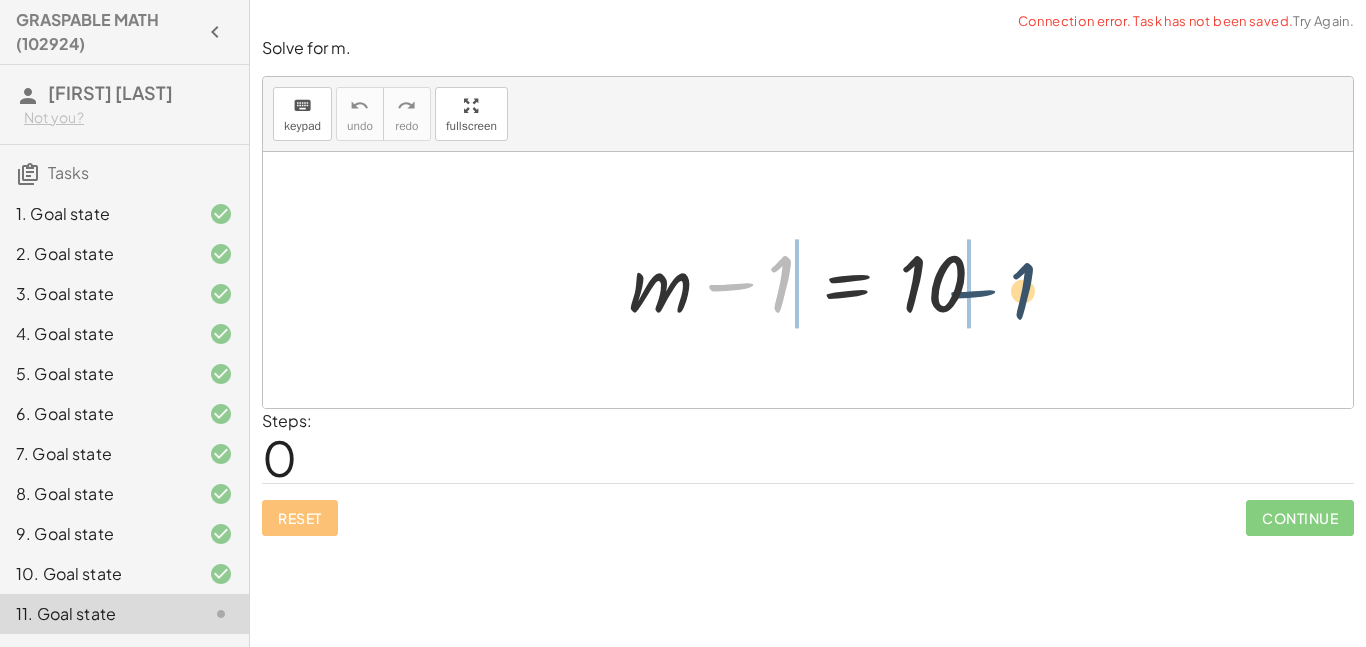 drag, startPoint x: 745, startPoint y: 280, endPoint x: 1001, endPoint y: 285, distance: 256.04883 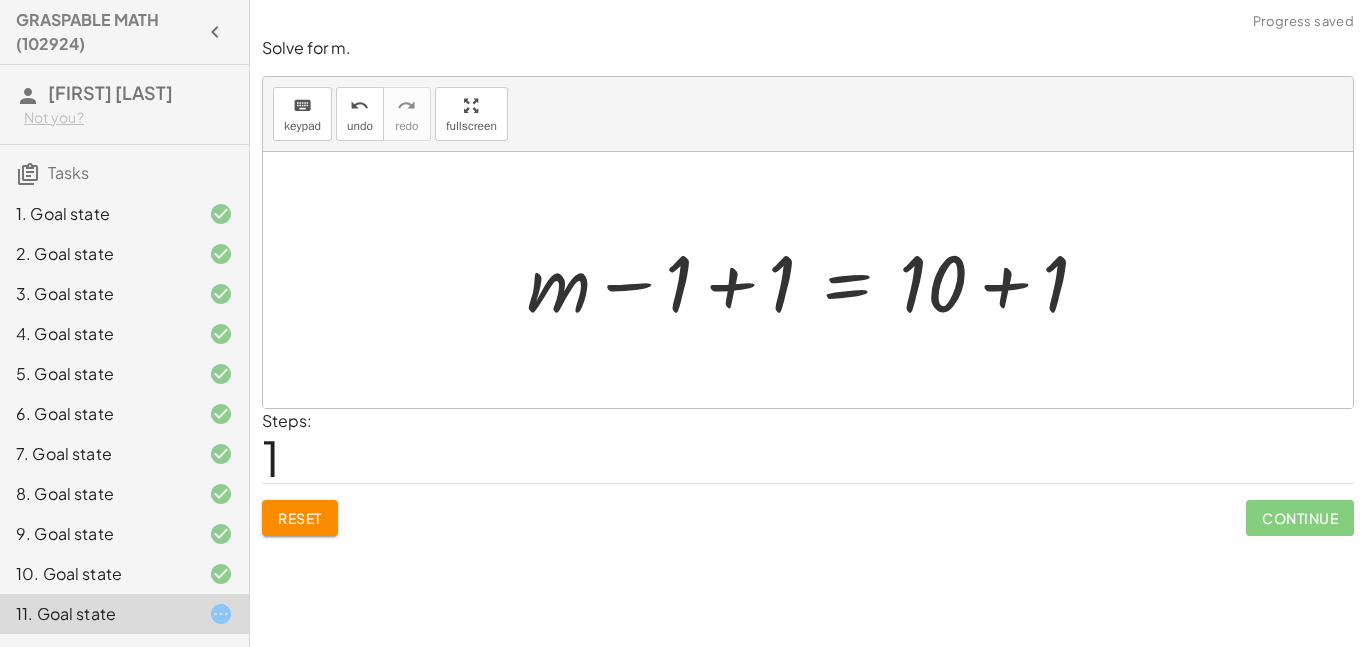 click at bounding box center (815, 280) 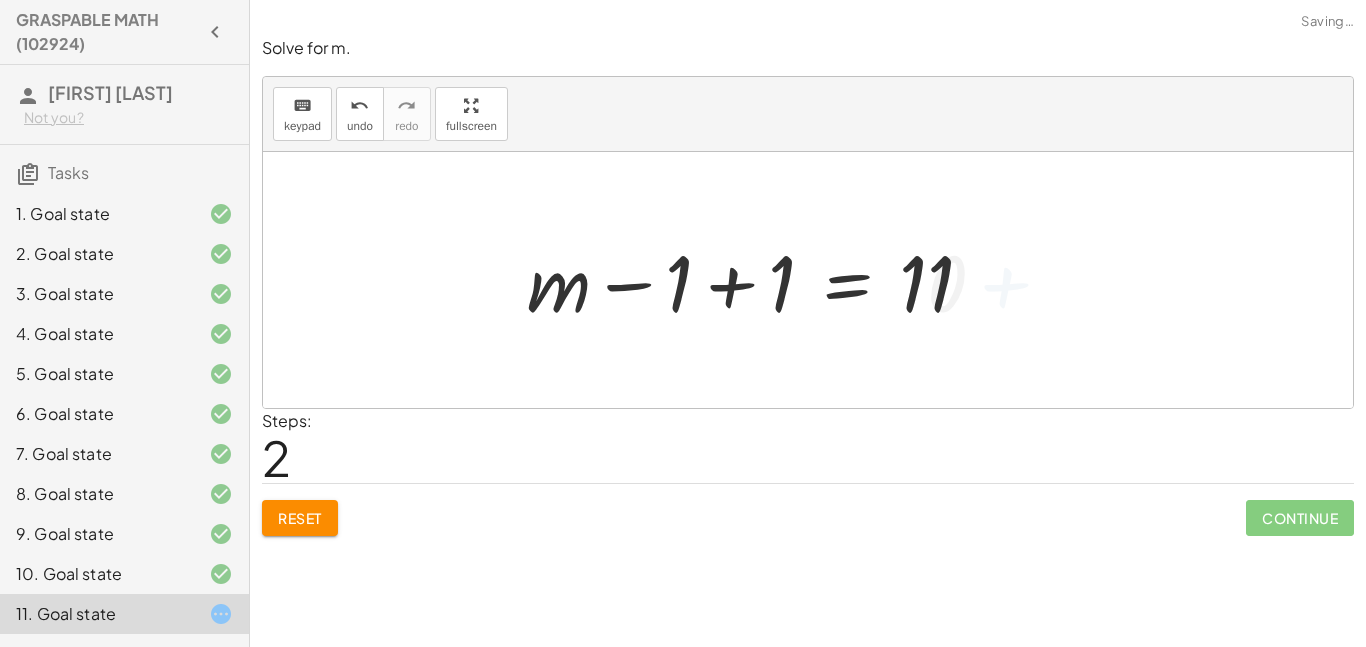 click at bounding box center (758, 280) 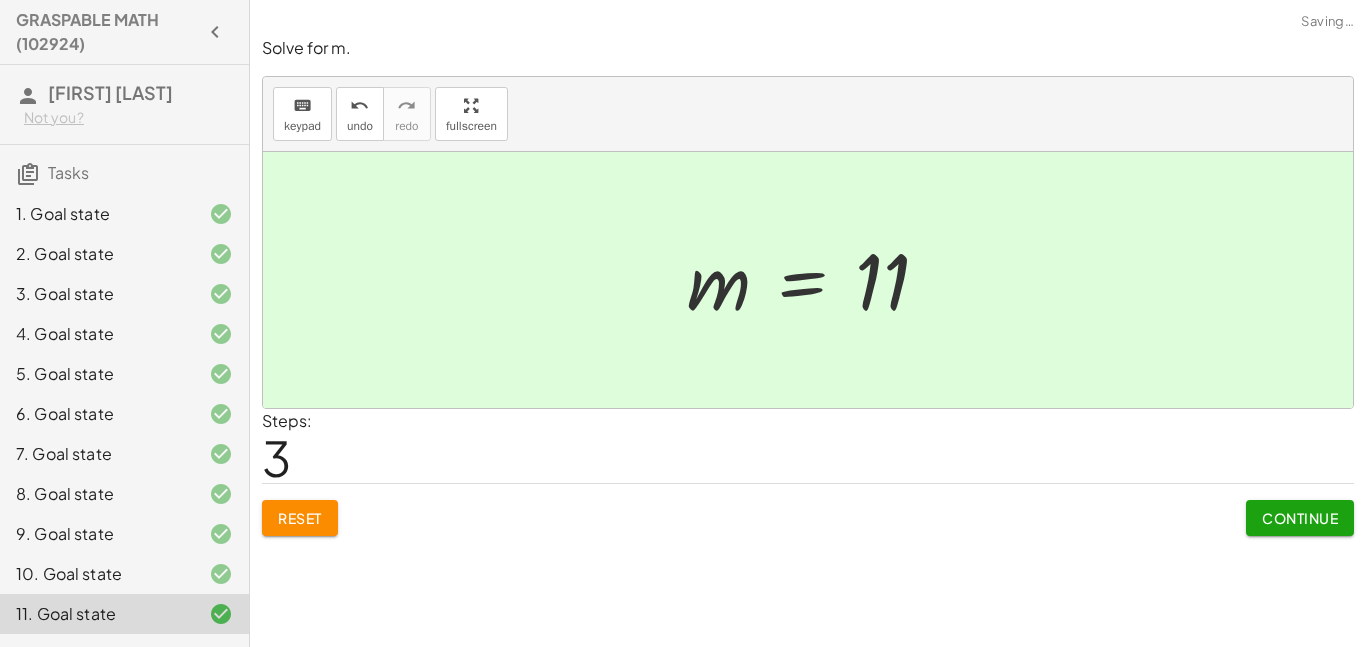 click on "Continue" 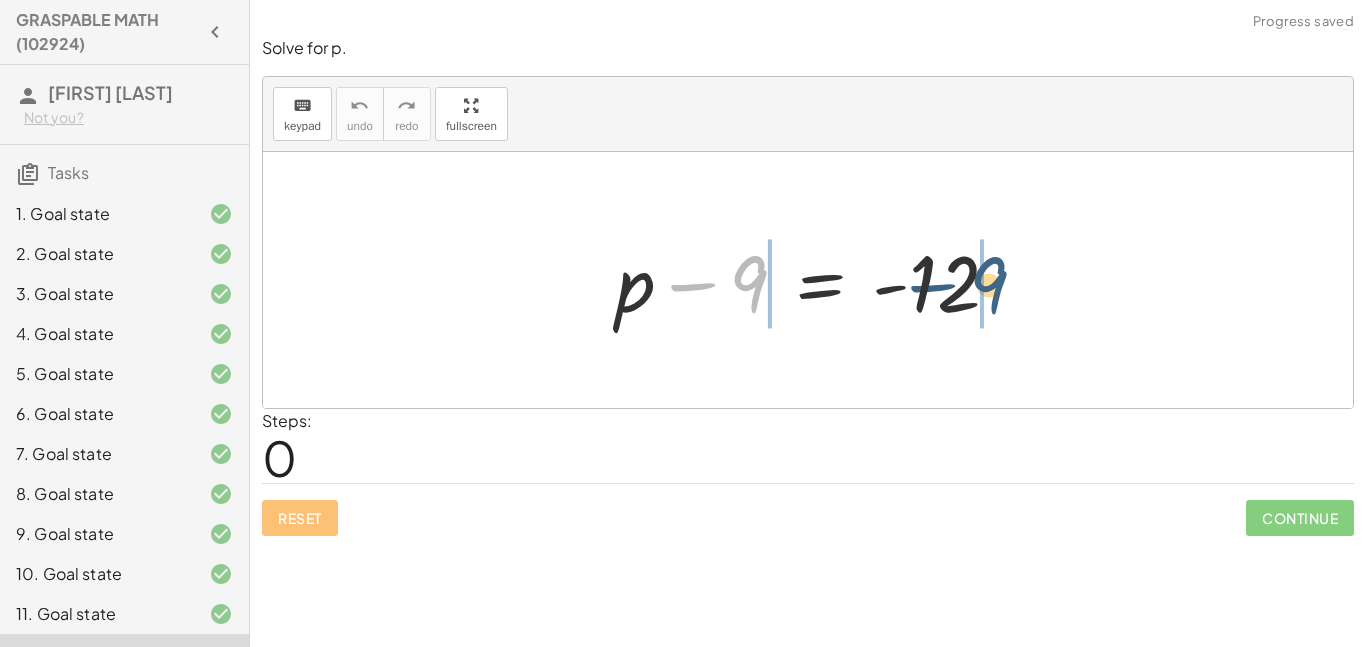 drag, startPoint x: 741, startPoint y: 278, endPoint x: 1018, endPoint y: 279, distance: 277.0018 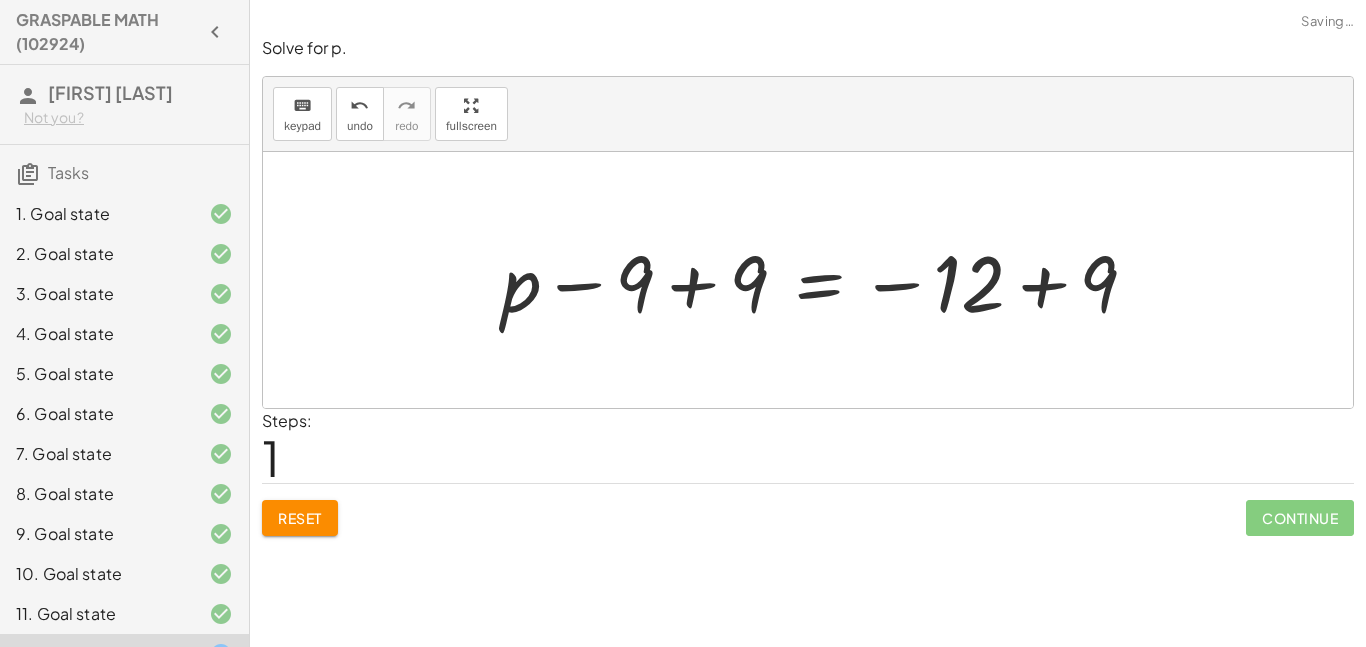 click at bounding box center (827, 280) 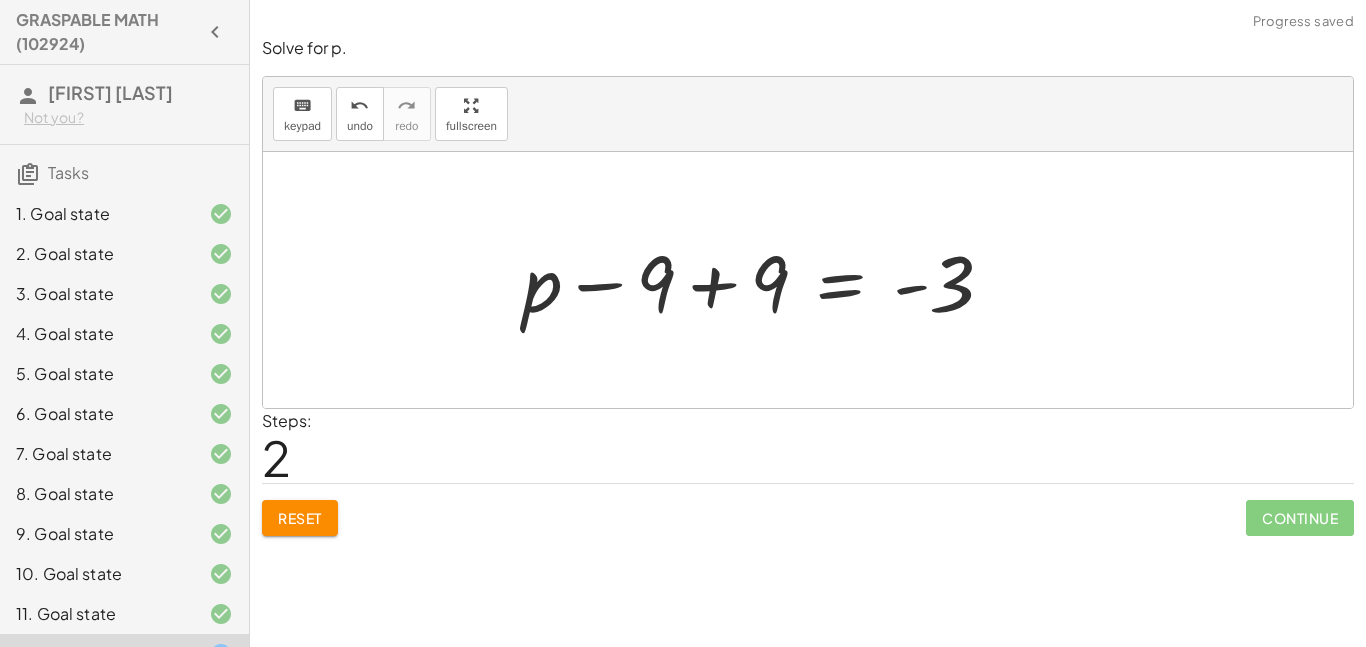 click at bounding box center [766, 280] 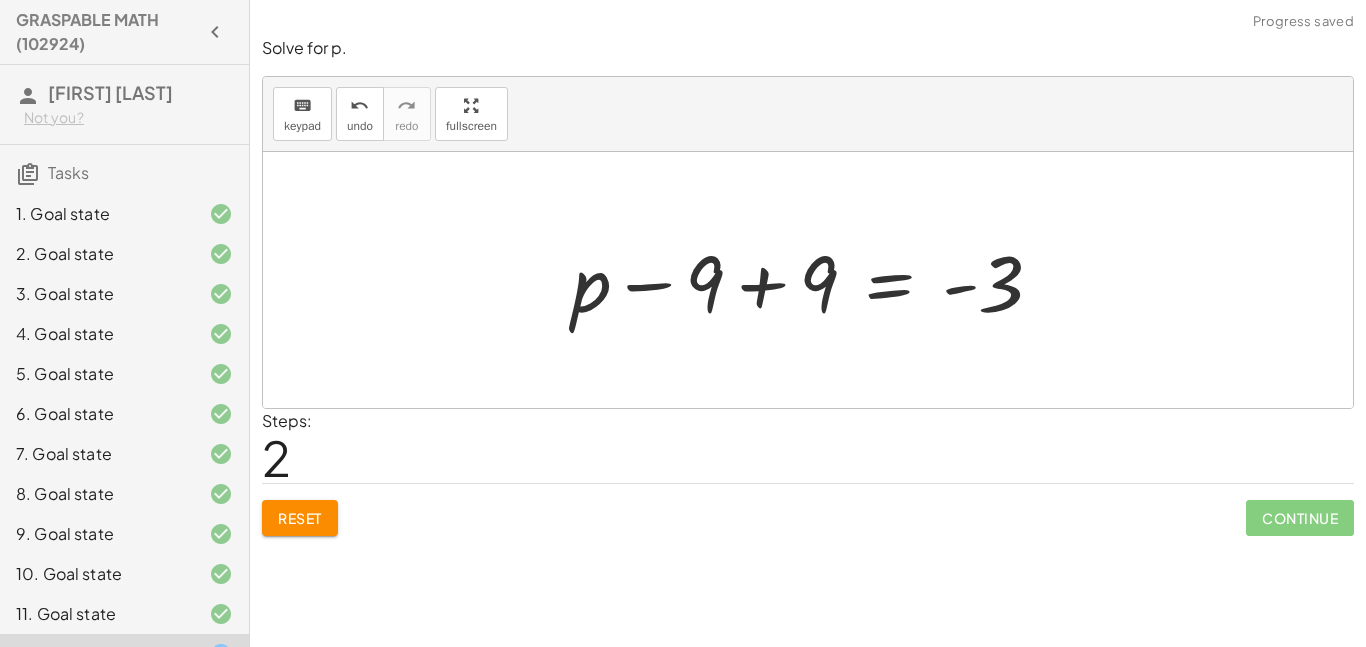 click at bounding box center [815, 280] 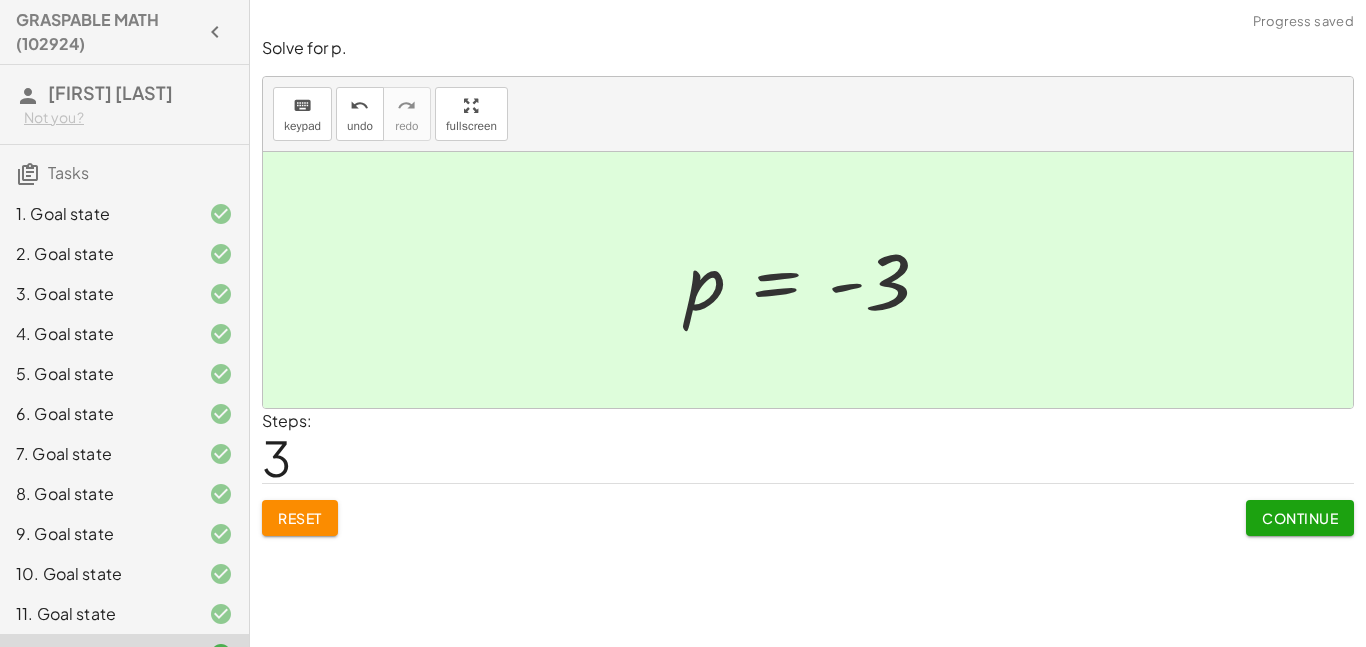 click on "Continue" 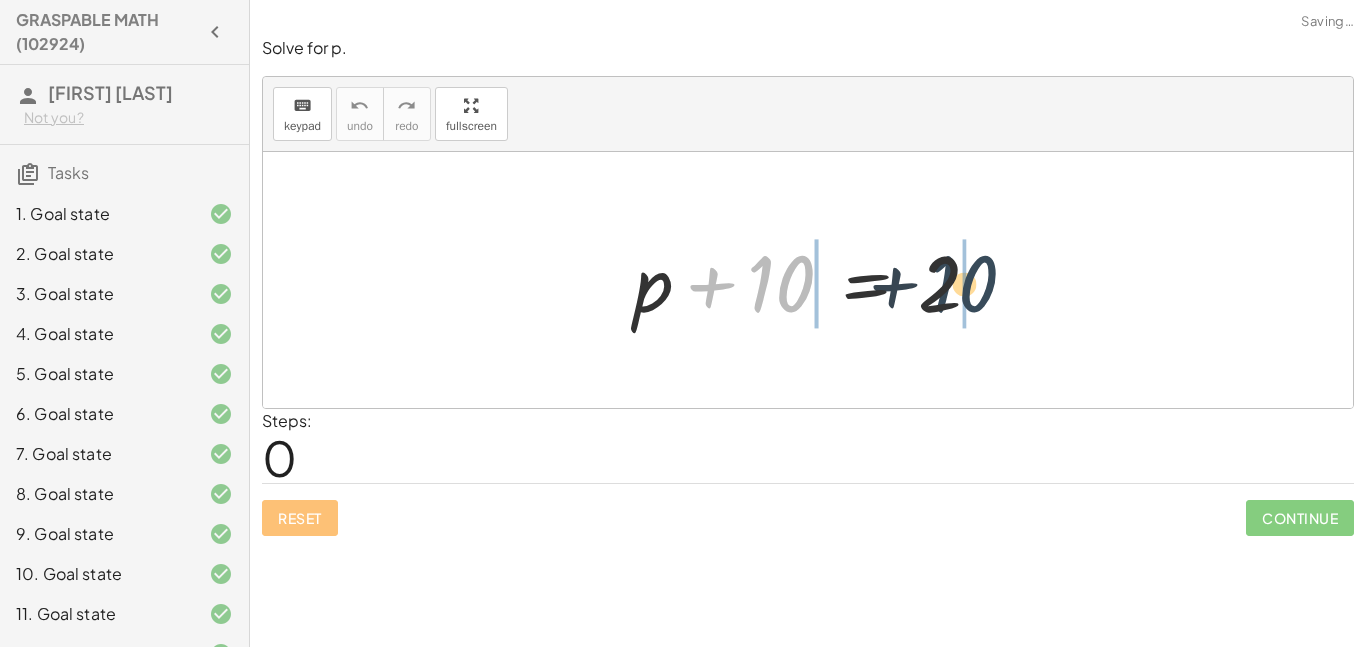 drag, startPoint x: 785, startPoint y: 303, endPoint x: 1139, endPoint y: 239, distance: 359.7388 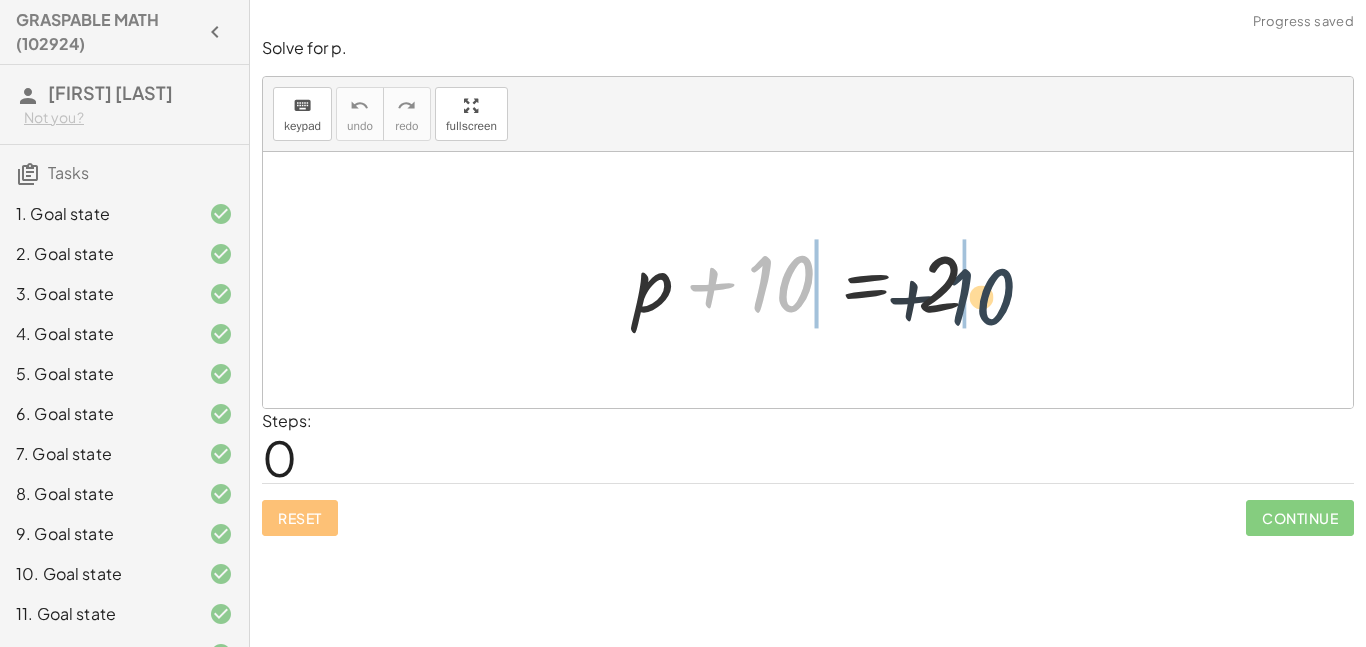 drag, startPoint x: 758, startPoint y: 283, endPoint x: 1010, endPoint y: 297, distance: 252.3886 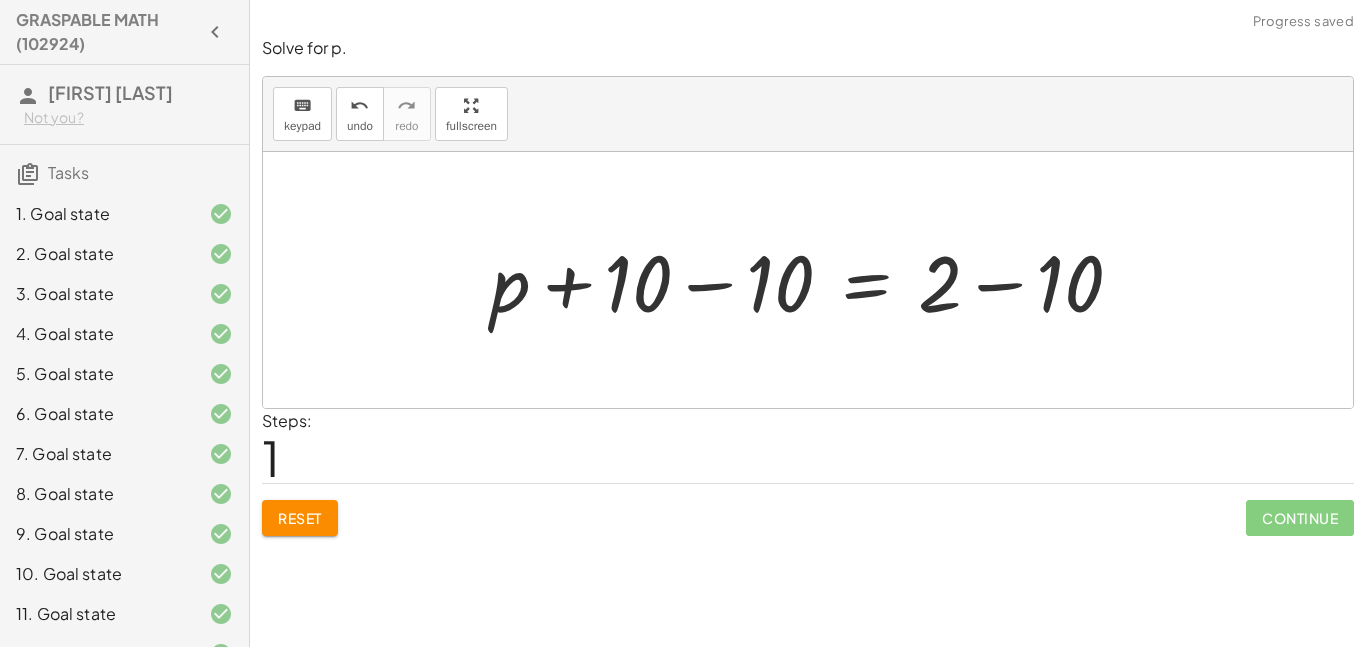 click at bounding box center (815, 280) 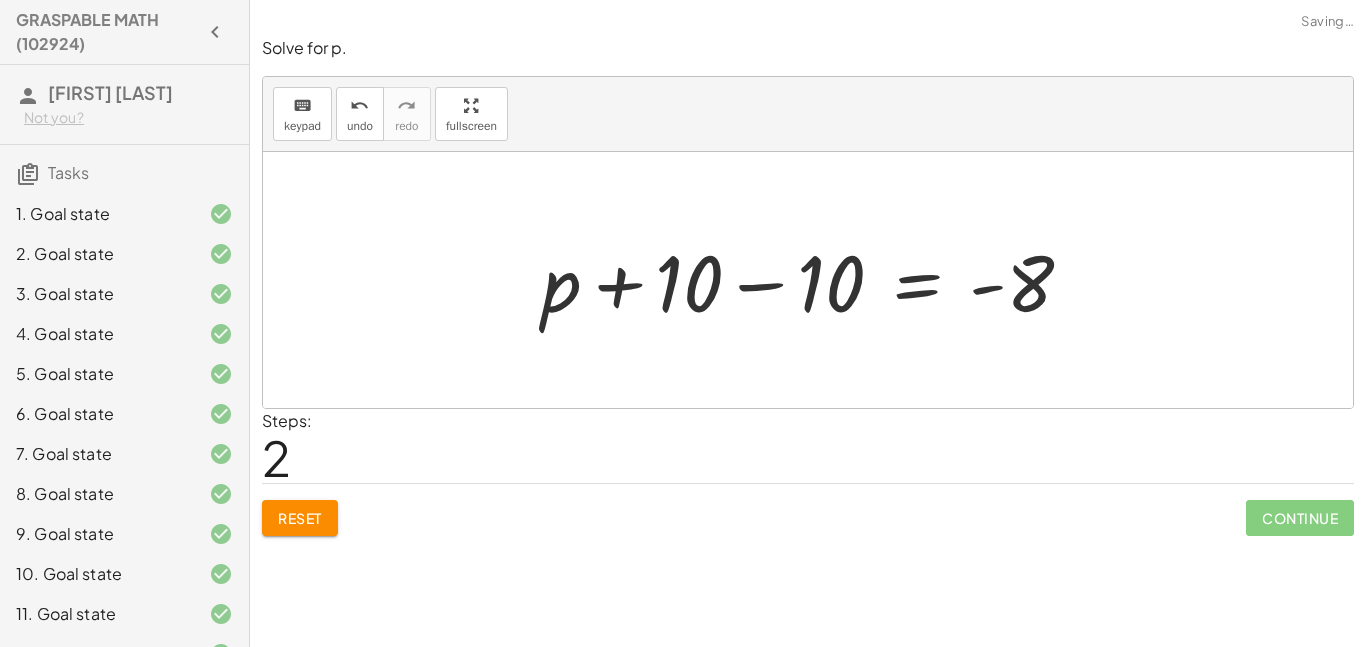 click at bounding box center [815, 280] 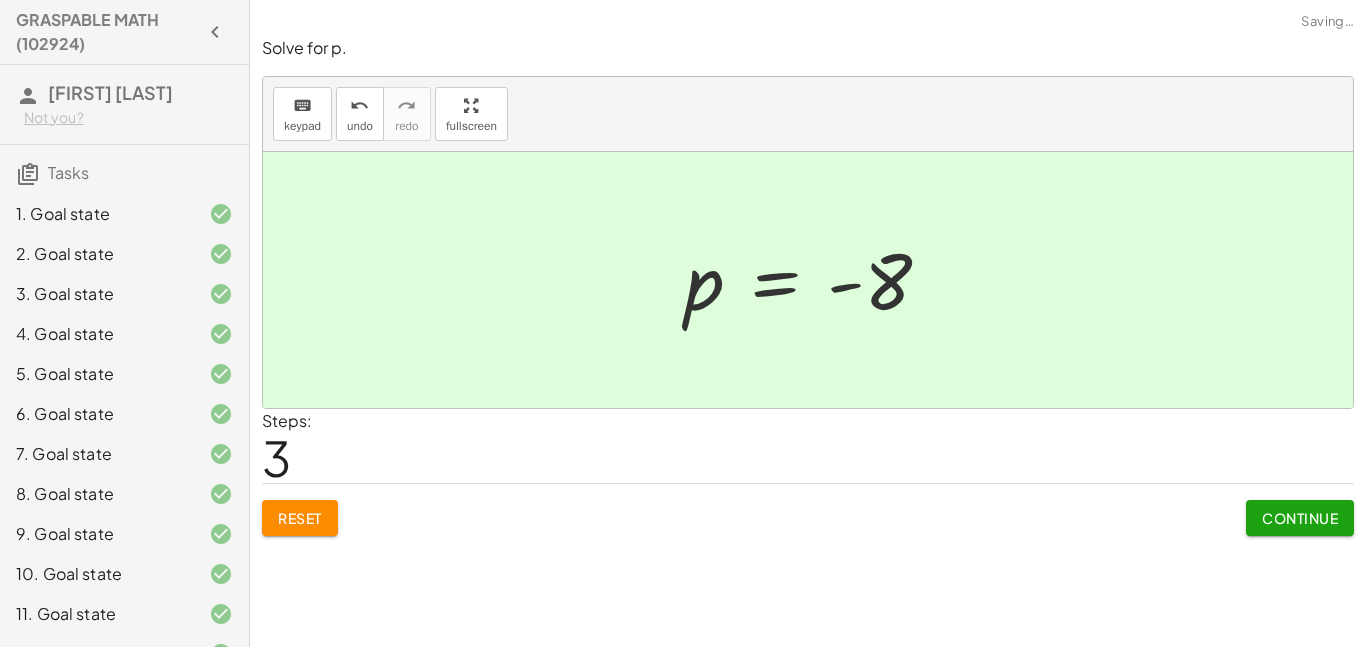click on "Continue" 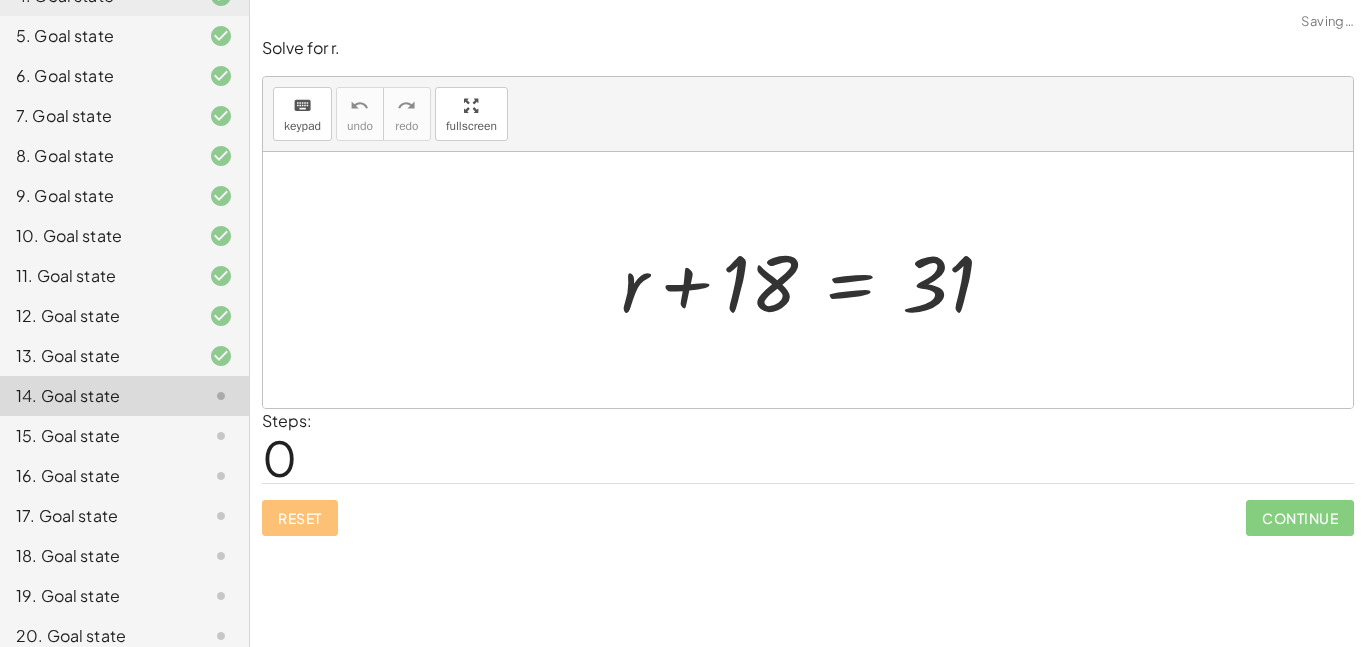 scroll, scrollTop: 419, scrollLeft: 0, axis: vertical 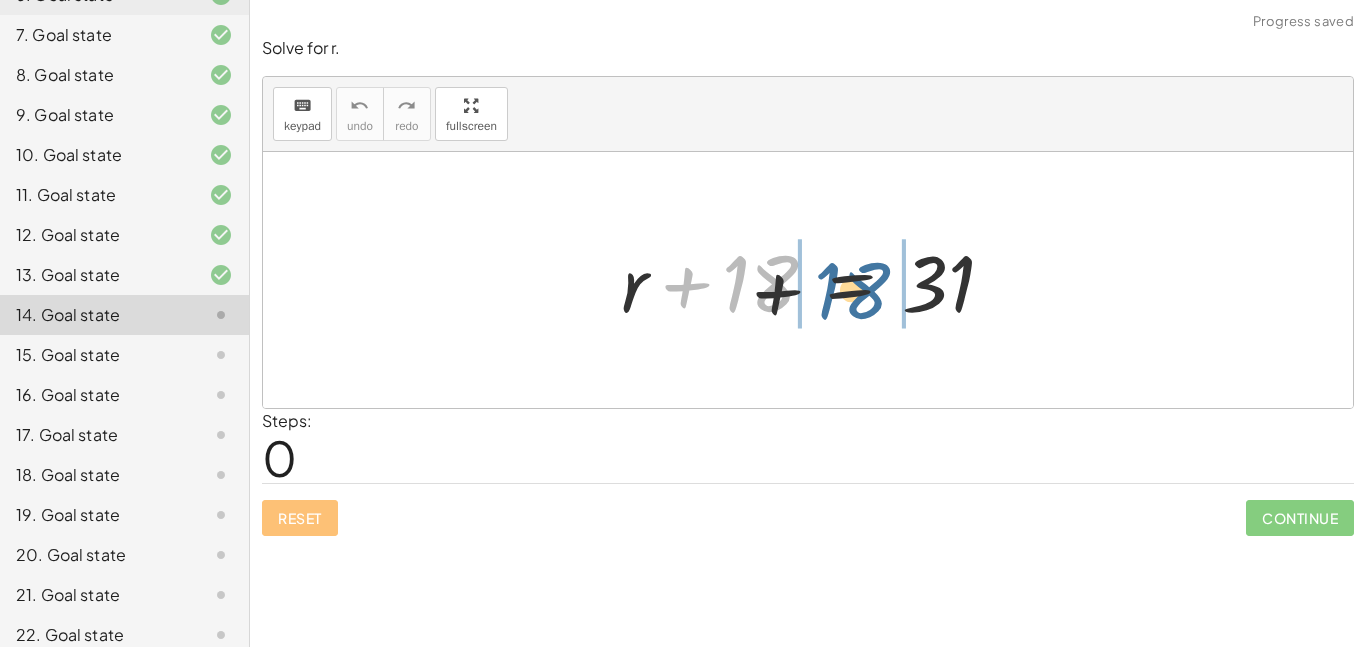 drag, startPoint x: 753, startPoint y: 279, endPoint x: 938, endPoint y: 290, distance: 185.32674 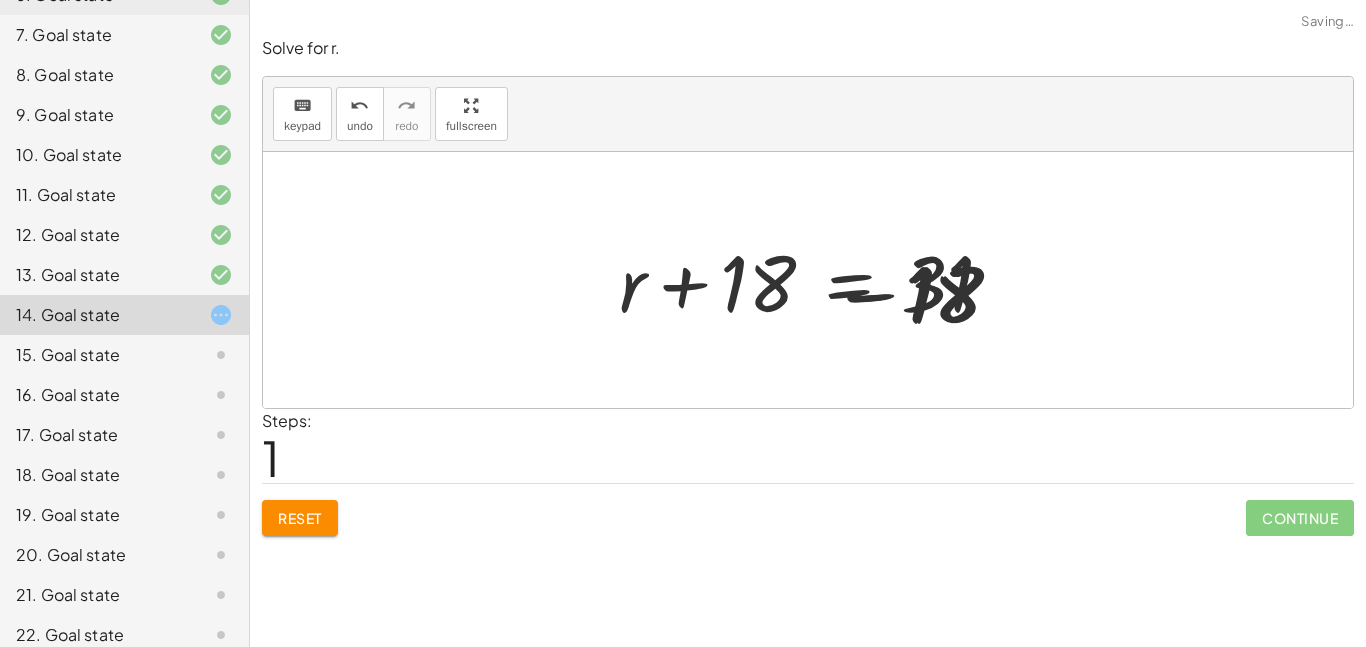 click at bounding box center [815, 280] 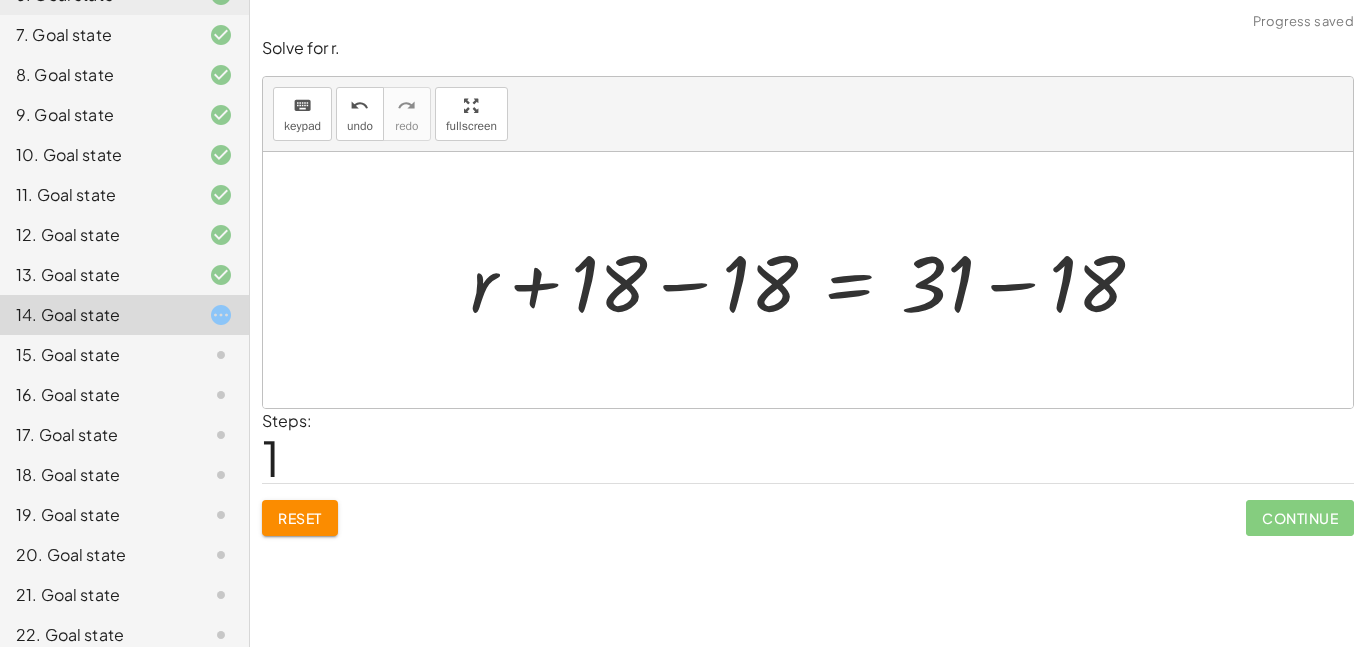 click at bounding box center [815, 280] 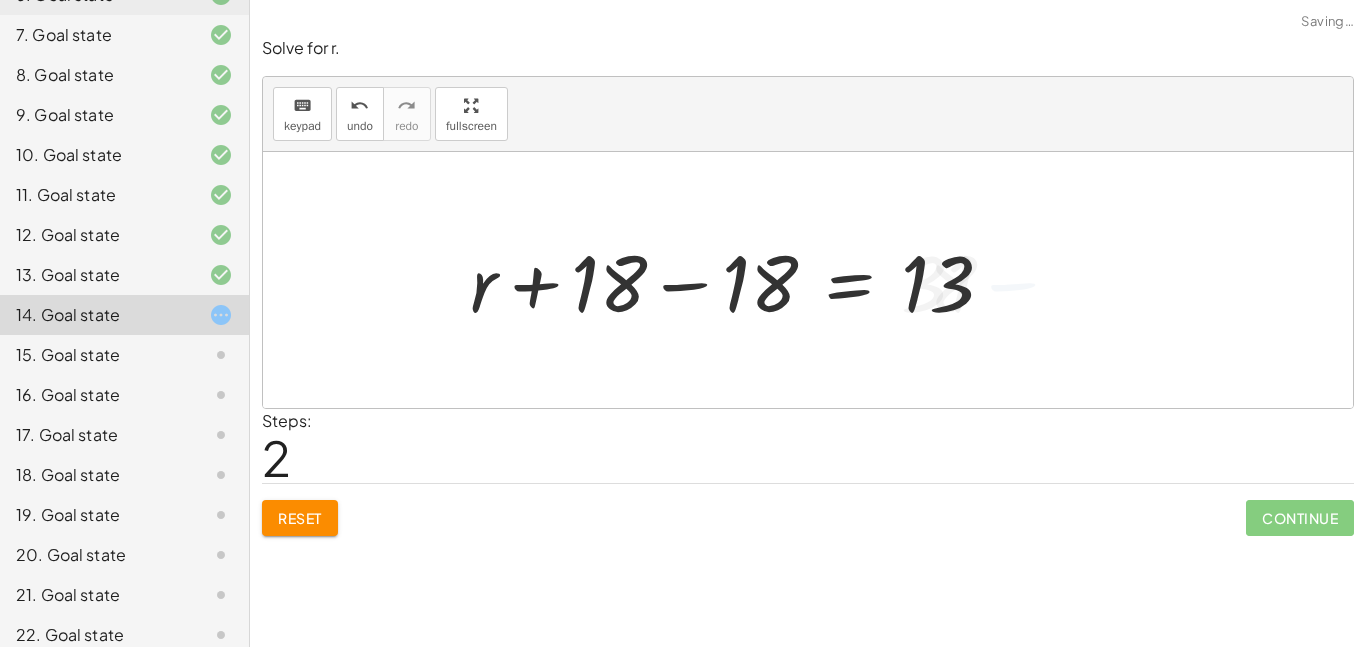 click at bounding box center [740, 280] 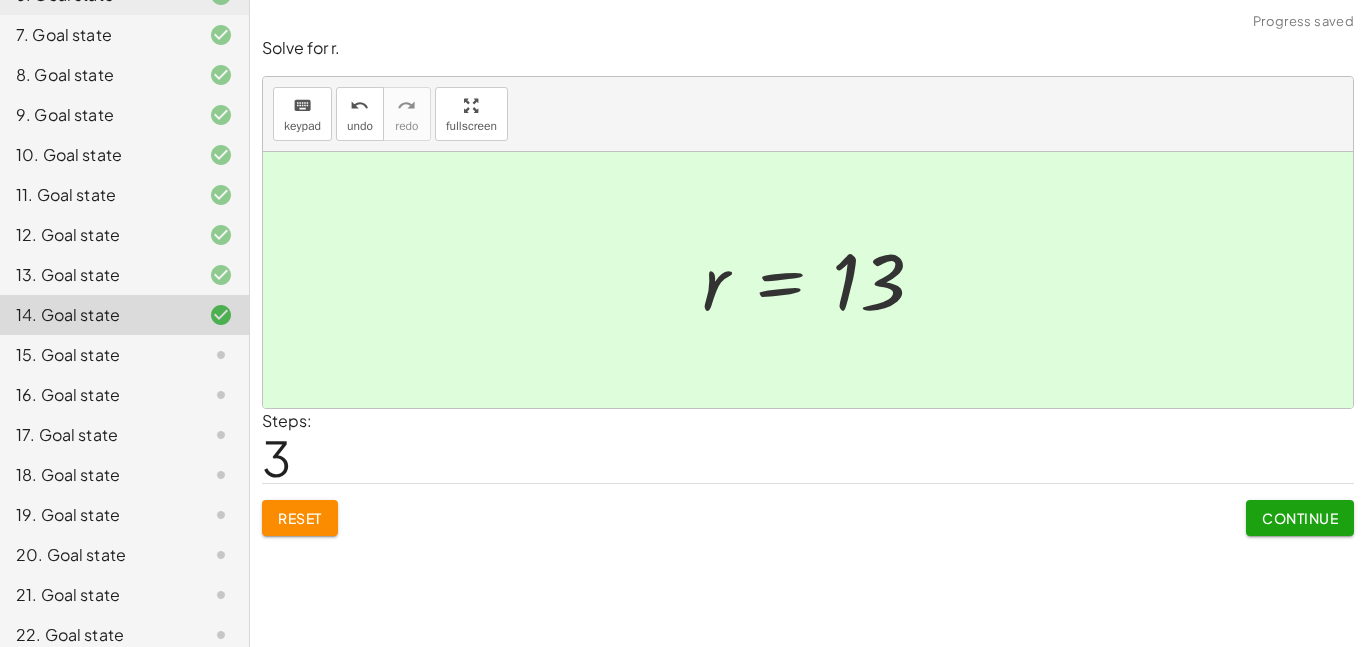 click on "Continue" 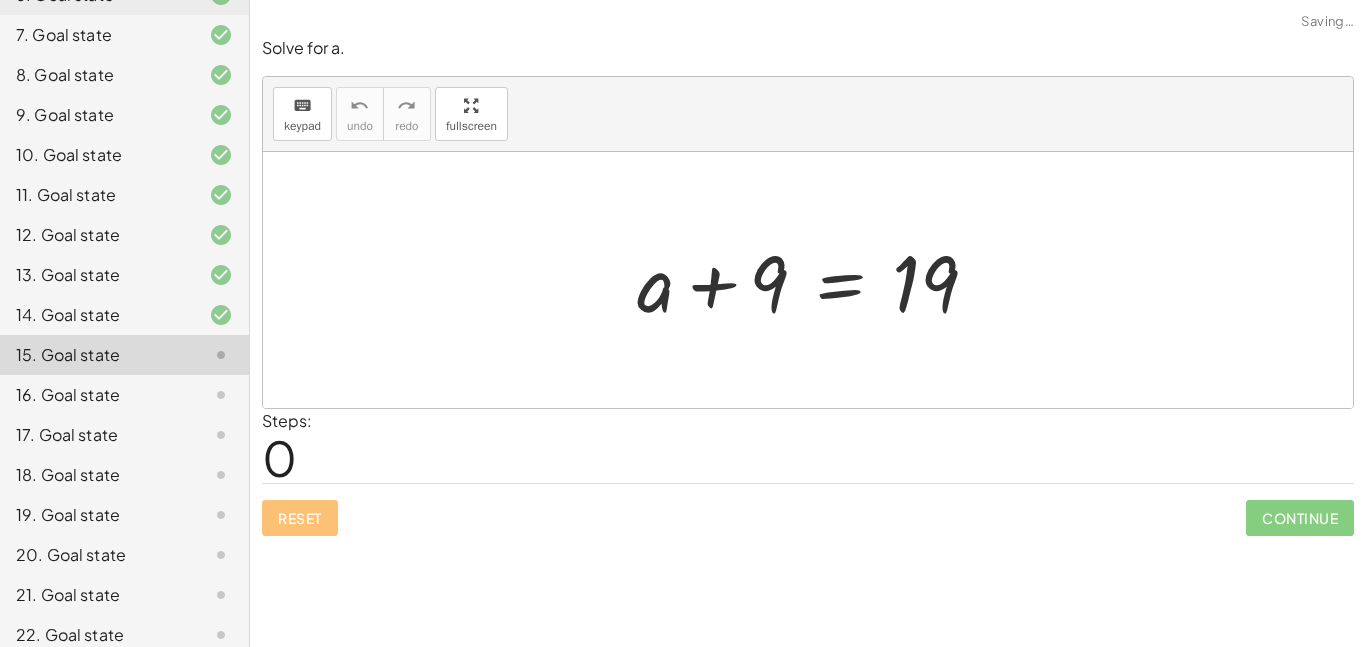 click at bounding box center (815, 280) 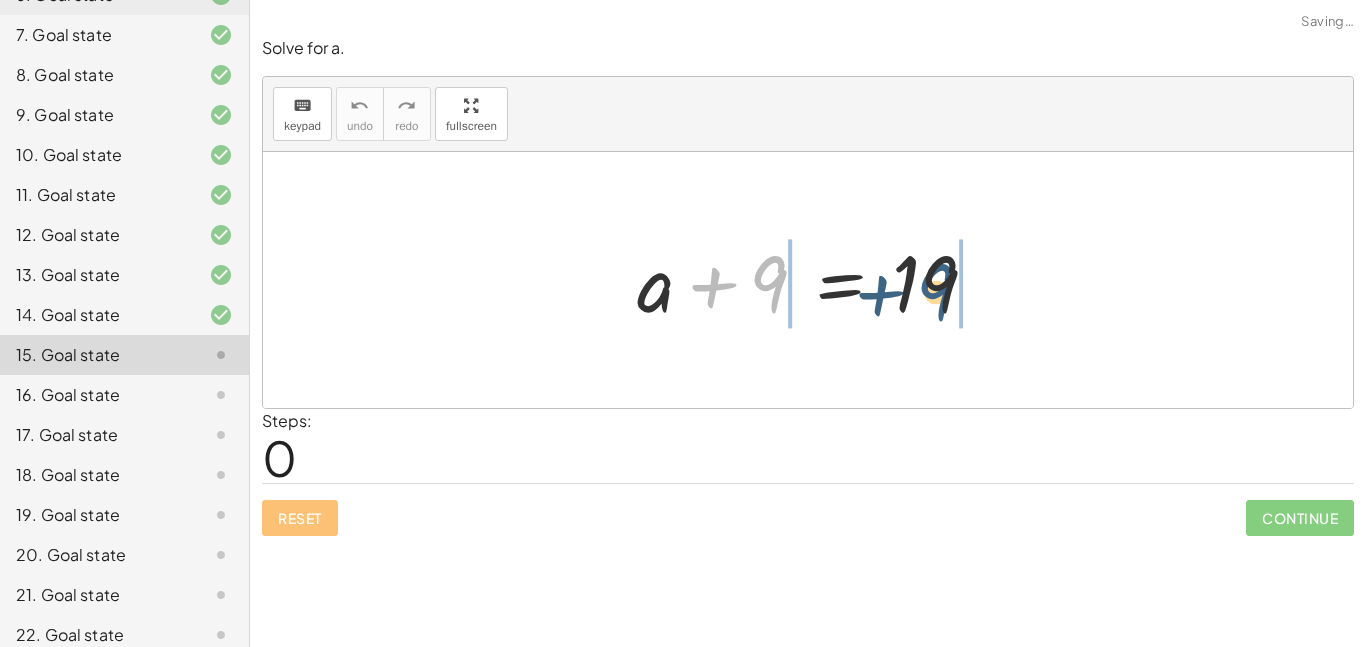 drag, startPoint x: 773, startPoint y: 290, endPoint x: 979, endPoint y: 291, distance: 206.00243 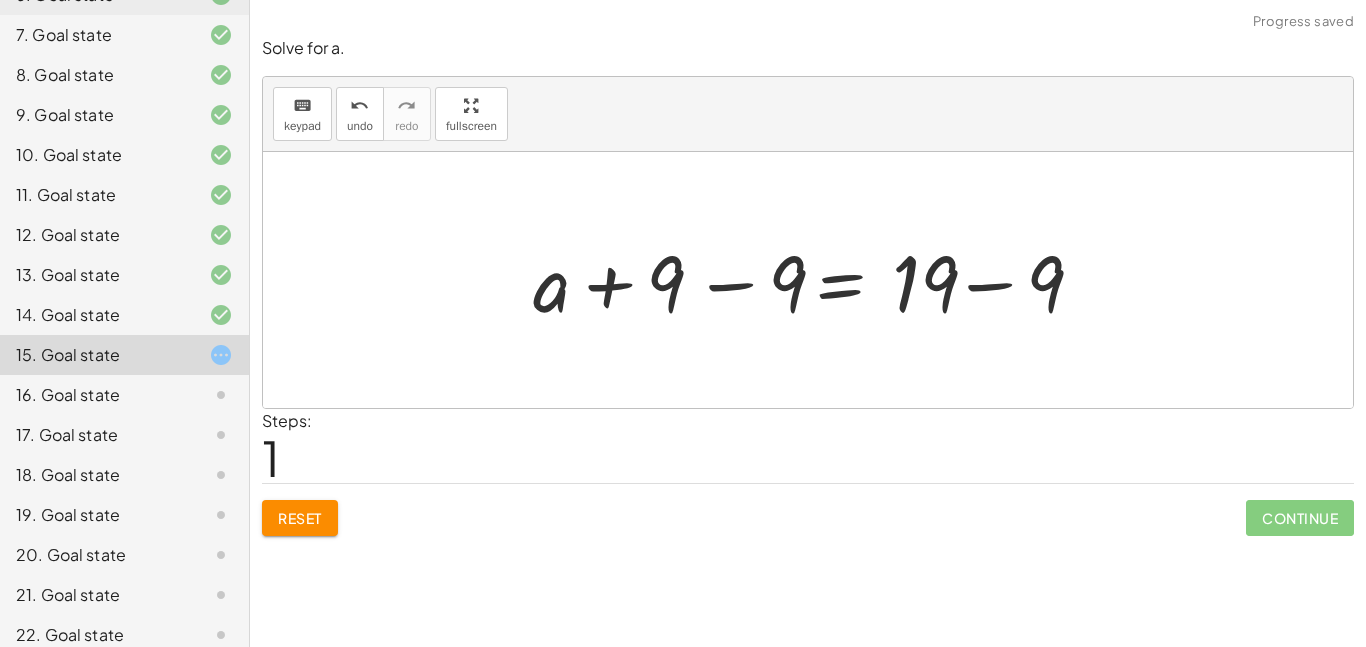 click at bounding box center (815, 280) 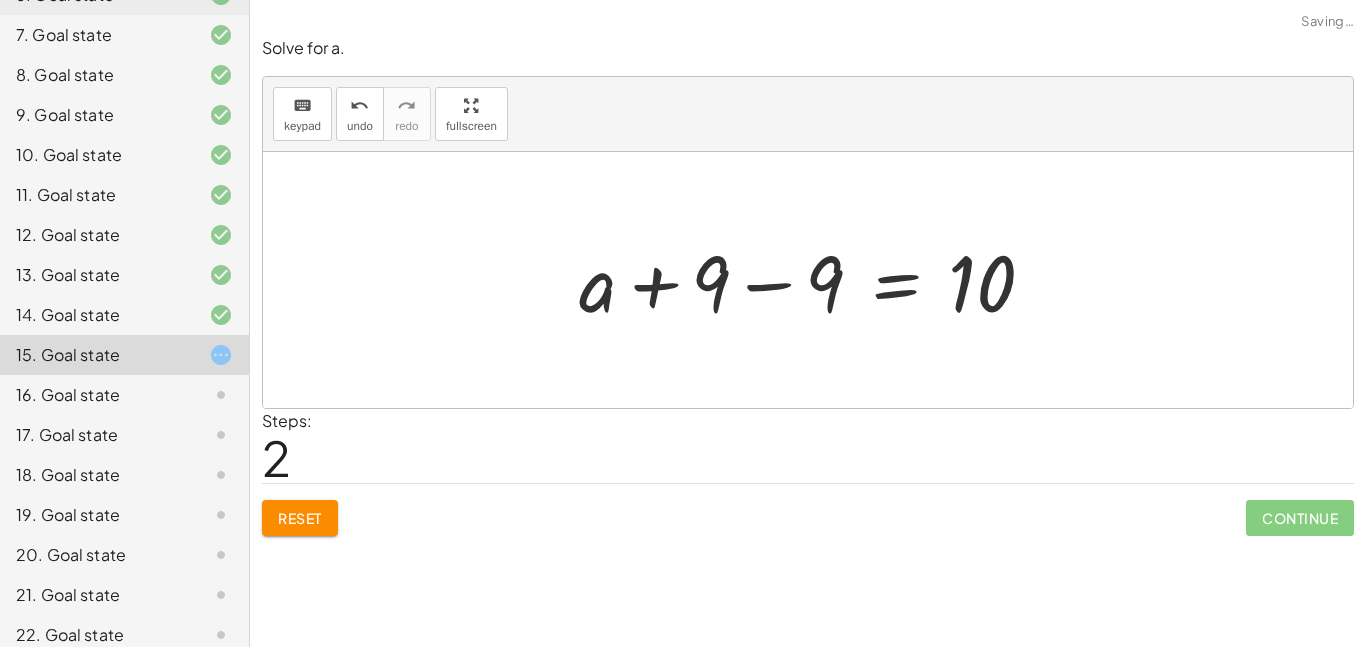 click at bounding box center [814, 280] 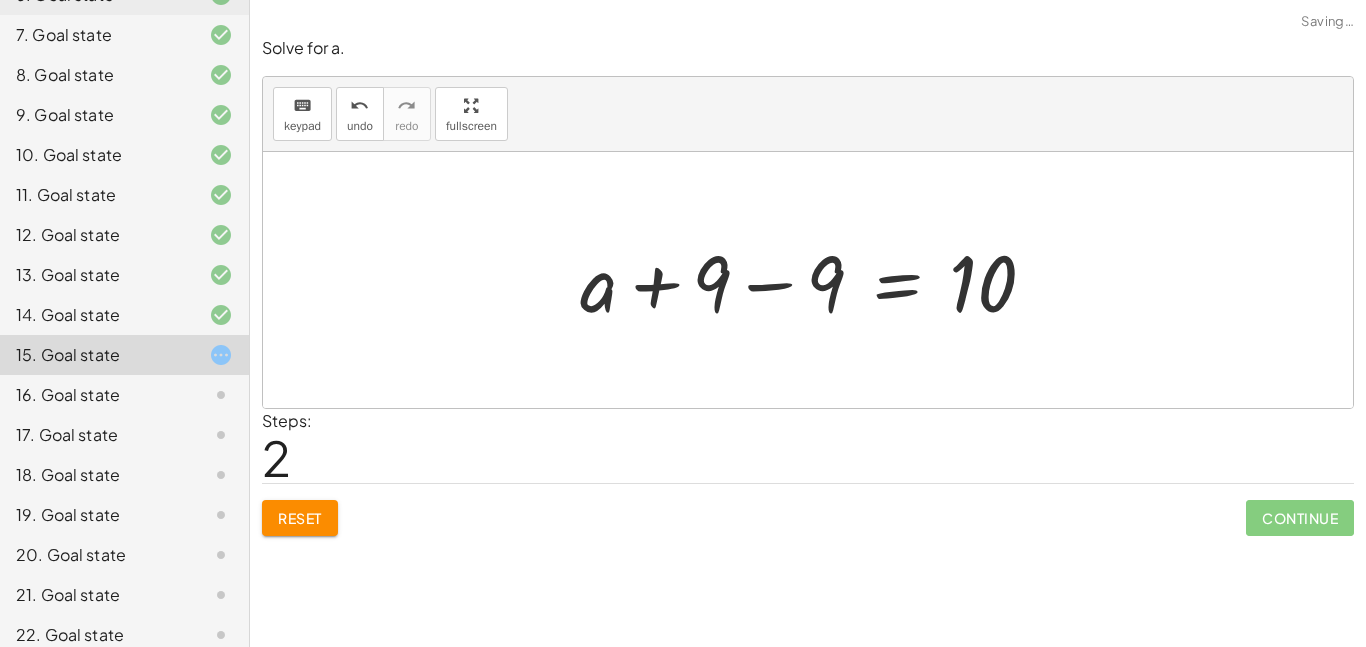 click at bounding box center [815, 280] 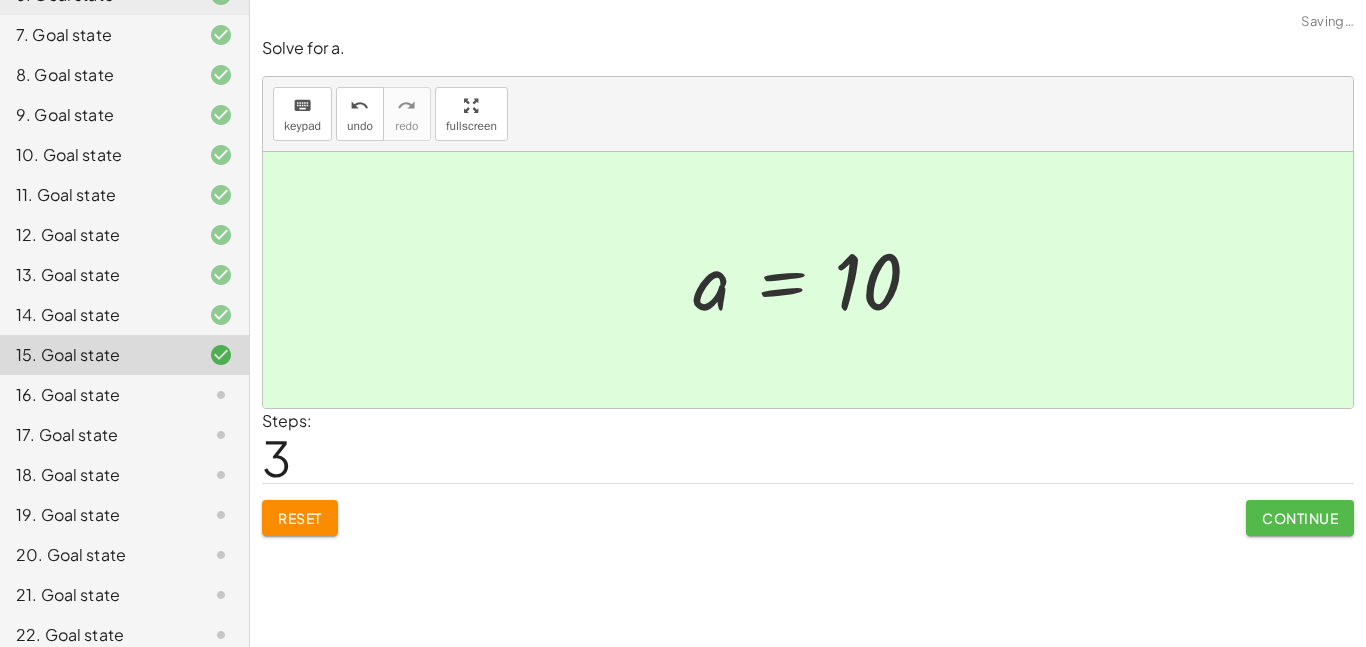 click on "Continue" 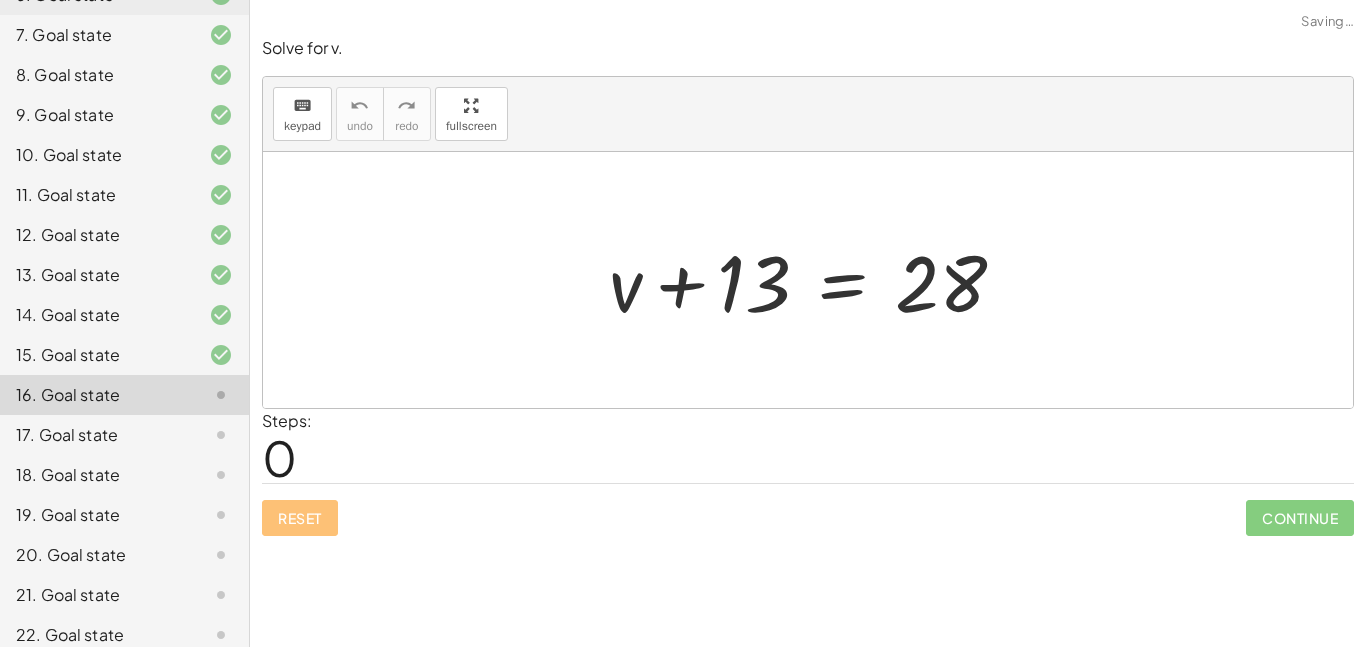 click at bounding box center [815, 280] 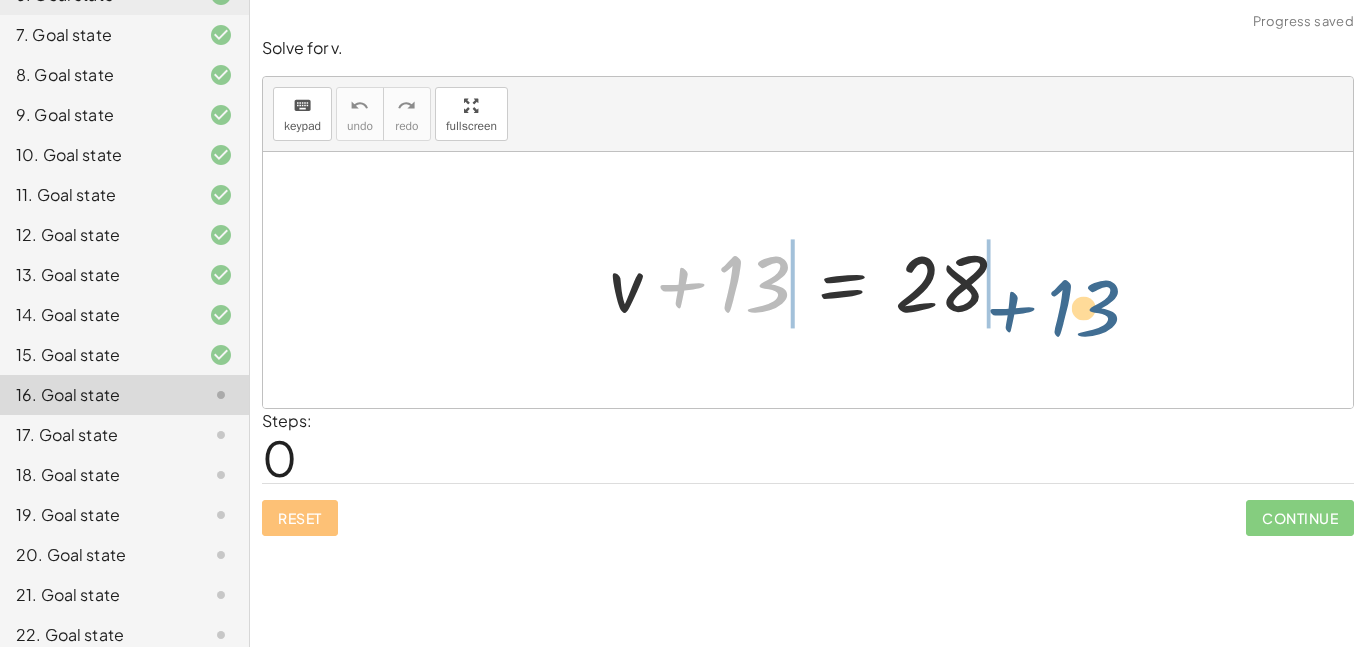 drag, startPoint x: 760, startPoint y: 281, endPoint x: 1135, endPoint y: 300, distance: 375.48102 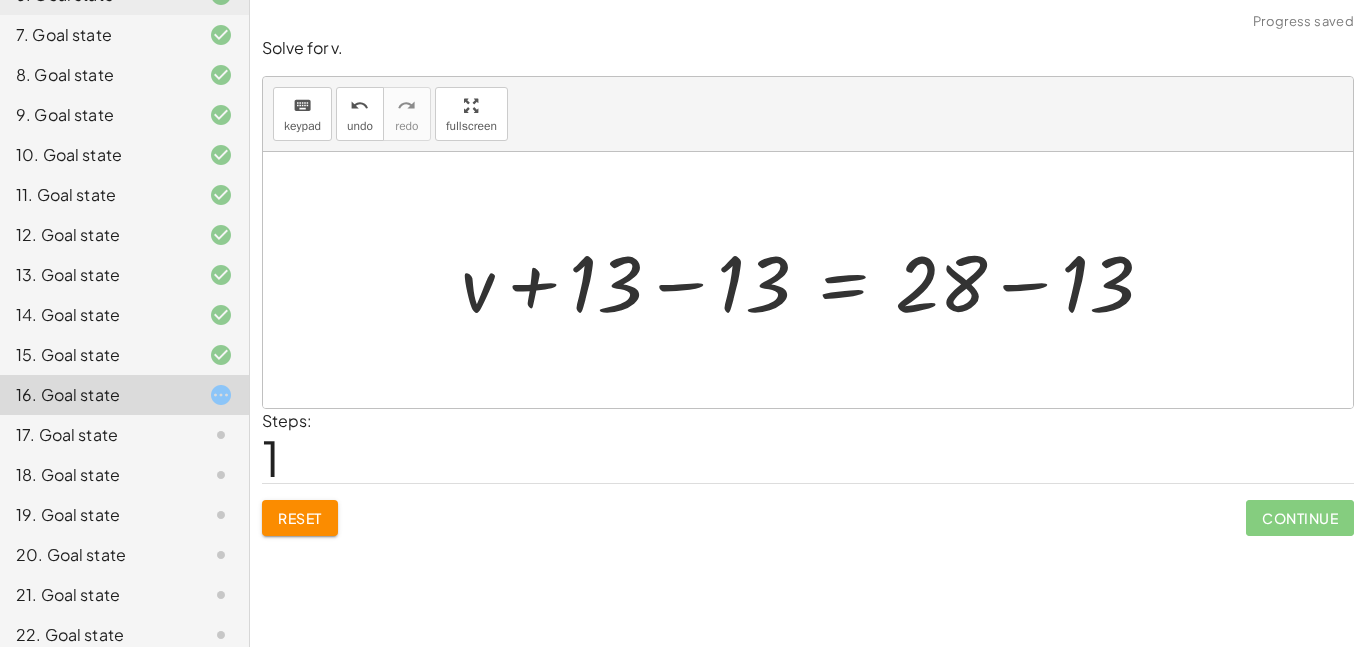 click at bounding box center [815, 280] 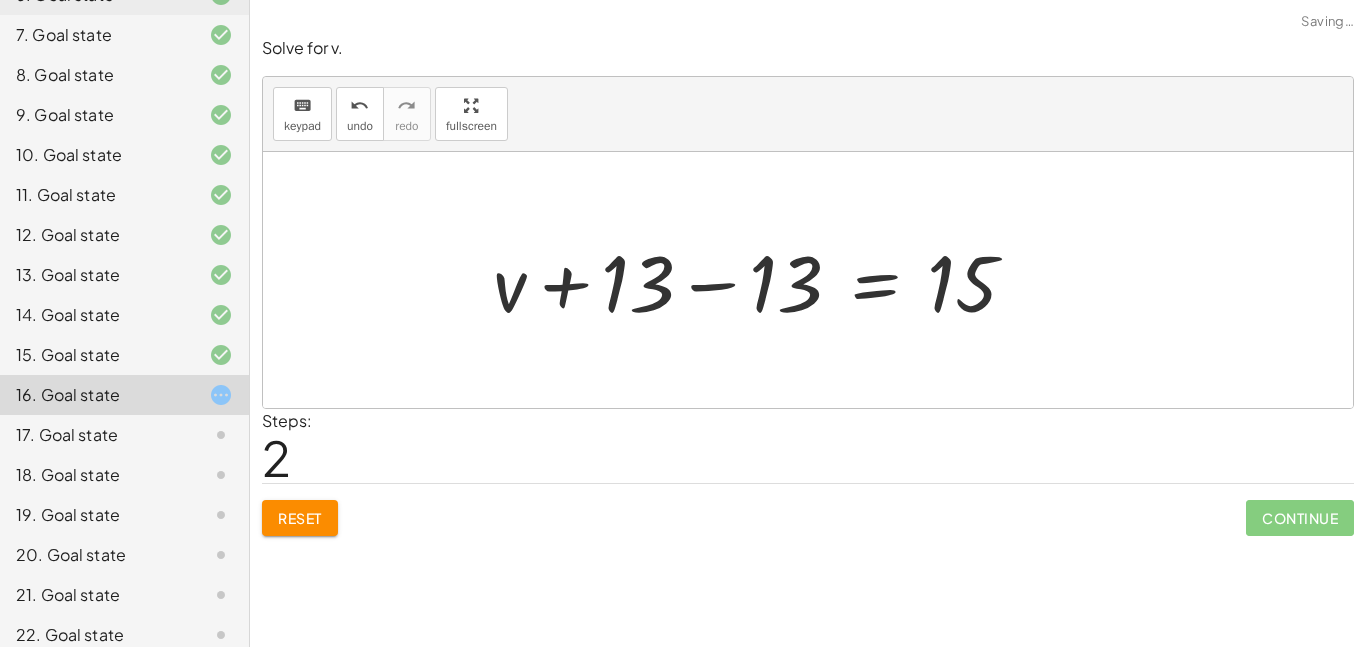 click at bounding box center [762, 280] 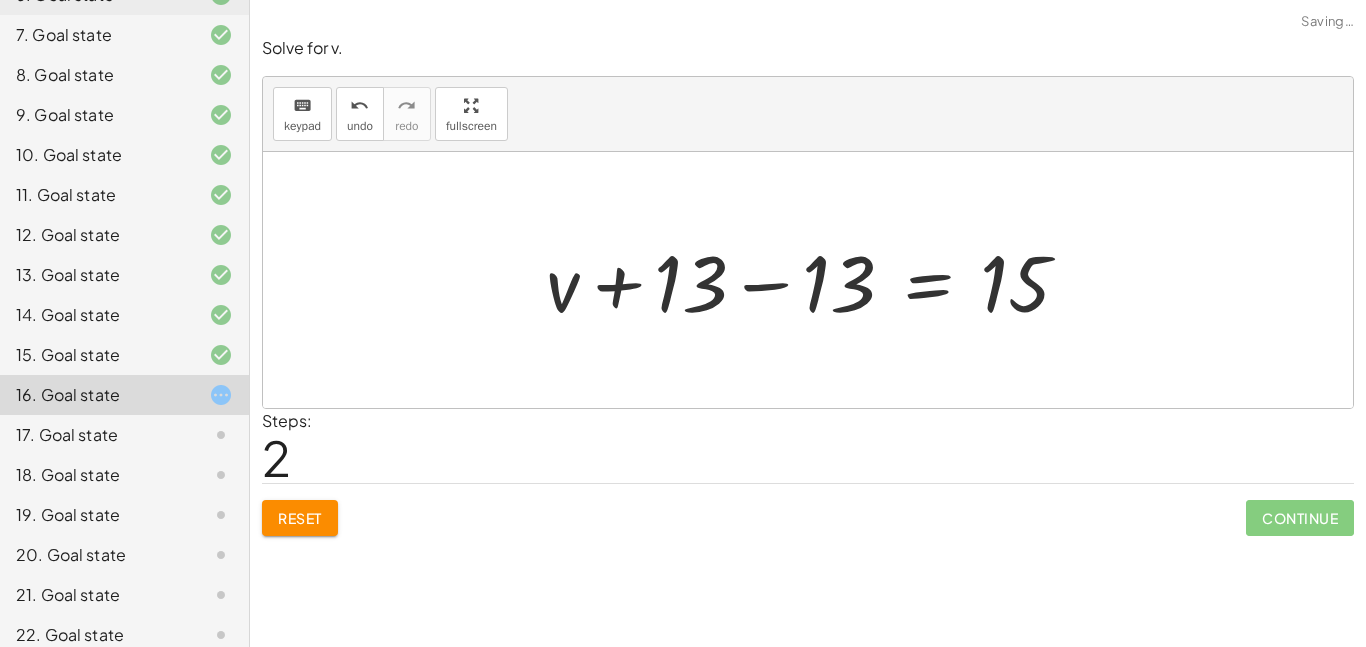 click at bounding box center [815, 280] 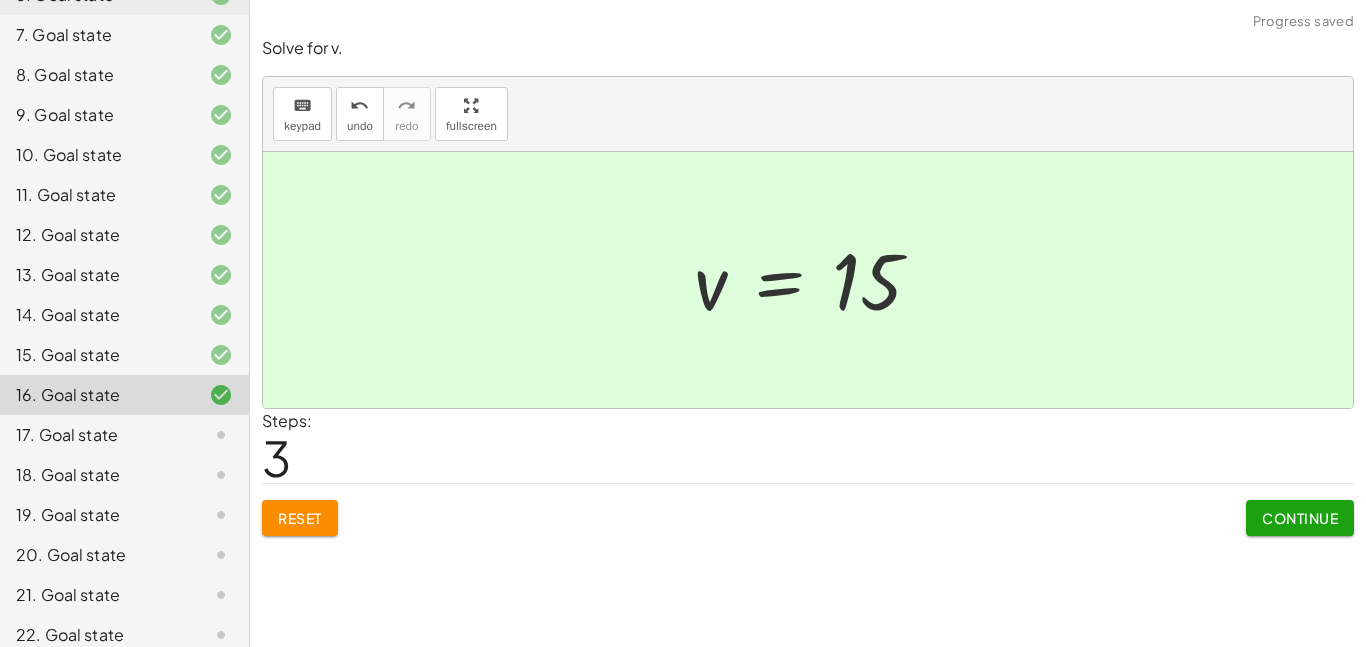 click on "Continue" at bounding box center (1300, 518) 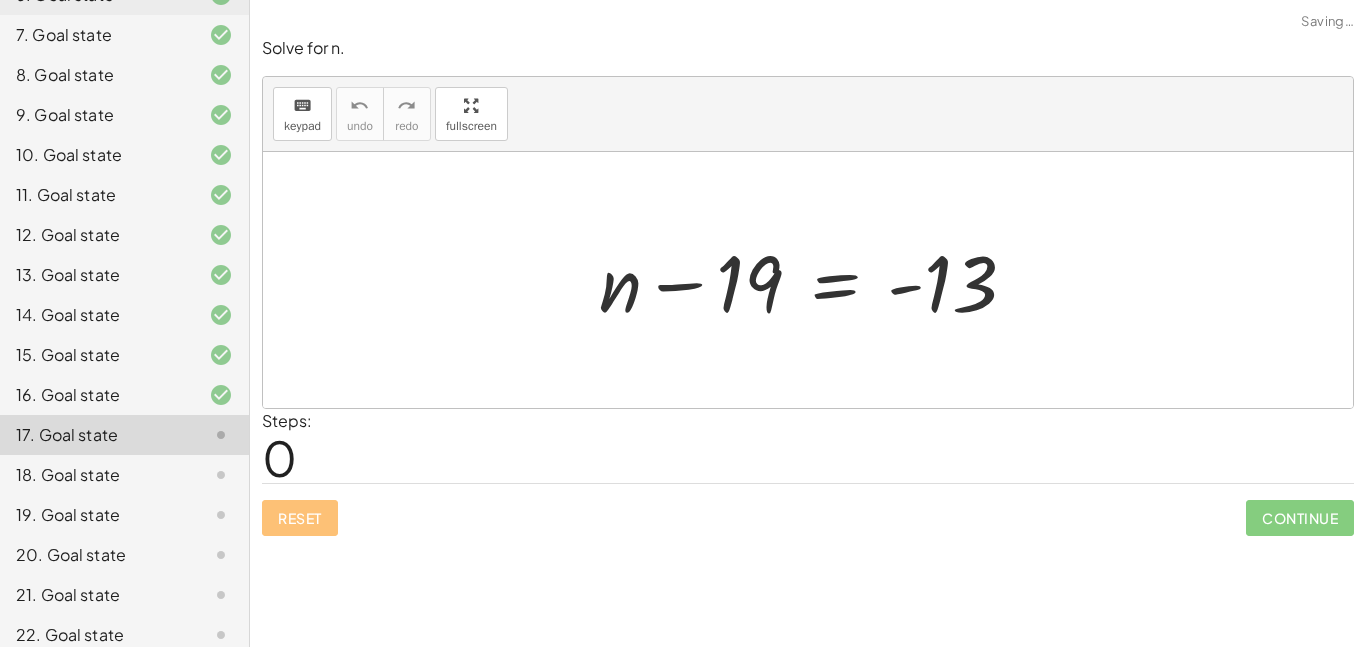 click at bounding box center (815, 280) 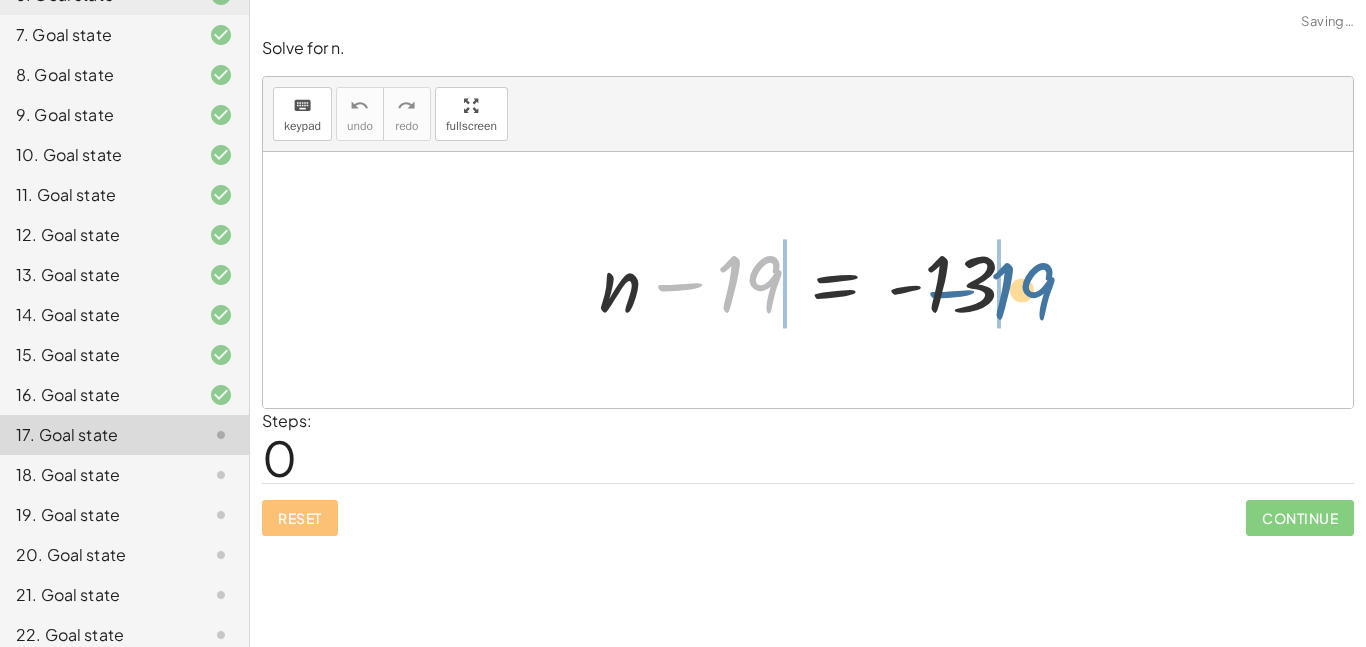 drag, startPoint x: 761, startPoint y: 278, endPoint x: 1076, endPoint y: 291, distance: 315.26813 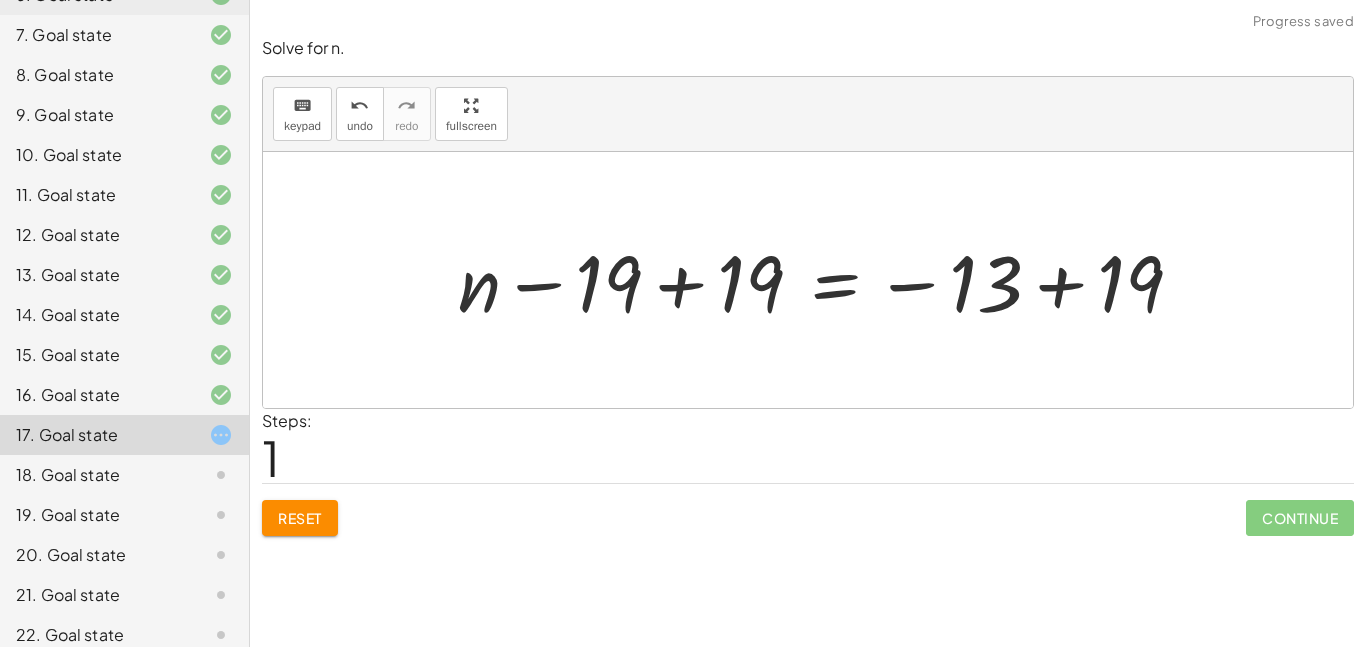 click at bounding box center [828, 280] 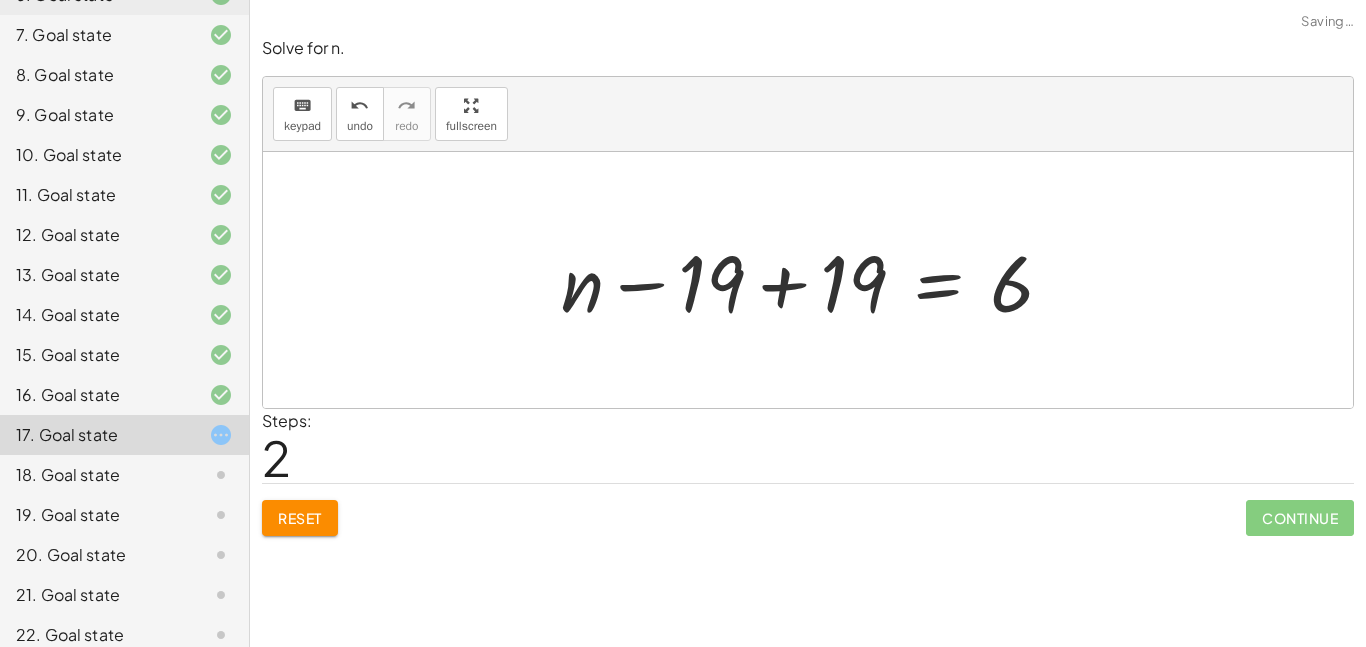 click at bounding box center [815, 280] 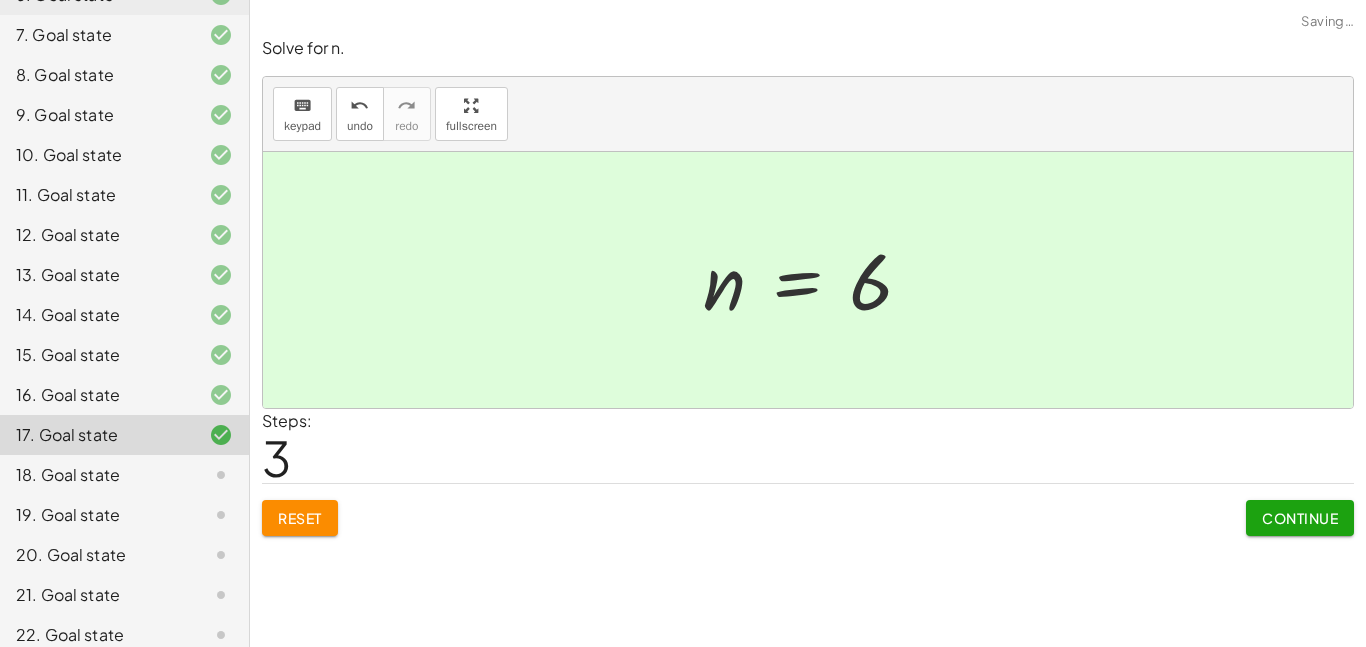 click on "Continue" 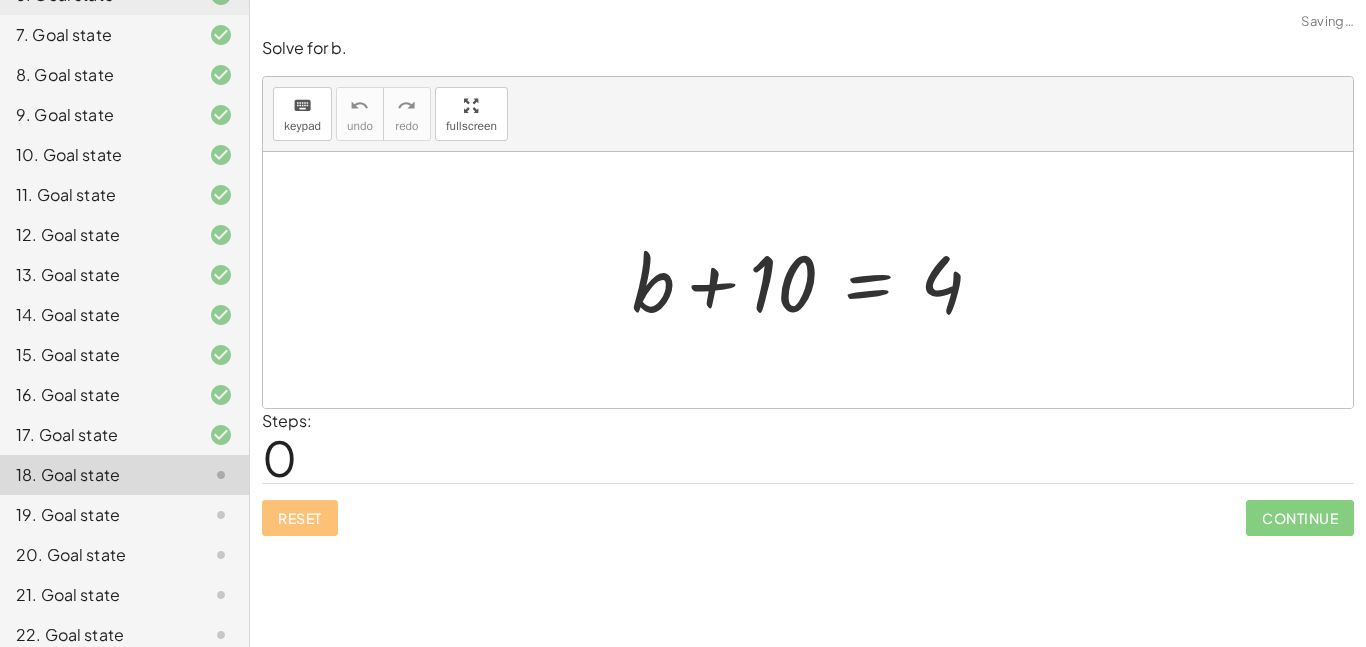 click at bounding box center [815, 280] 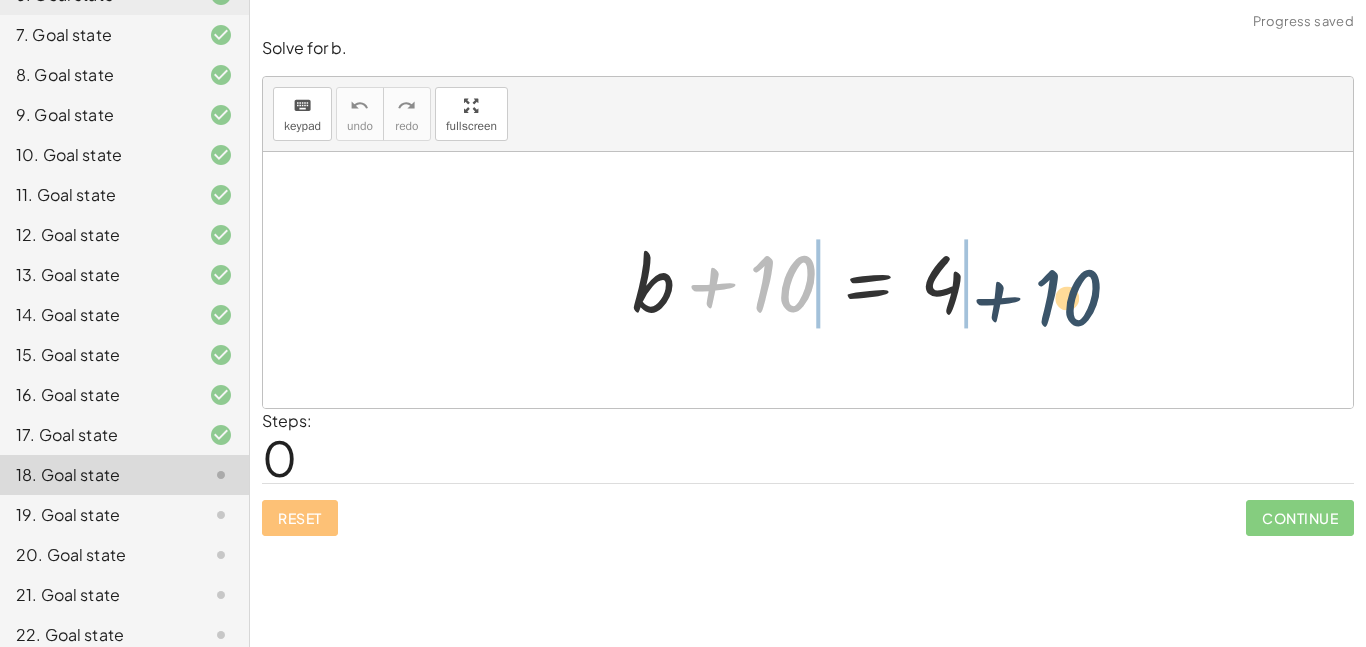 drag, startPoint x: 767, startPoint y: 291, endPoint x: 1057, endPoint y: 303, distance: 290.24817 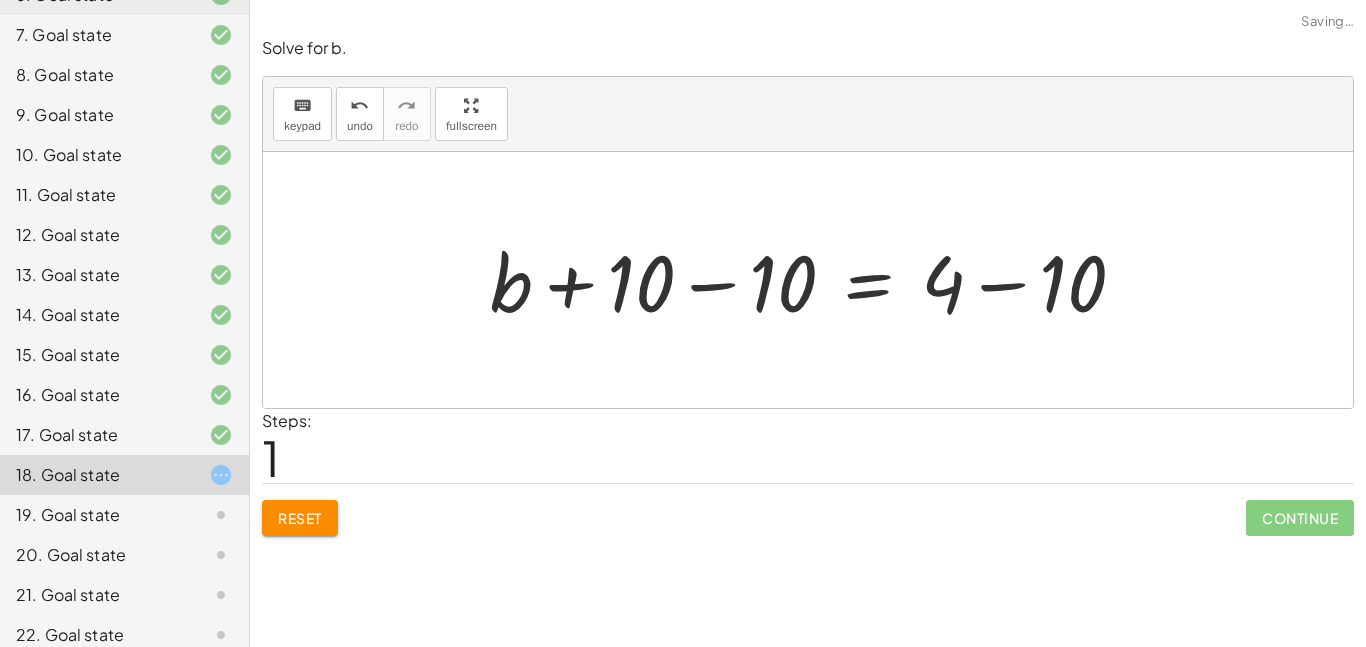 click at bounding box center (816, 280) 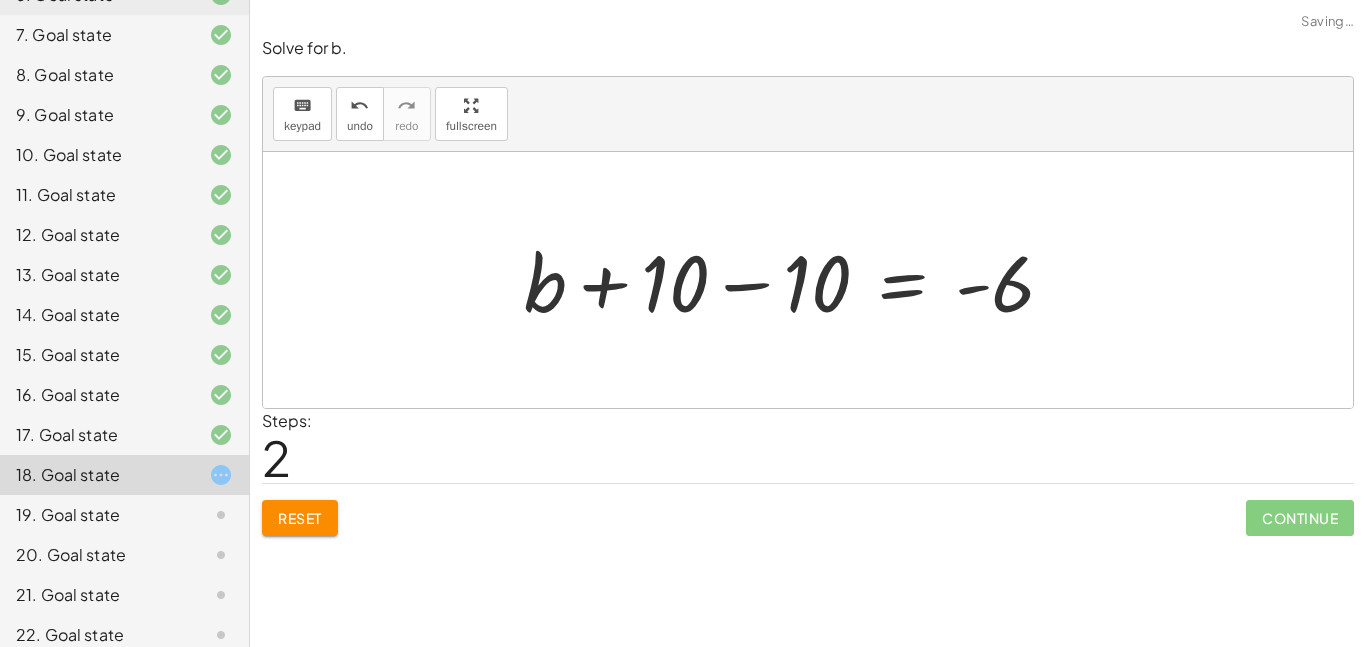 click at bounding box center [797, 280] 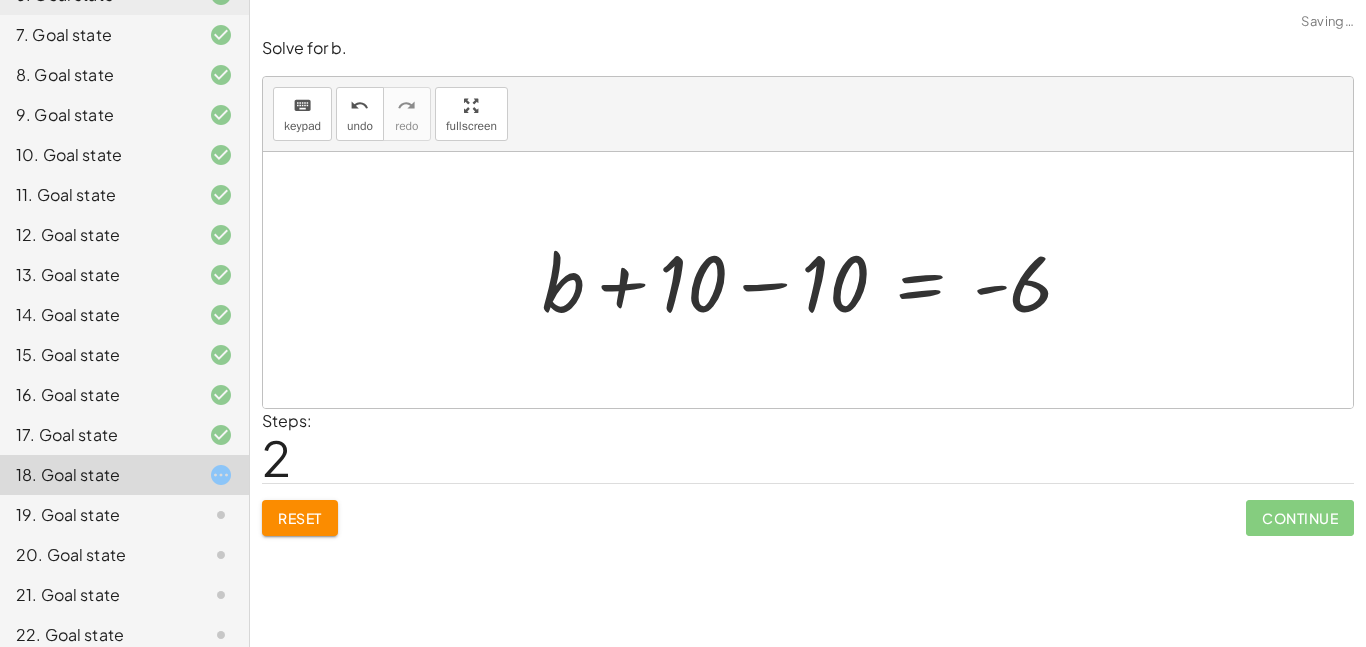 click at bounding box center [815, 280] 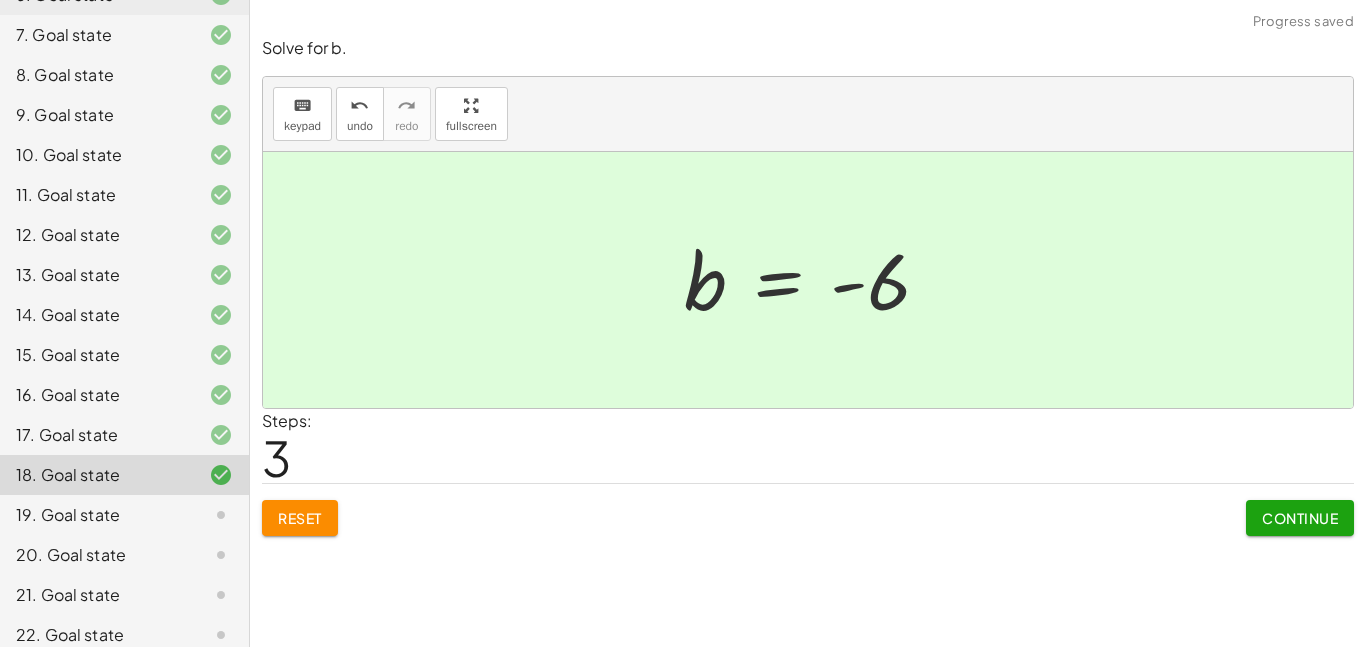 click on "Continue" 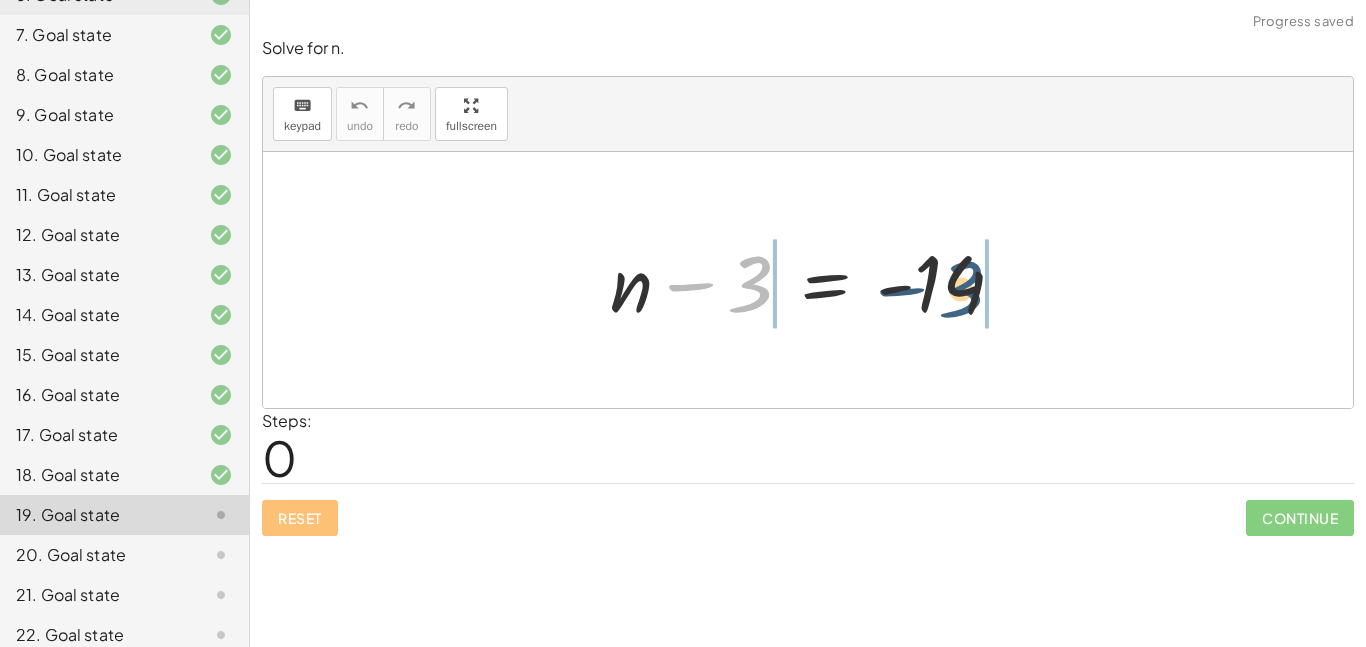 drag, startPoint x: 732, startPoint y: 266, endPoint x: 978, endPoint y: 273, distance: 246.09958 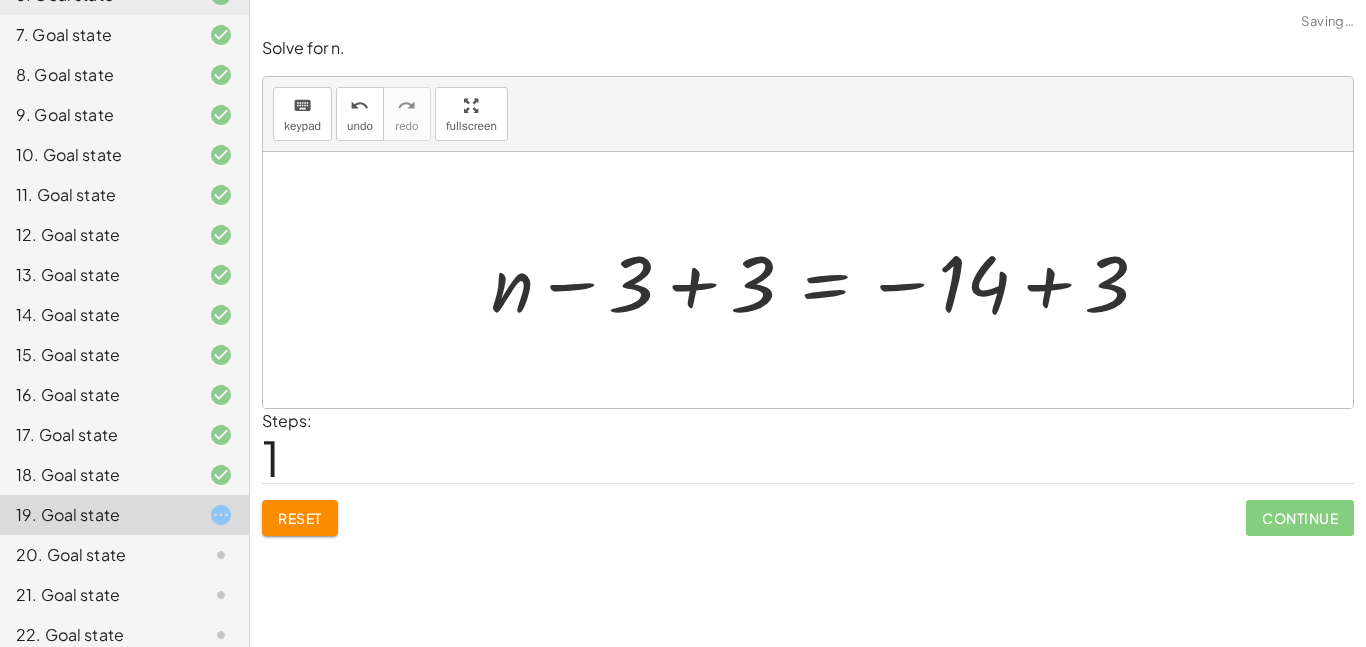 click at bounding box center (828, 280) 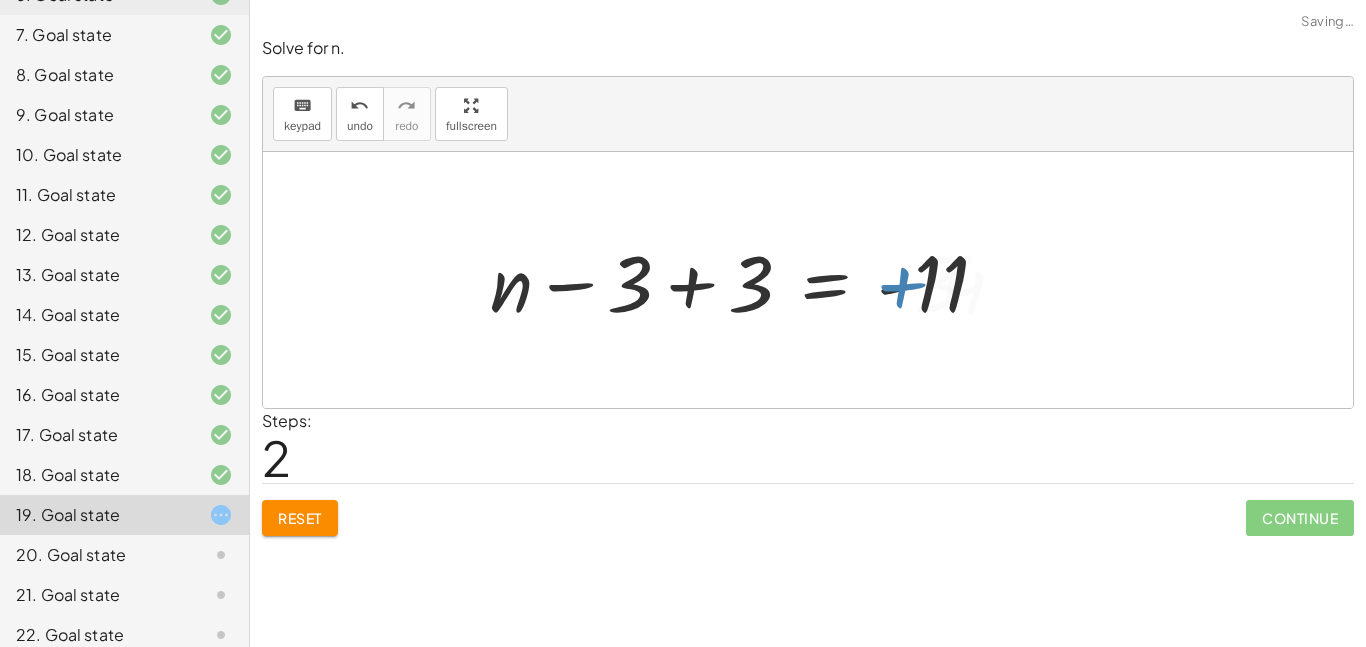 click at bounding box center [747, 280] 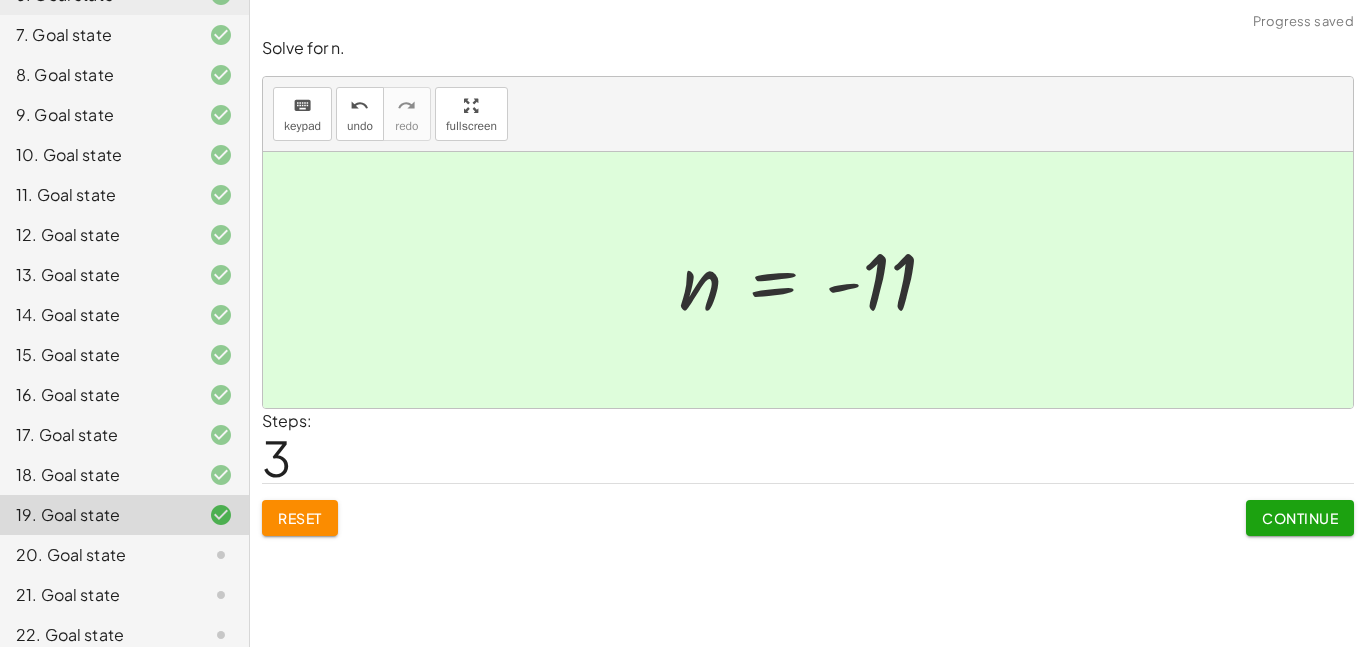 click on "Continue" 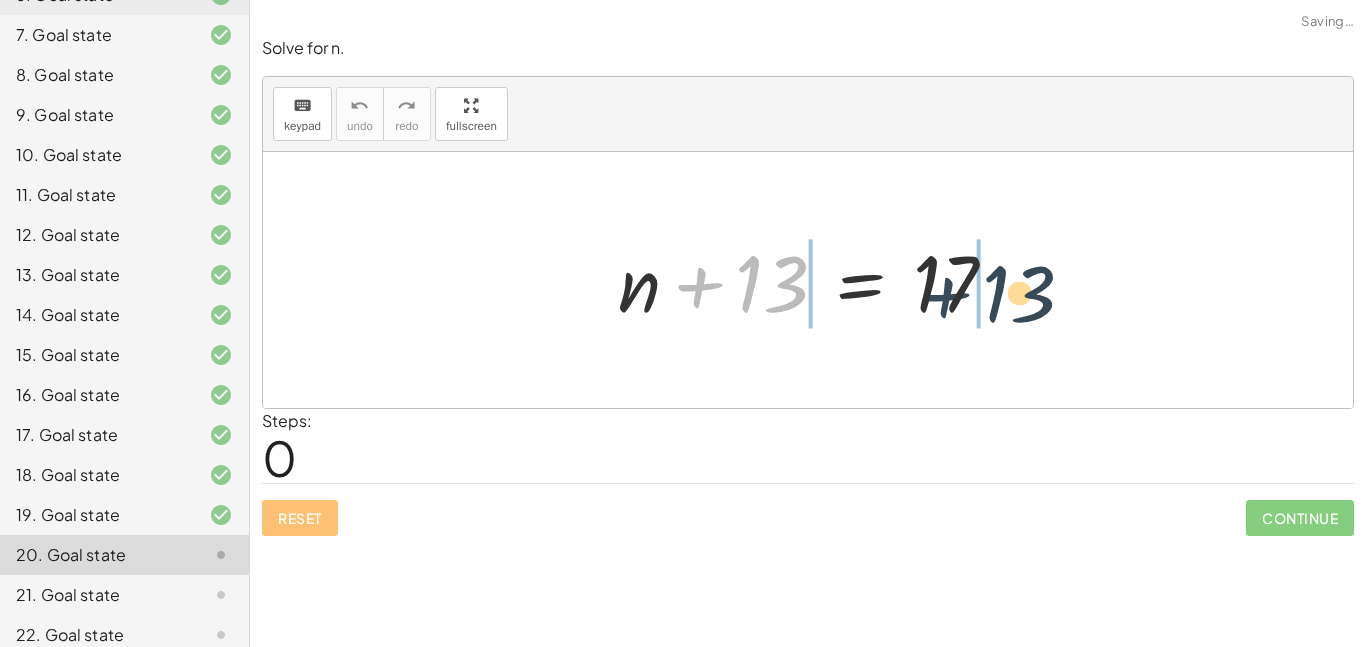 drag, startPoint x: 718, startPoint y: 273, endPoint x: 982, endPoint y: 279, distance: 264.06818 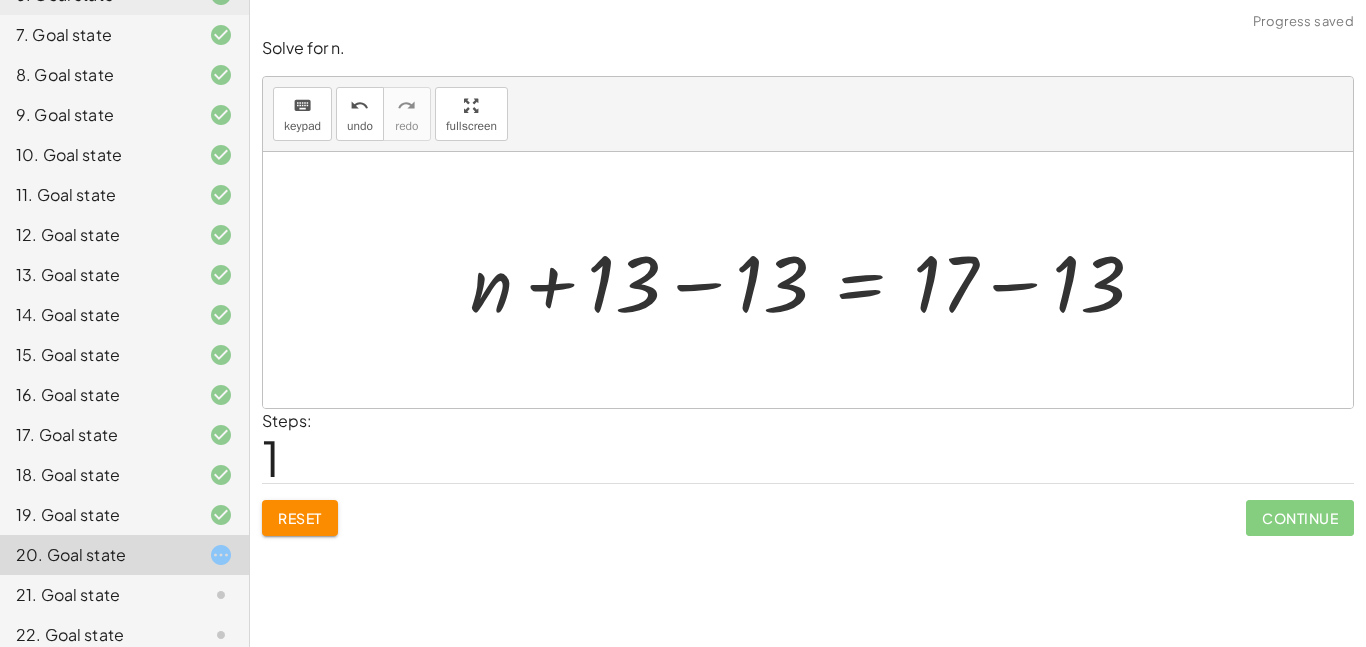 click at bounding box center [815, 280] 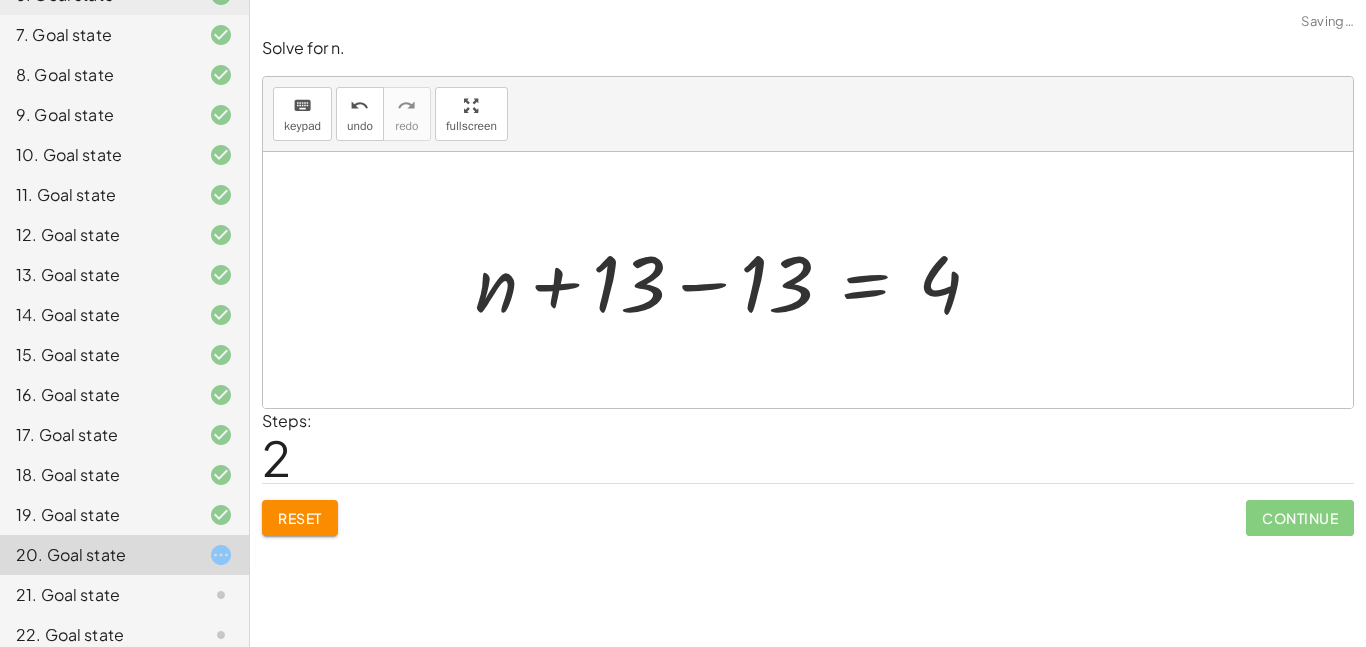 click at bounding box center [736, 280] 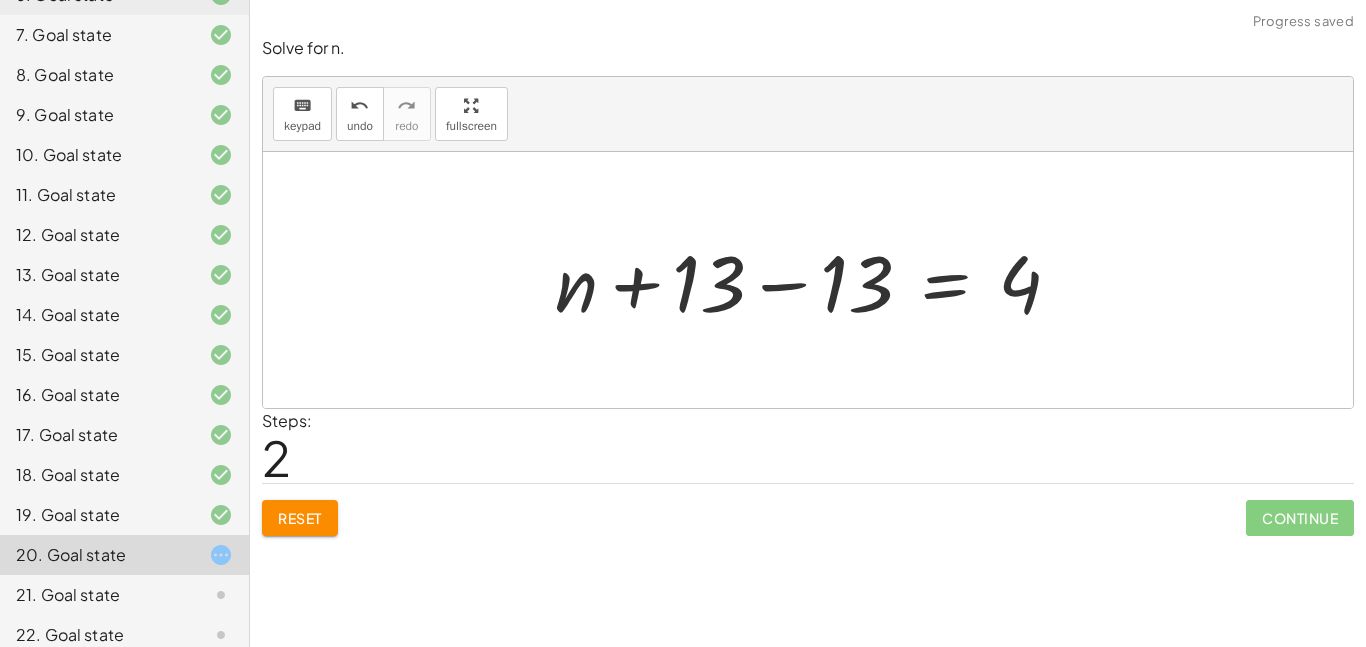click at bounding box center (816, 280) 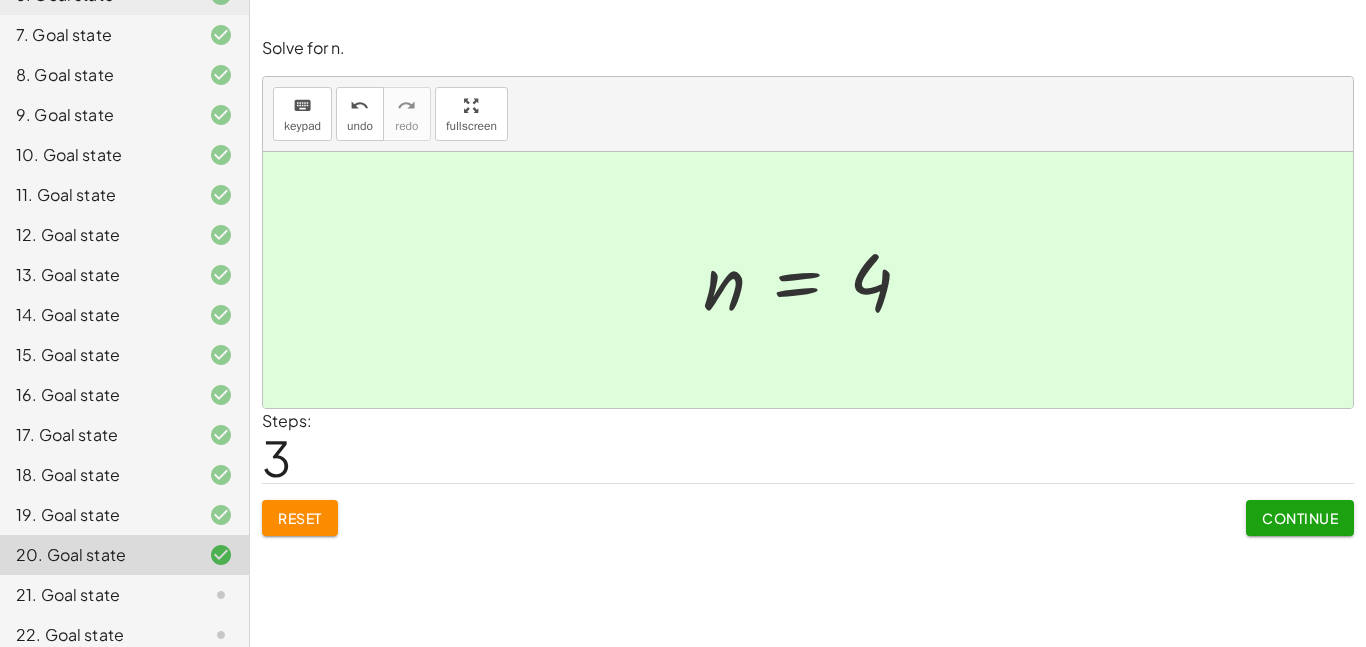 click on "Continue" at bounding box center (1300, 518) 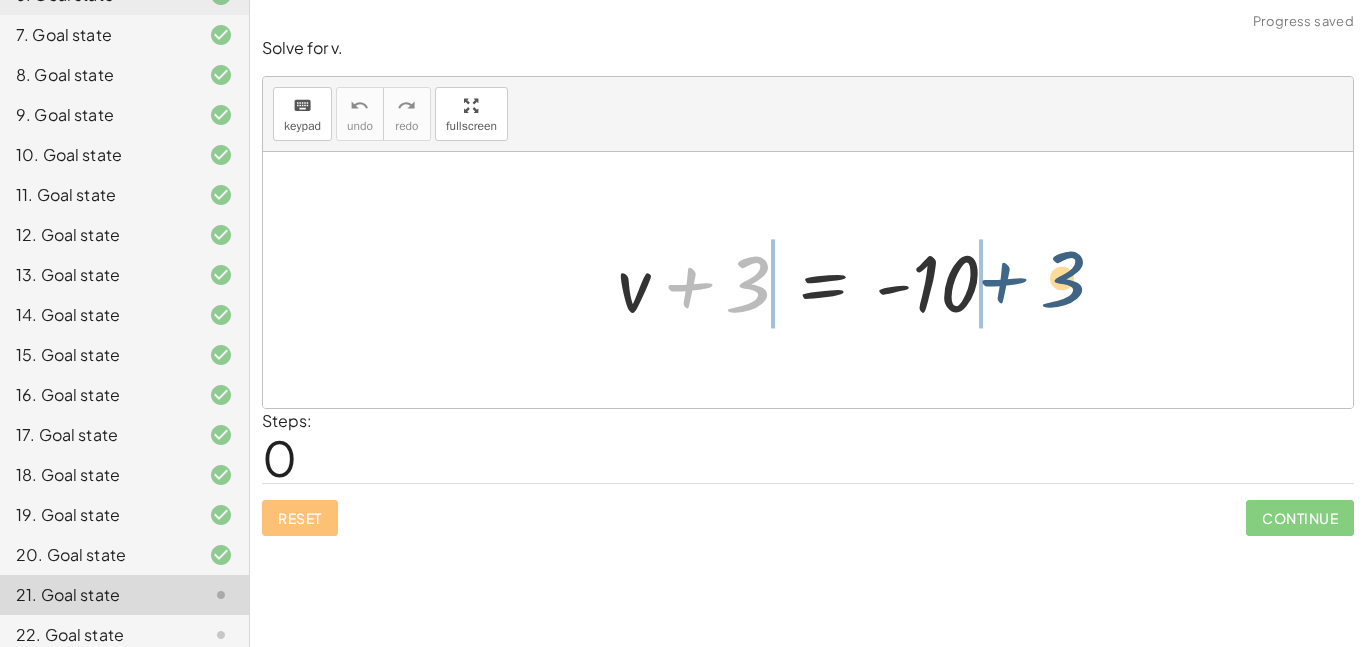 drag, startPoint x: 713, startPoint y: 282, endPoint x: 1038, endPoint y: 275, distance: 325.07538 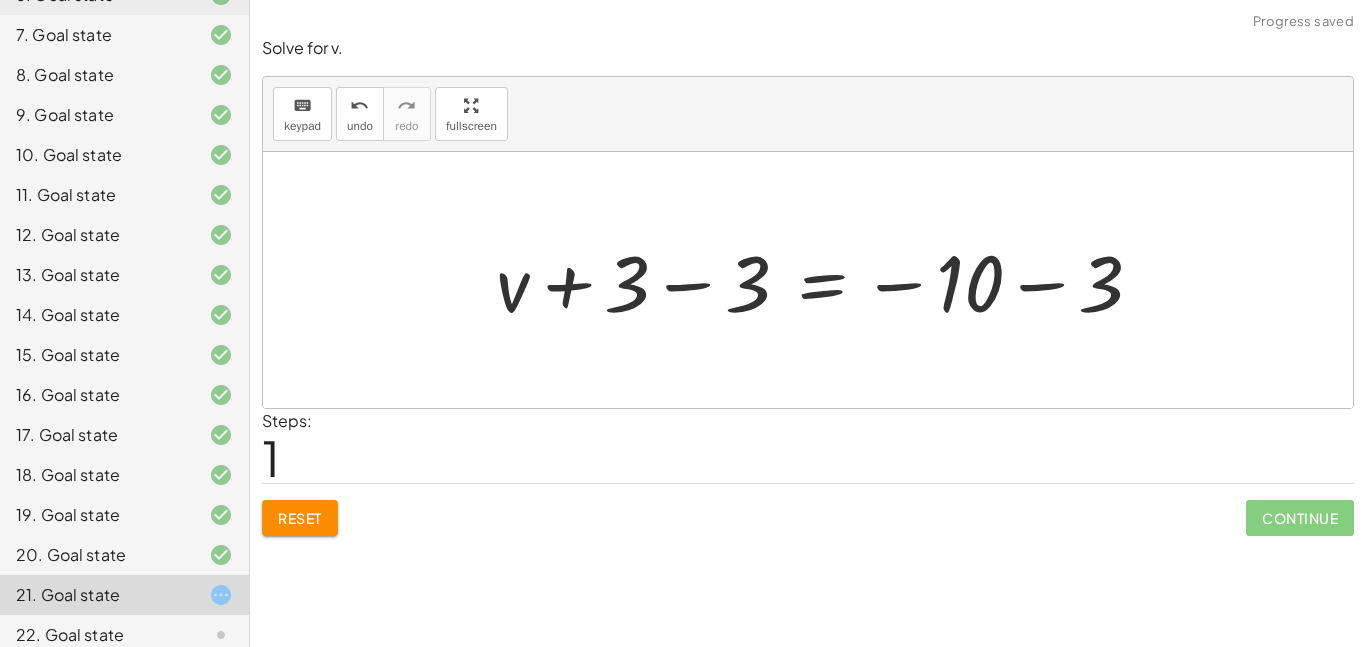 click at bounding box center [827, 280] 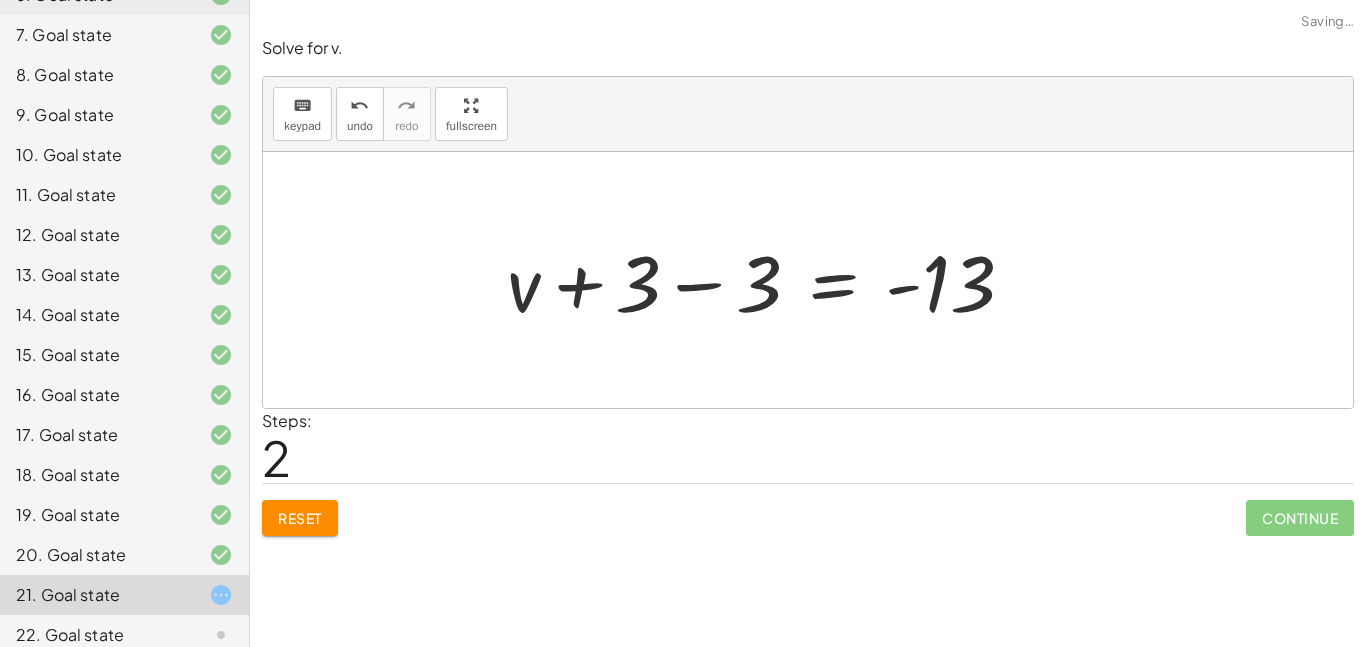 click at bounding box center [768, 280] 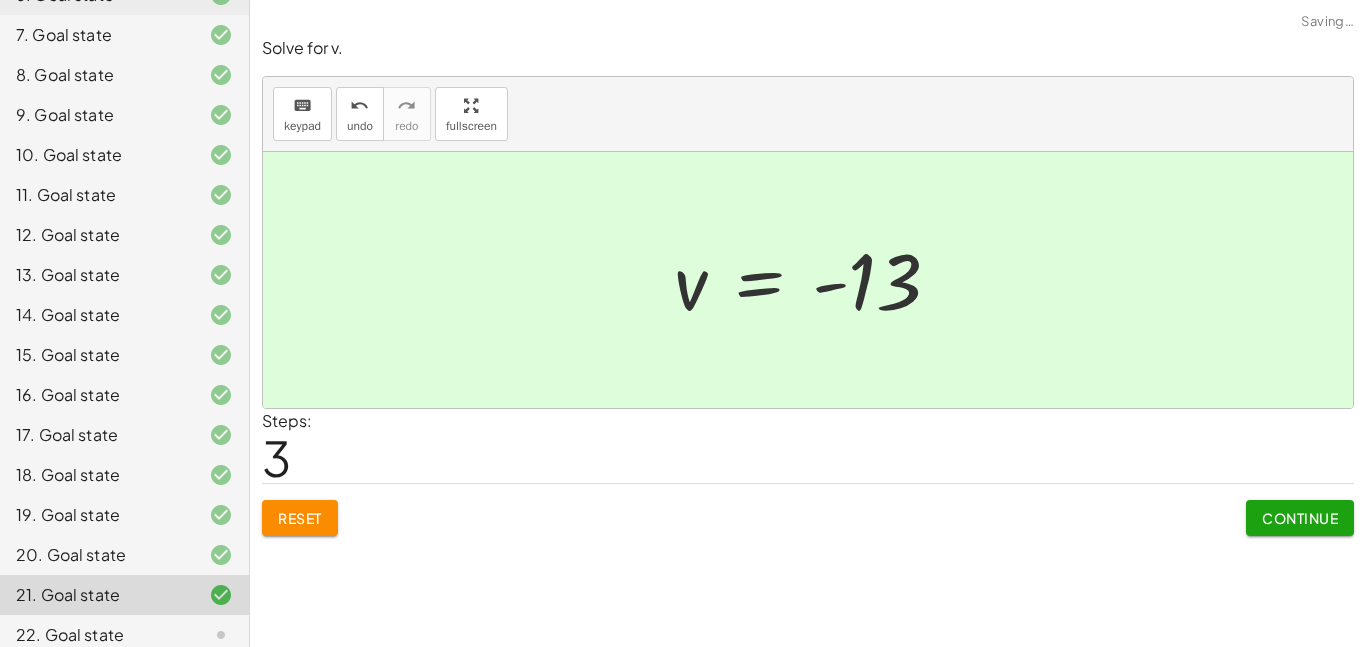click on "Solve for v. keyboard keypad undo undo redo redo fullscreen + v + 3 = - 10 + v + 3 − 3 = − 10 − 3 + v + 3 − 3 = - 13 + v + 0 = - 13 v = - 13 × Steps:  3 Reset   Continue" 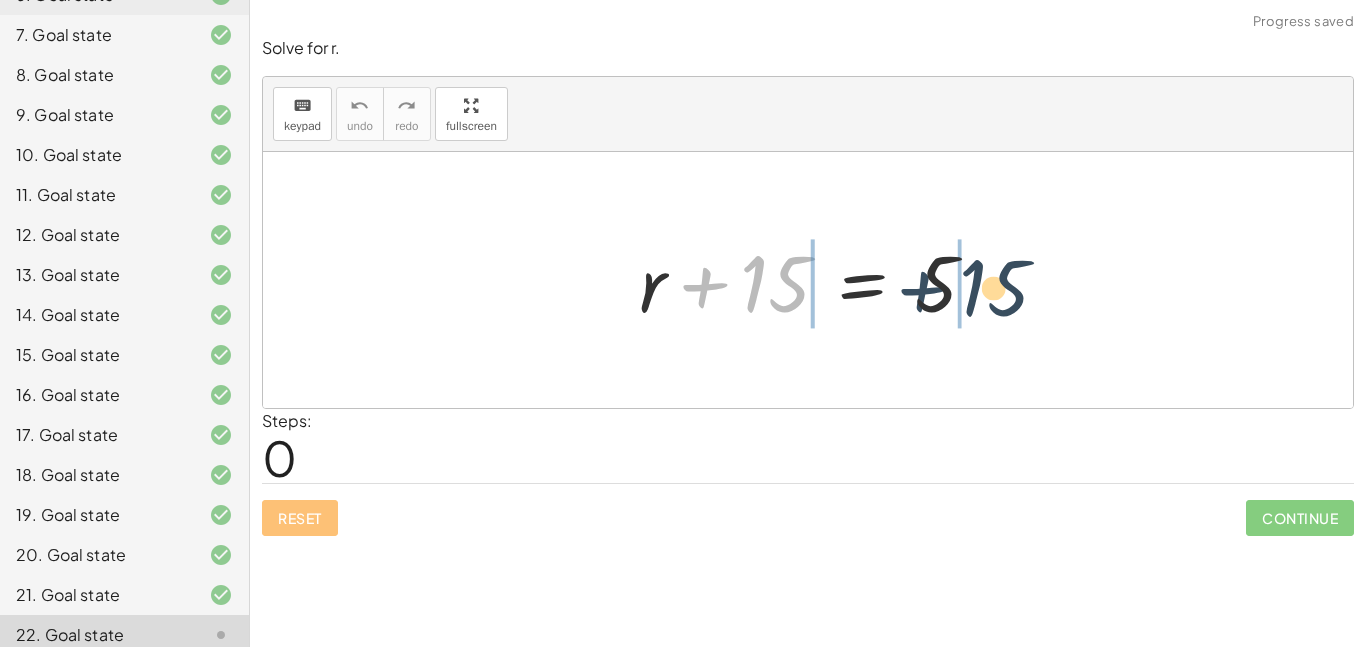 drag, startPoint x: 719, startPoint y: 280, endPoint x: 977, endPoint y: 284, distance: 258.031 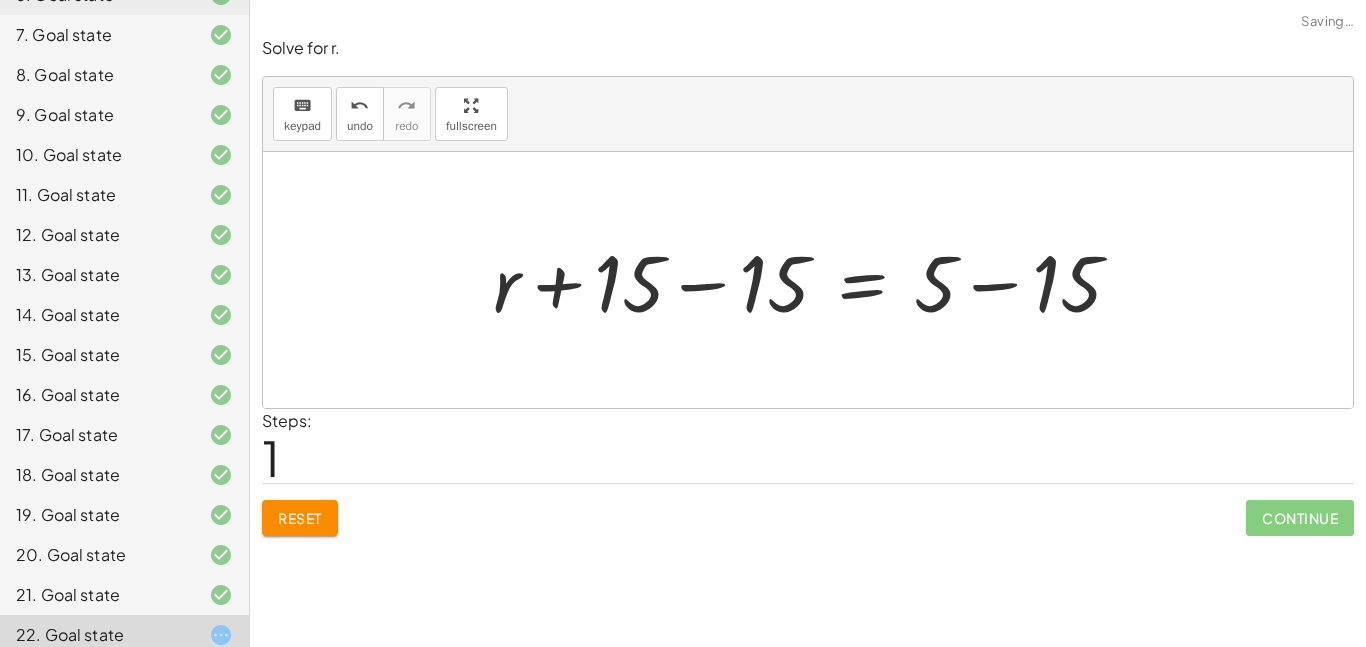 click at bounding box center (815, 280) 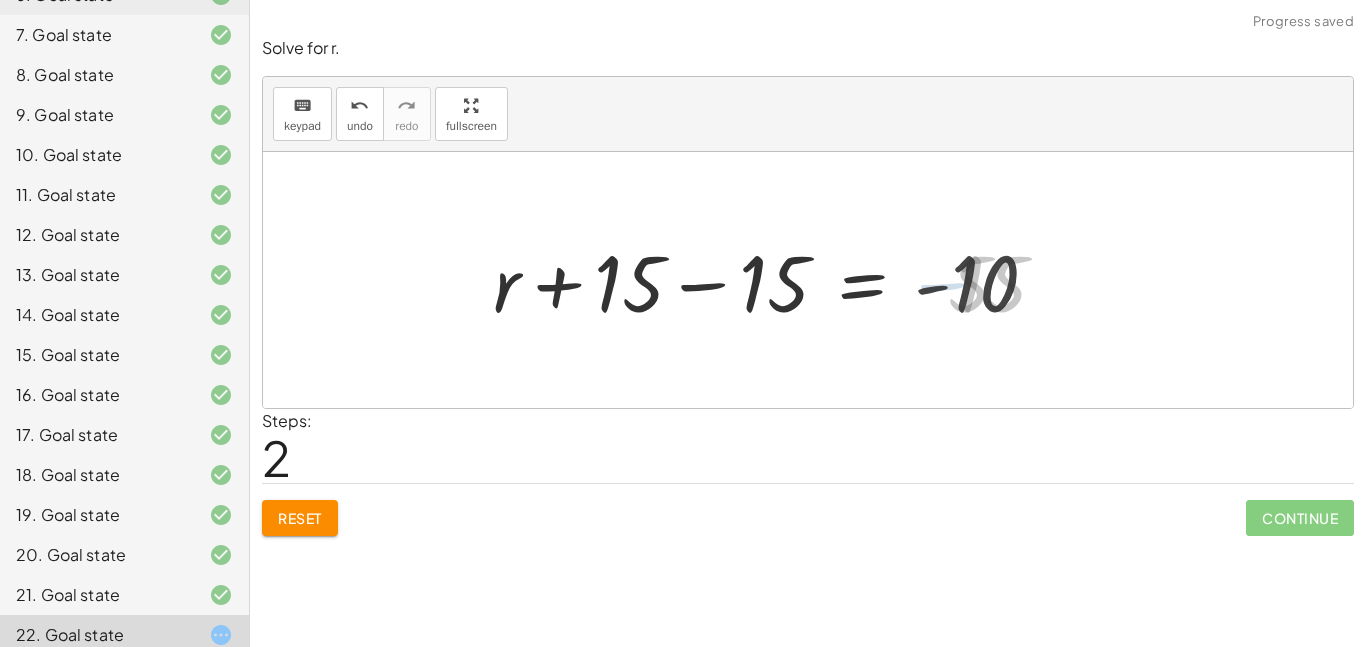 click at bounding box center [773, 280] 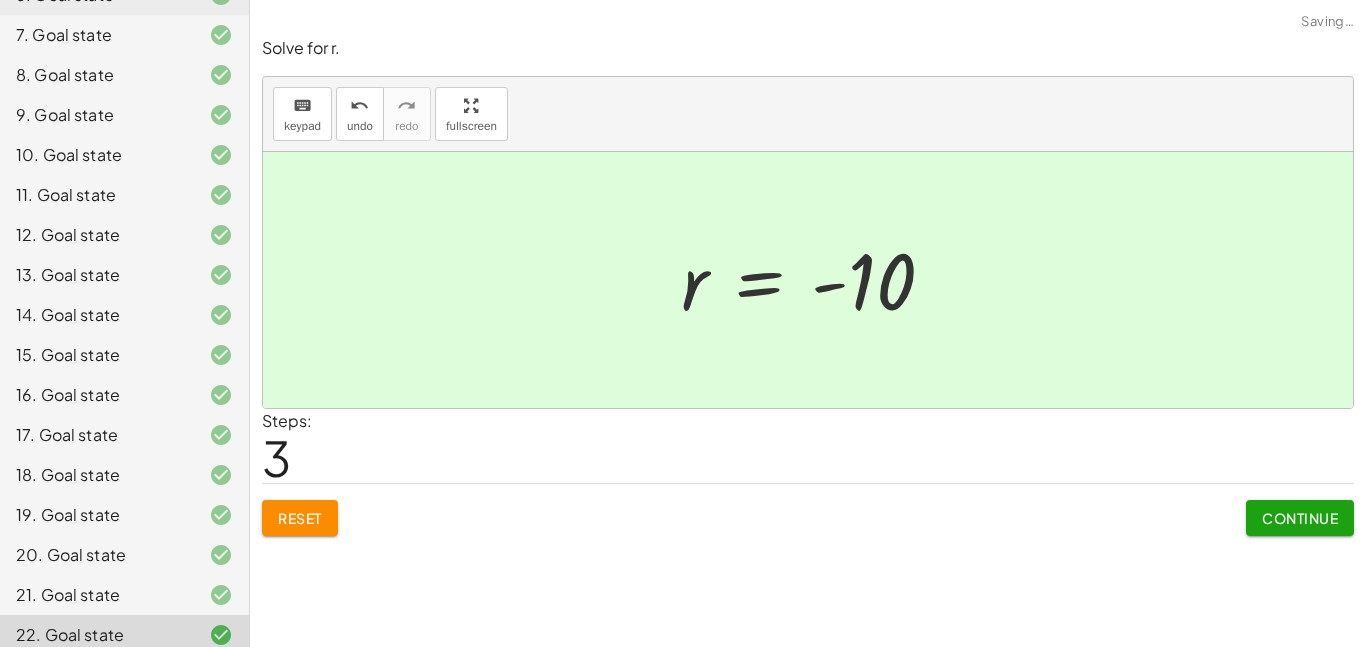 click on "Continue" 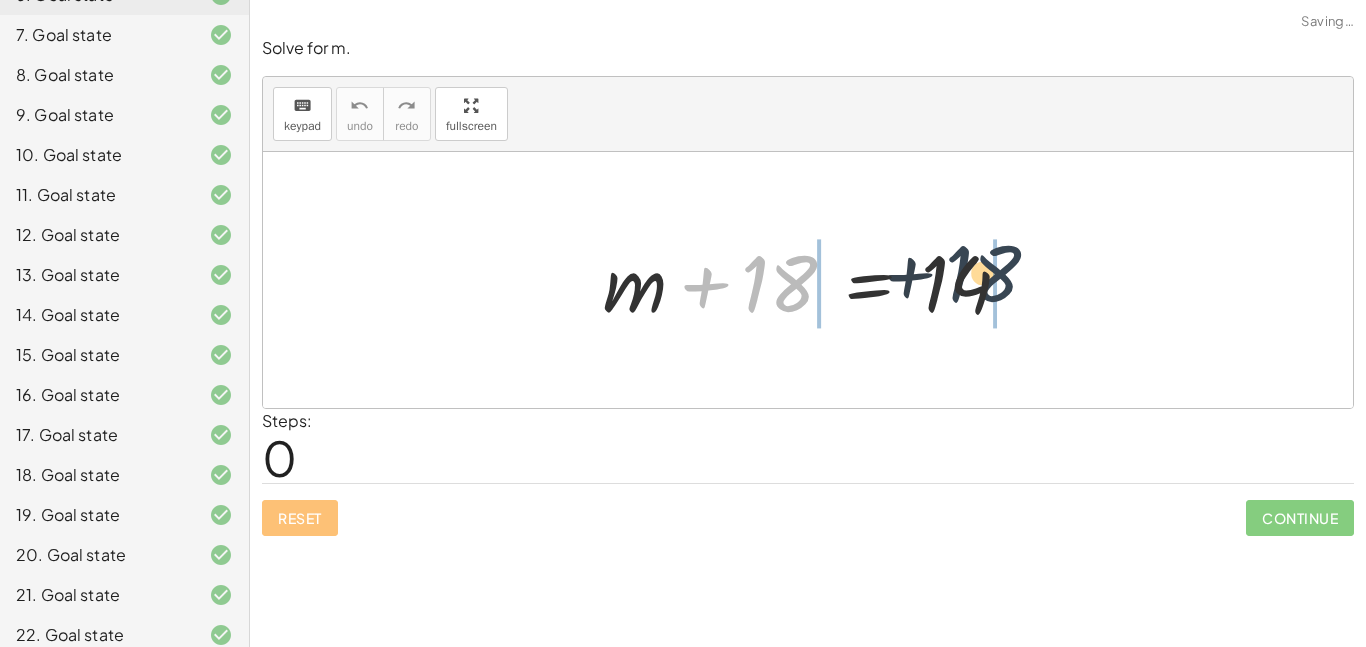 drag, startPoint x: 752, startPoint y: 297, endPoint x: 1024, endPoint y: 283, distance: 272.36005 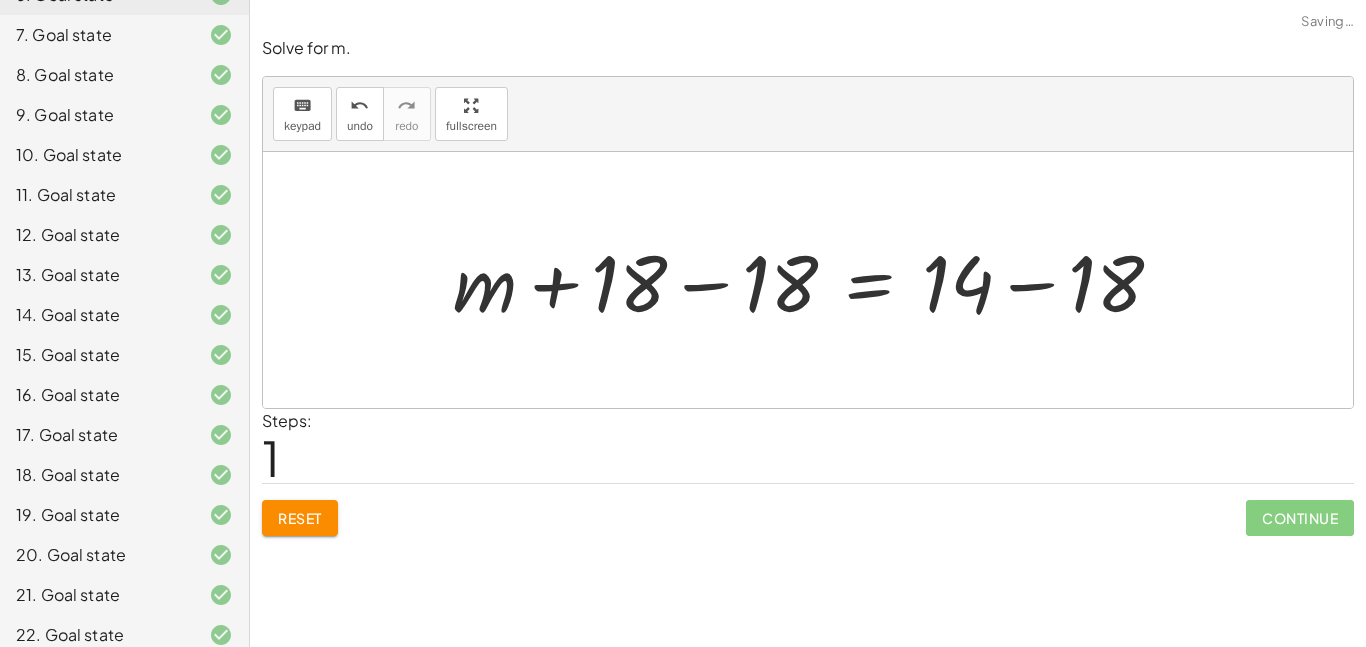 click at bounding box center (816, 280) 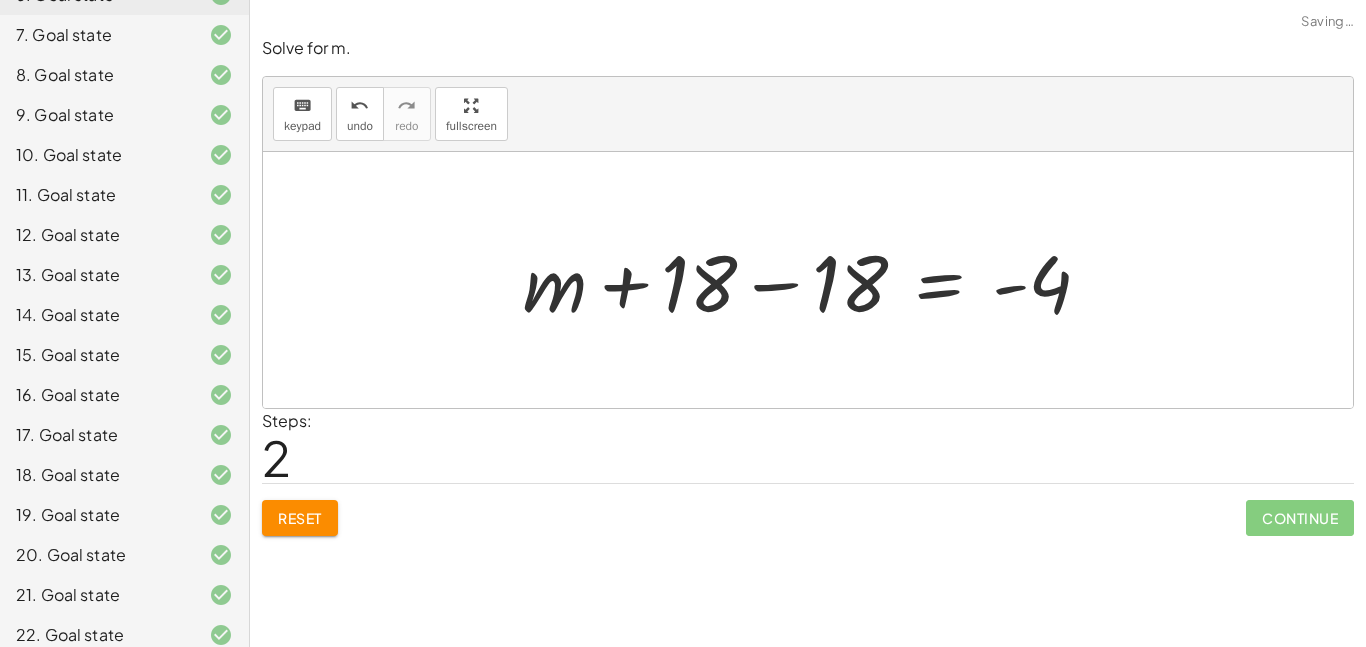 click at bounding box center (815, 280) 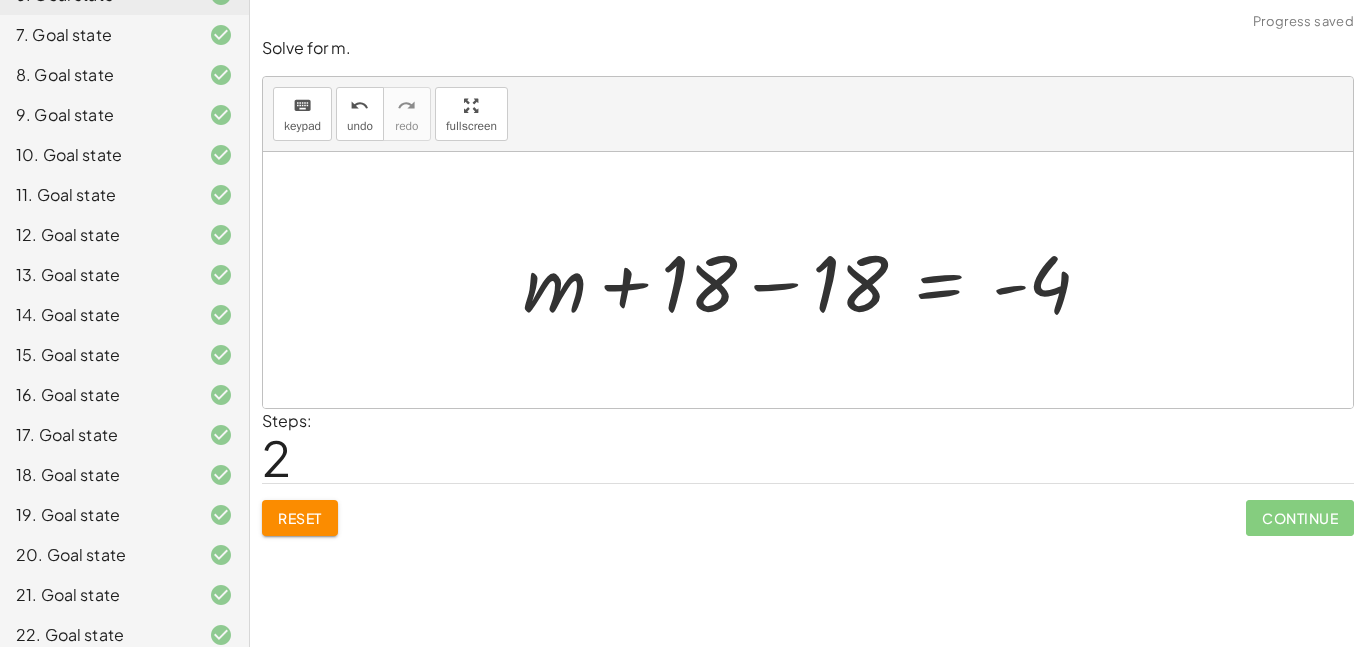 click at bounding box center [815, 280] 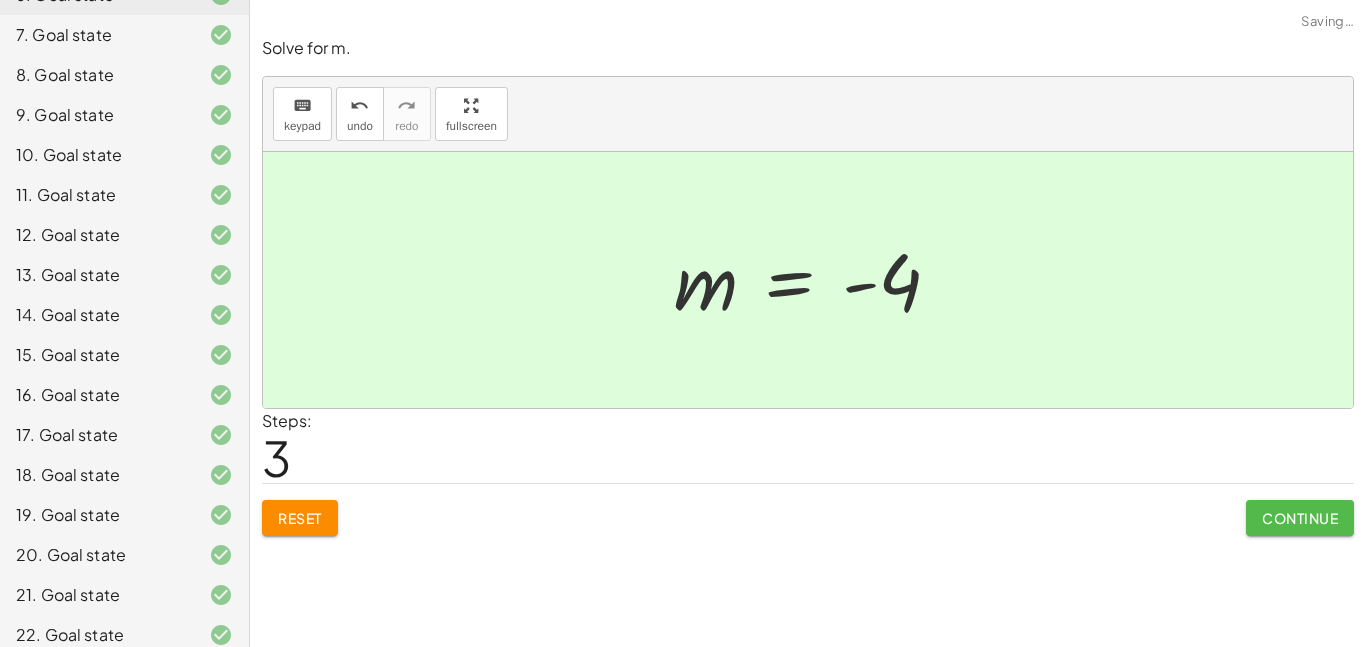 click on "Continue" 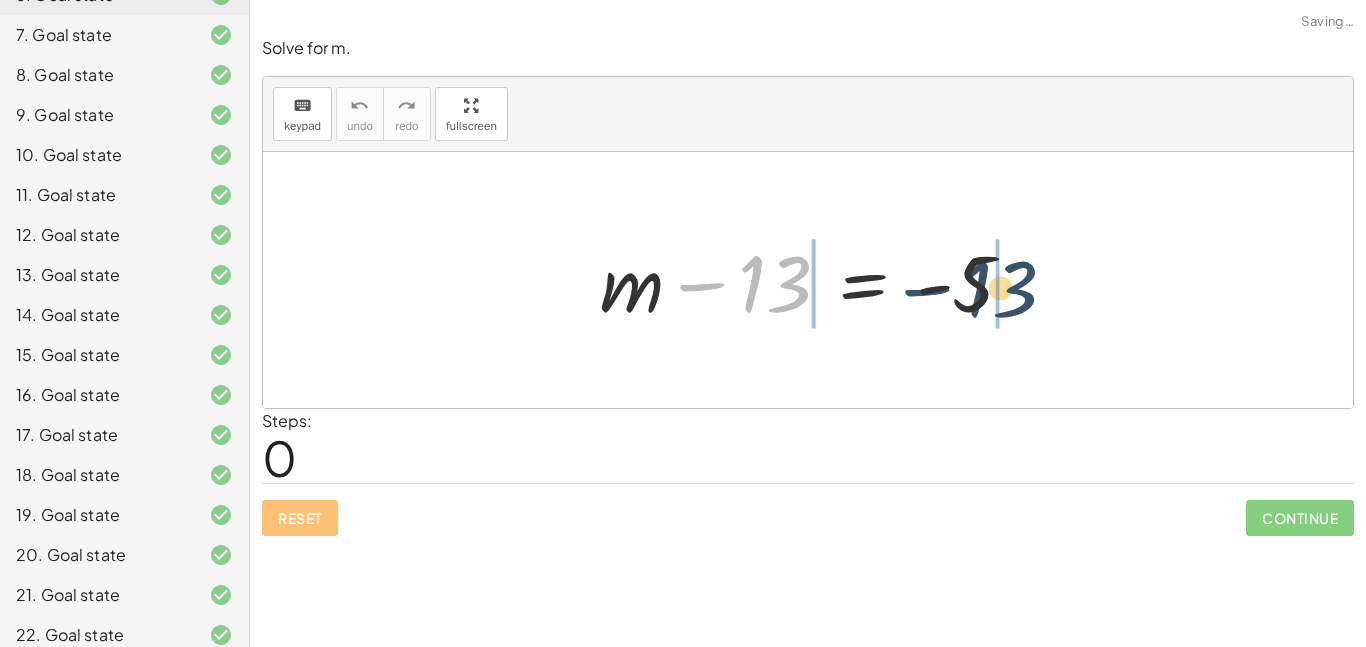 drag, startPoint x: 738, startPoint y: 293, endPoint x: 982, endPoint y: 299, distance: 244.07376 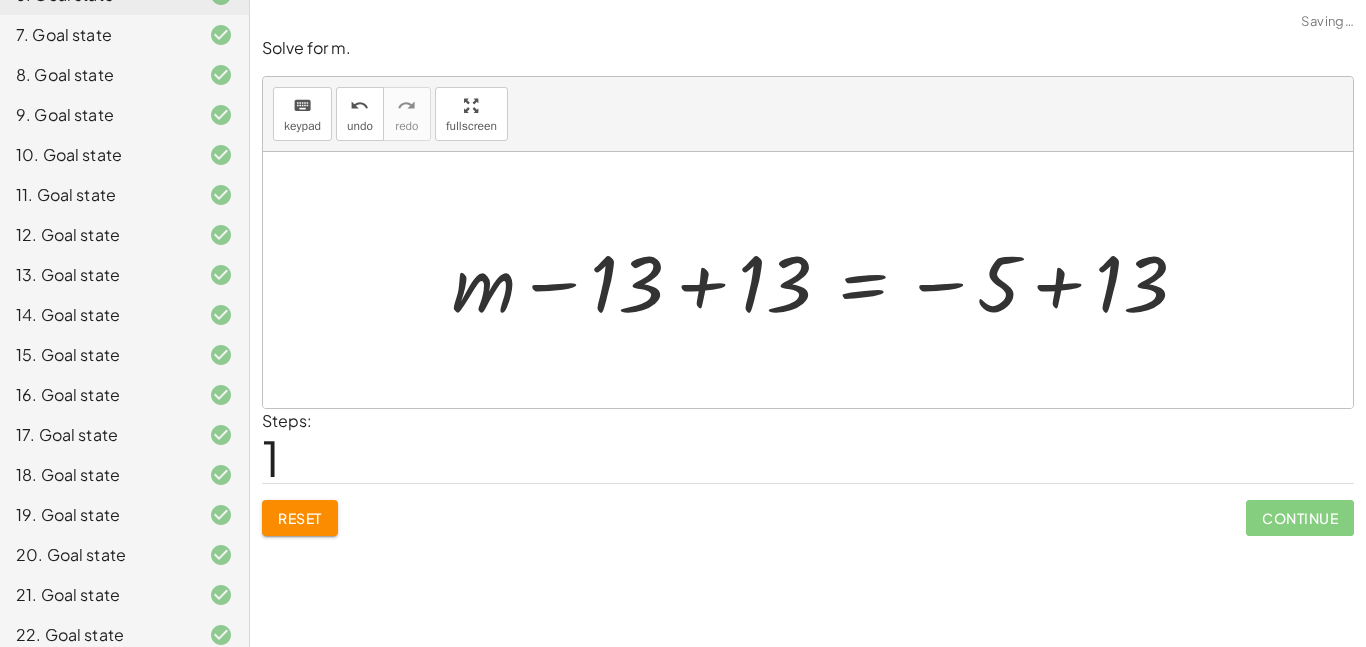 click at bounding box center [827, 280] 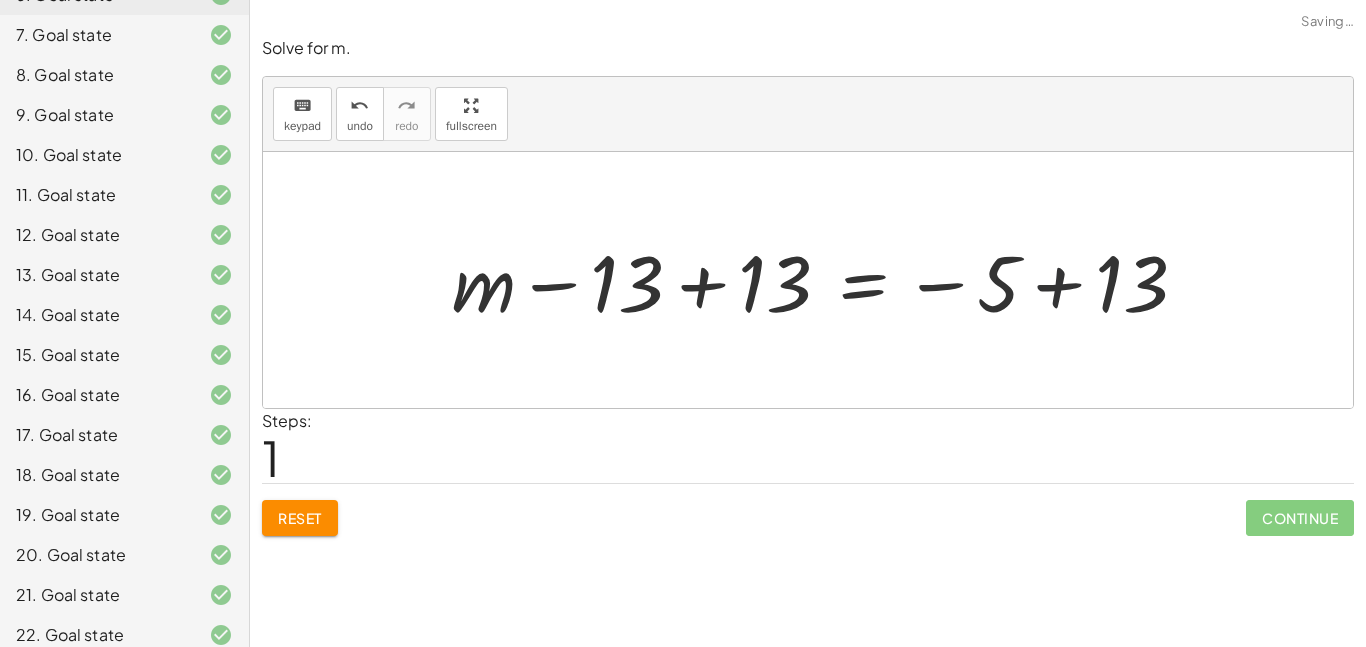 click at bounding box center [827, 280] 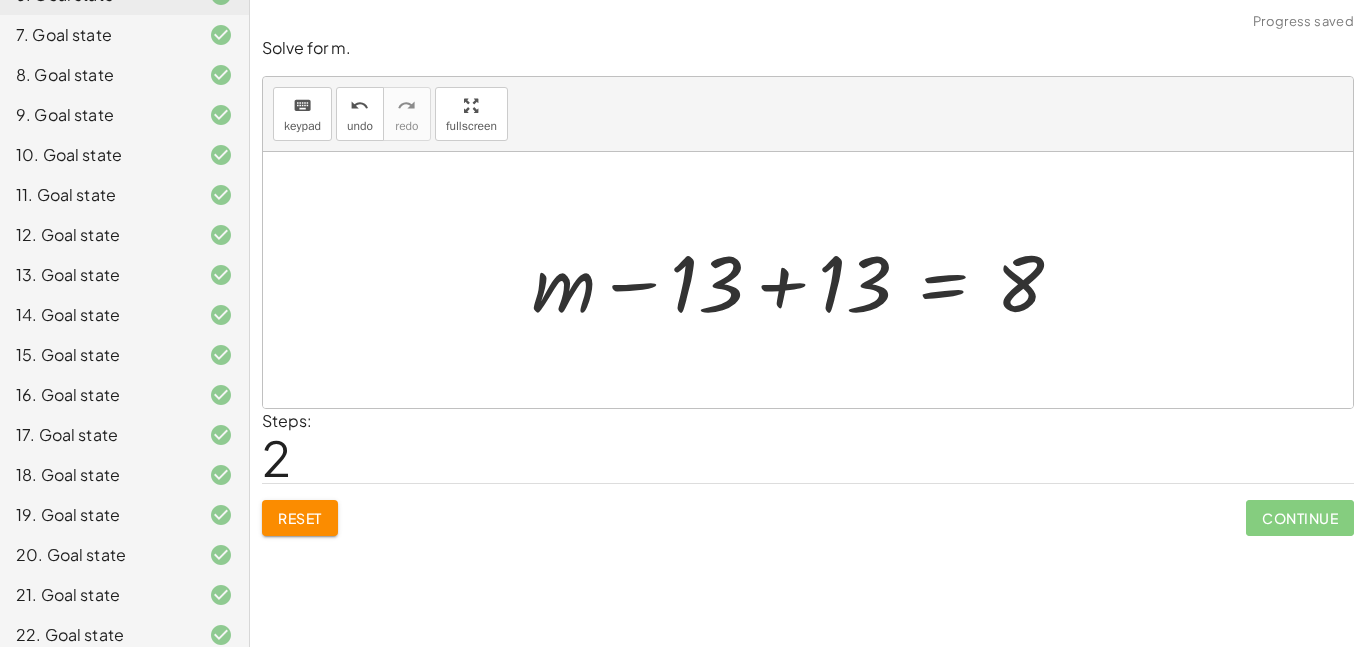 click at bounding box center [805, 280] 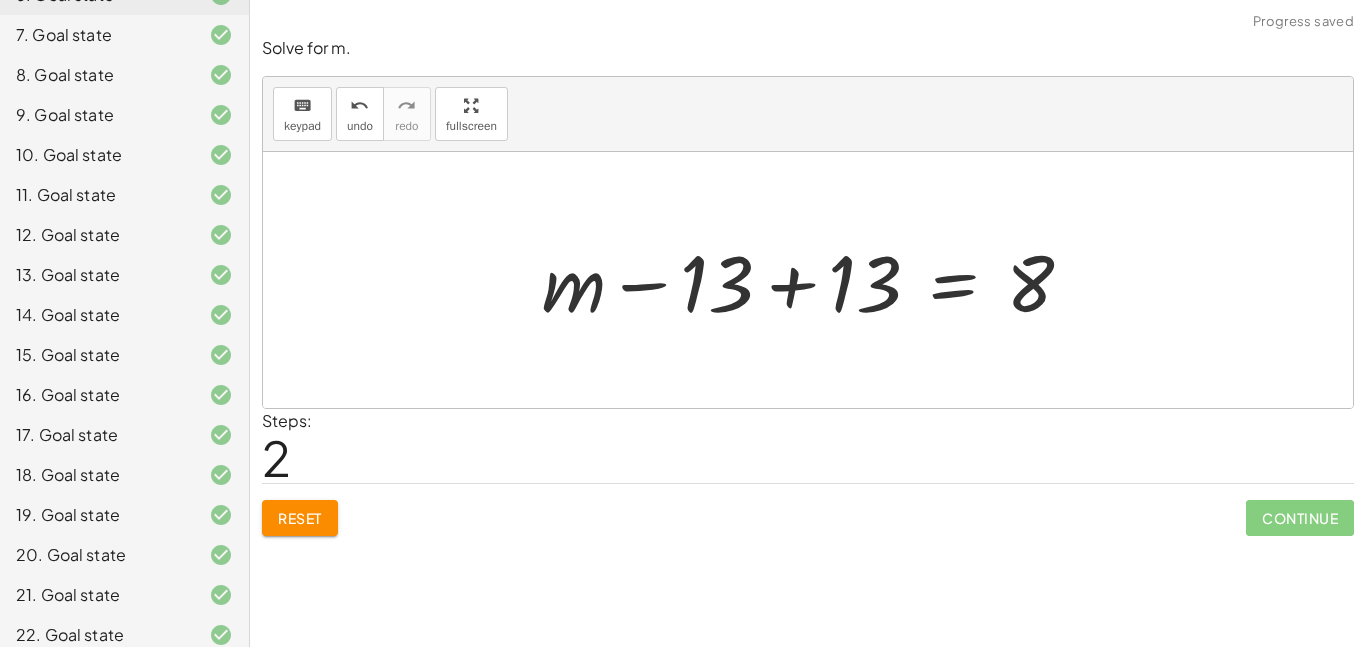 click at bounding box center [815, 280] 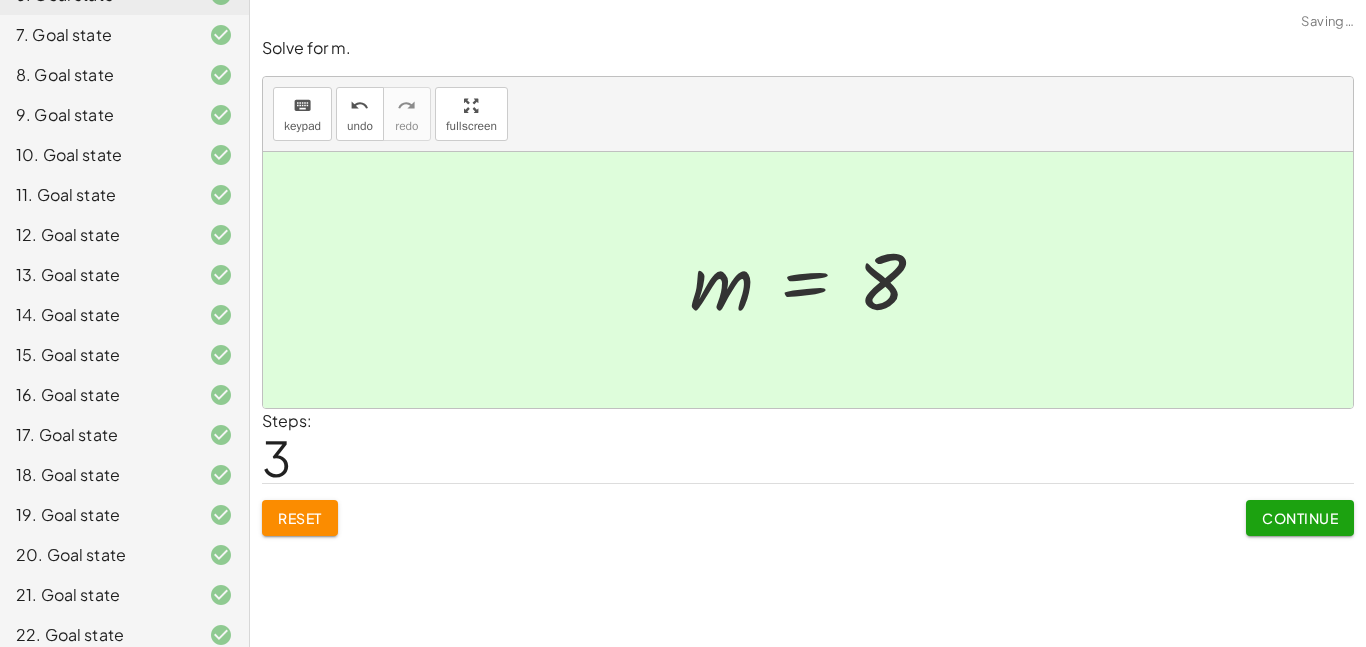 click on "Continue" at bounding box center (1300, 510) 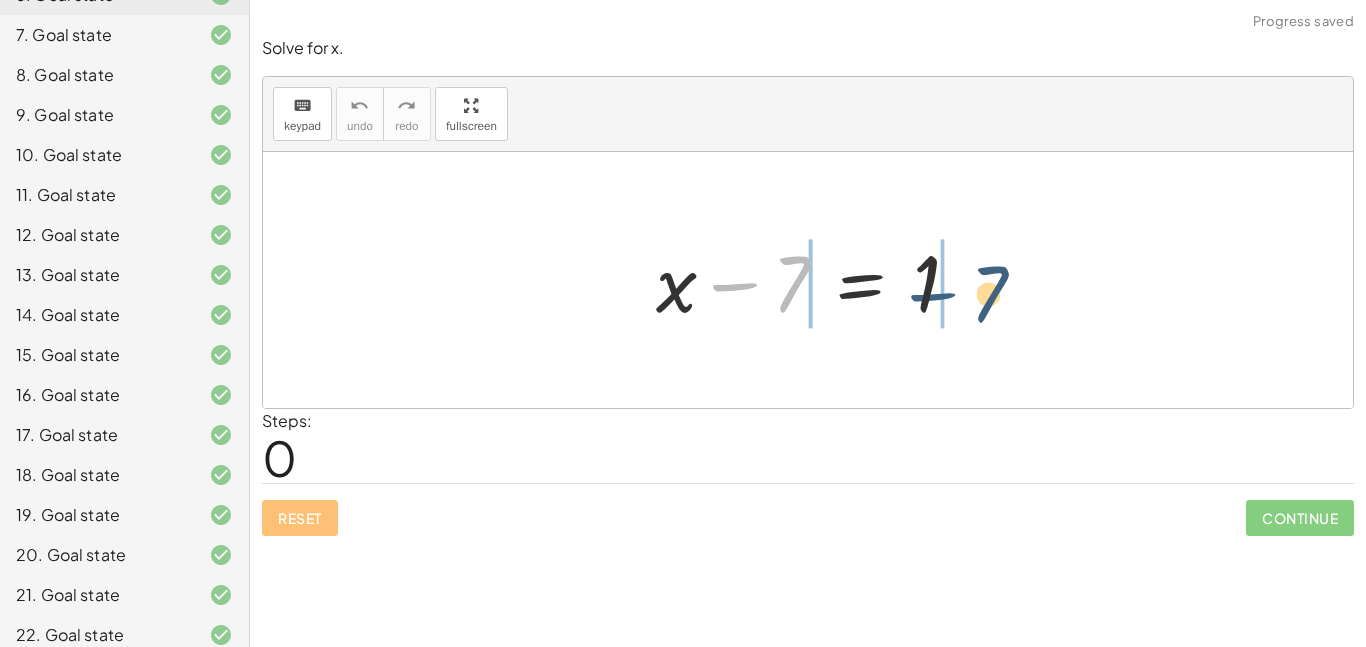 drag, startPoint x: 770, startPoint y: 293, endPoint x: 972, endPoint y: 303, distance: 202.24738 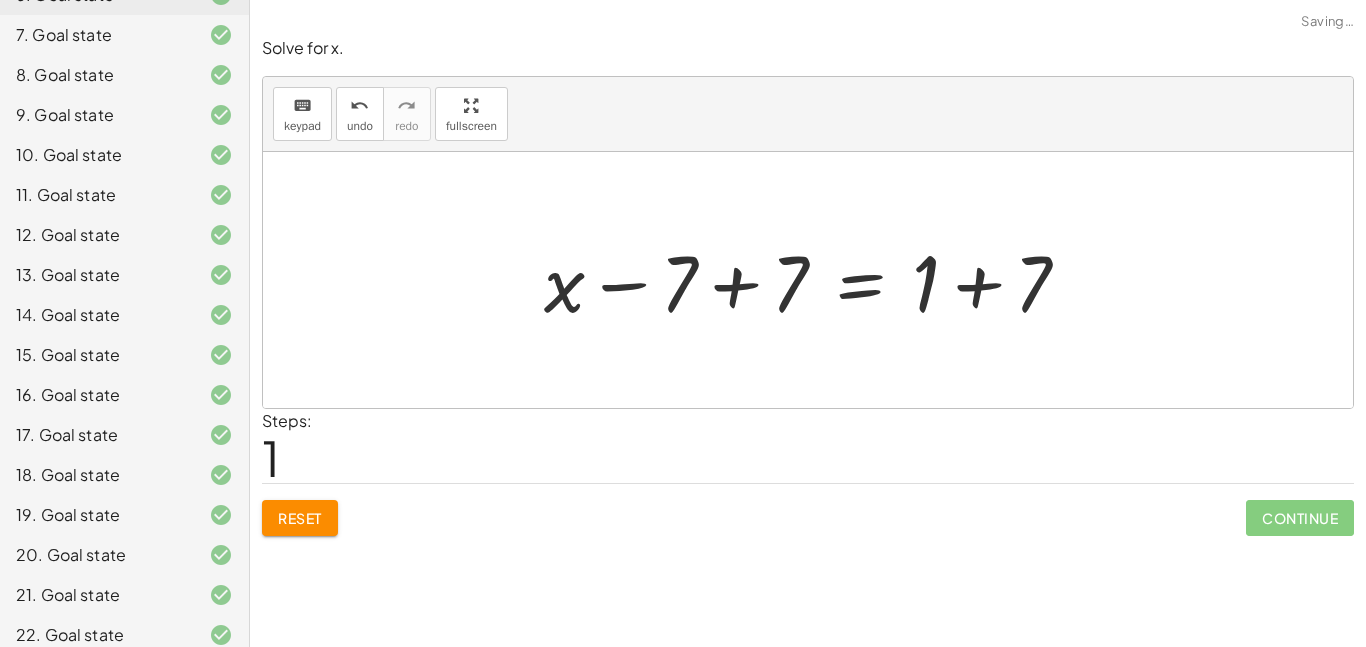 click at bounding box center [815, 280] 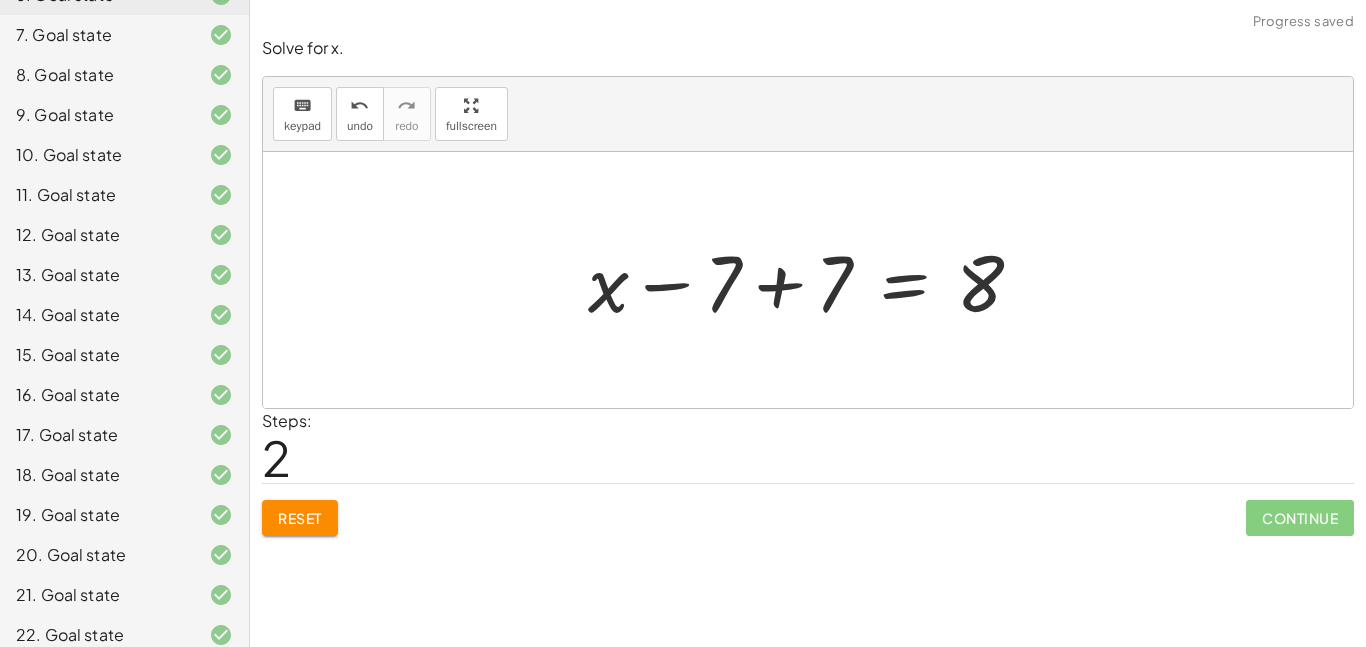 click at bounding box center (813, 280) 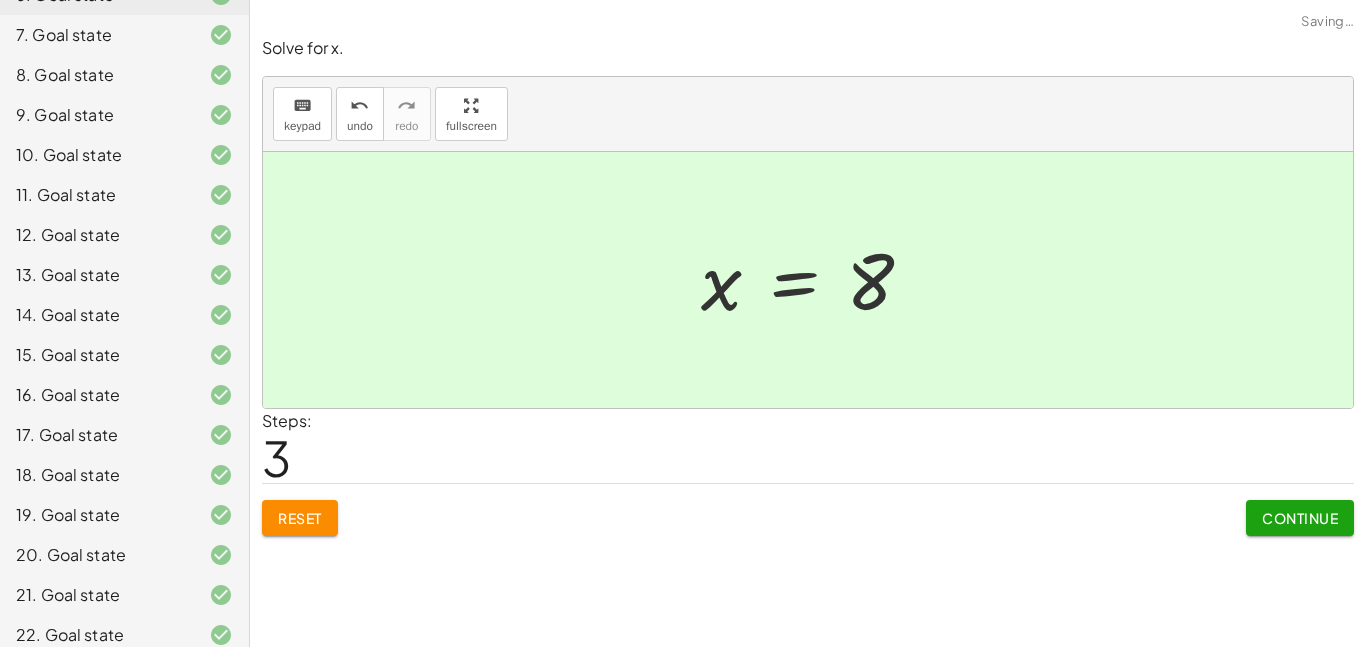 click on "Continue" 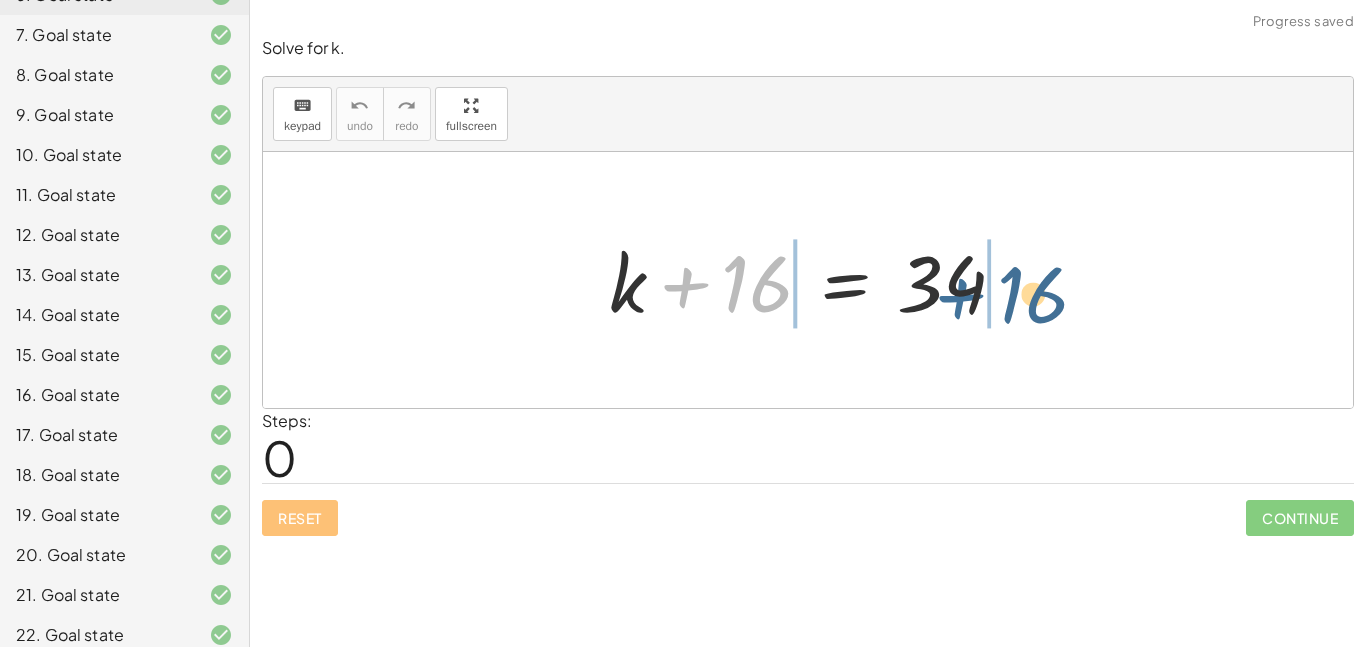 drag, startPoint x: 719, startPoint y: 301, endPoint x: 1015, endPoint y: 317, distance: 296.43213 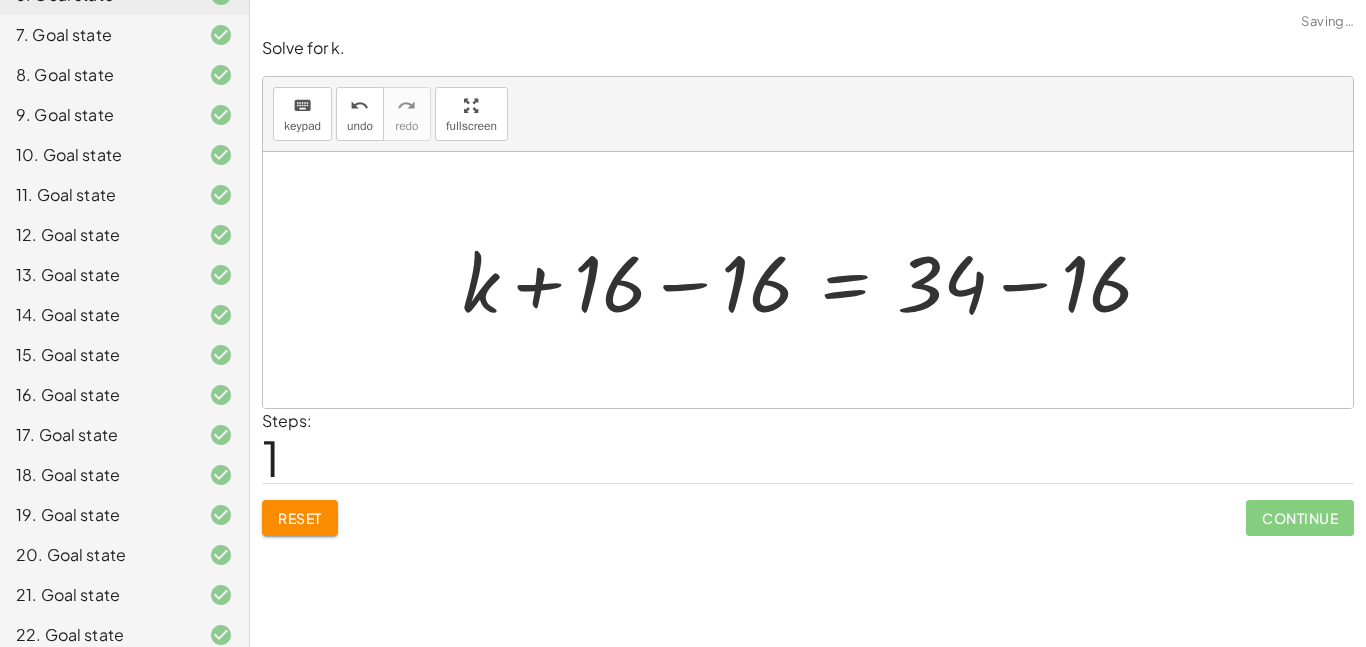 click at bounding box center (815, 280) 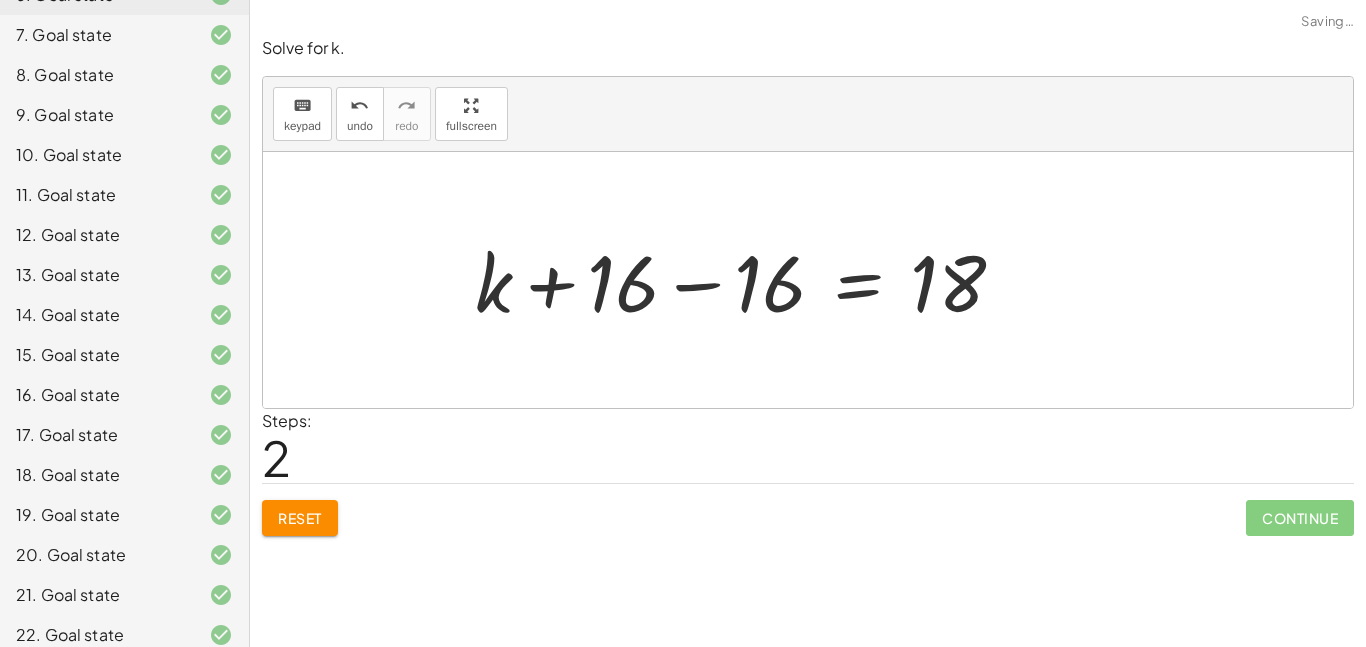 click at bounding box center [748, 280] 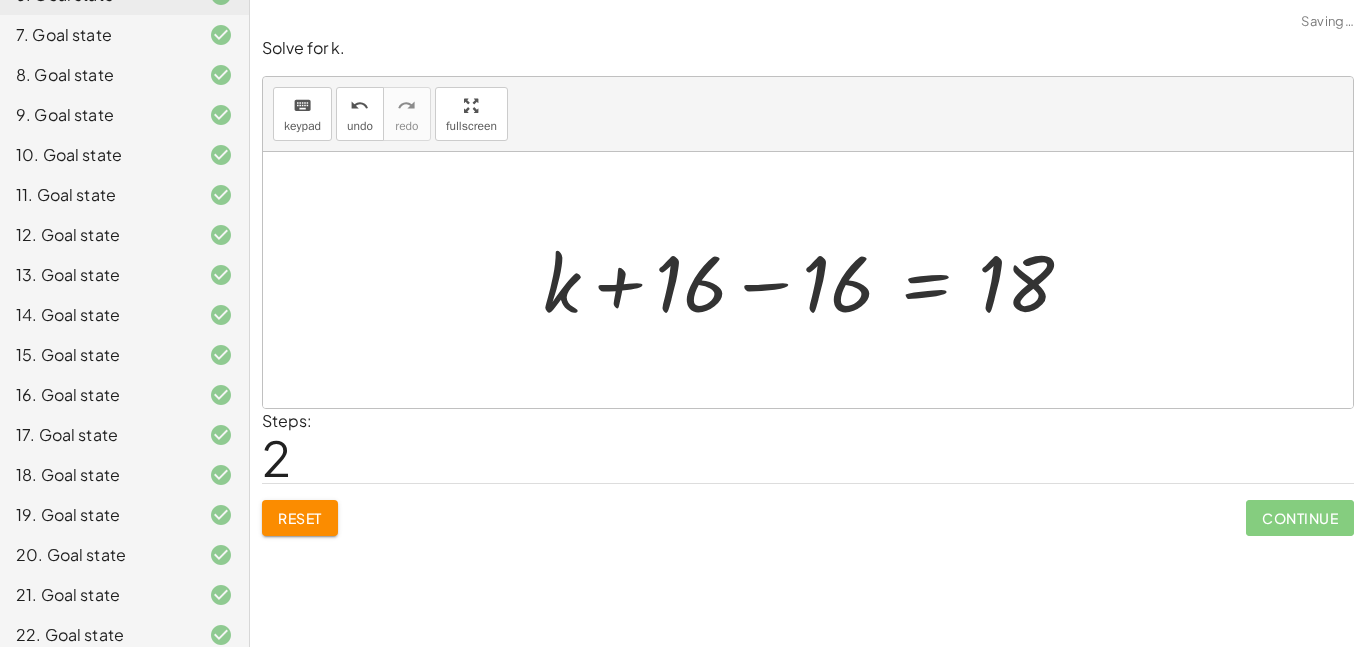 click at bounding box center (816, 280) 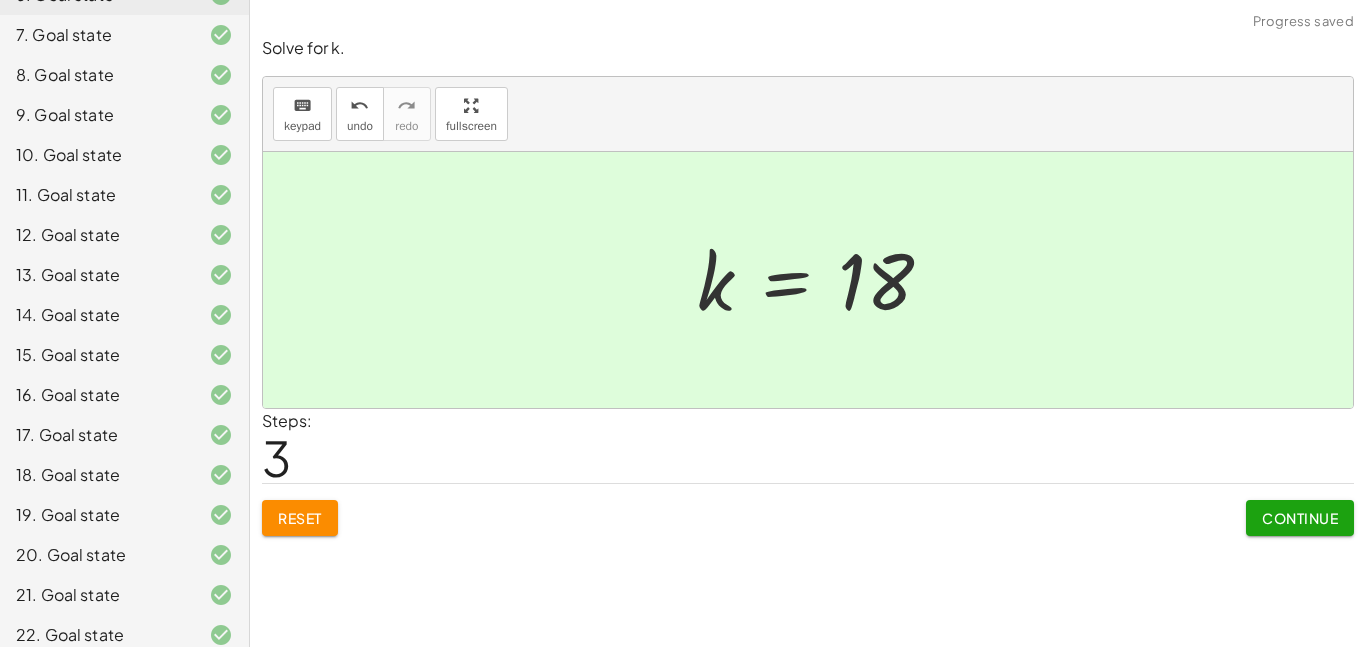 click on "Continue" 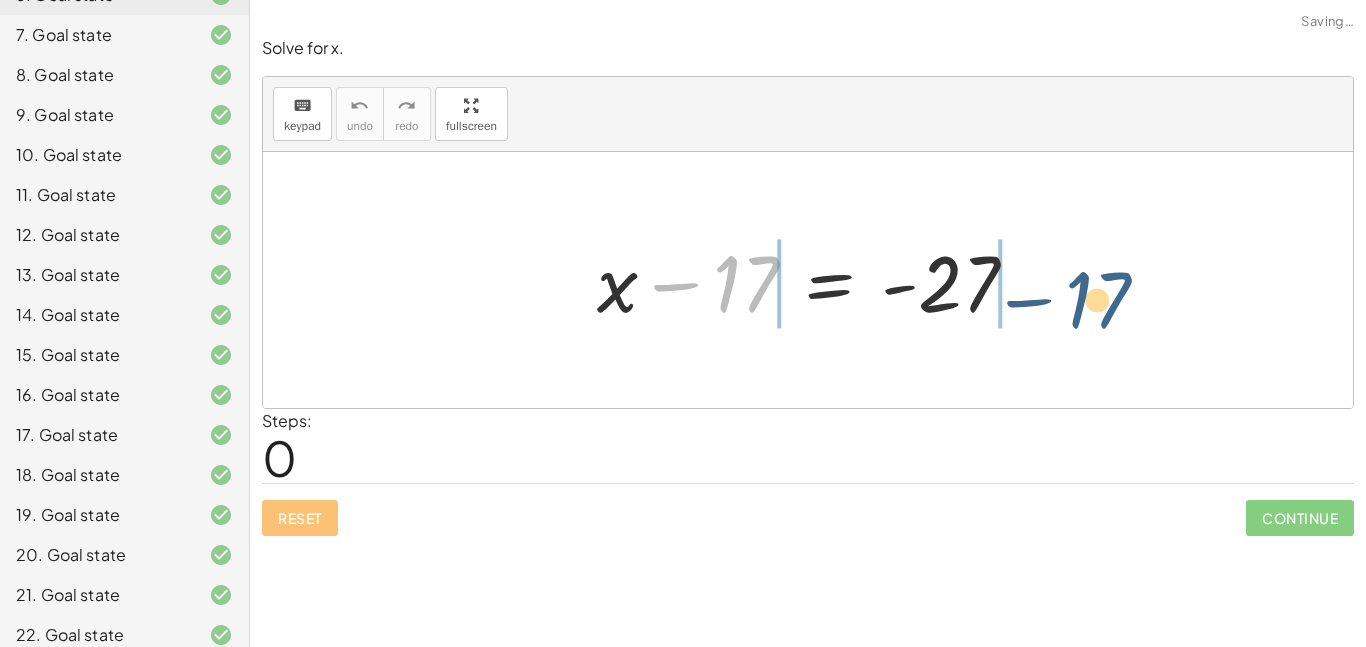drag, startPoint x: 721, startPoint y: 295, endPoint x: 1079, endPoint y: 312, distance: 358.4034 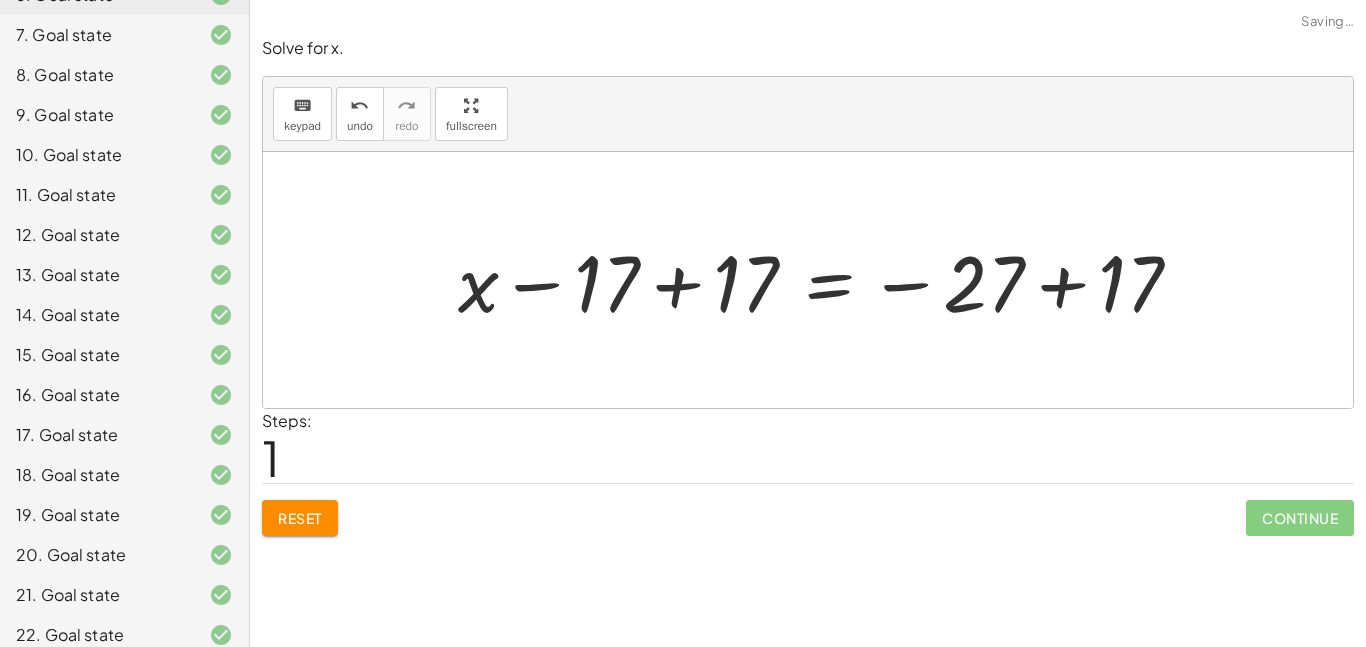 click at bounding box center [828, 280] 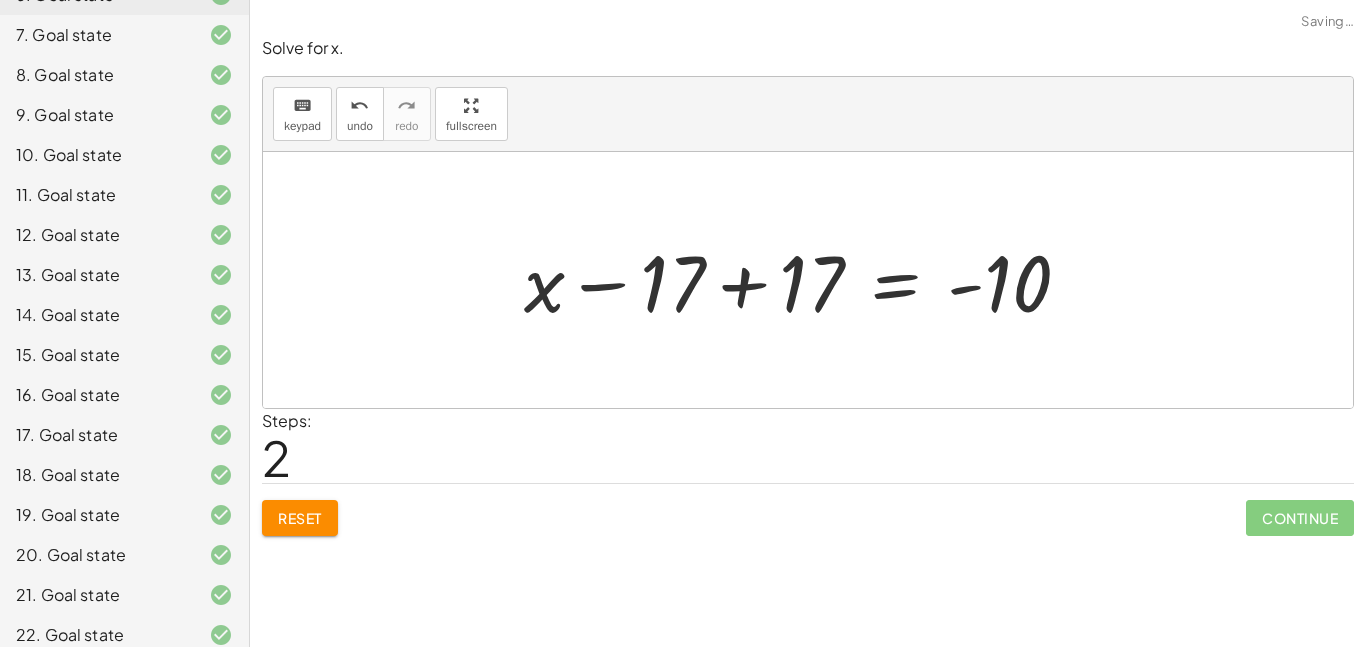 click at bounding box center [805, 280] 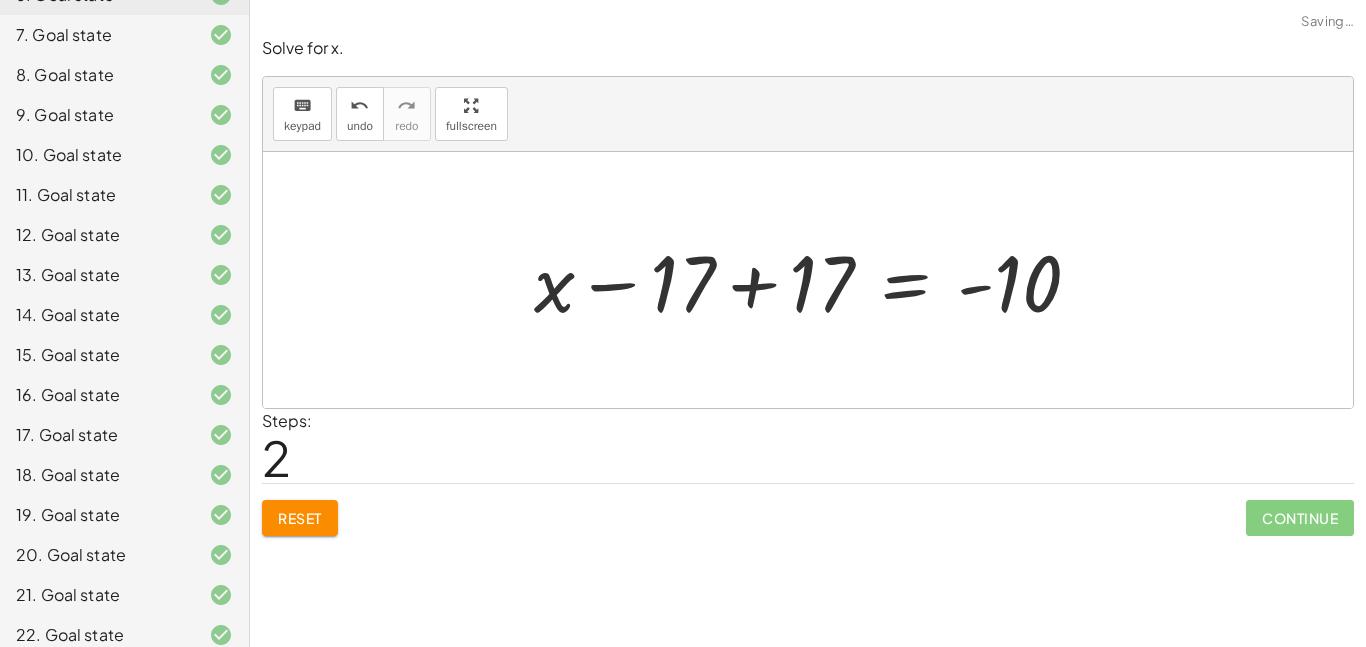 click at bounding box center (815, 280) 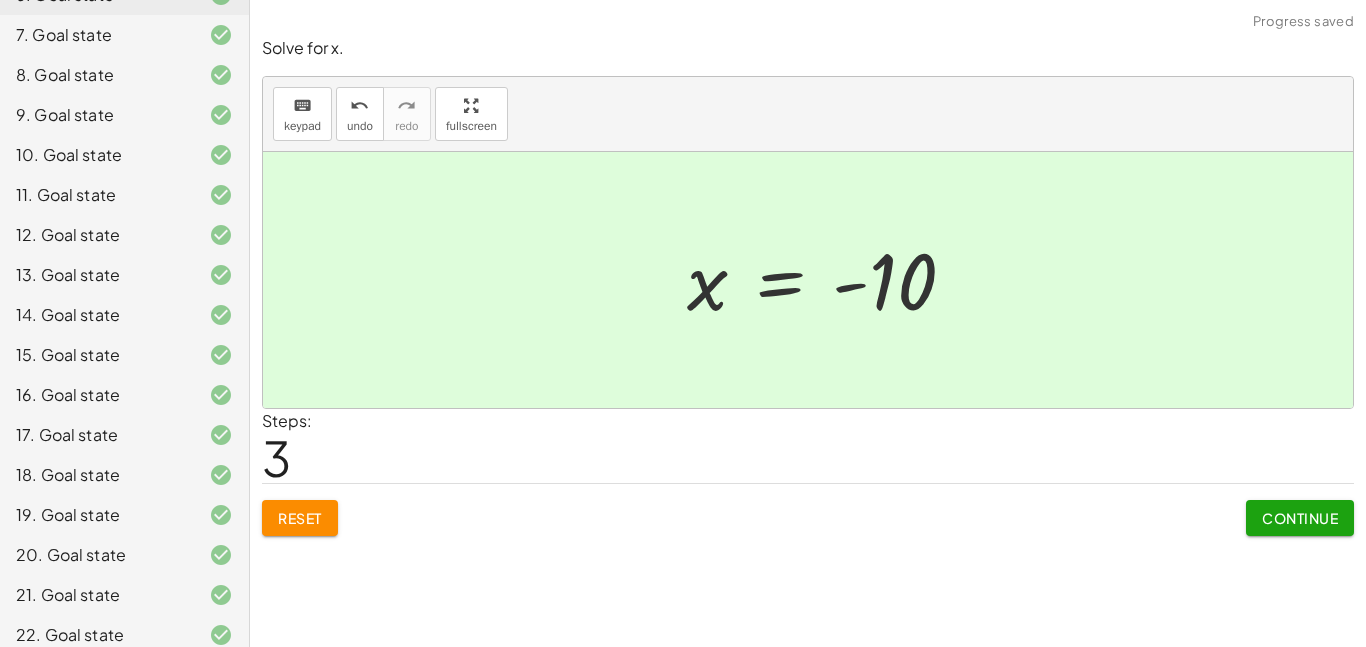 click on "Continue" 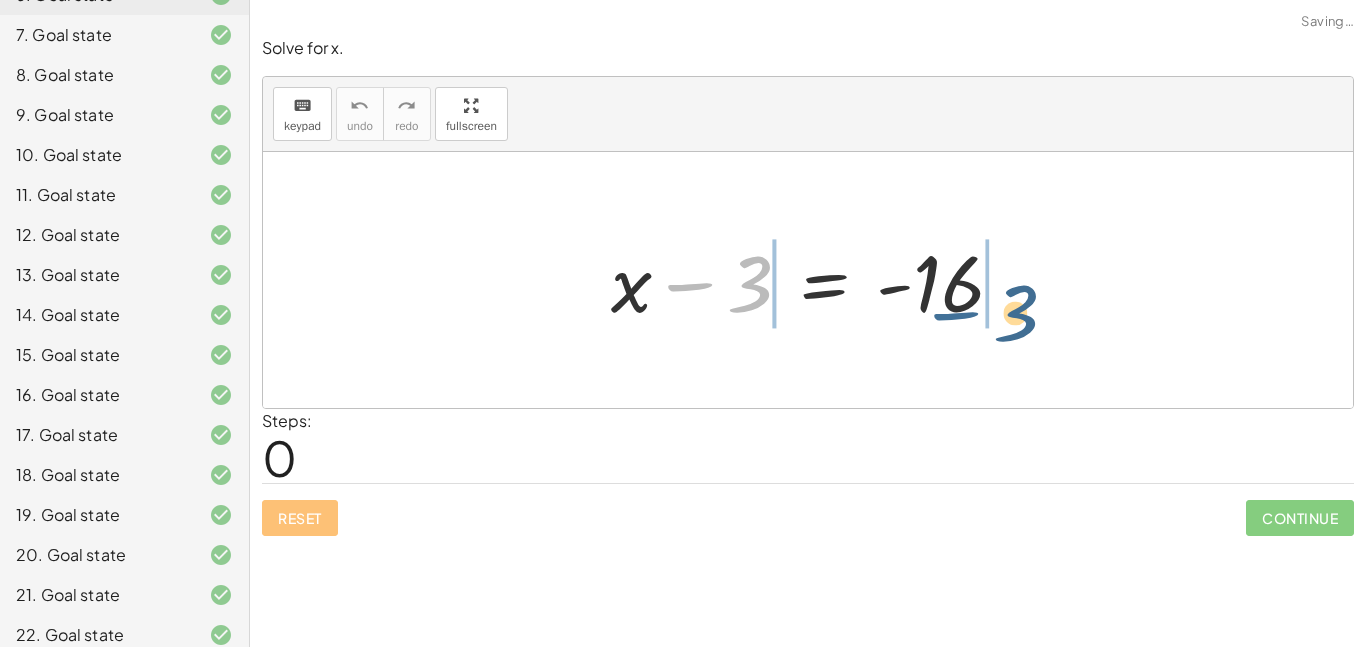 drag, startPoint x: 664, startPoint y: 258, endPoint x: 941, endPoint y: 284, distance: 278.21753 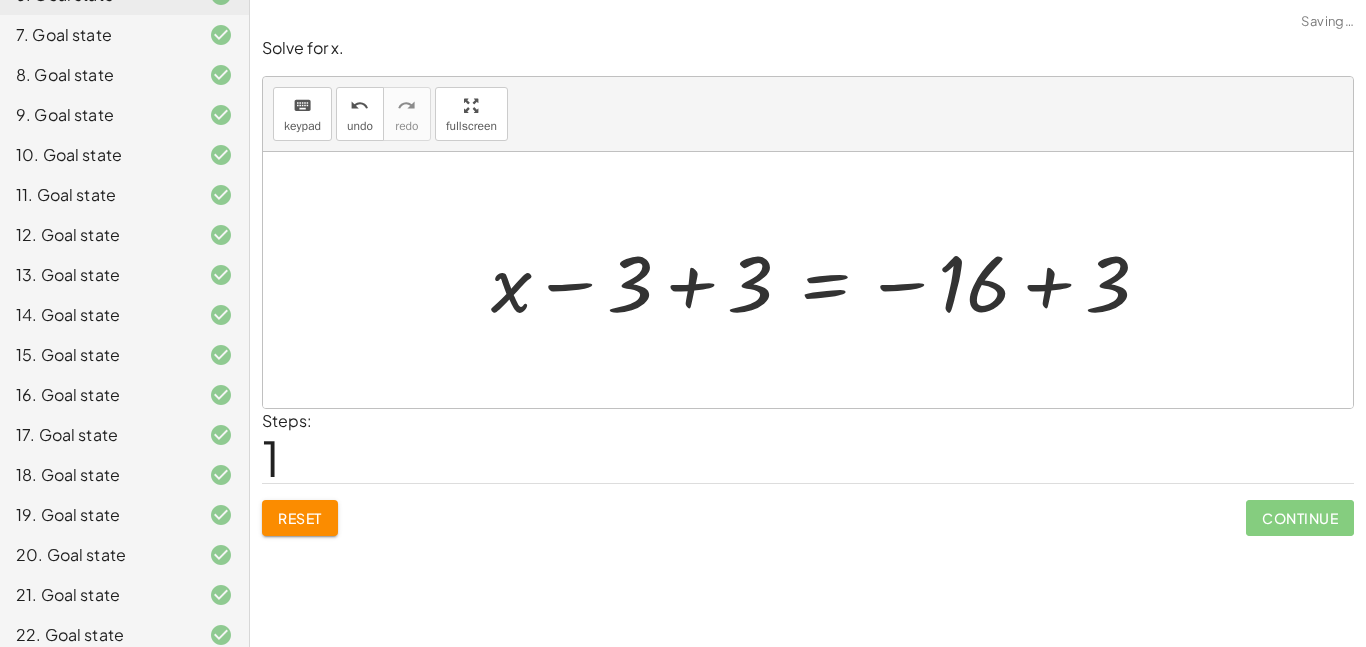 click at bounding box center [828, 280] 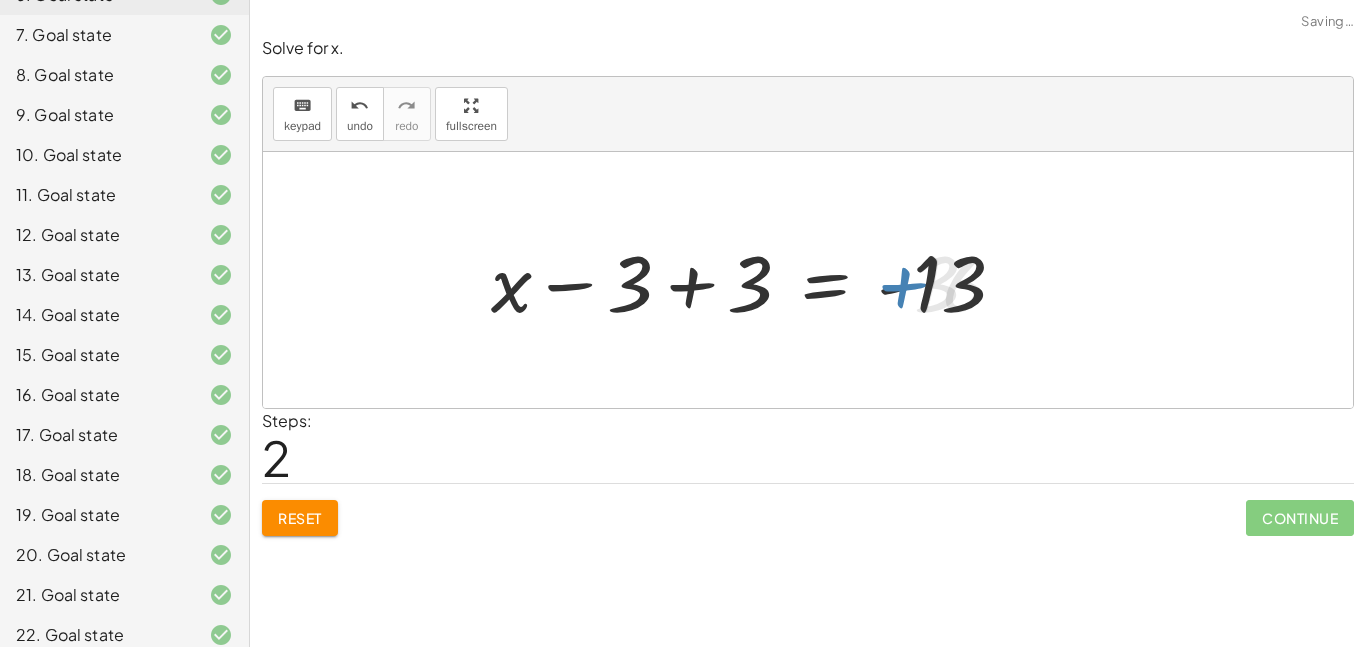click at bounding box center [756, 280] 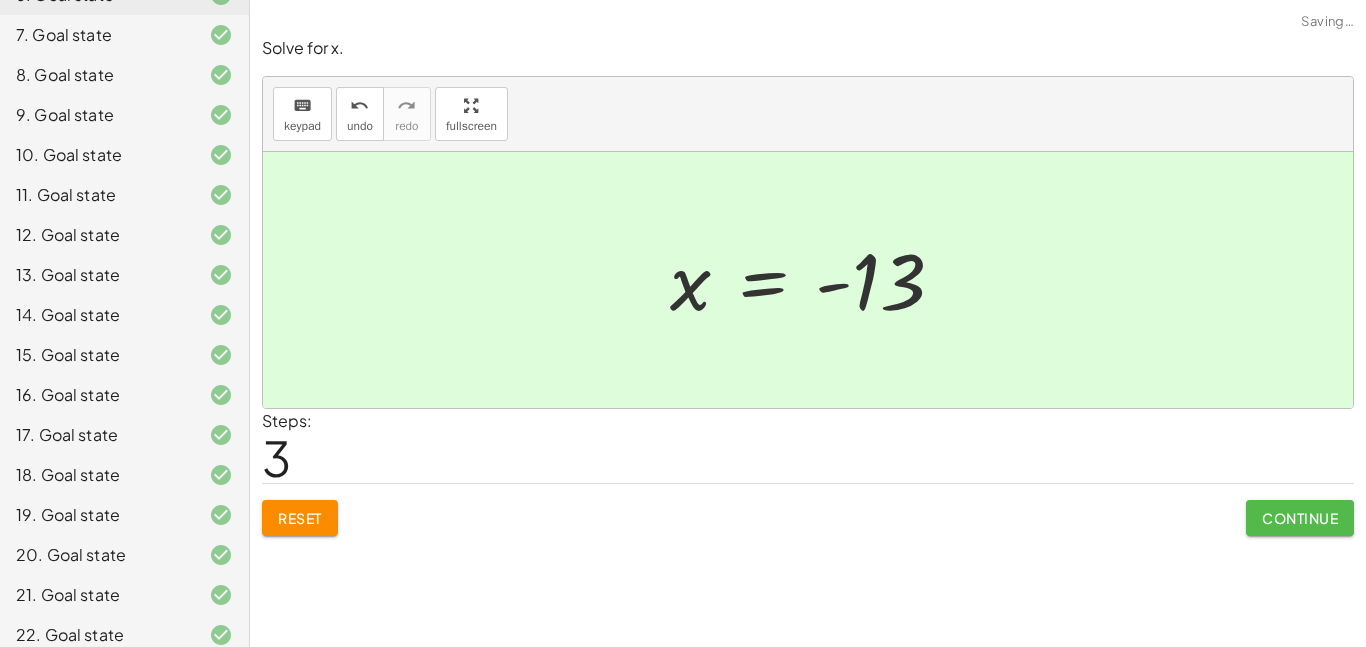 click on "Continue" at bounding box center (1300, 518) 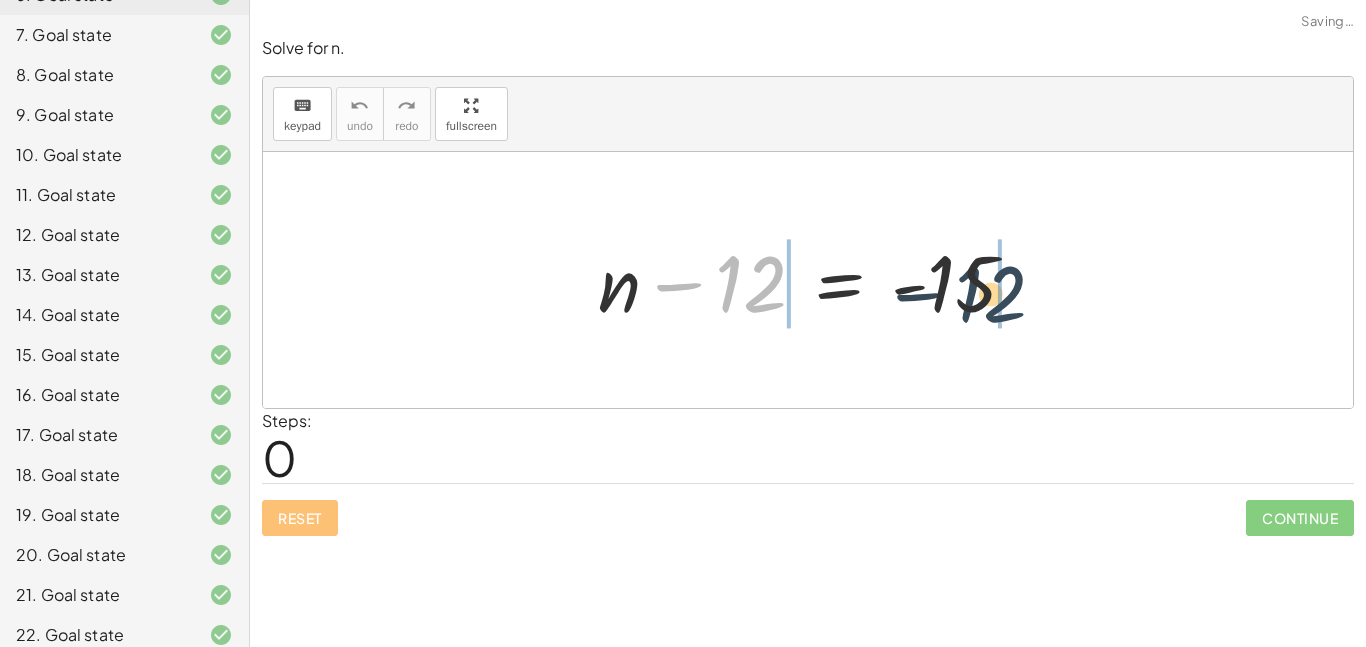 drag, startPoint x: 765, startPoint y: 295, endPoint x: 1023, endPoint y: 301, distance: 258.06976 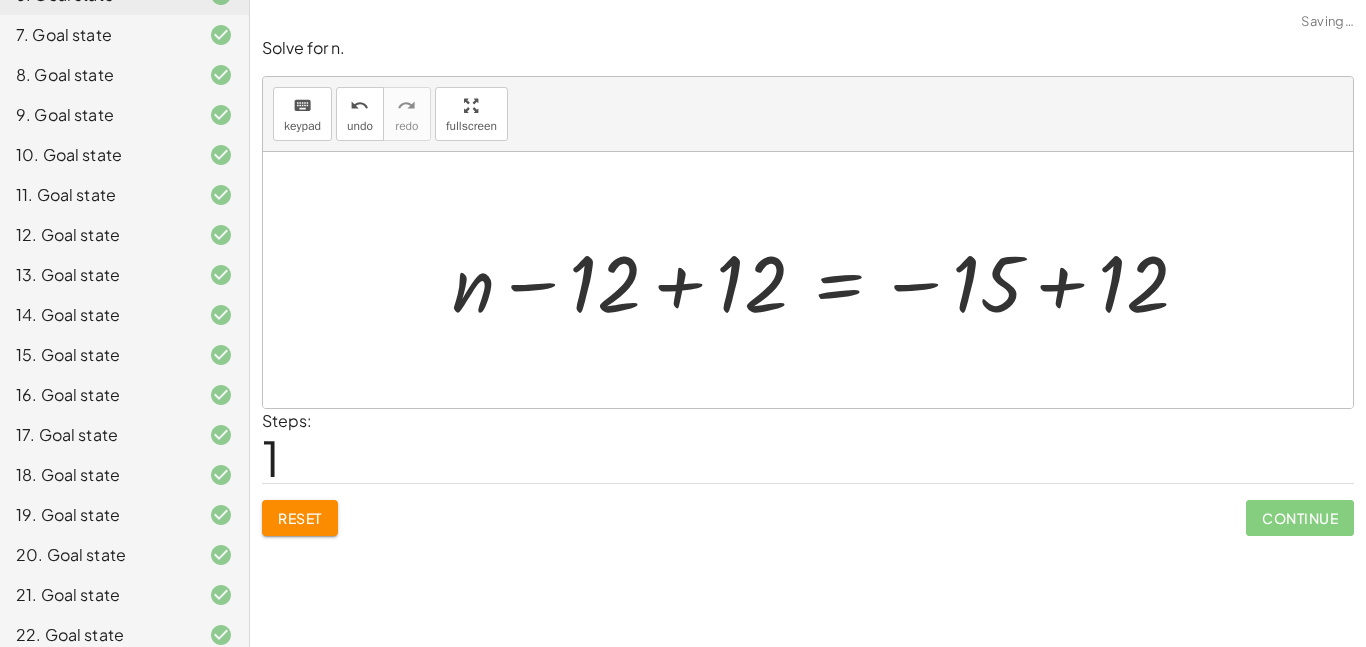 click at bounding box center [828, 280] 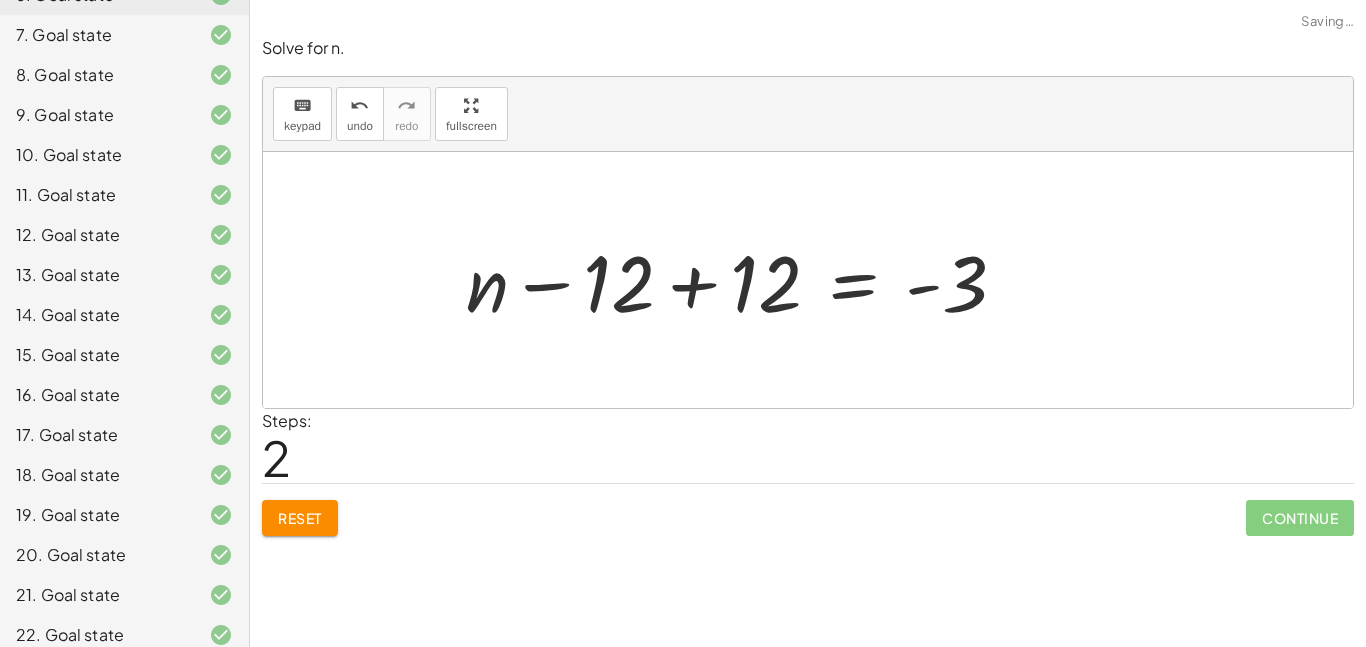 click at bounding box center [744, 280] 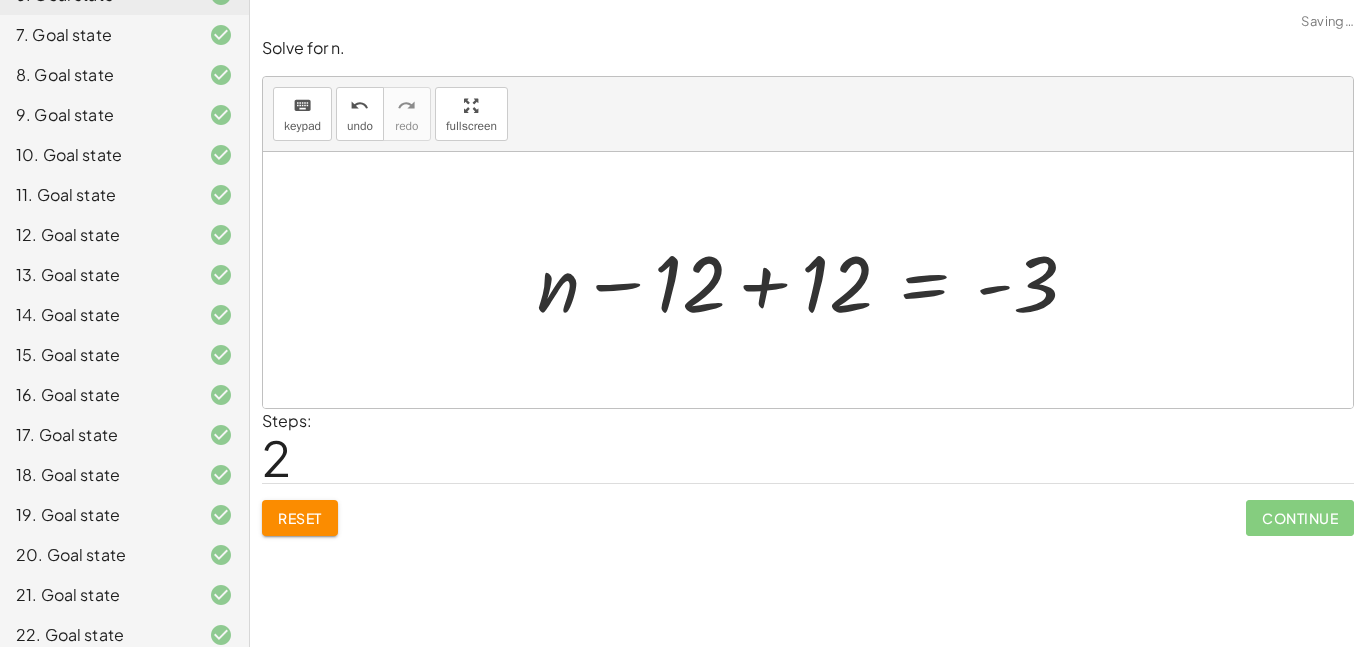 click at bounding box center (815, 280) 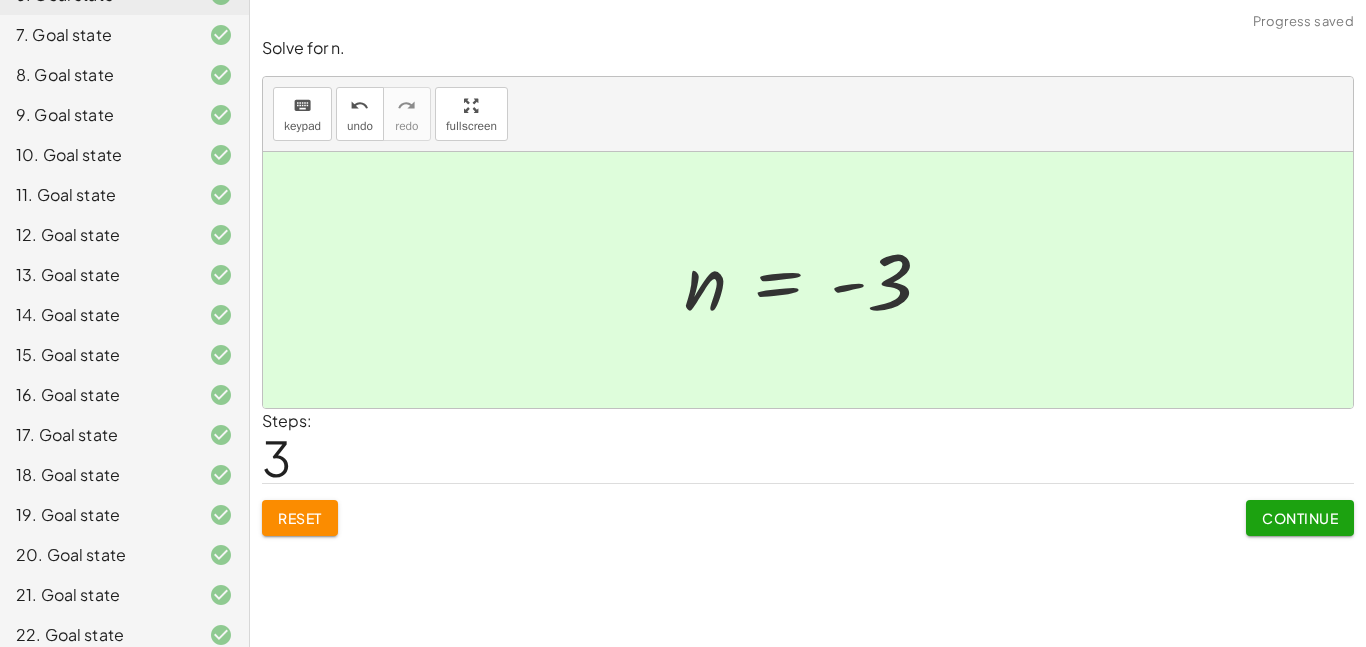 click on "Continue" 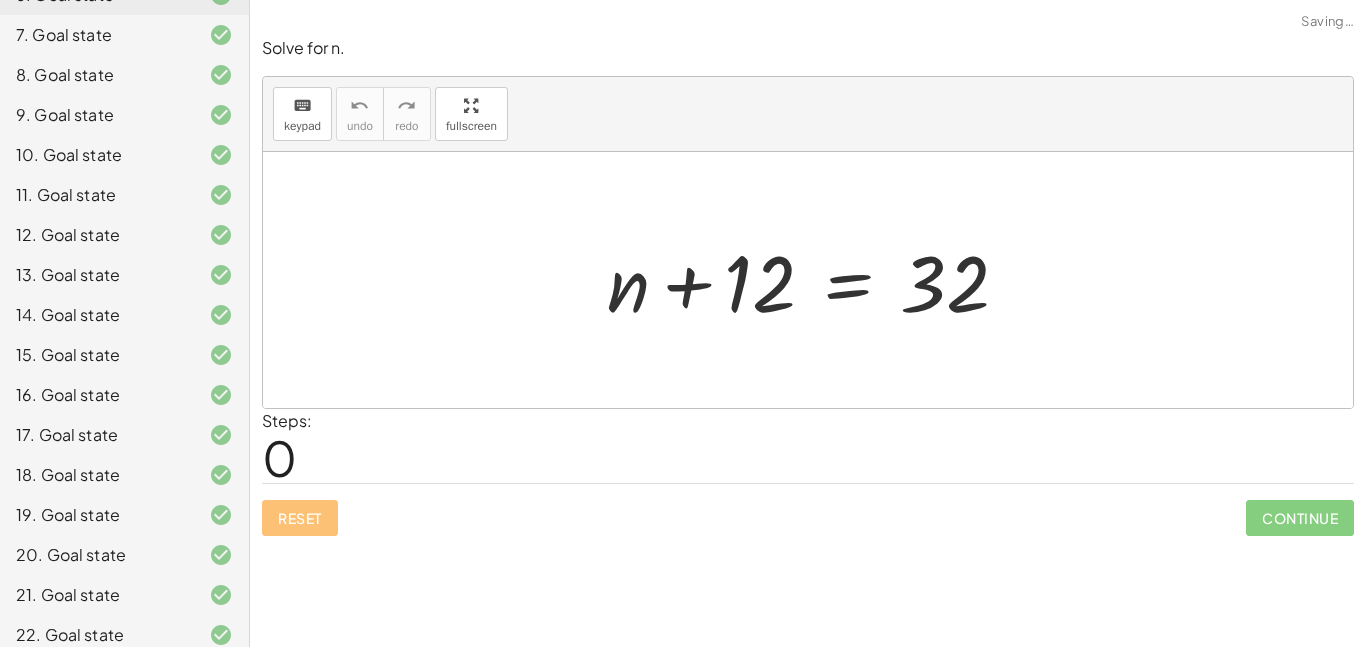 click at bounding box center [815, 280] 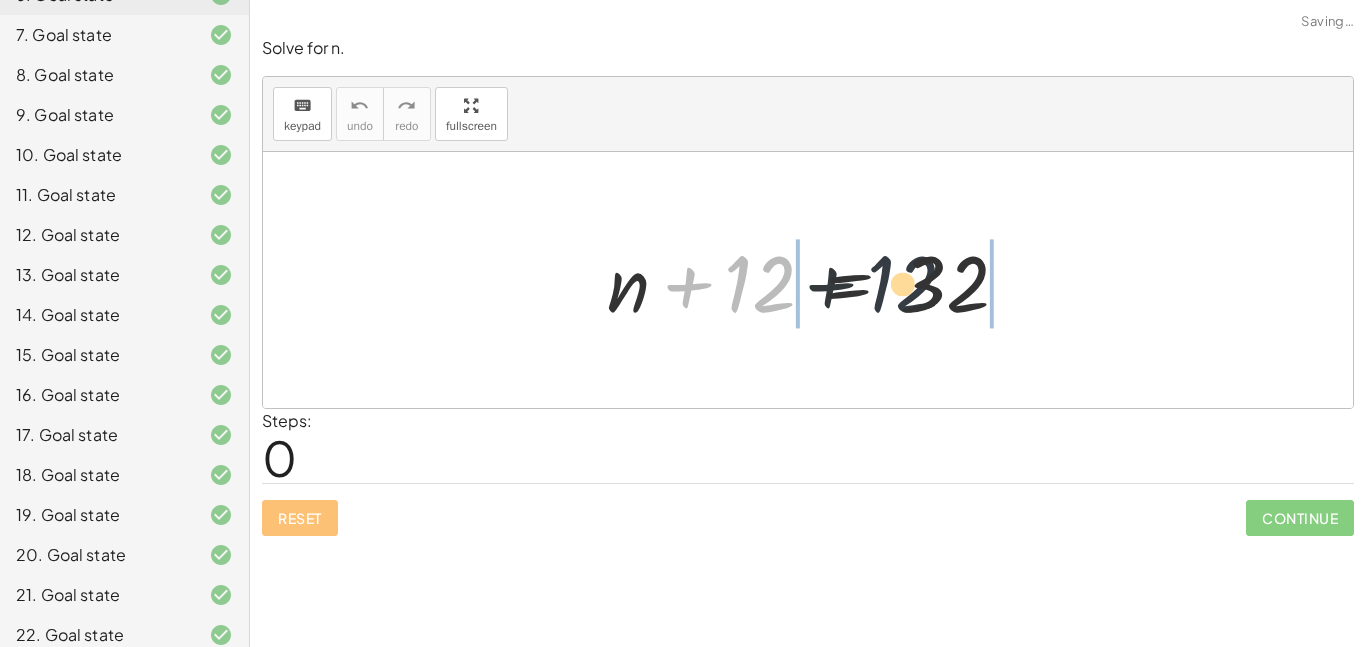 drag, startPoint x: 779, startPoint y: 279, endPoint x: 1075, endPoint y: 281, distance: 296.00674 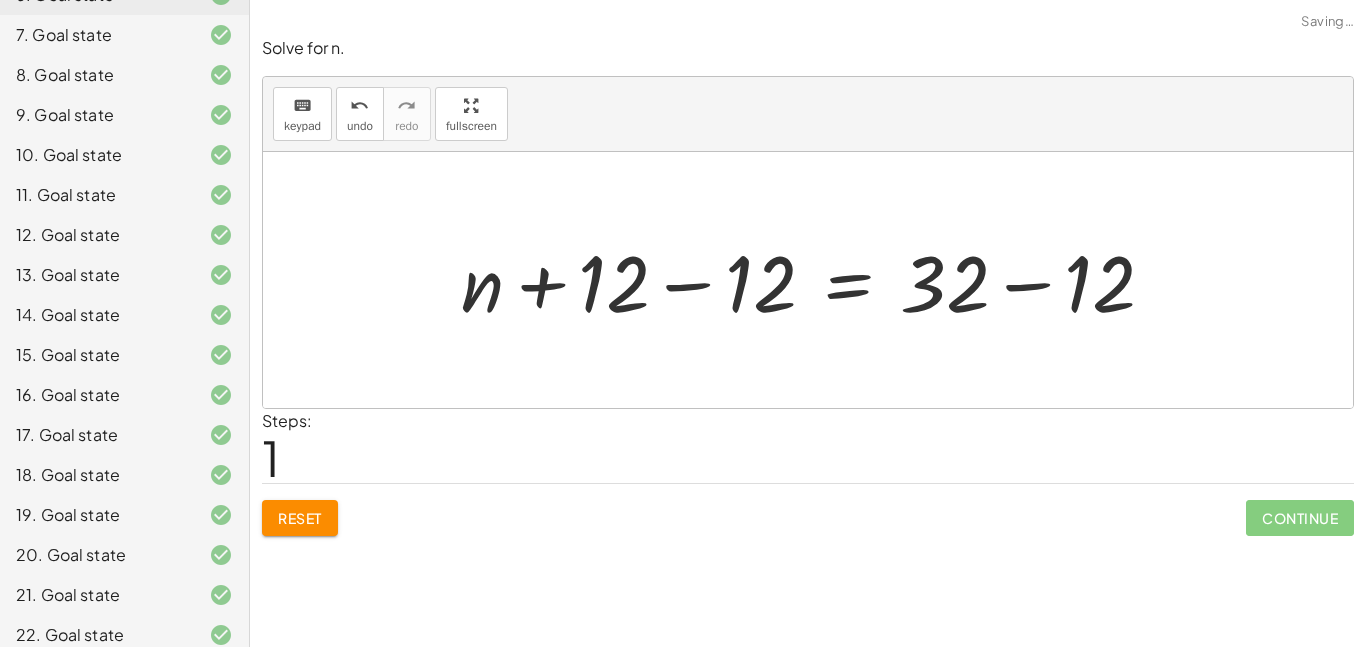 click at bounding box center [816, 280] 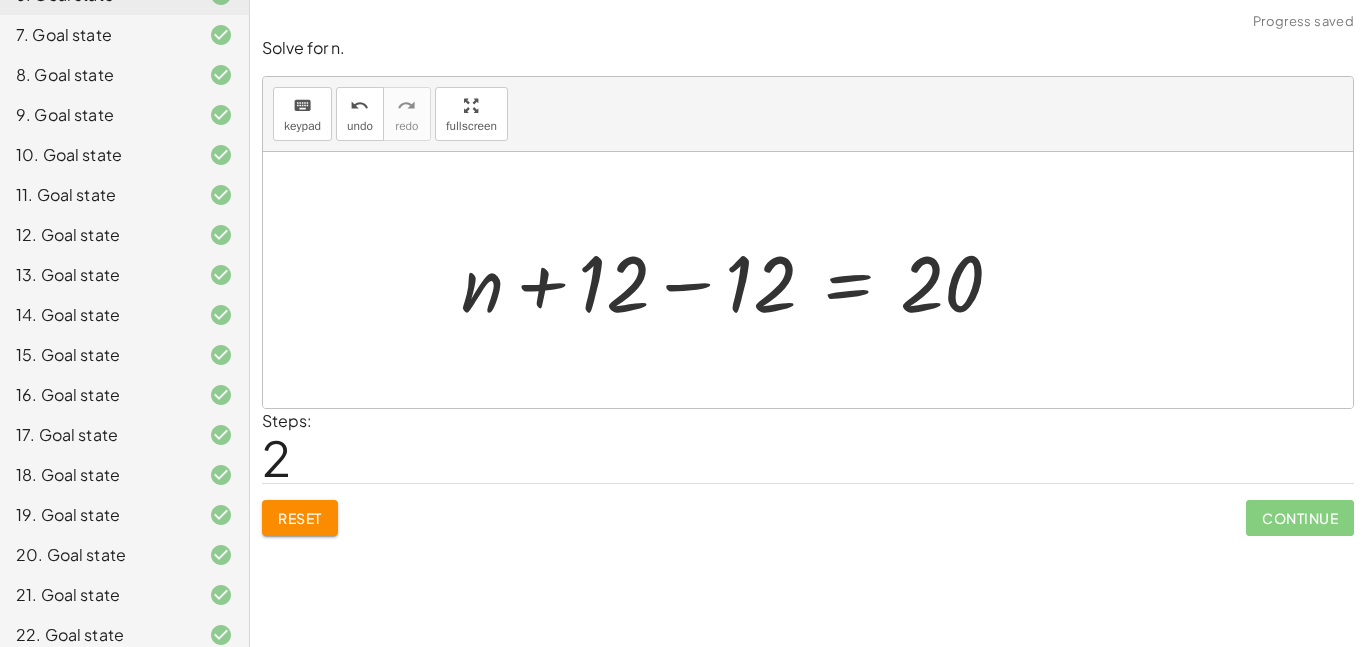 click at bounding box center [740, 280] 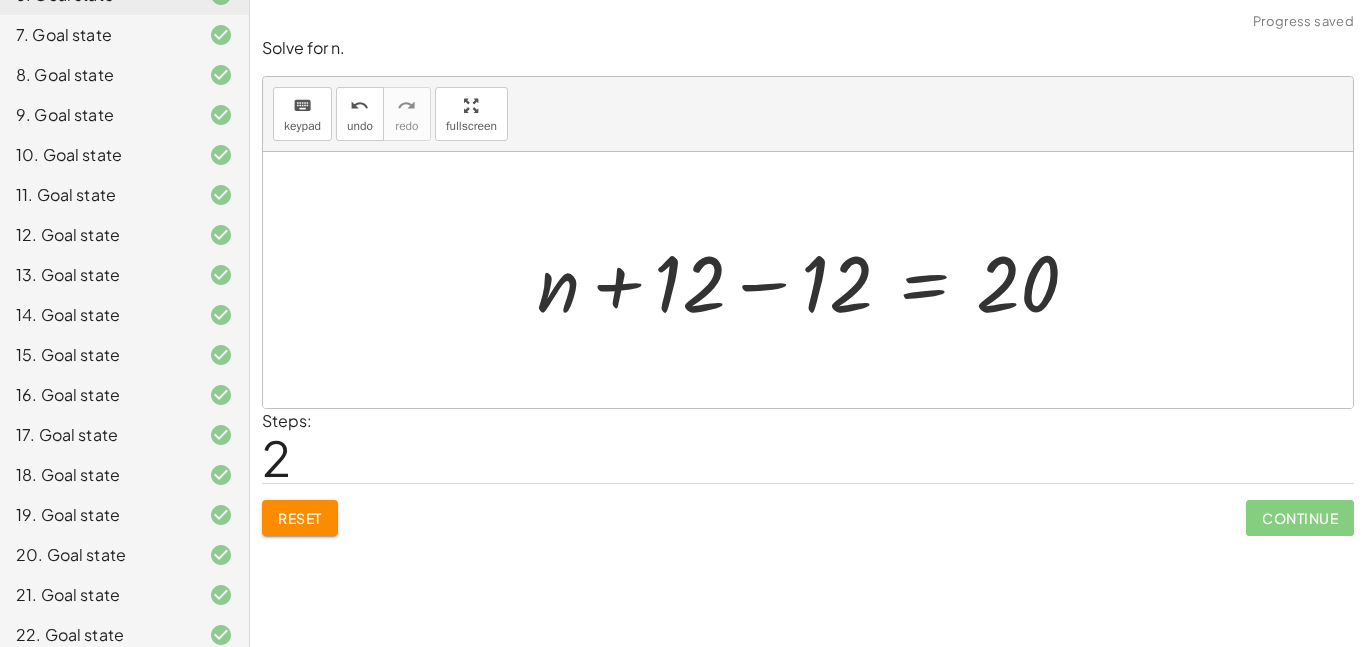 click at bounding box center [816, 280] 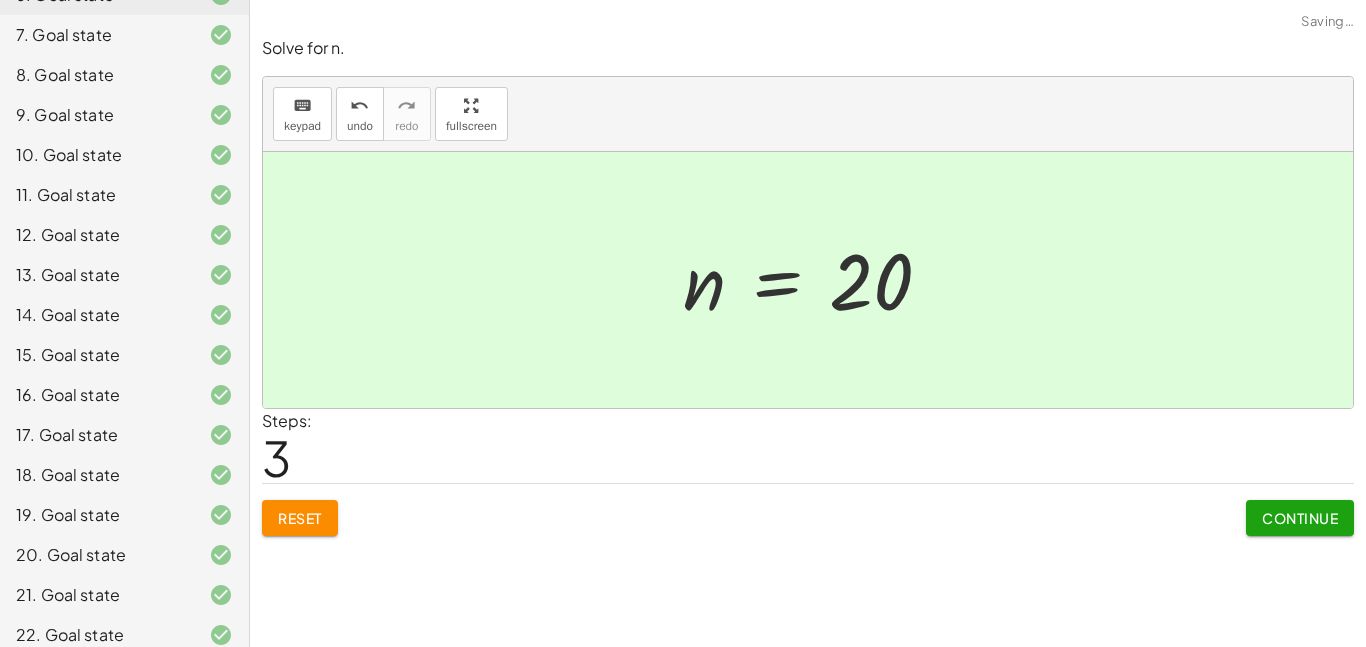 click on "Continue" 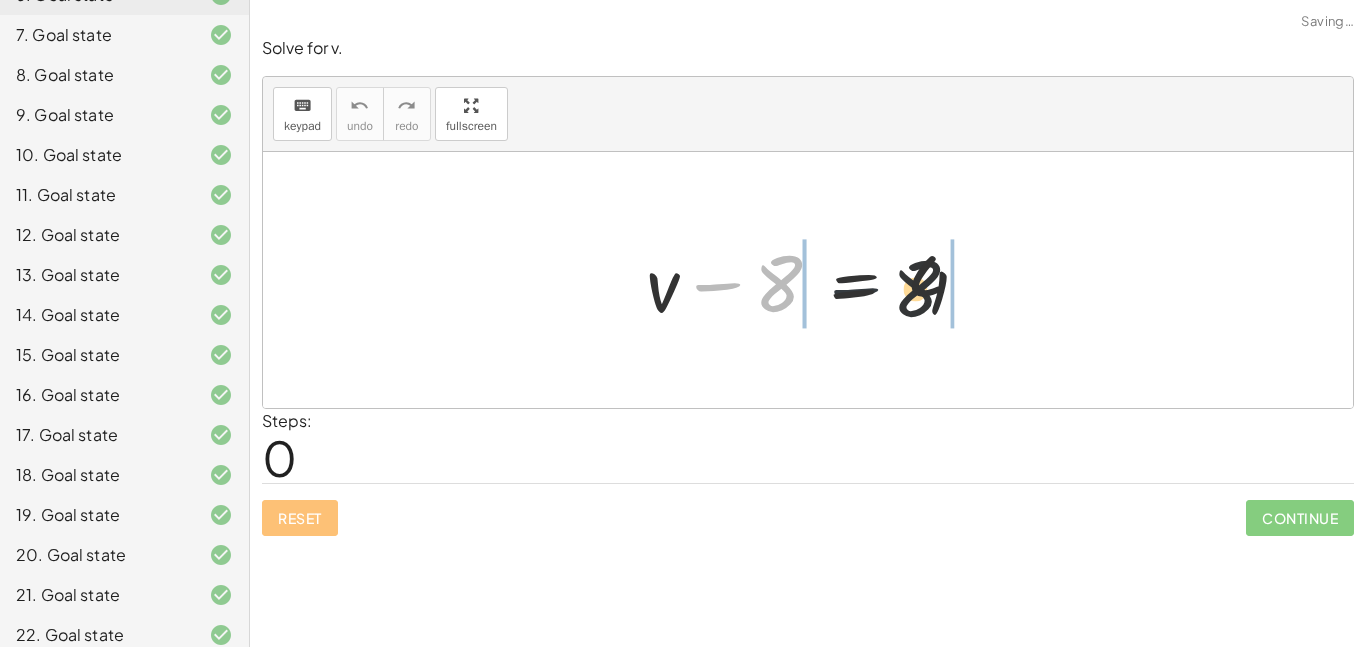 drag, startPoint x: 717, startPoint y: 261, endPoint x: 1001, endPoint y: 255, distance: 284.0634 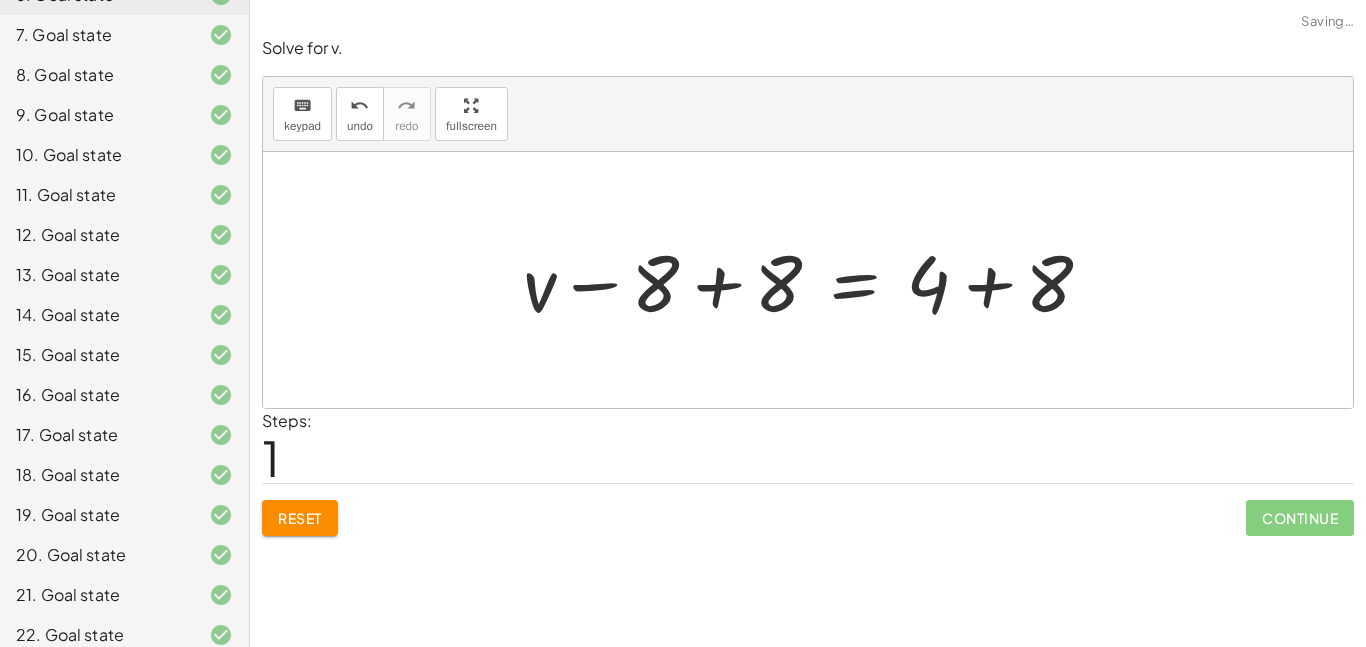 click at bounding box center [815, 280] 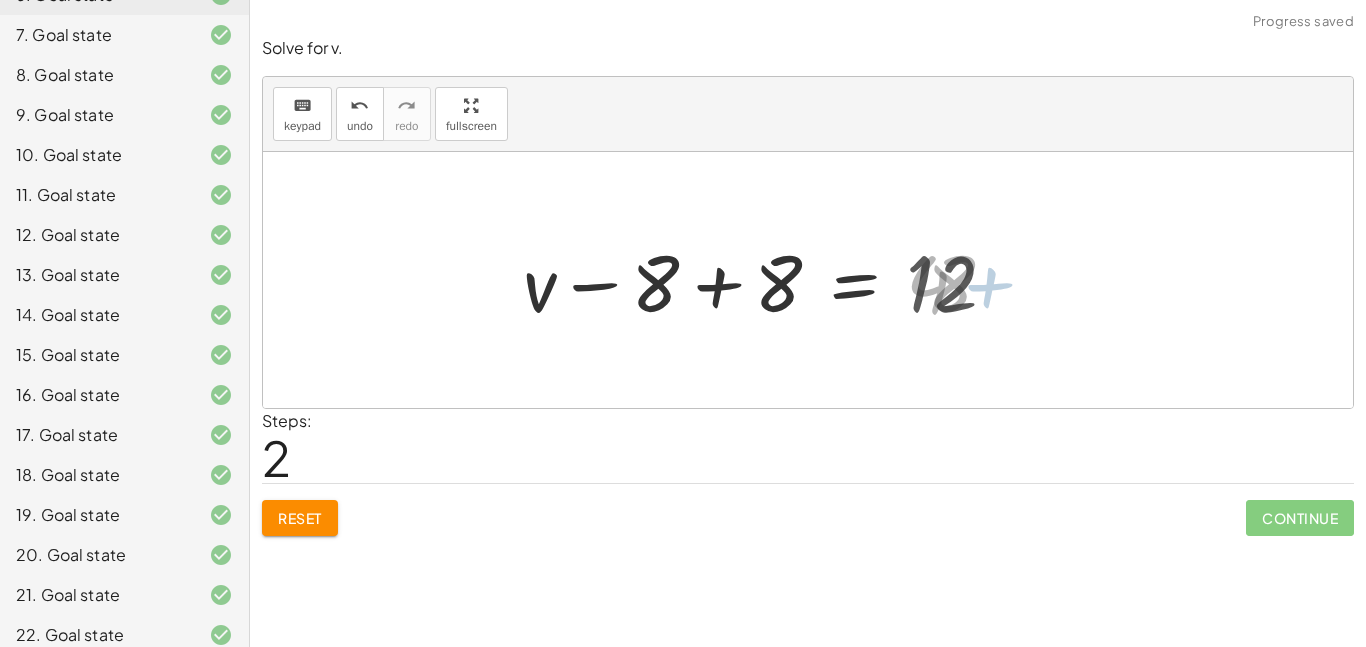click at bounding box center (768, 280) 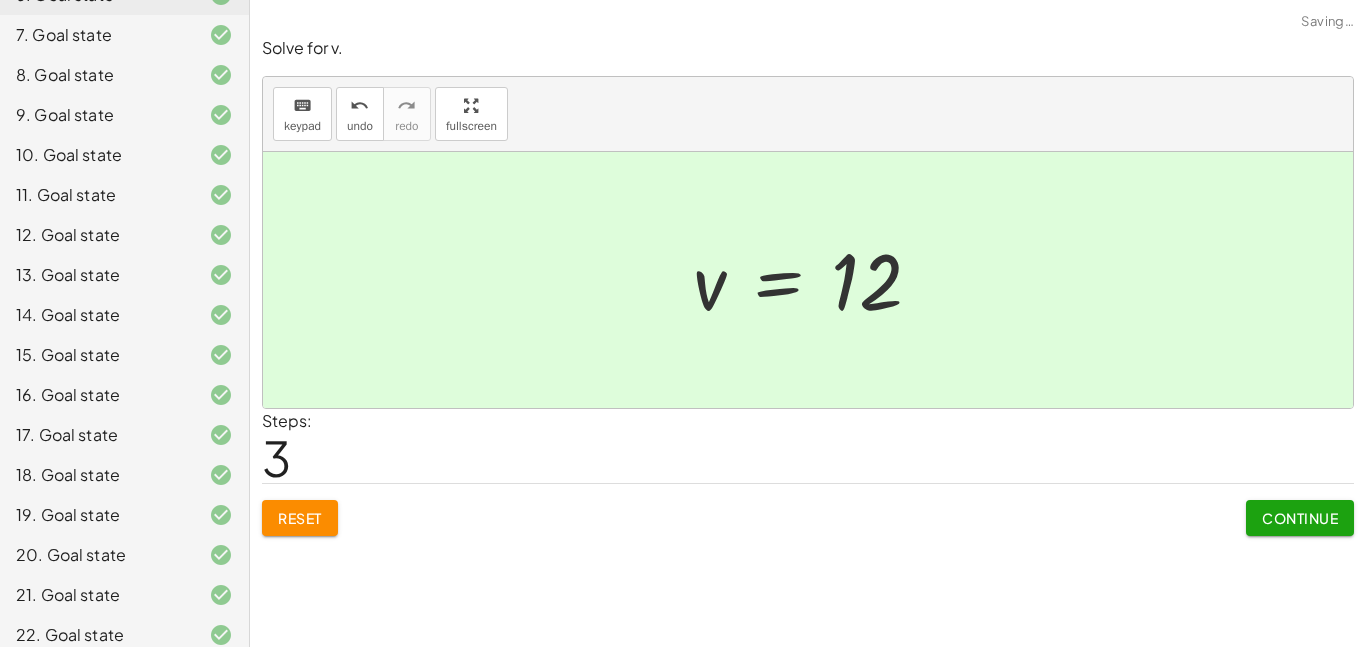 click on "Continue" 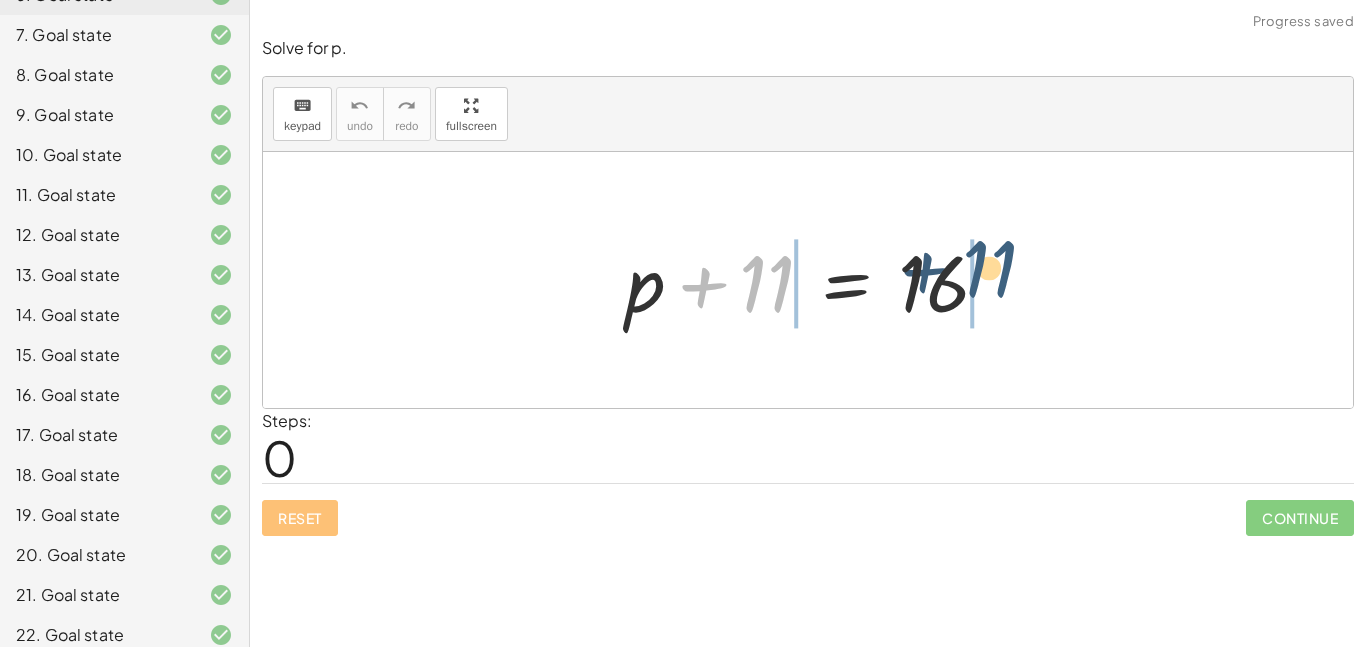 drag, startPoint x: 752, startPoint y: 320, endPoint x: 1022, endPoint y: 302, distance: 270.59933 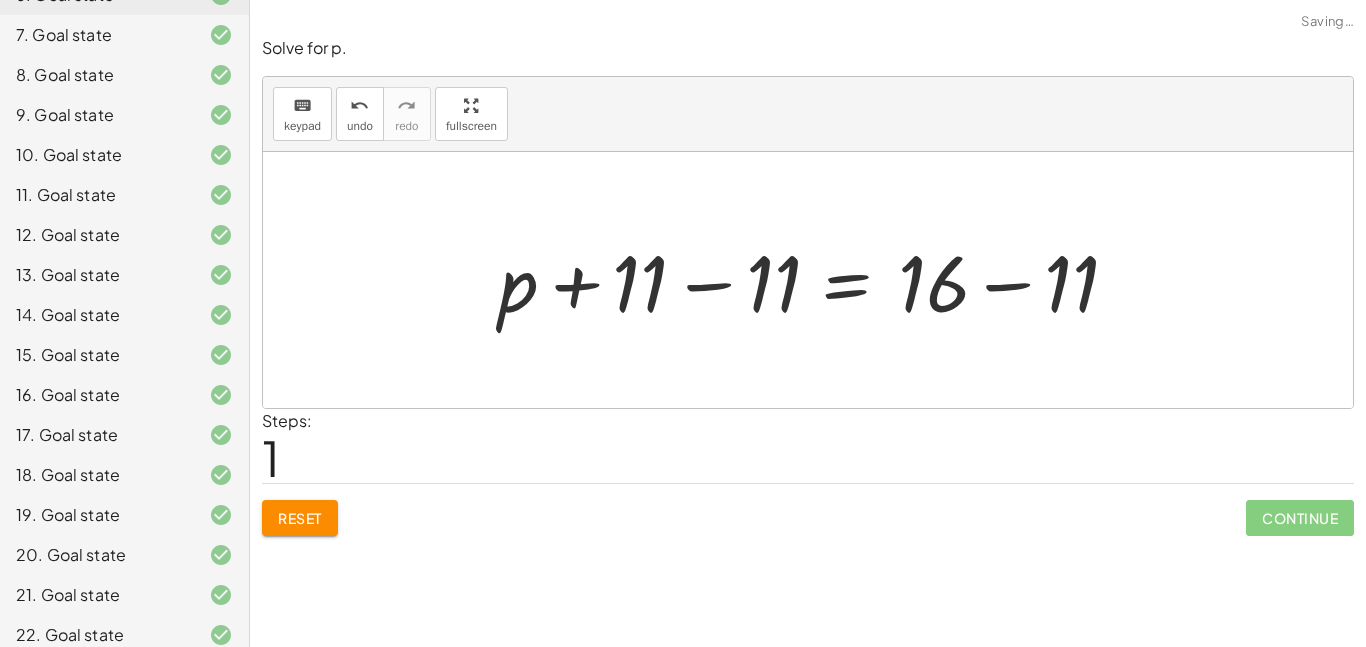 click at bounding box center (815, 280) 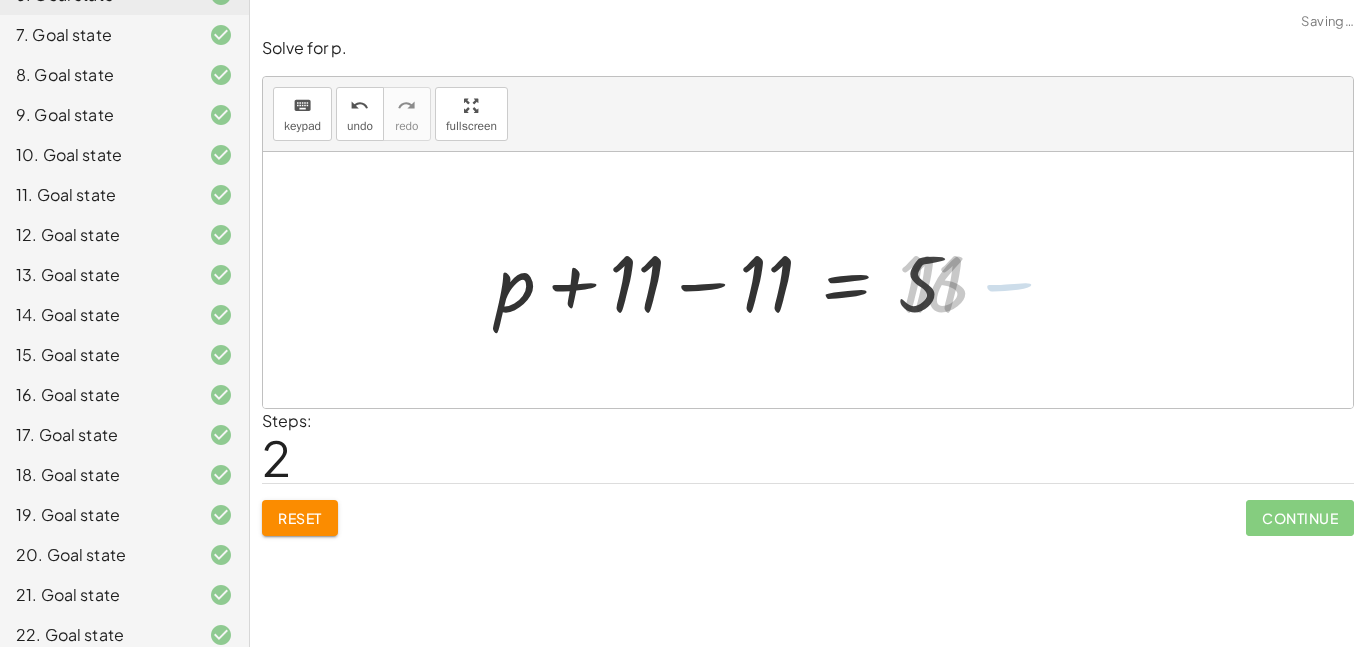 click at bounding box center [808, 280] 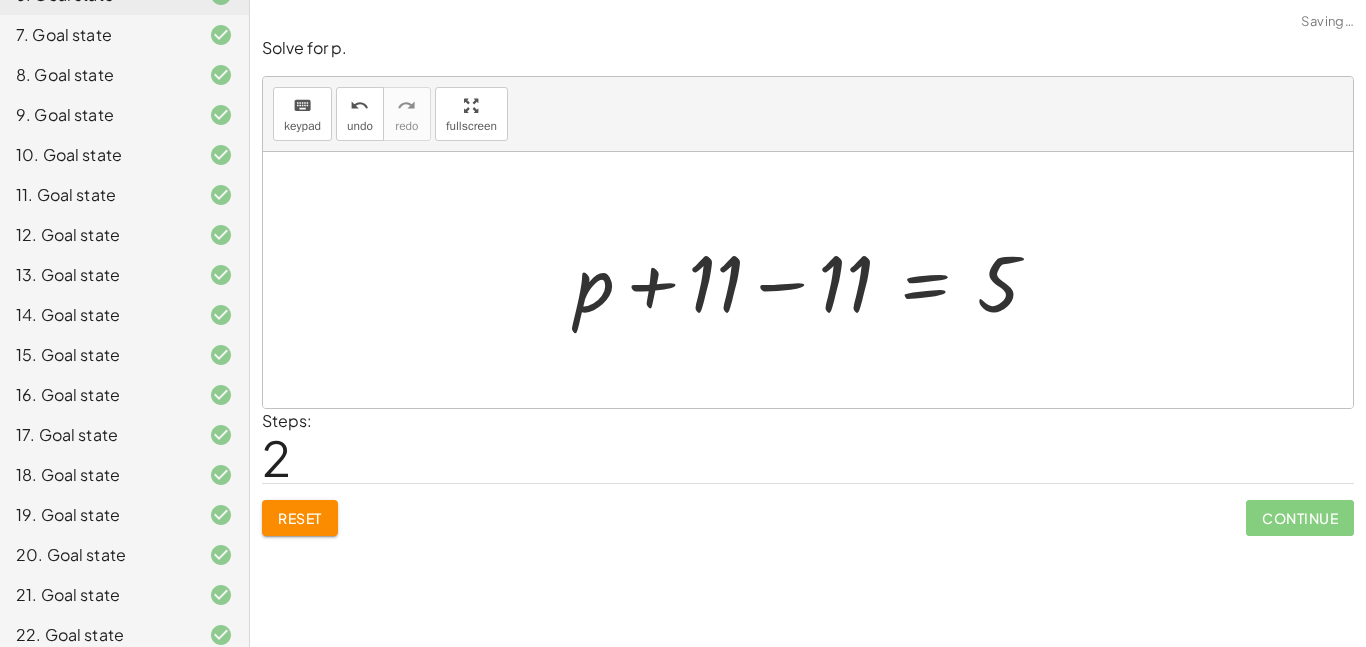 click at bounding box center [815, 280] 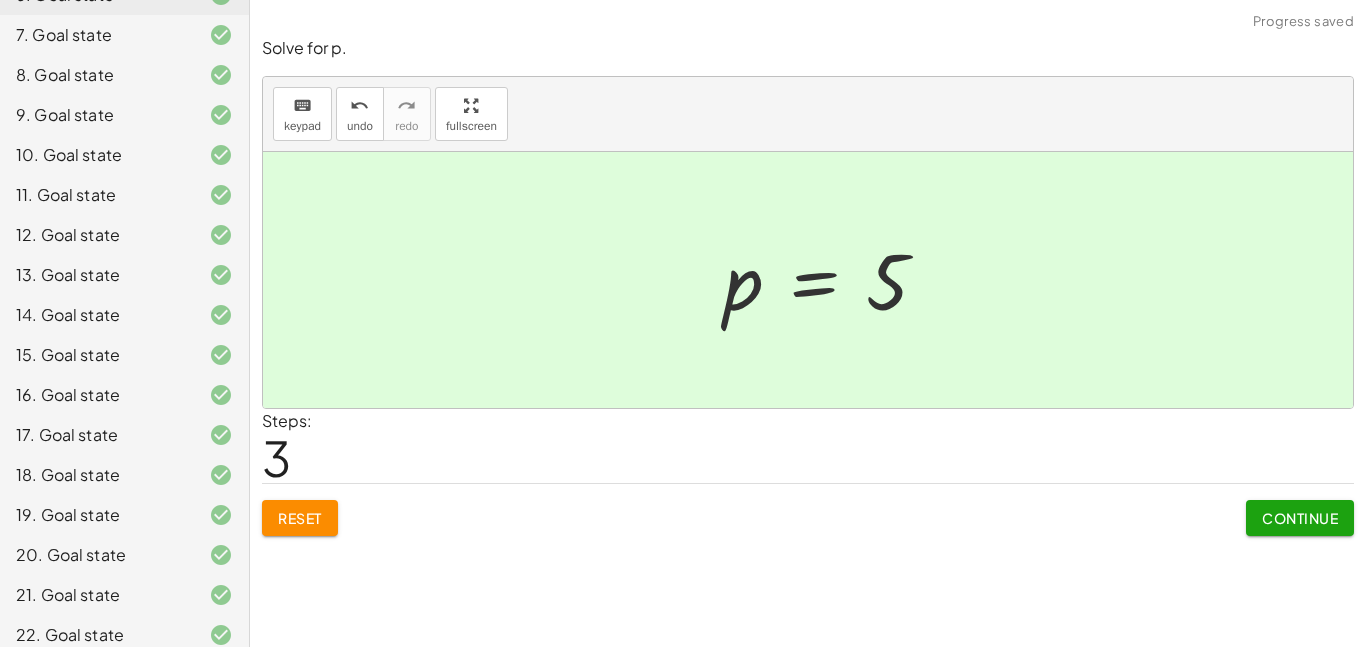 click on "Continue" 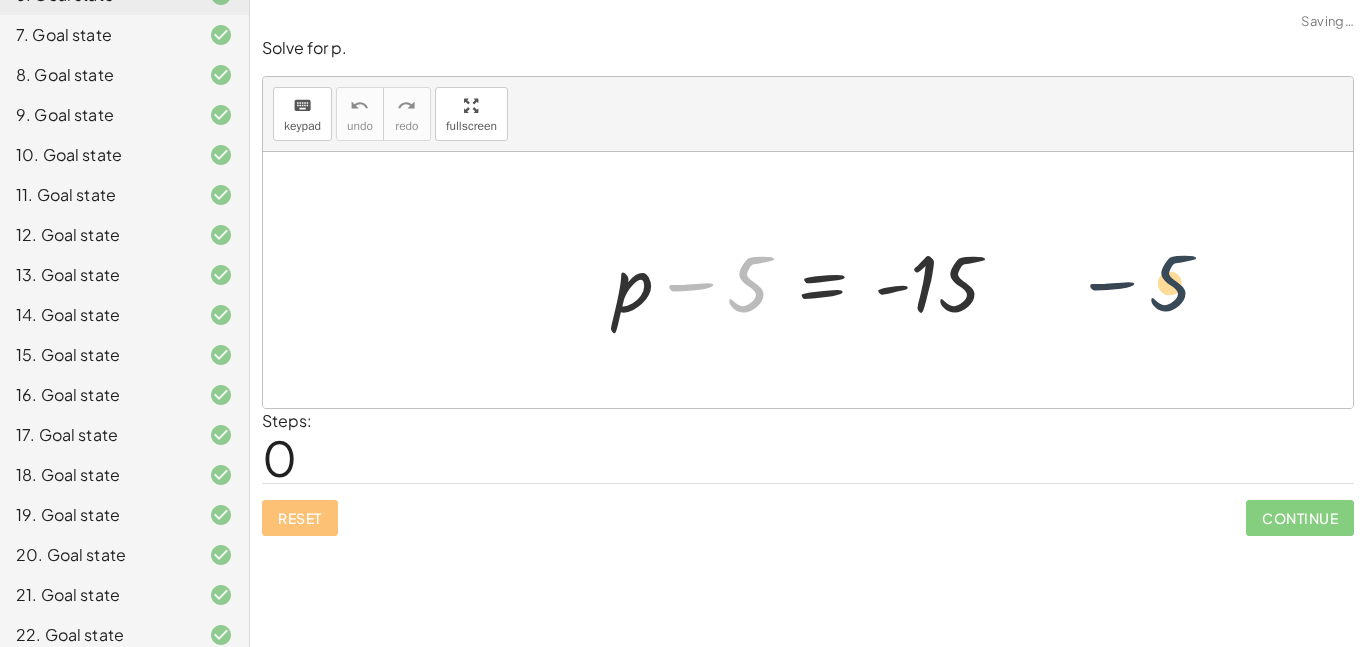 drag, startPoint x: 739, startPoint y: 300, endPoint x: 1226, endPoint y: 299, distance: 487.00104 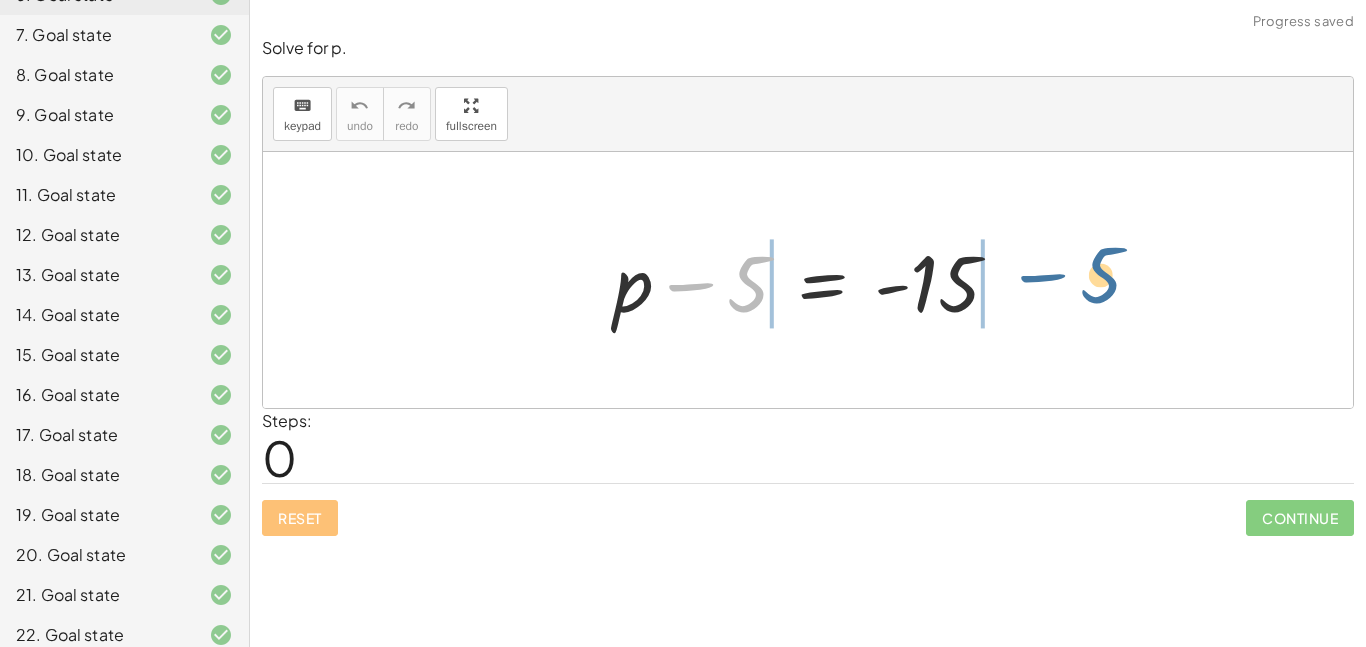 drag, startPoint x: 749, startPoint y: 285, endPoint x: 1105, endPoint y: 276, distance: 356.11374 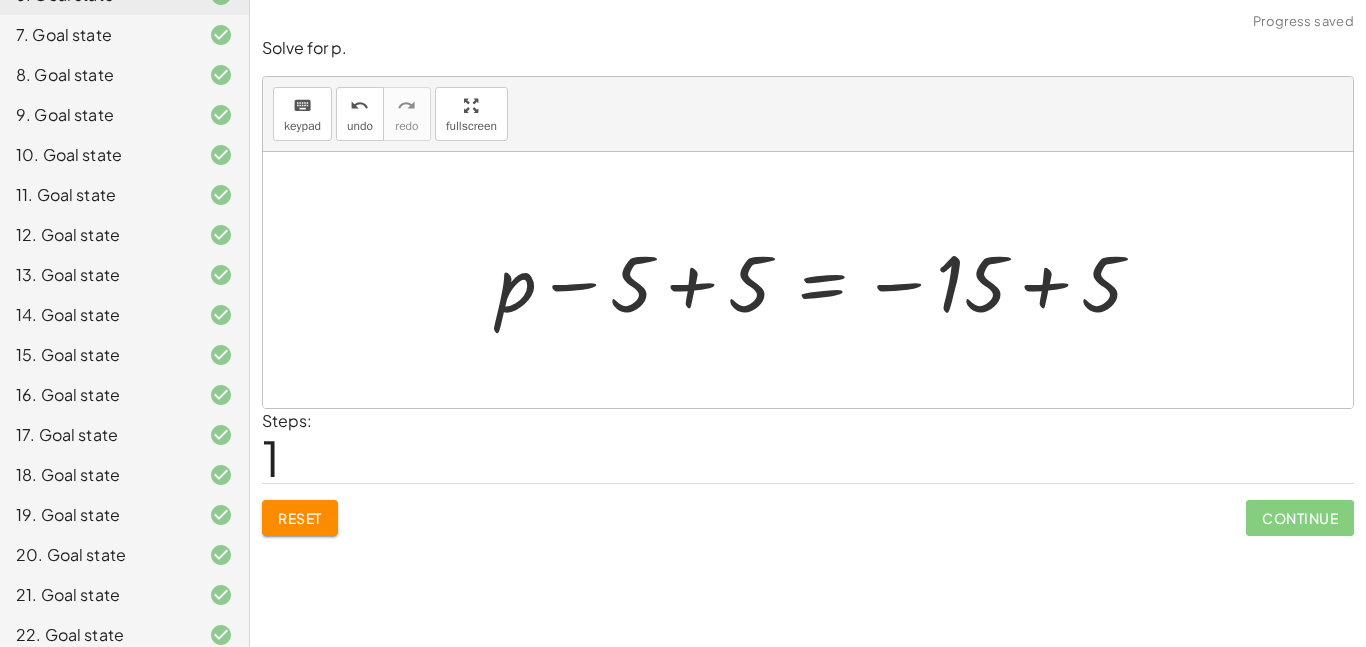 click at bounding box center (828, 280) 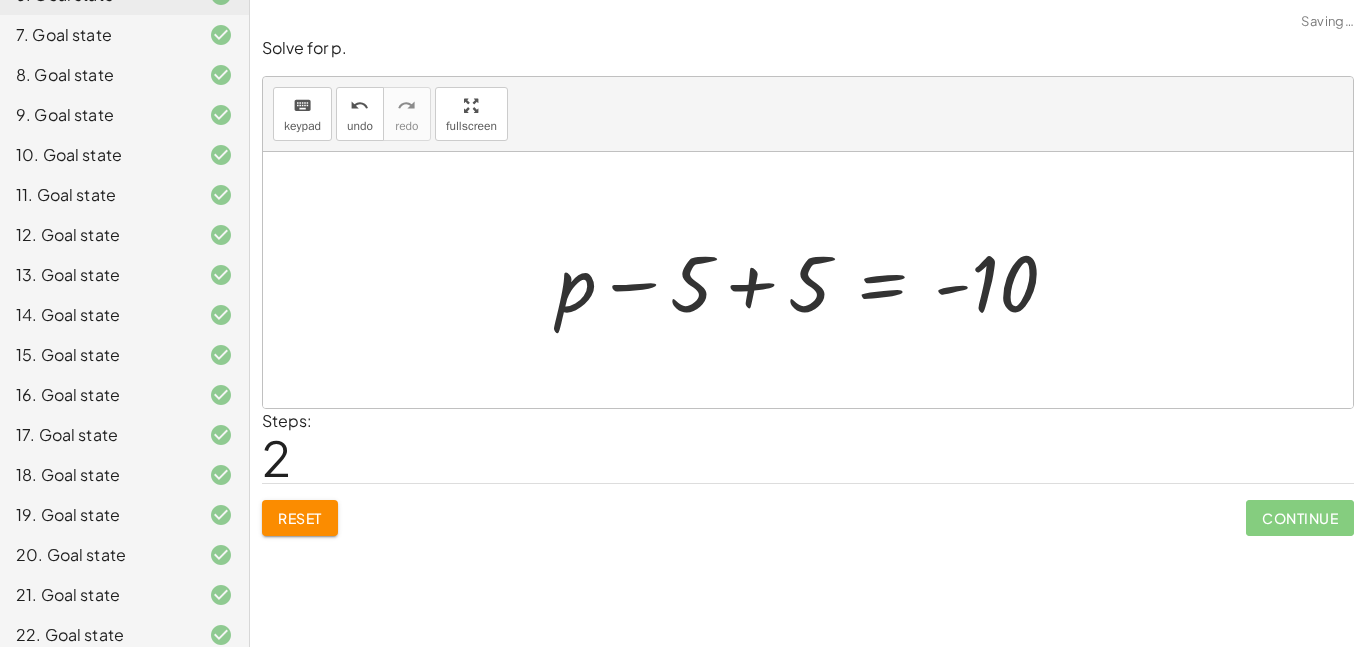 click at bounding box center [815, 280] 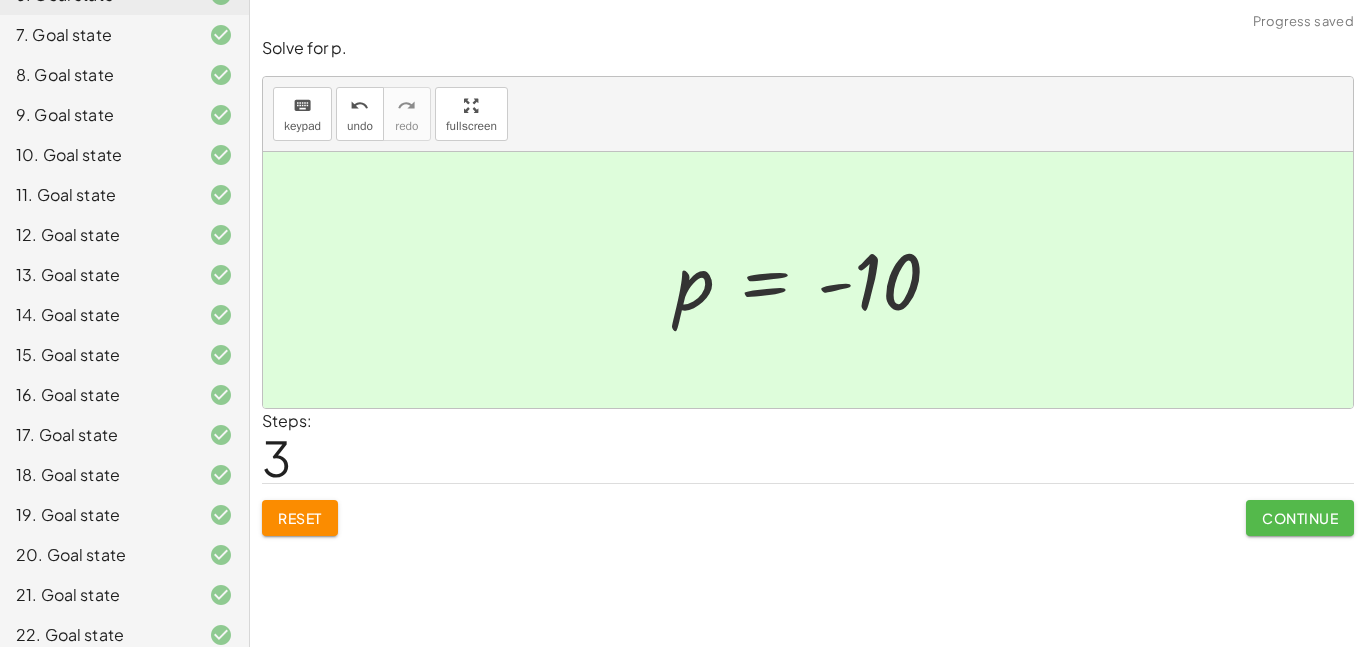 click on "Continue" at bounding box center [1300, 518] 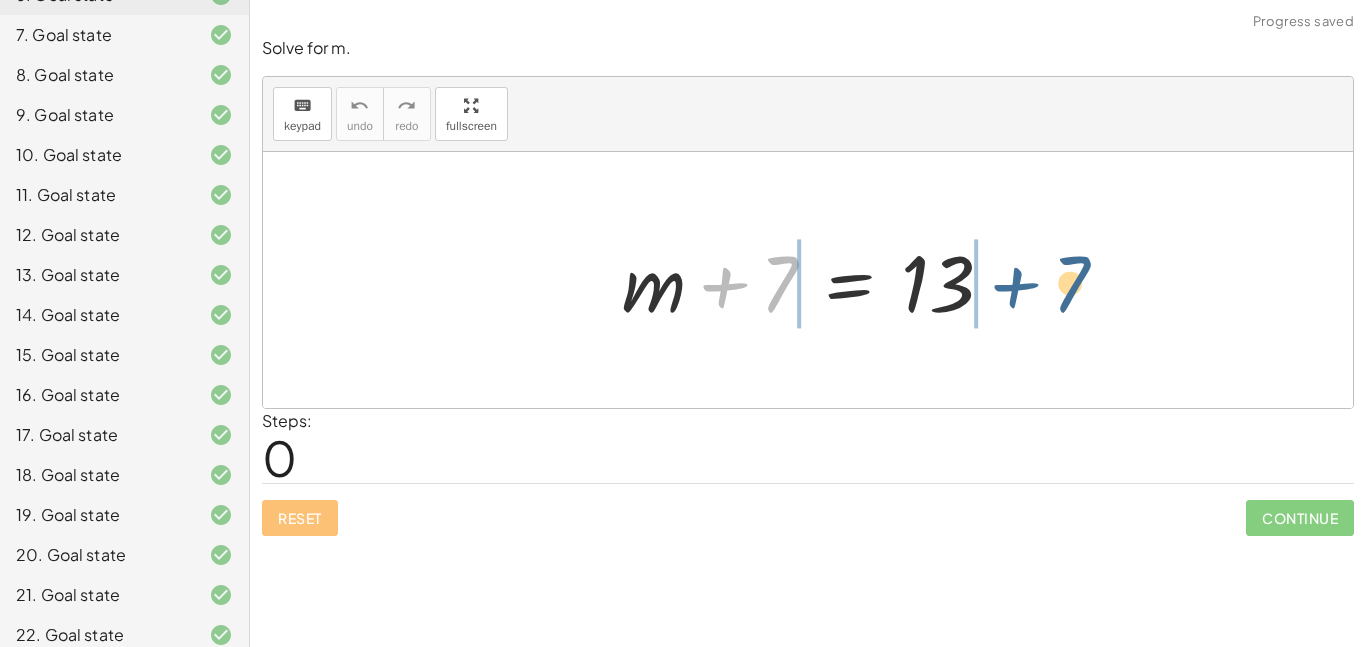 drag, startPoint x: 697, startPoint y: 268, endPoint x: 1011, endPoint y: 262, distance: 314.0573 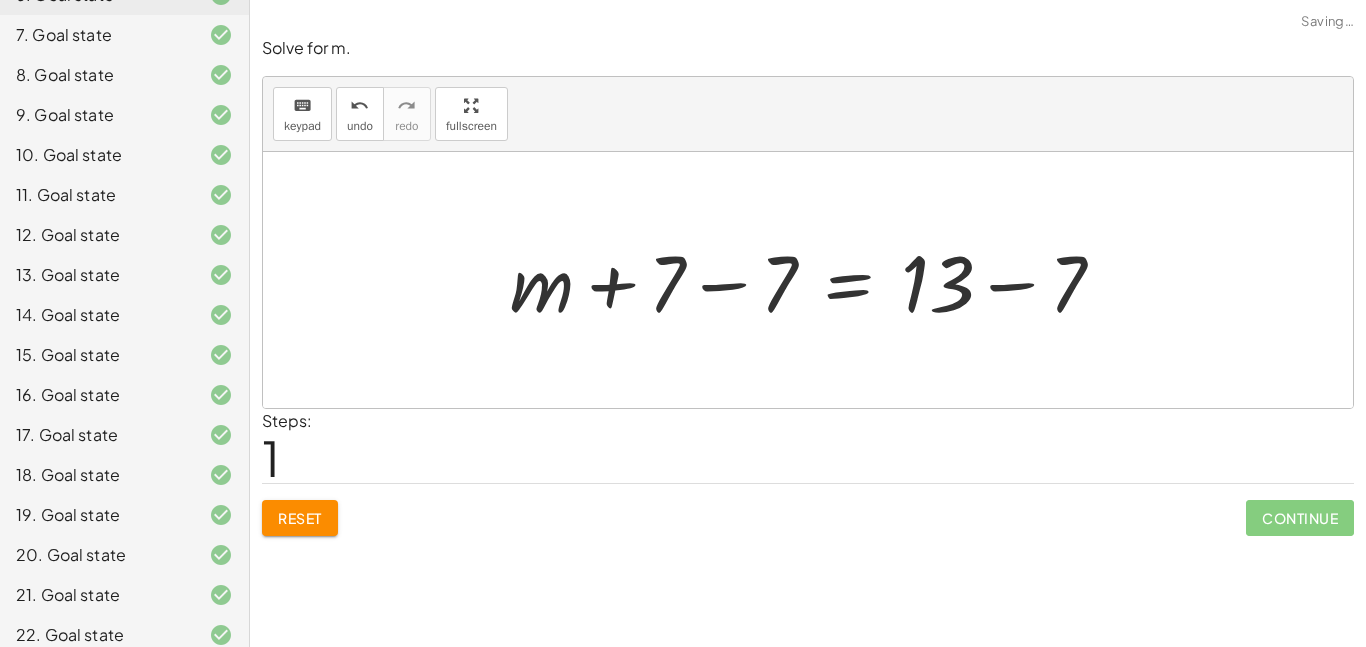click at bounding box center [815, 280] 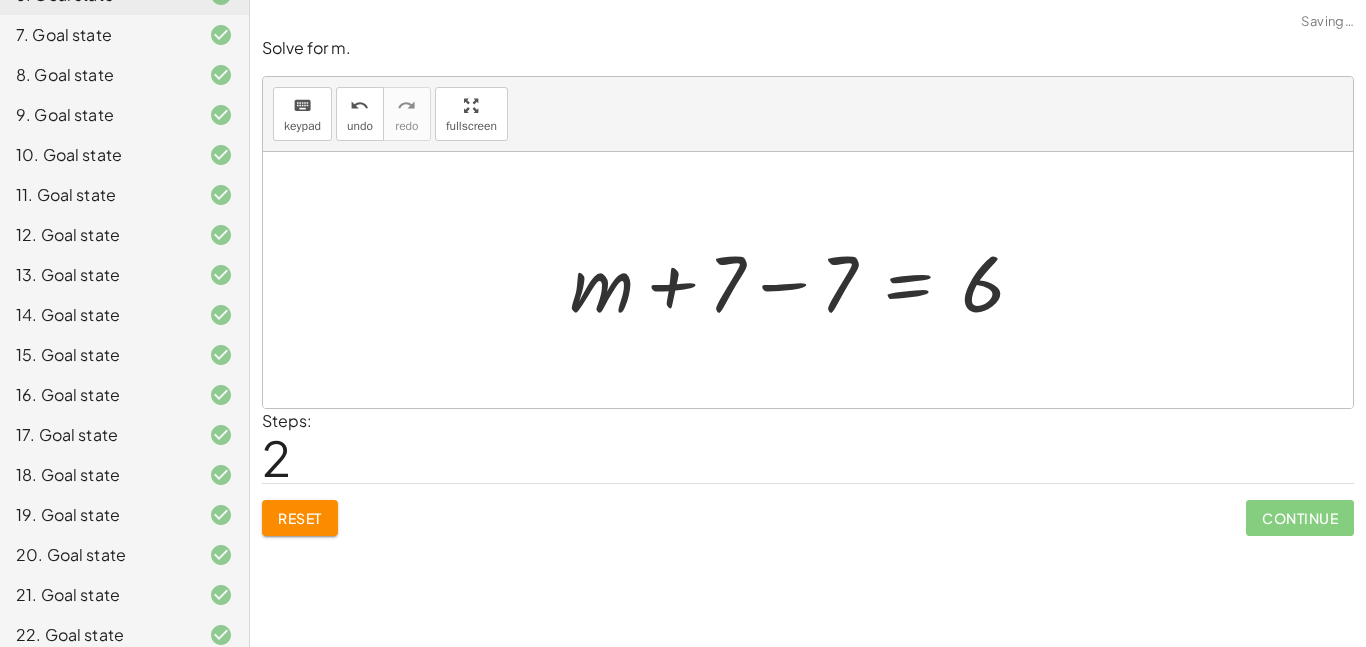 click at bounding box center [805, 280] 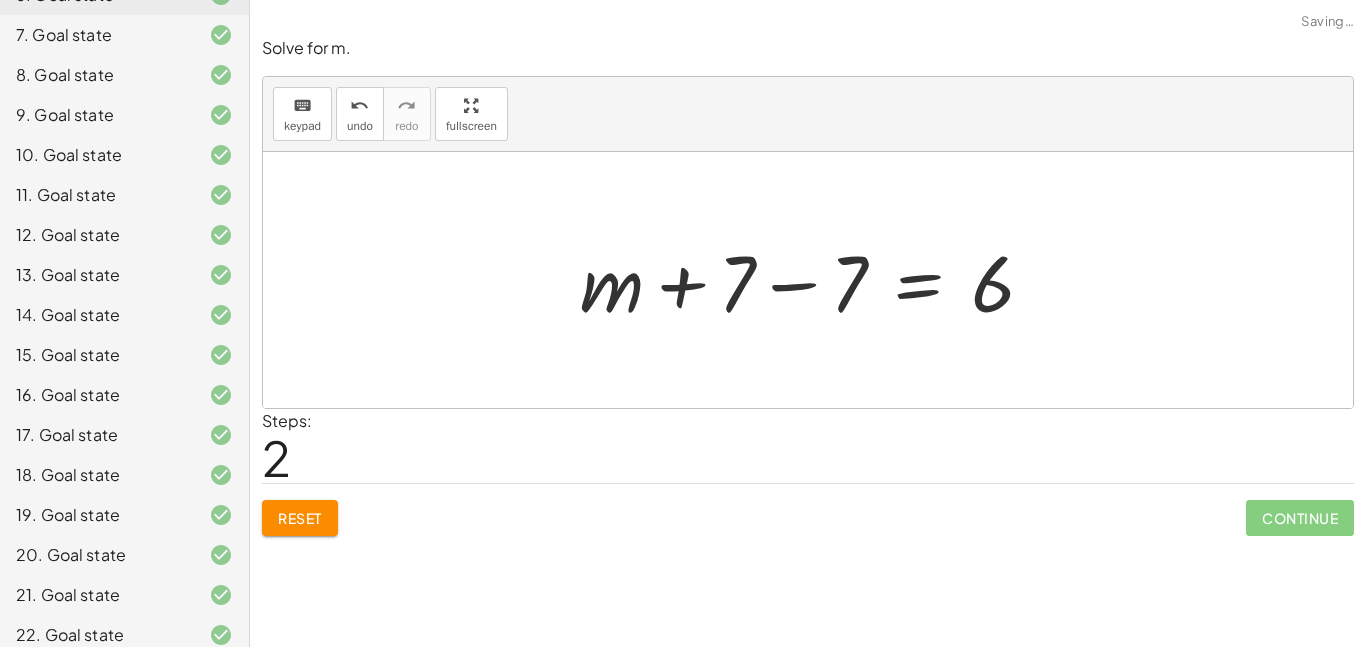 click at bounding box center (815, 280) 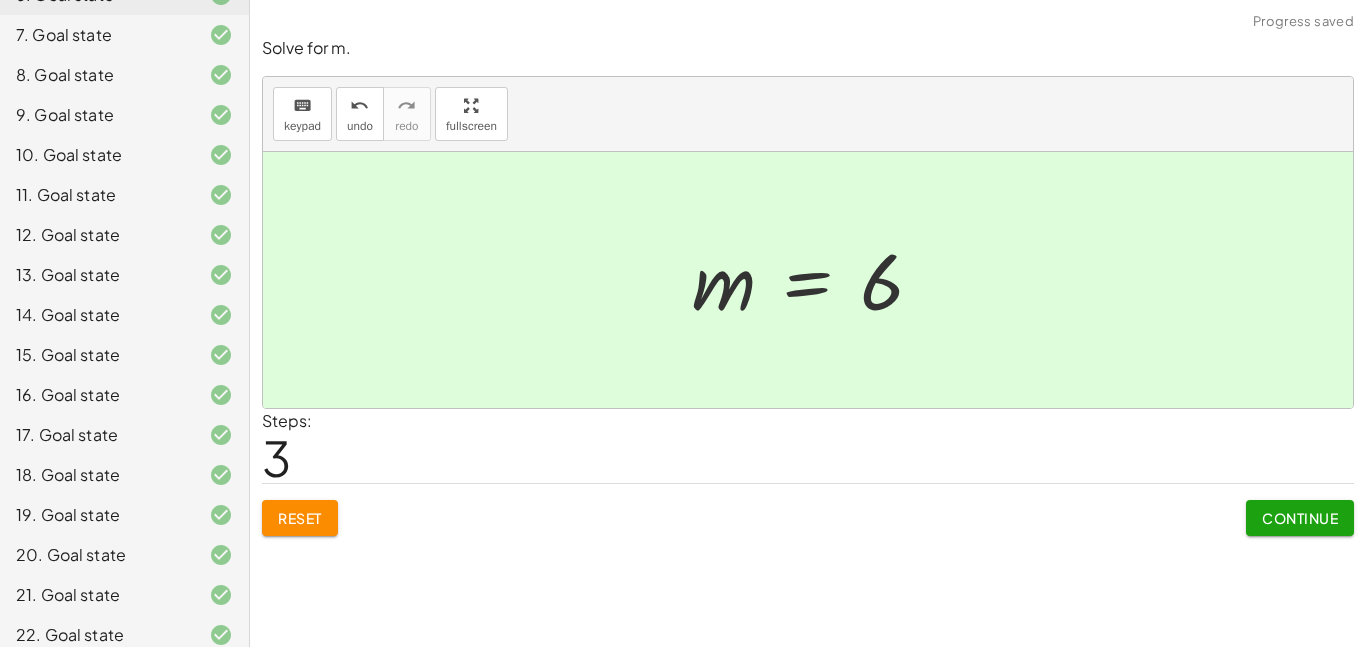 click on "Continue" at bounding box center [1300, 518] 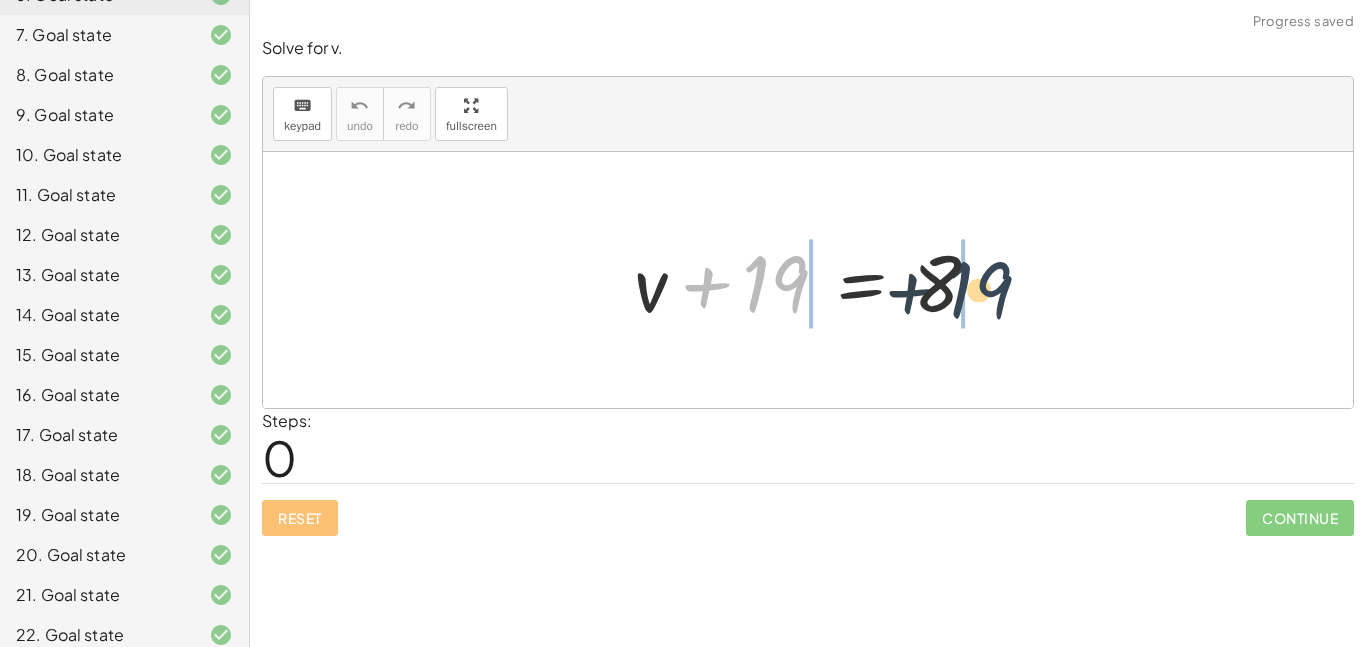 drag, startPoint x: 766, startPoint y: 294, endPoint x: 1046, endPoint y: 306, distance: 280.25702 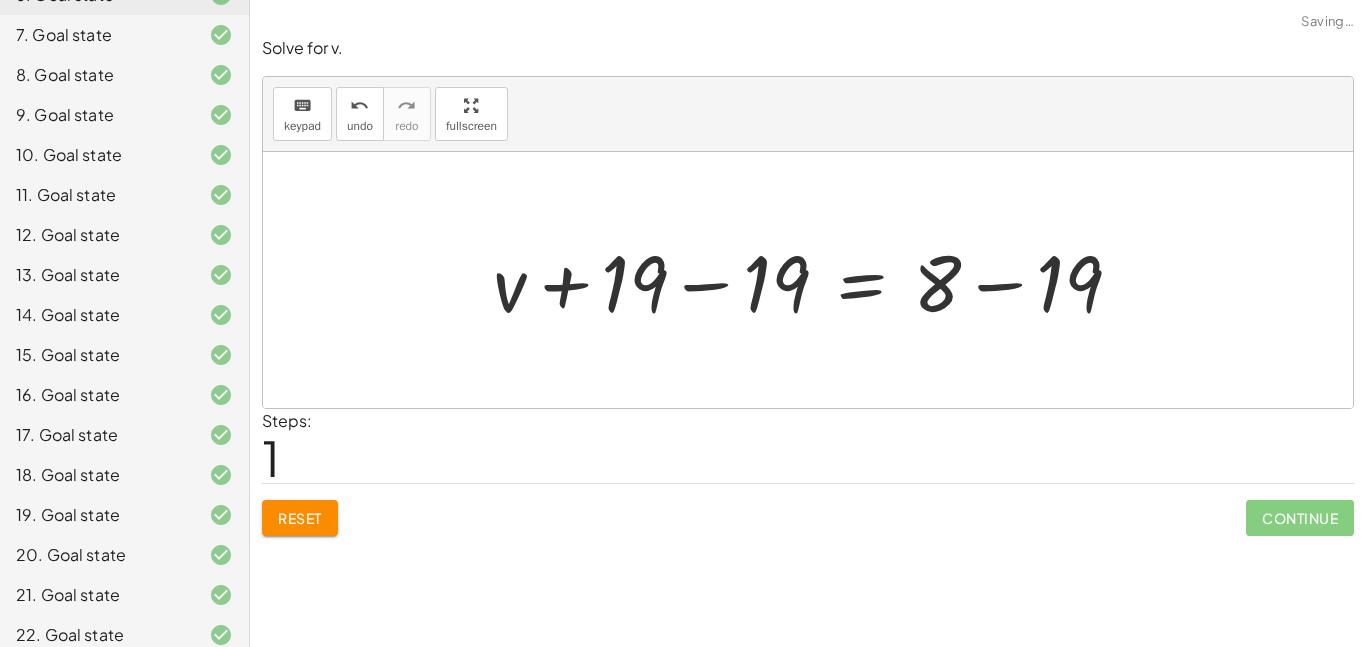 click at bounding box center [815, 280] 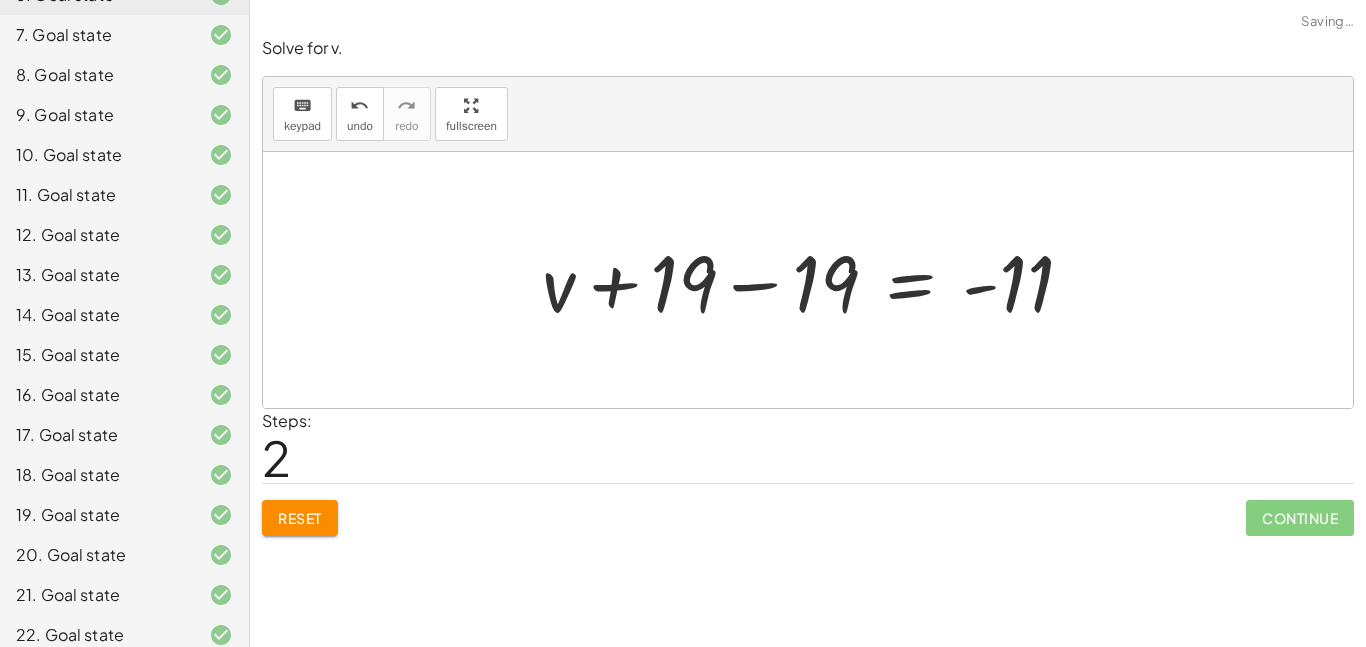 click at bounding box center (815, 280) 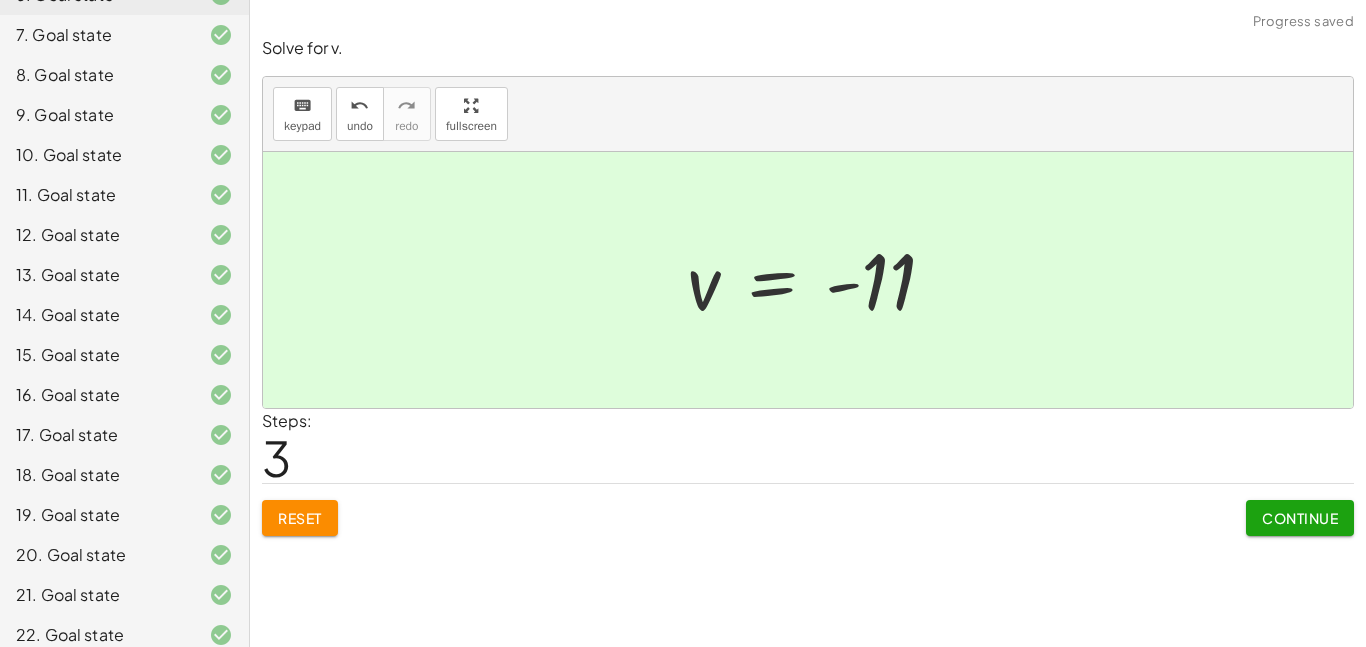 click on "Continue" at bounding box center [1300, 518] 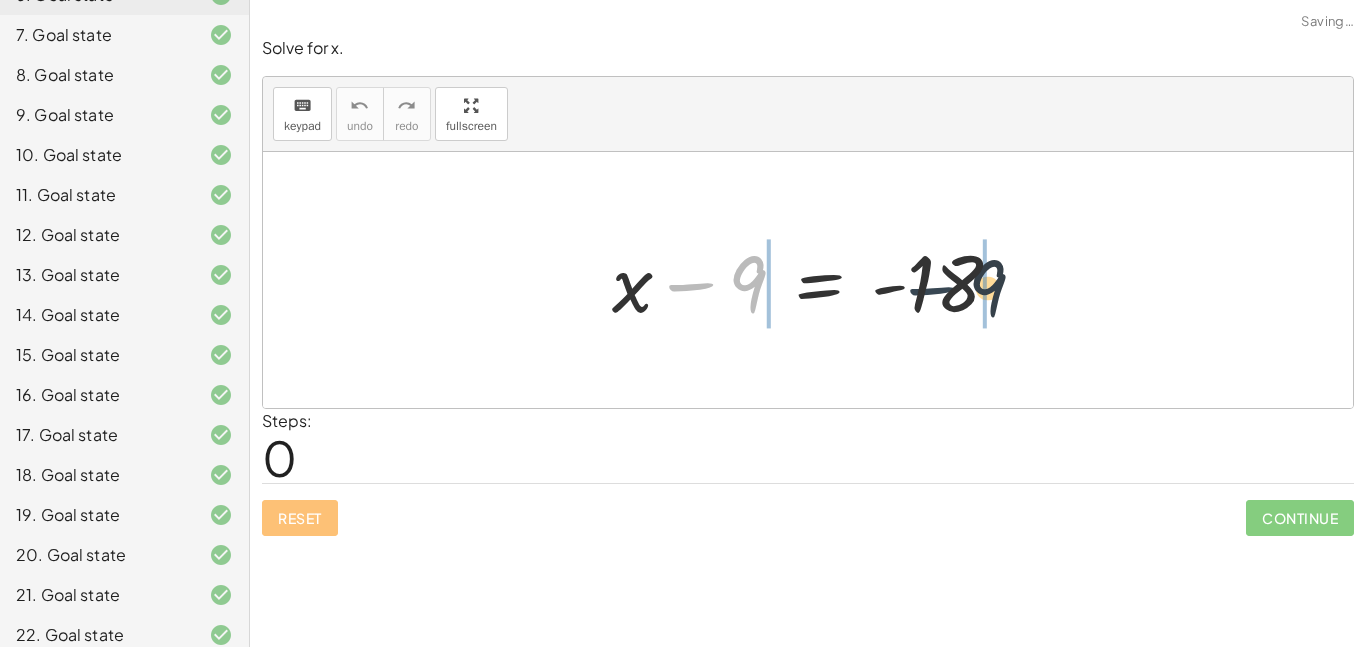 drag, startPoint x: 711, startPoint y: 298, endPoint x: 1052, endPoint y: 305, distance: 341.07184 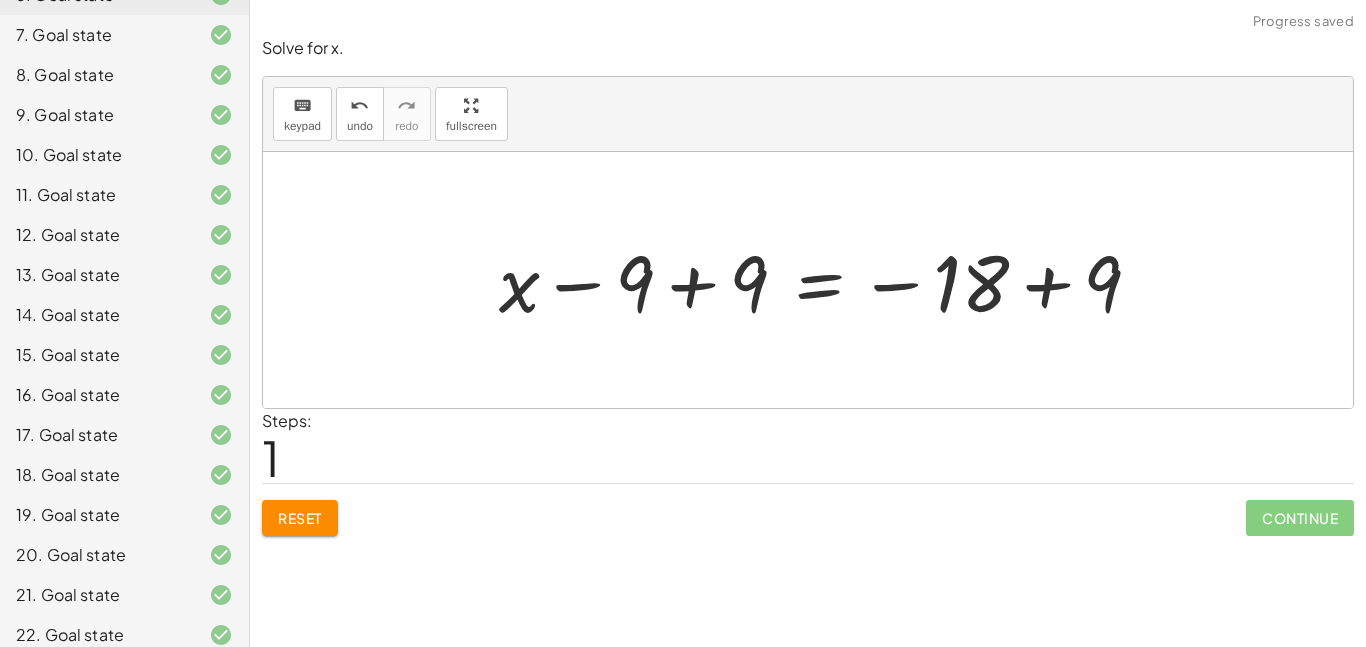 click at bounding box center (828, 280) 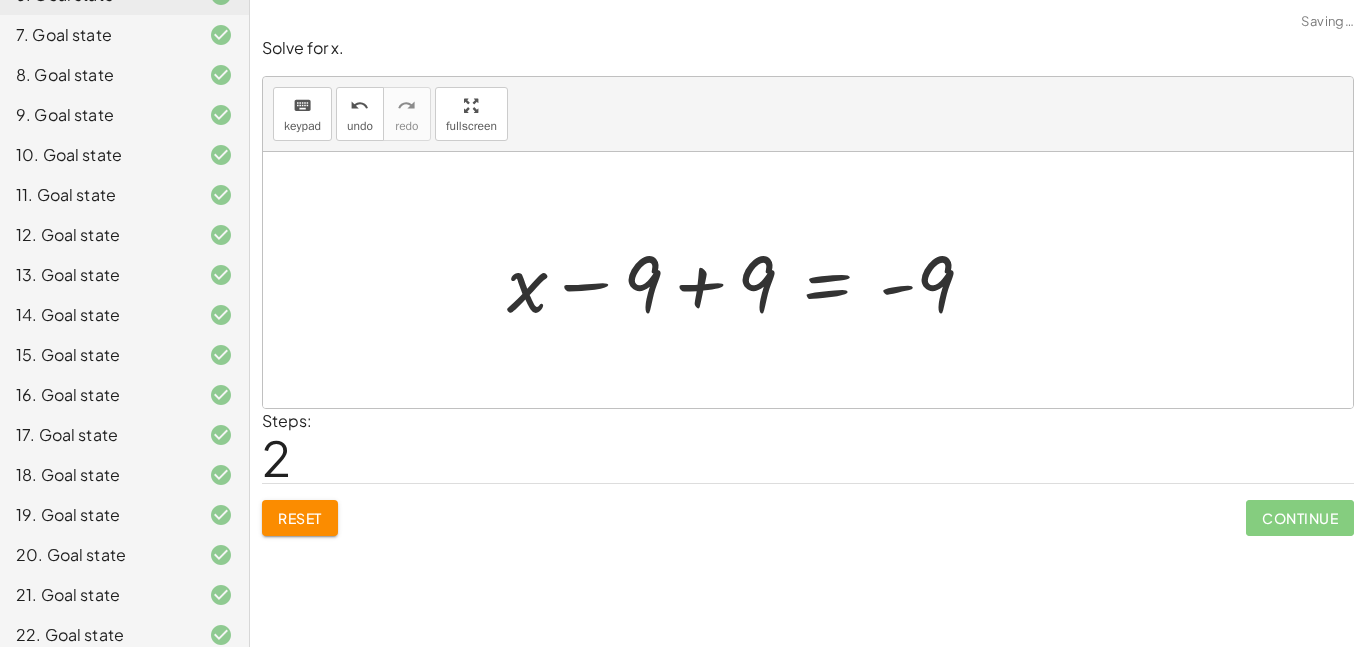 click at bounding box center (748, 280) 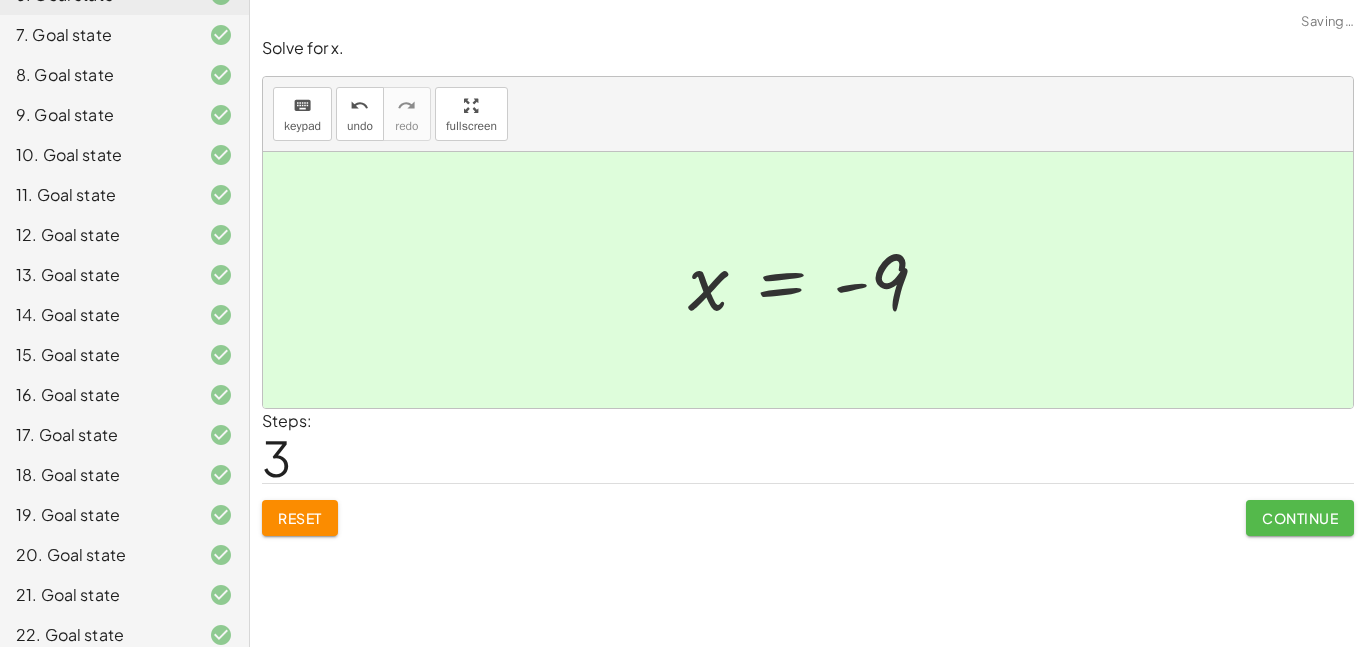 click on "Continue" at bounding box center [1300, 518] 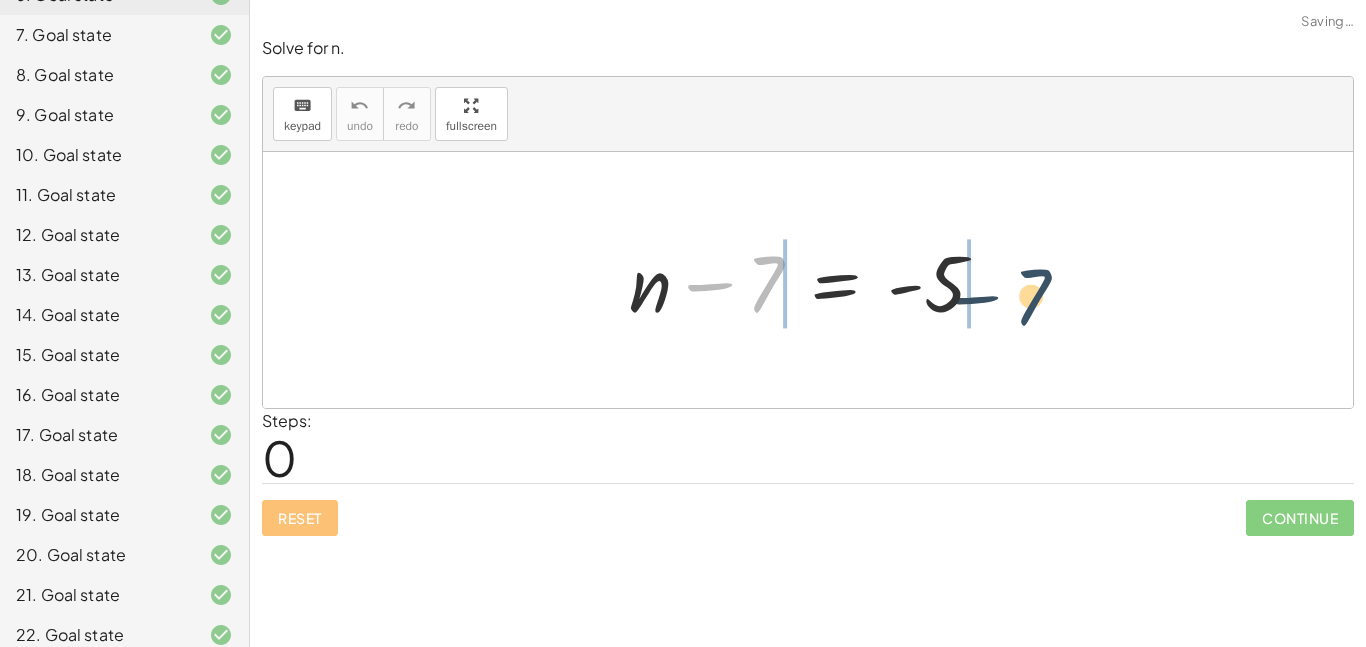 drag, startPoint x: 747, startPoint y: 301, endPoint x: 1027, endPoint y: 315, distance: 280.3498 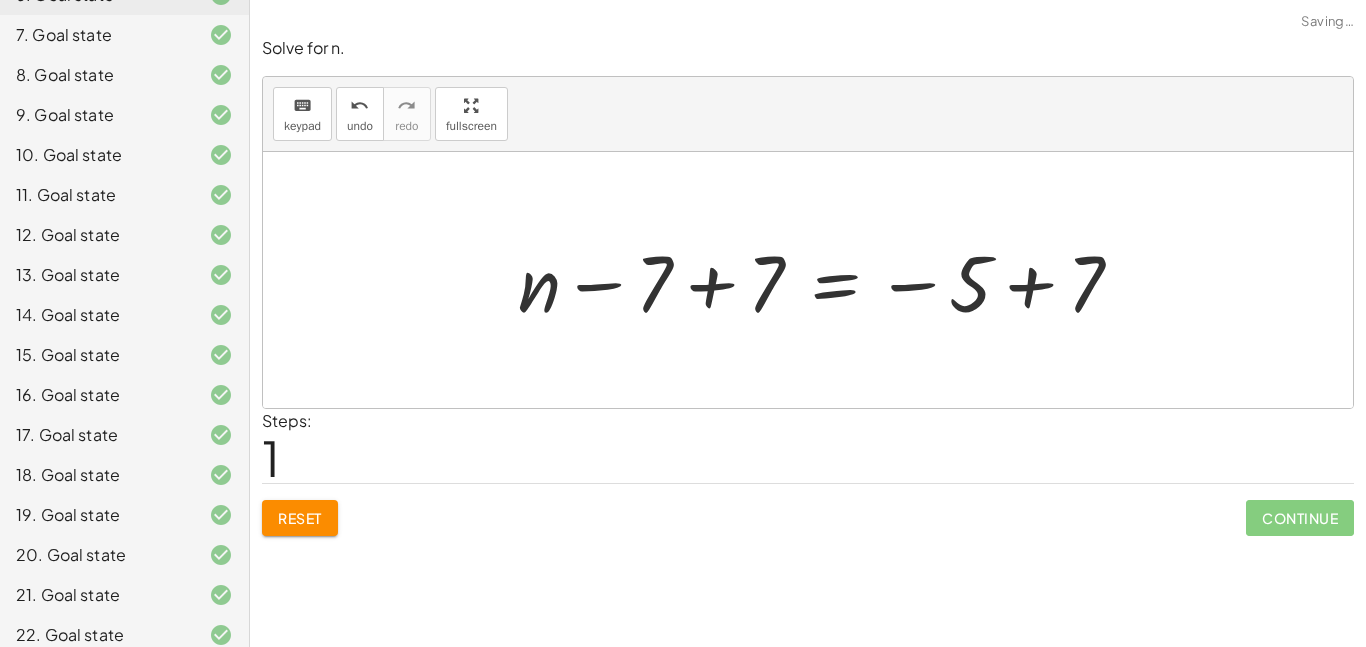 click at bounding box center [828, 280] 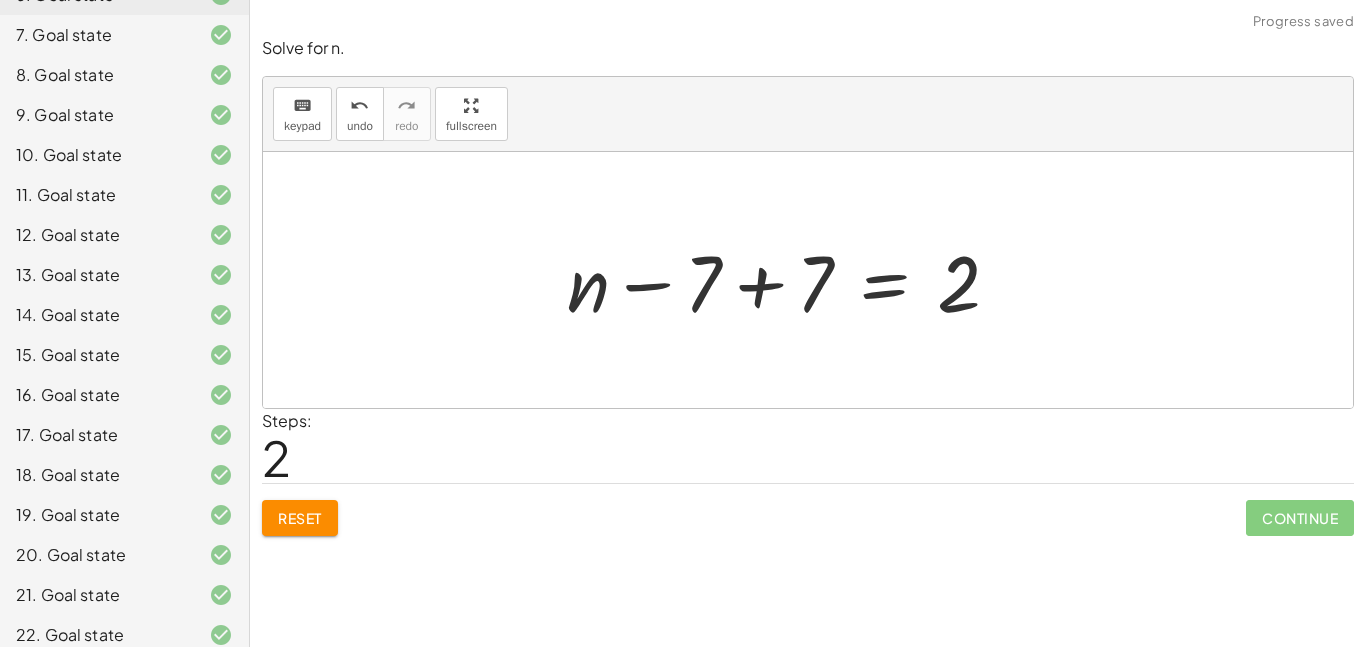 click at bounding box center [791, 280] 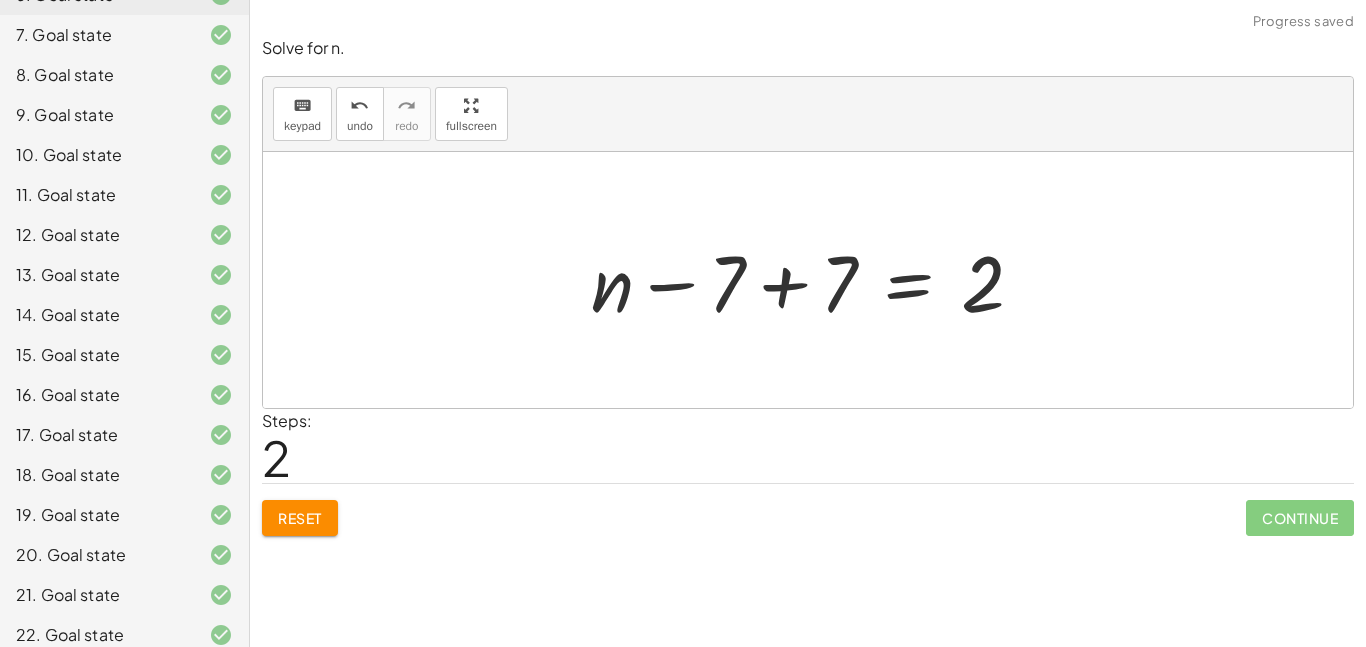 click at bounding box center [815, 280] 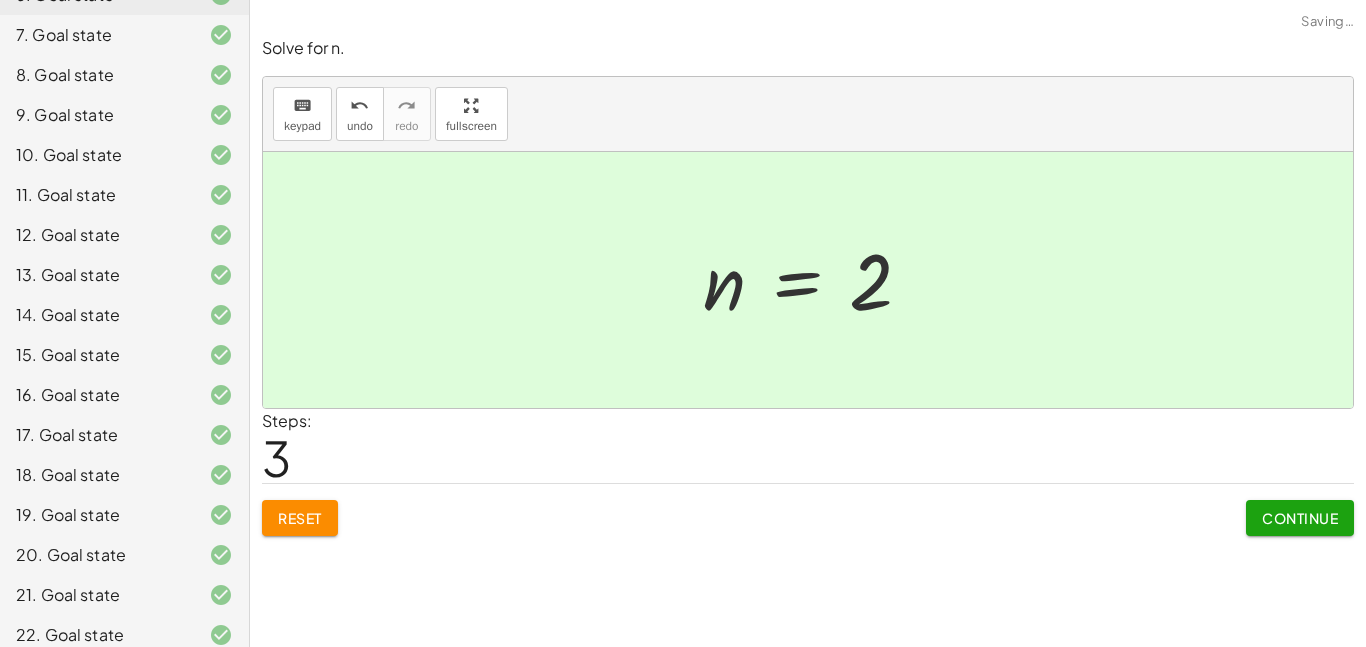 click on "Reset   Continue" at bounding box center [808, 509] 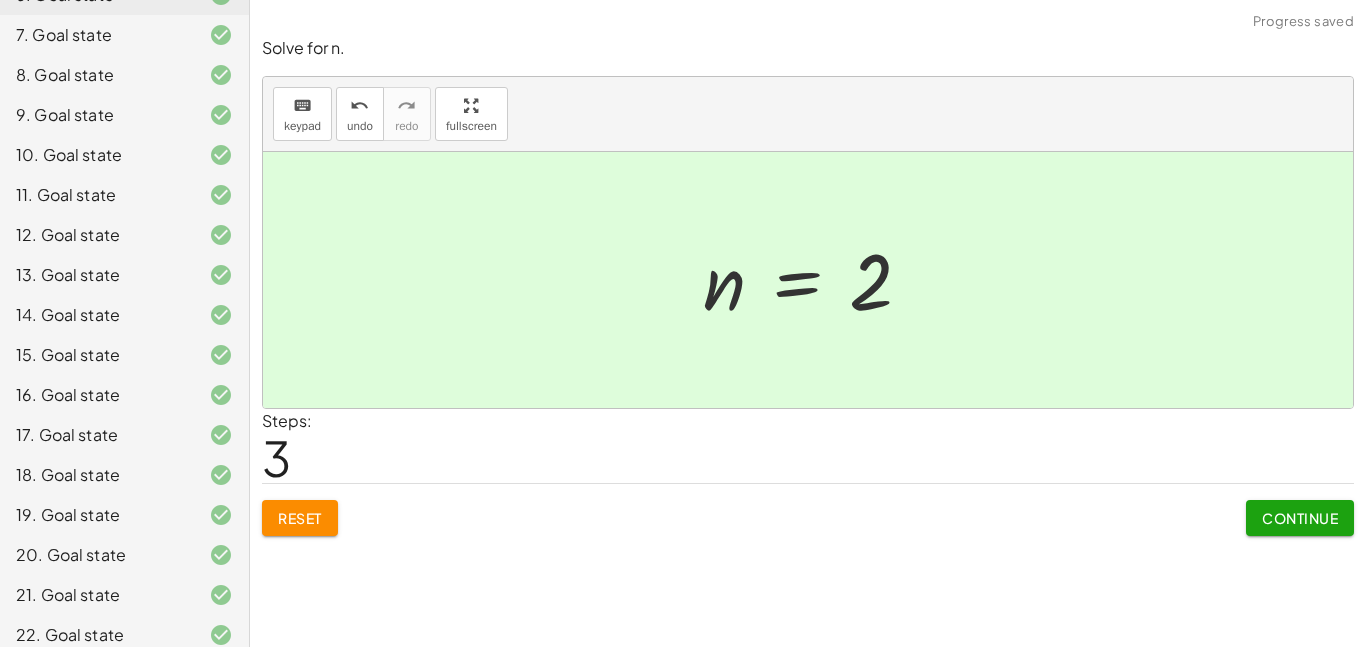 click on "Continue" 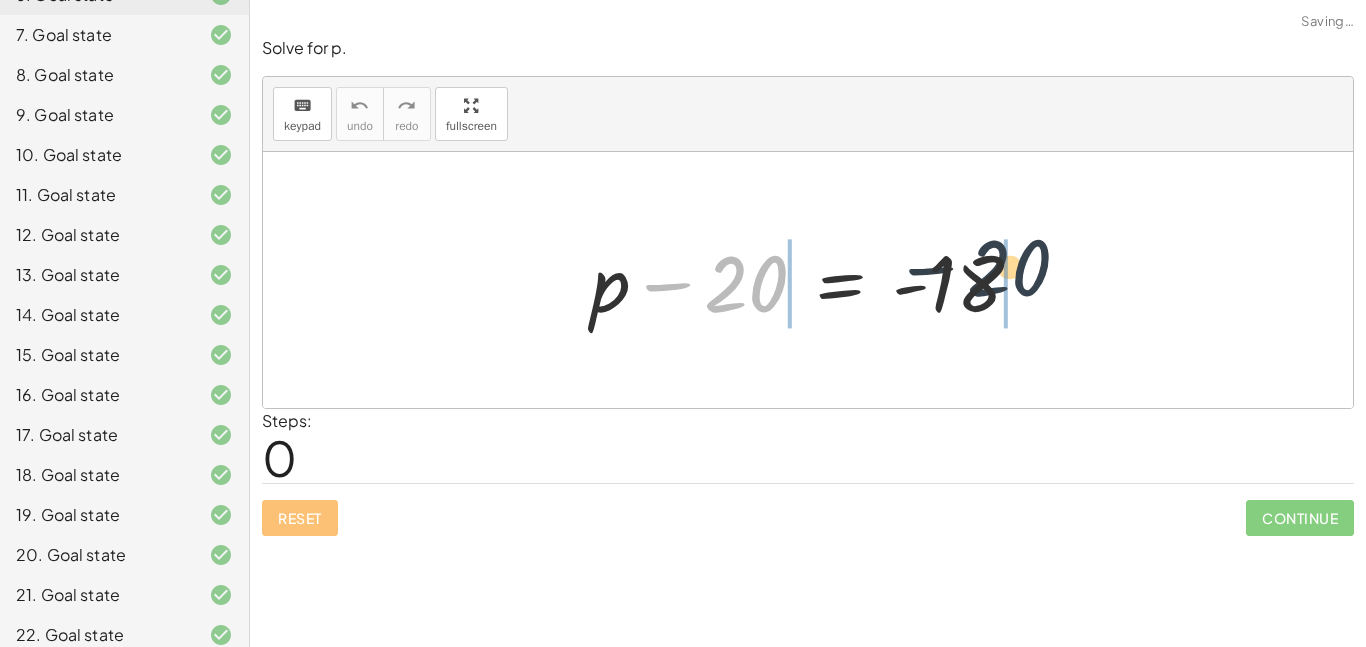 drag, startPoint x: 708, startPoint y: 275, endPoint x: 1140, endPoint y: 240, distance: 433.4155 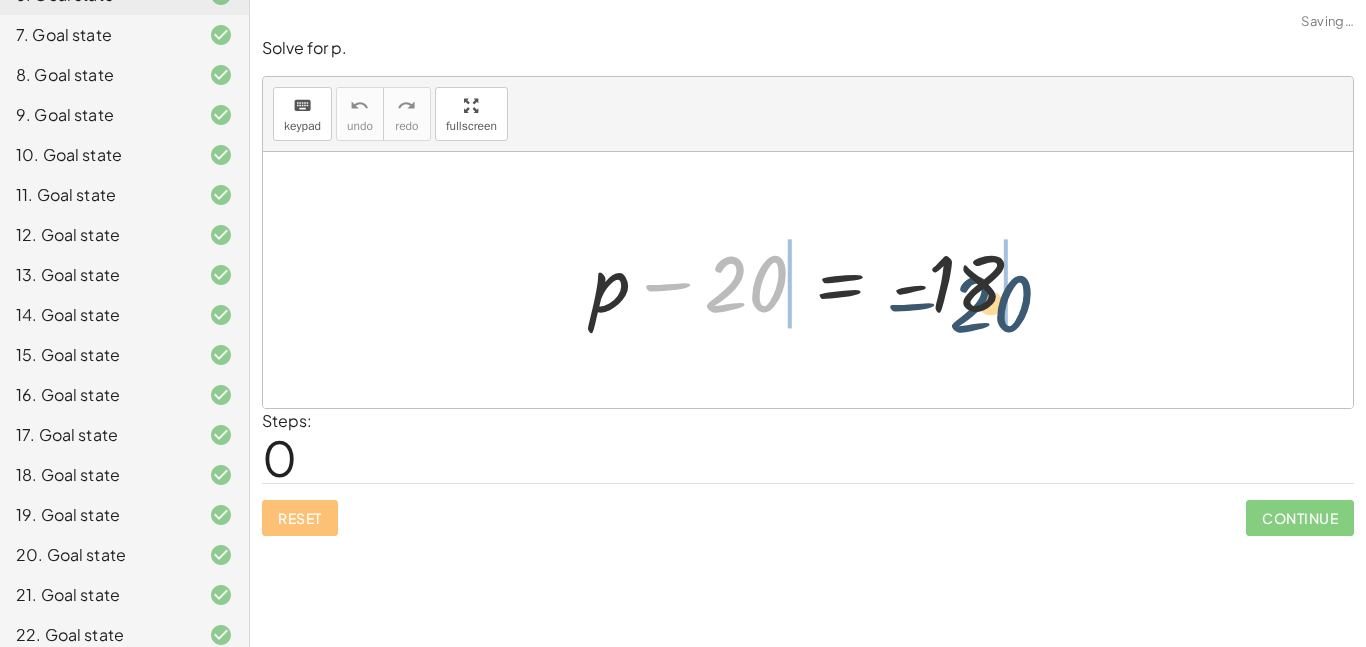 drag, startPoint x: 734, startPoint y: 277, endPoint x: 1004, endPoint y: 294, distance: 270.53467 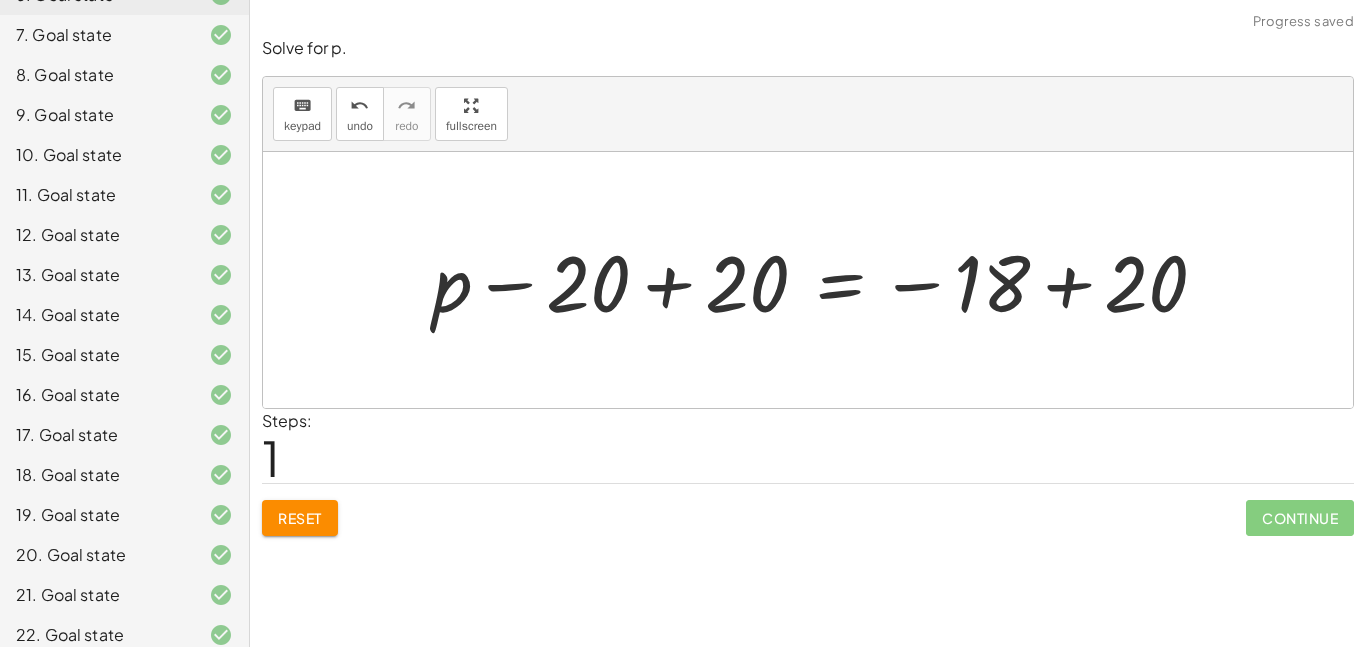 click at bounding box center (828, 280) 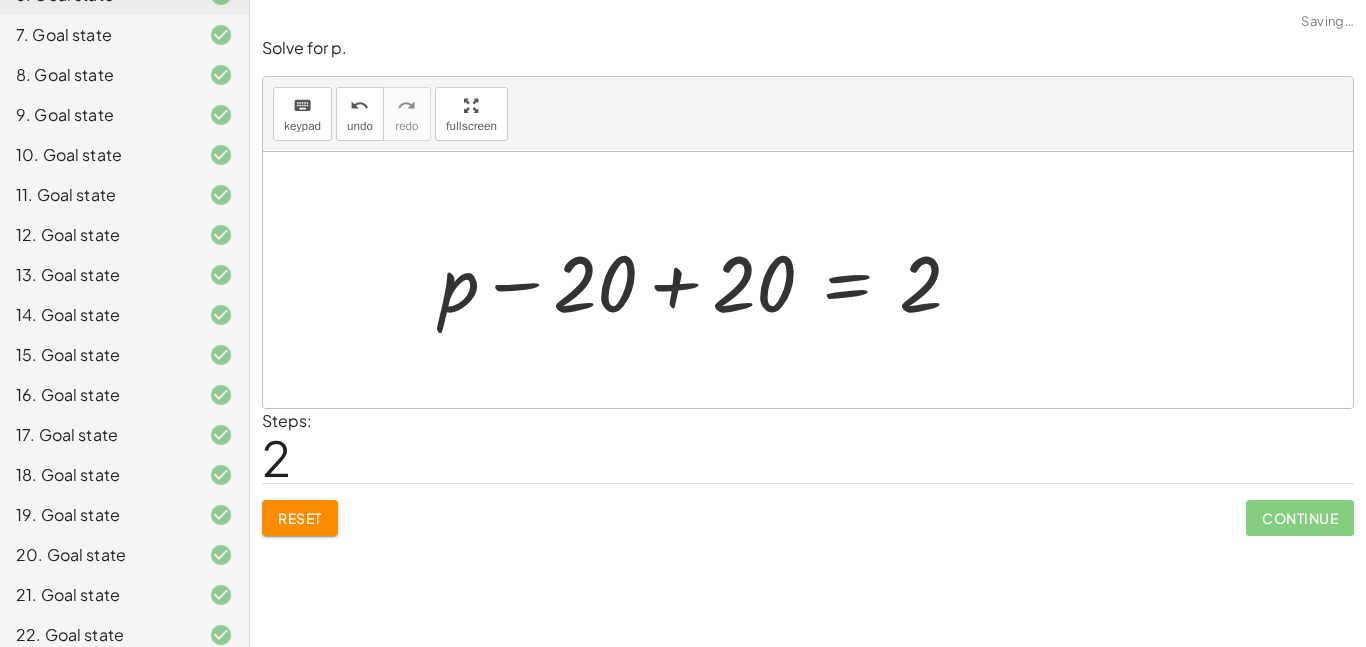 click at bounding box center [709, 280] 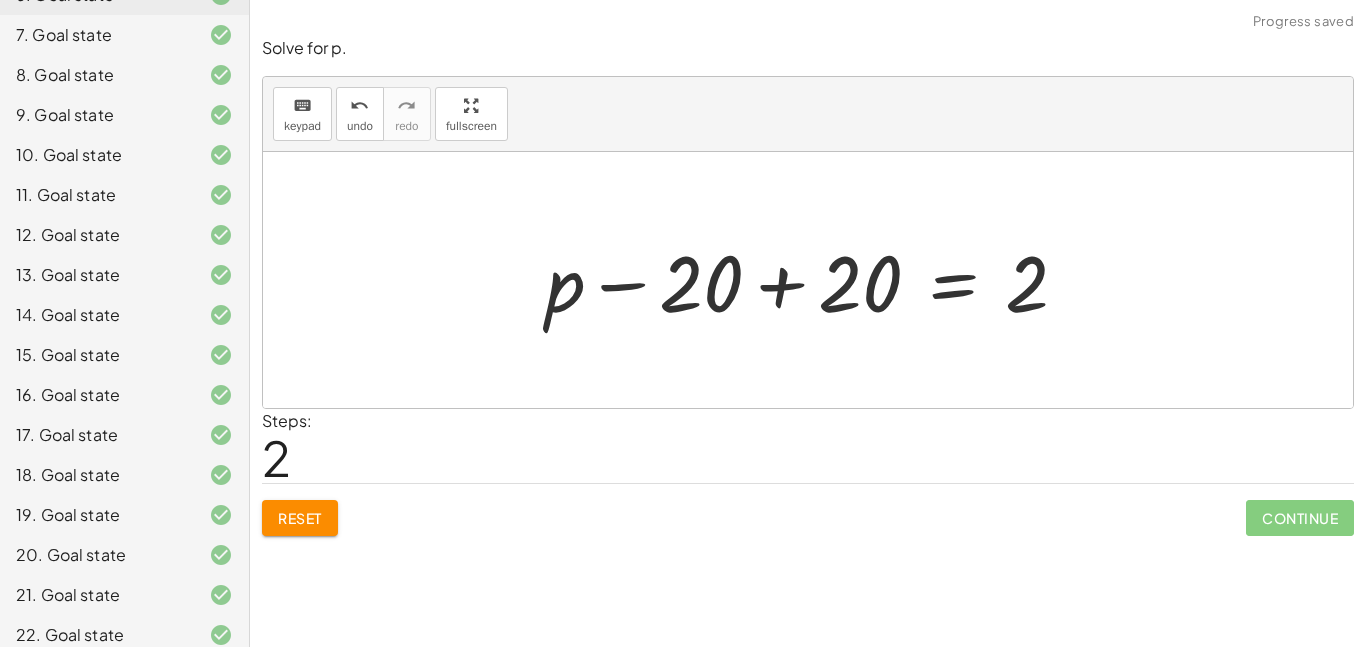 click at bounding box center [815, 280] 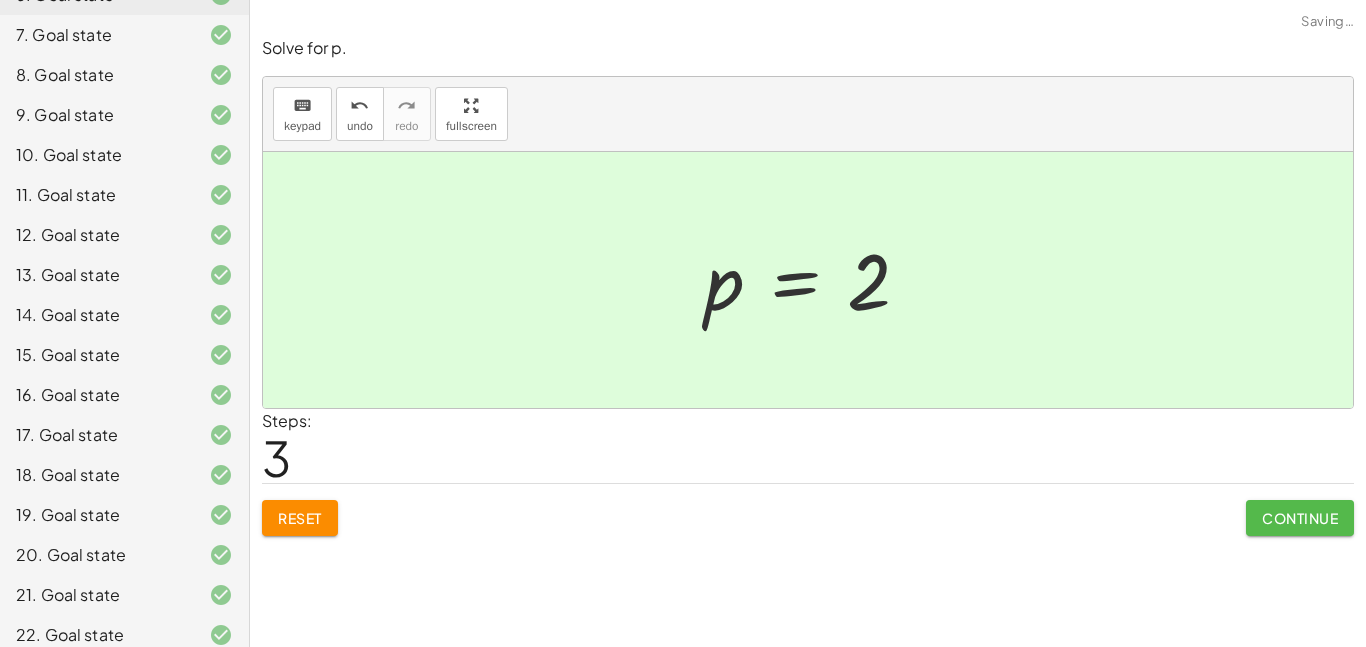 click on "Continue" at bounding box center (1300, 518) 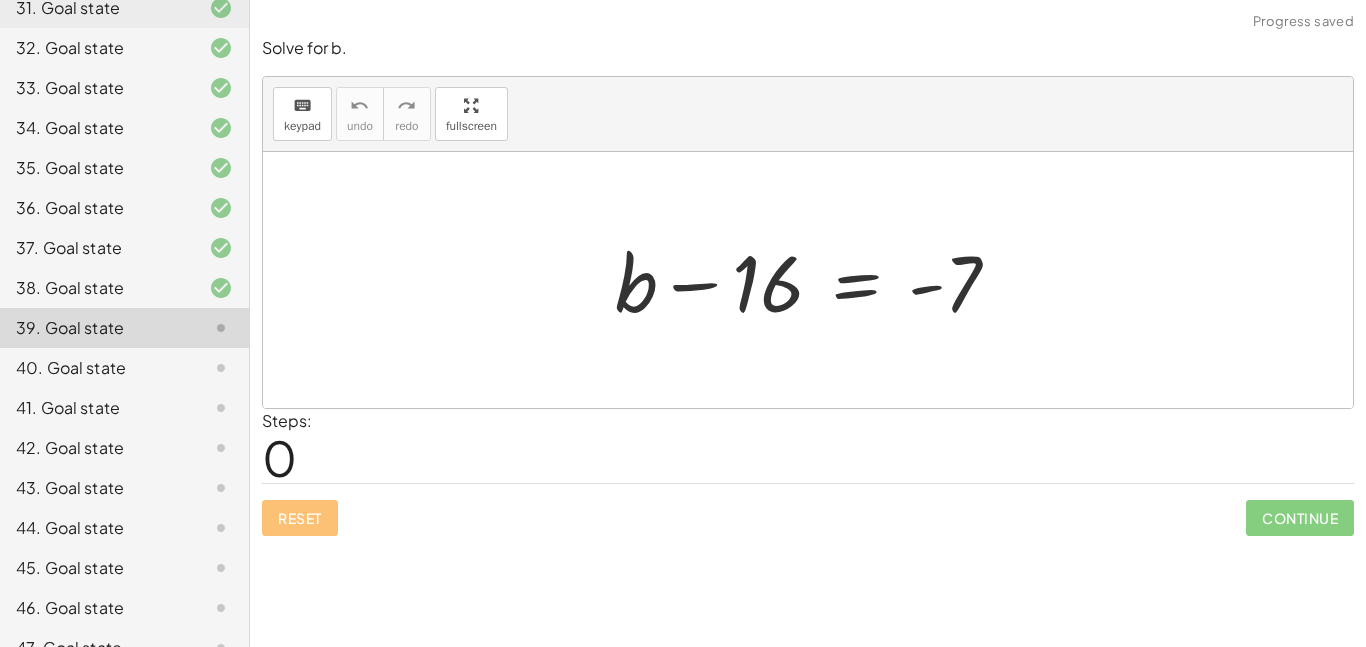 scroll, scrollTop: 1423, scrollLeft: 0, axis: vertical 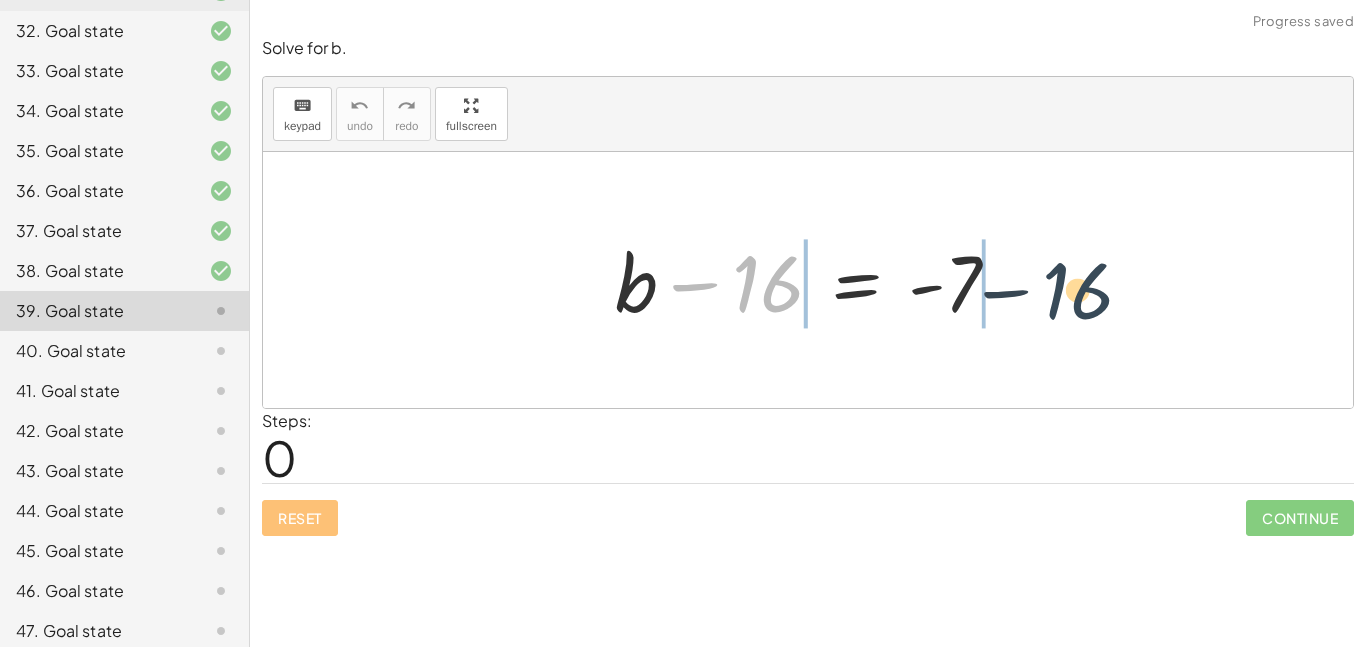 drag, startPoint x: 737, startPoint y: 282, endPoint x: 1094, endPoint y: 288, distance: 357.0504 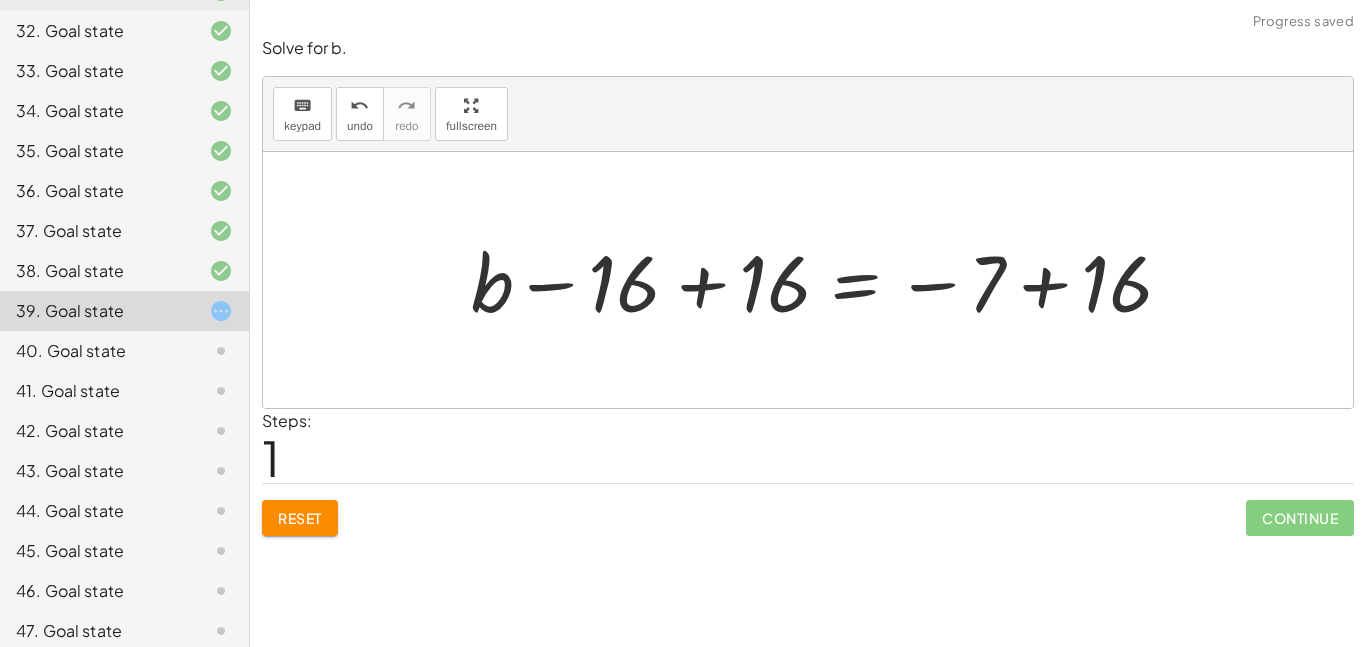 click at bounding box center [828, 280] 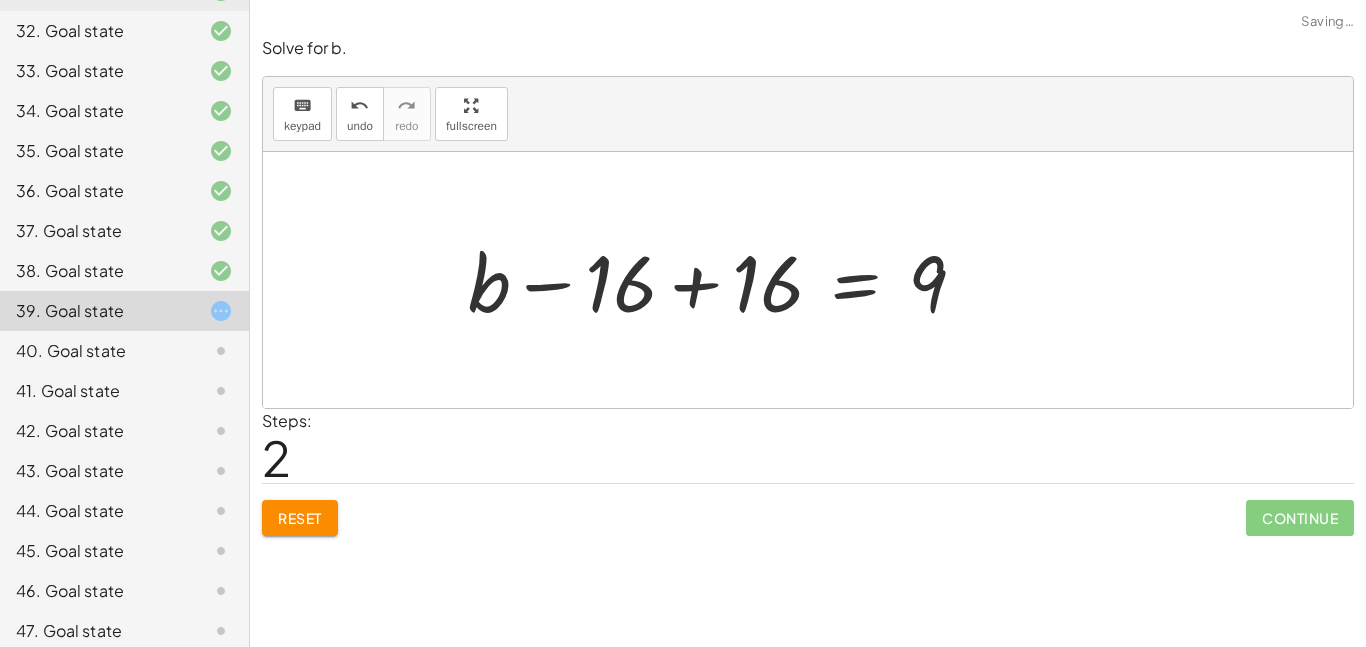 click at bounding box center (725, 280) 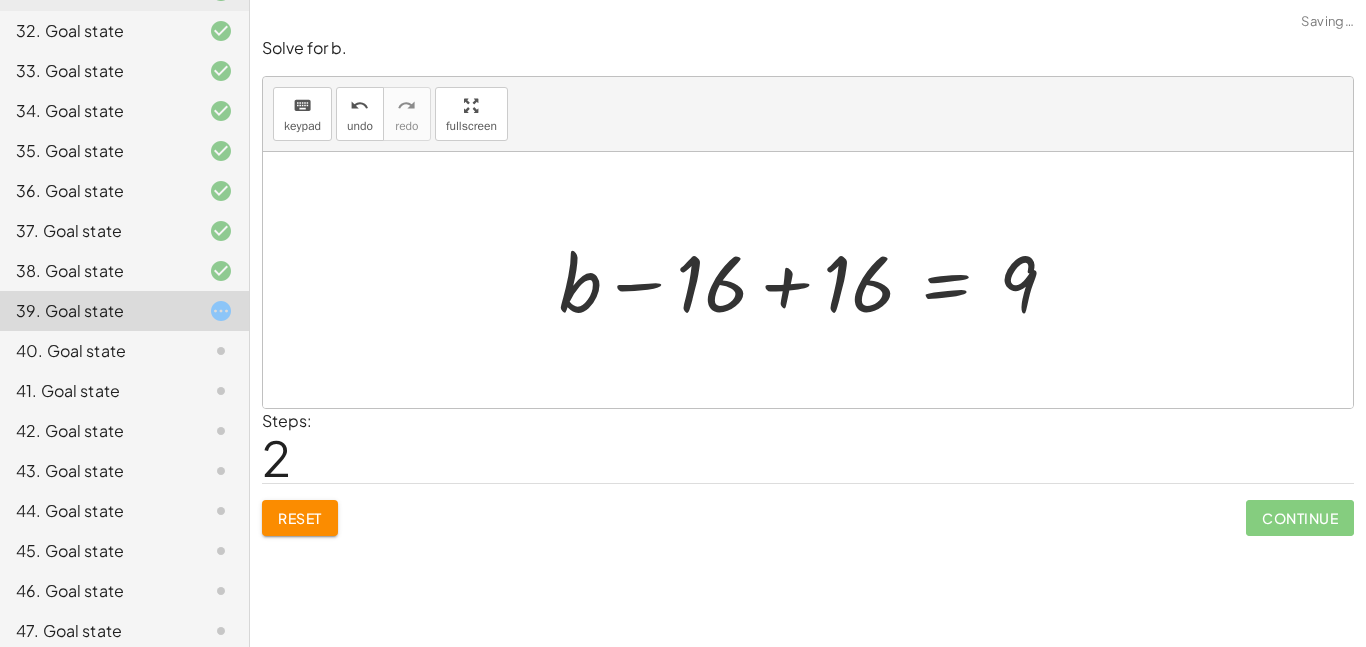 click at bounding box center [816, 280] 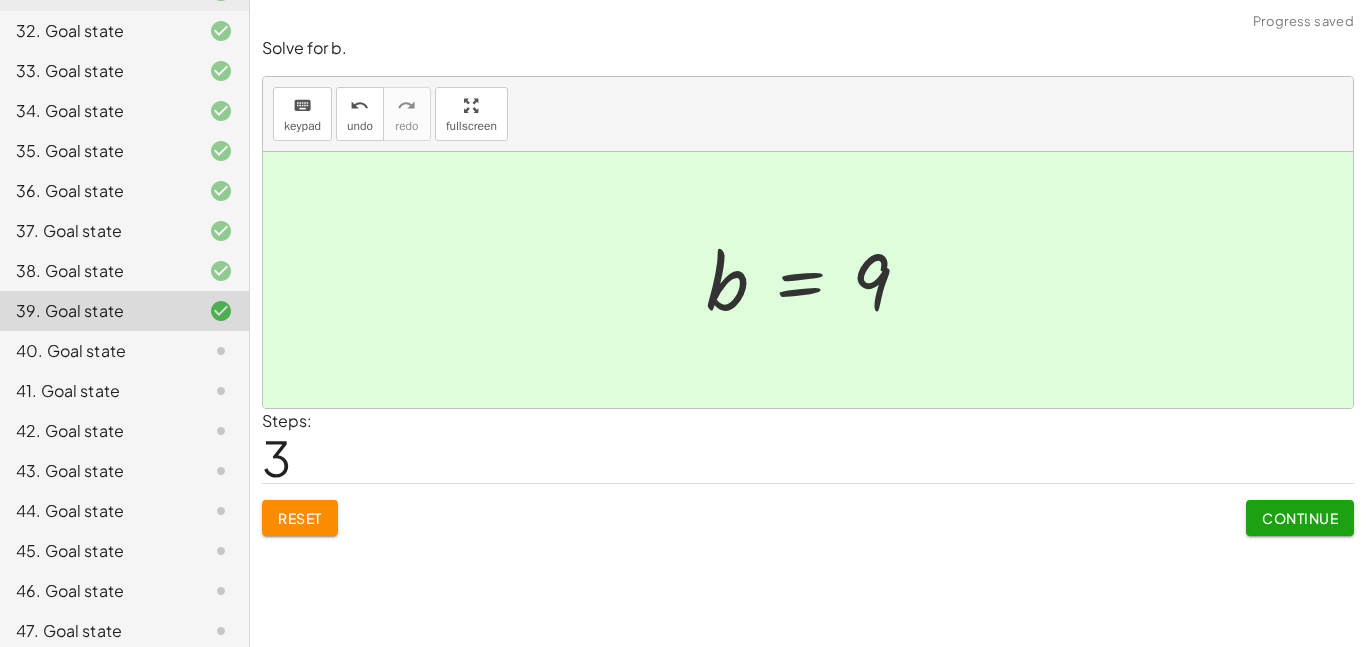 click on "Continue" at bounding box center (1300, 518) 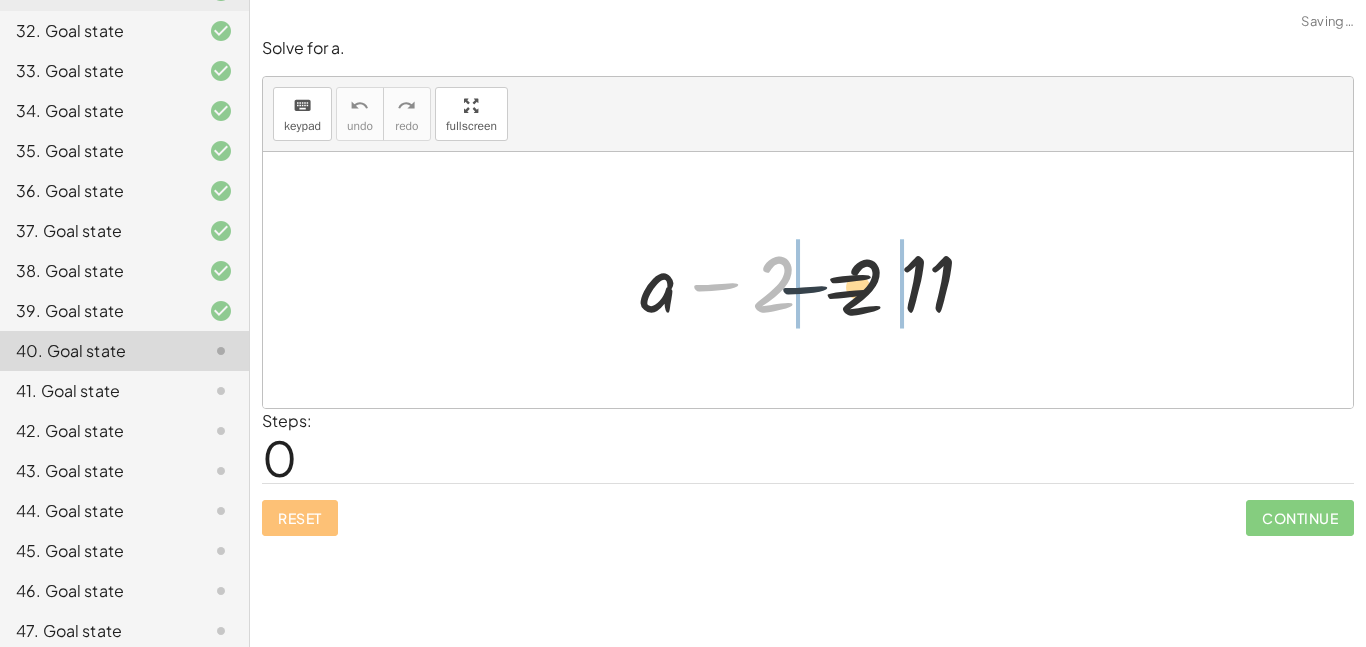 drag, startPoint x: 731, startPoint y: 293, endPoint x: 1035, endPoint y: 289, distance: 304.0263 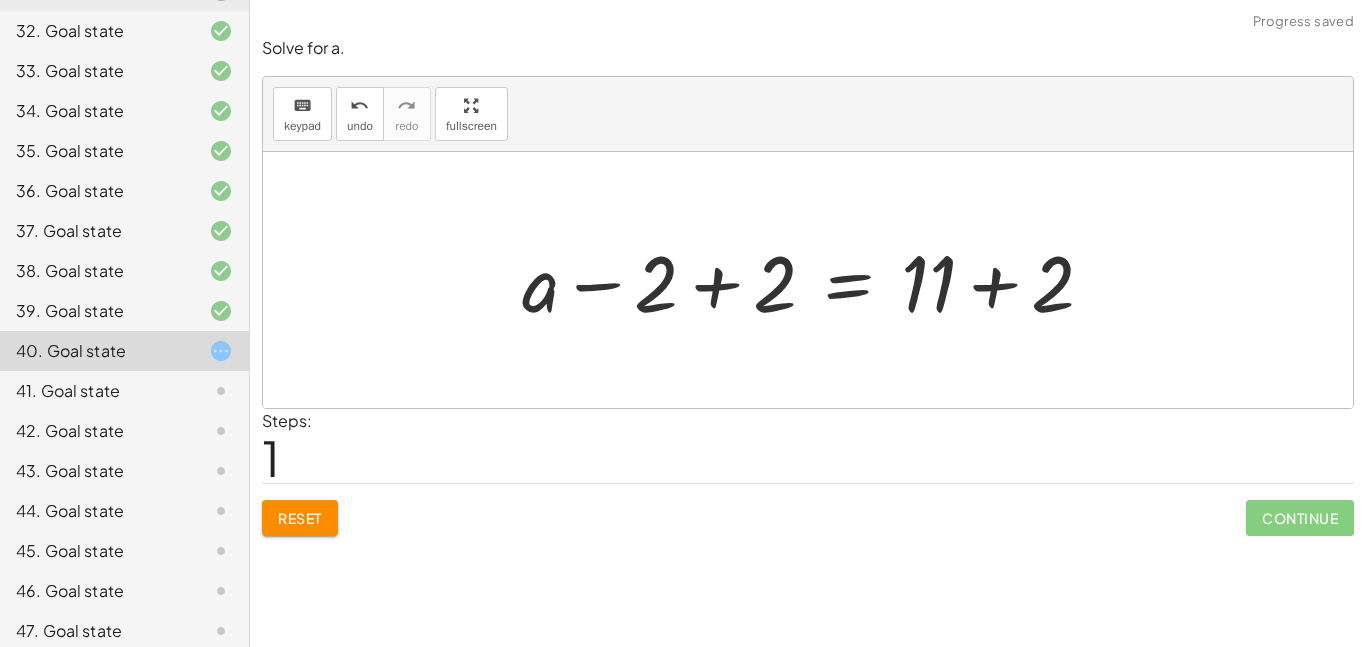 click at bounding box center [815, 280] 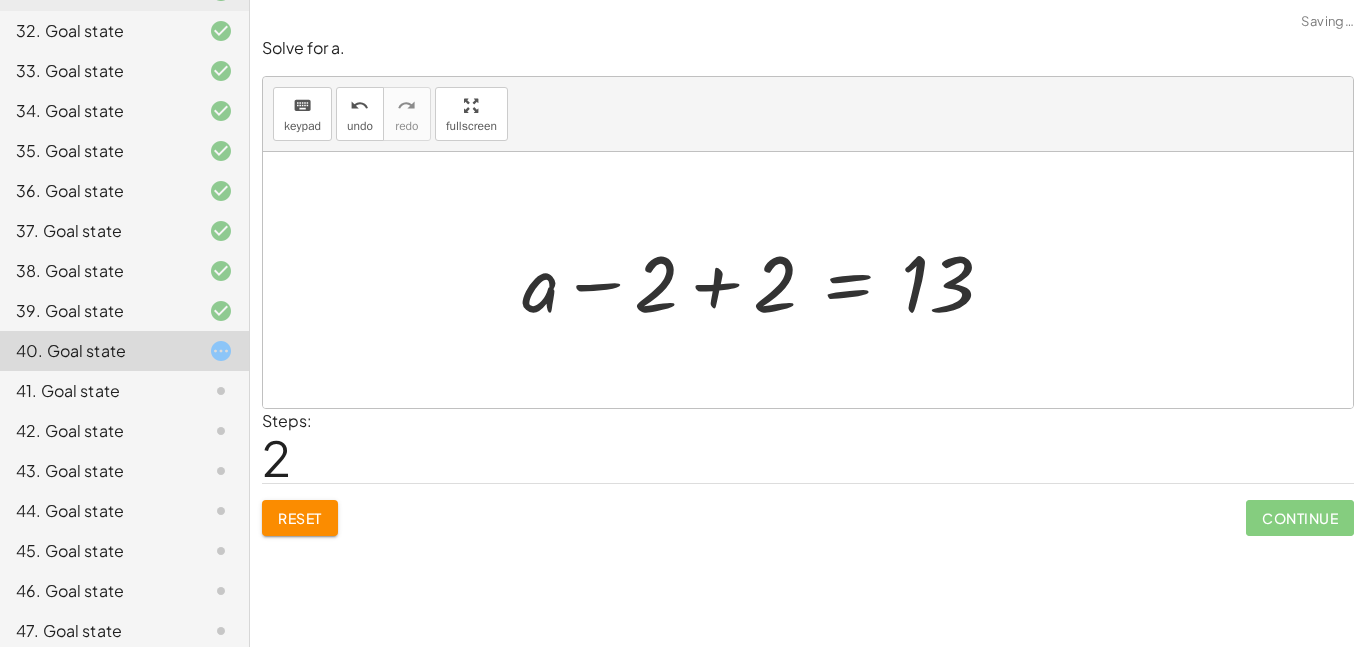 click at bounding box center [765, 280] 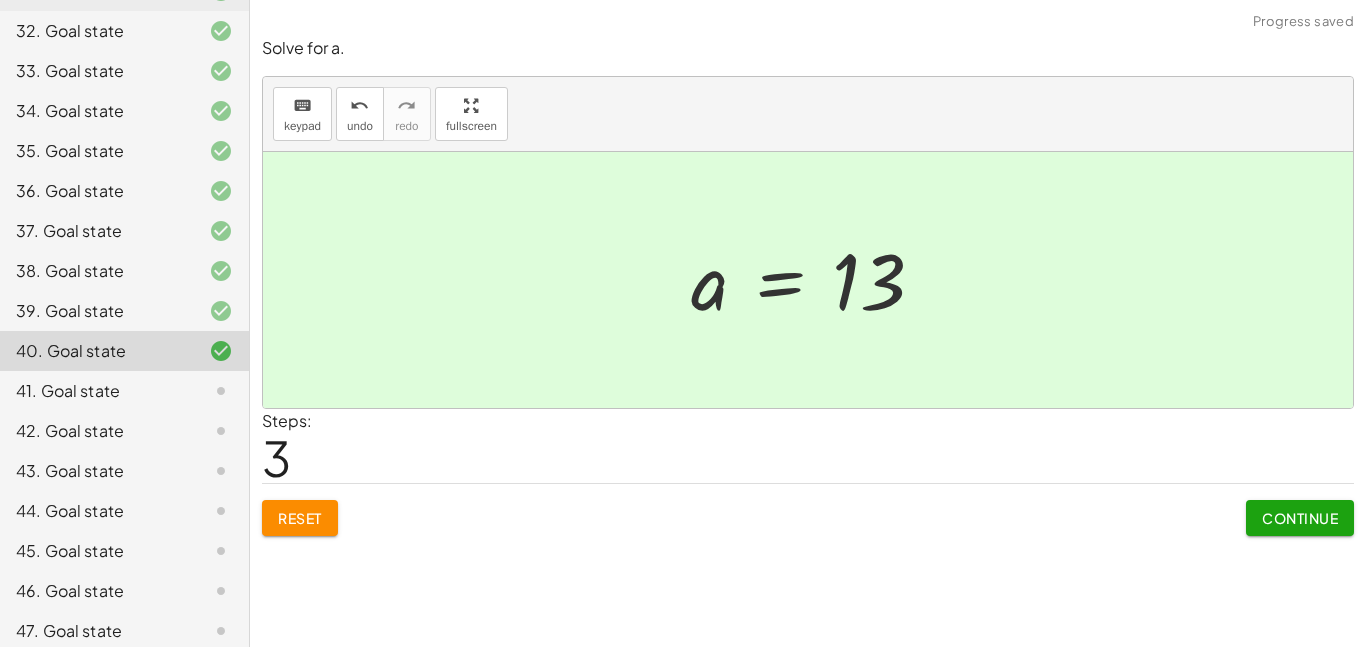 click on "Continue" at bounding box center (1300, 510) 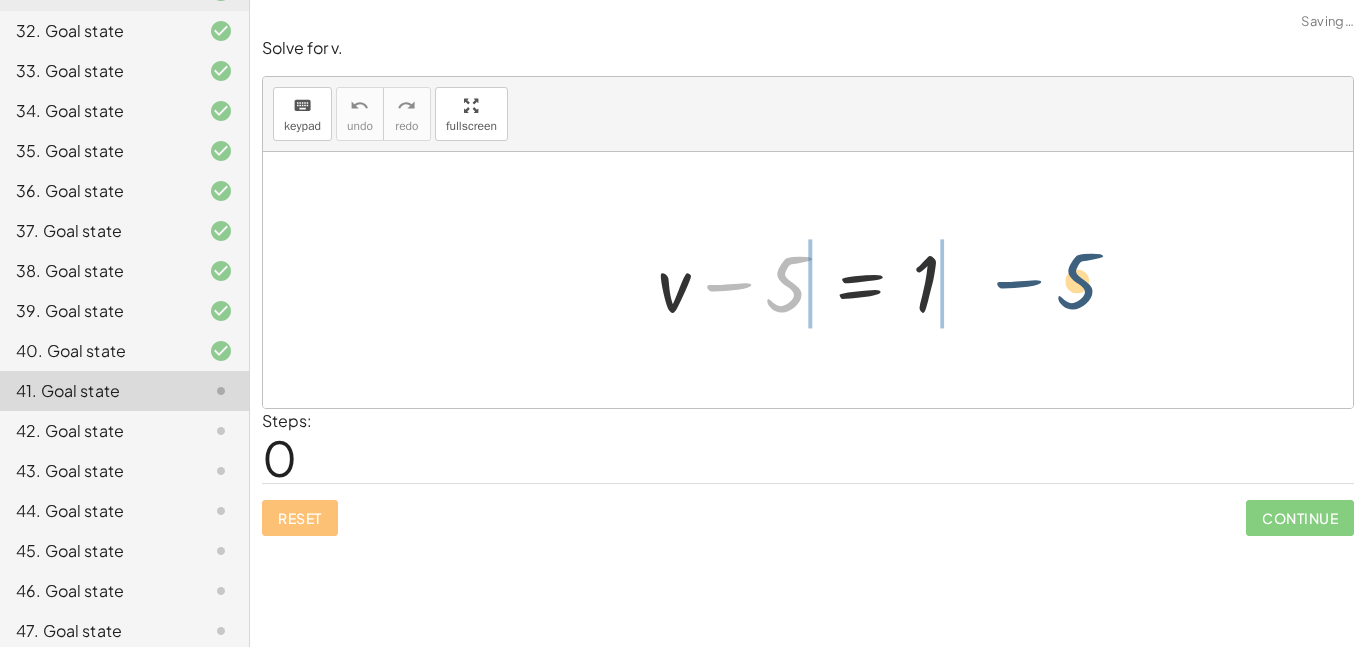 drag, startPoint x: 773, startPoint y: 272, endPoint x: 1071, endPoint y: 269, distance: 298.0151 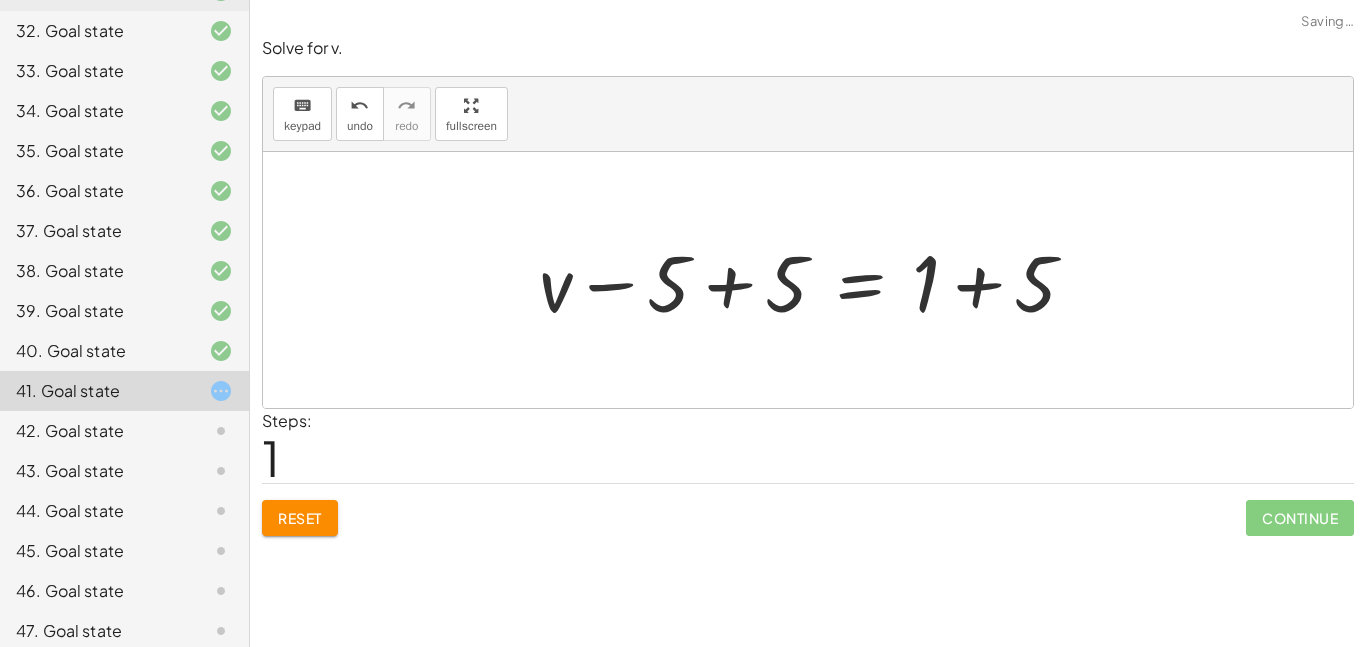 click at bounding box center [815, 280] 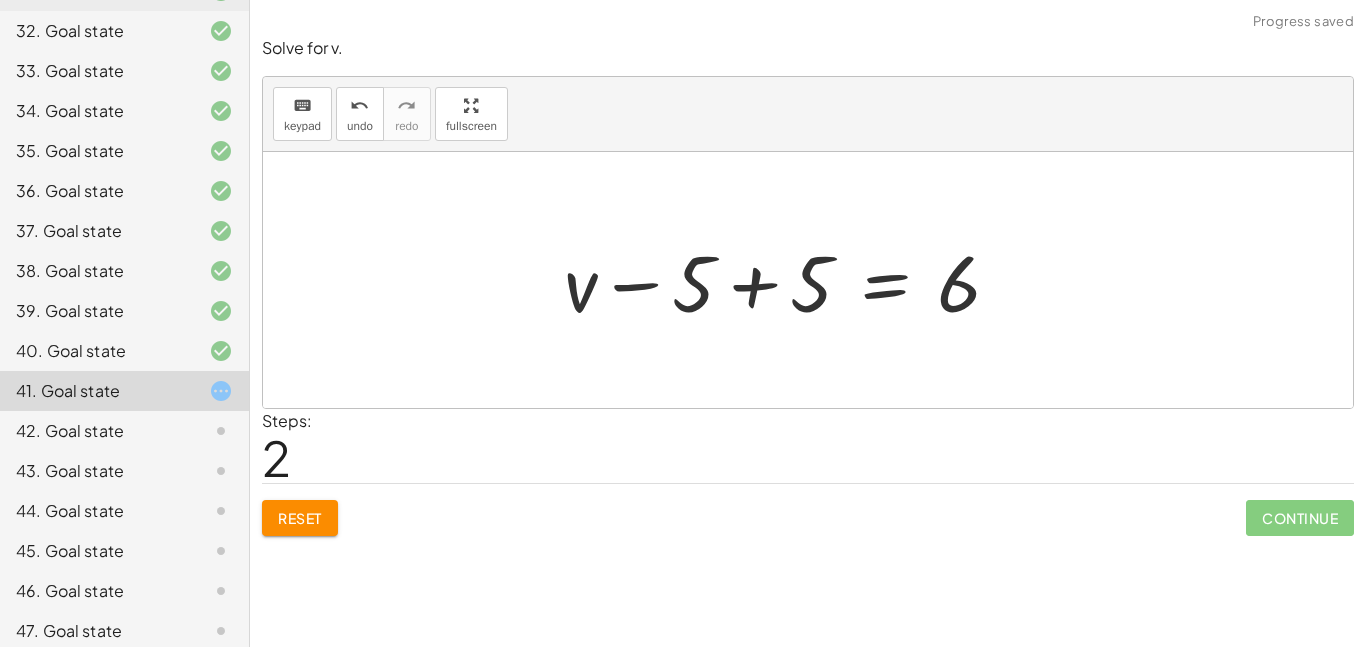 click at bounding box center [790, 280] 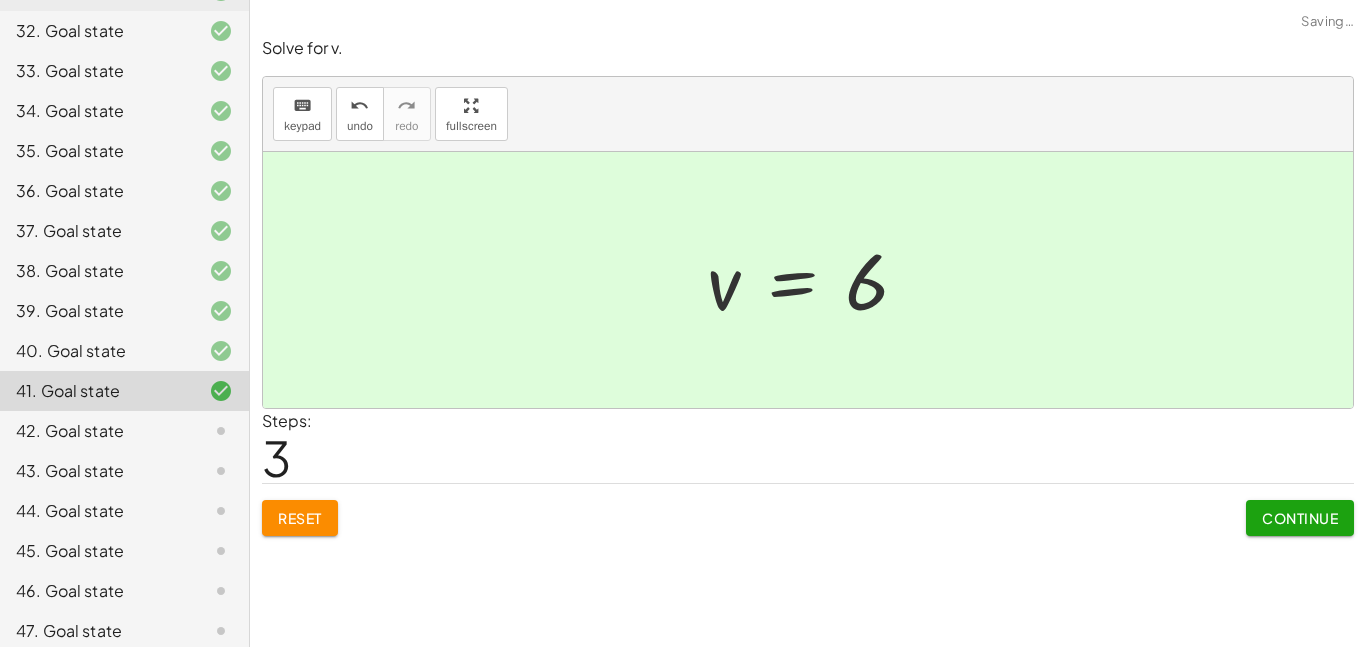 click on "Continue" at bounding box center [1300, 518] 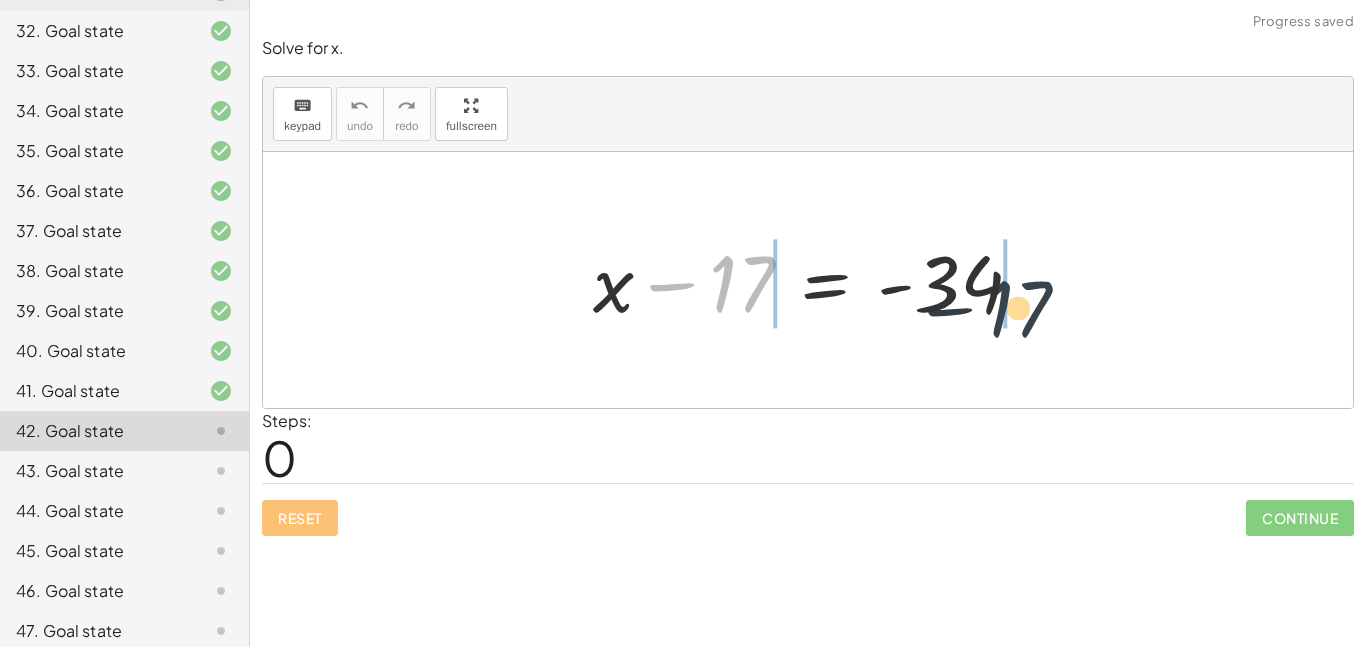 drag, startPoint x: 733, startPoint y: 286, endPoint x: 1096, endPoint y: 312, distance: 363.92993 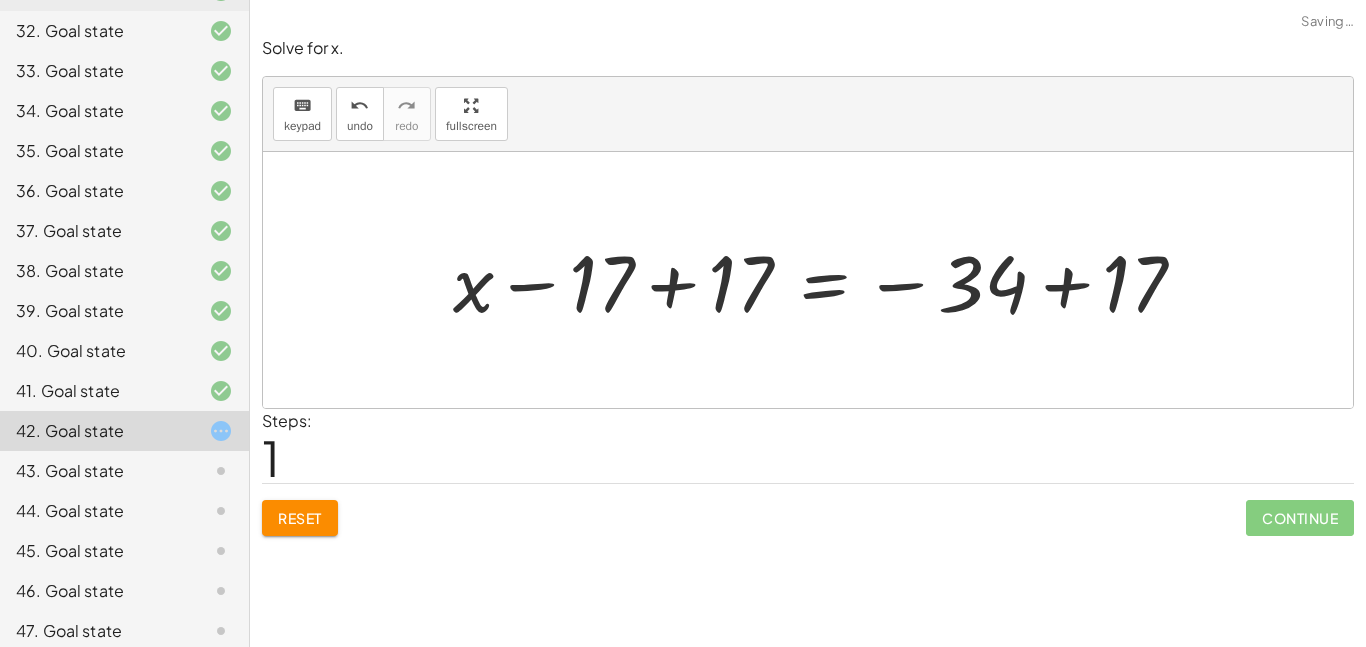 click at bounding box center (827, 280) 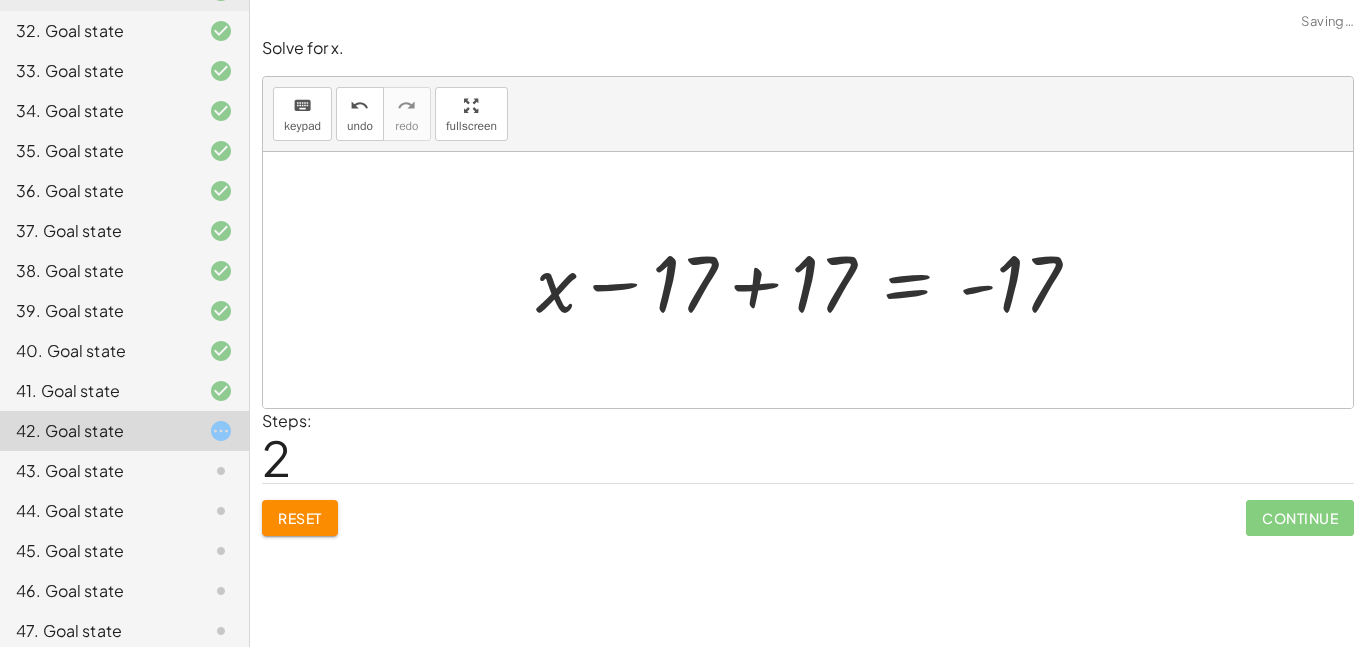 click at bounding box center (816, 280) 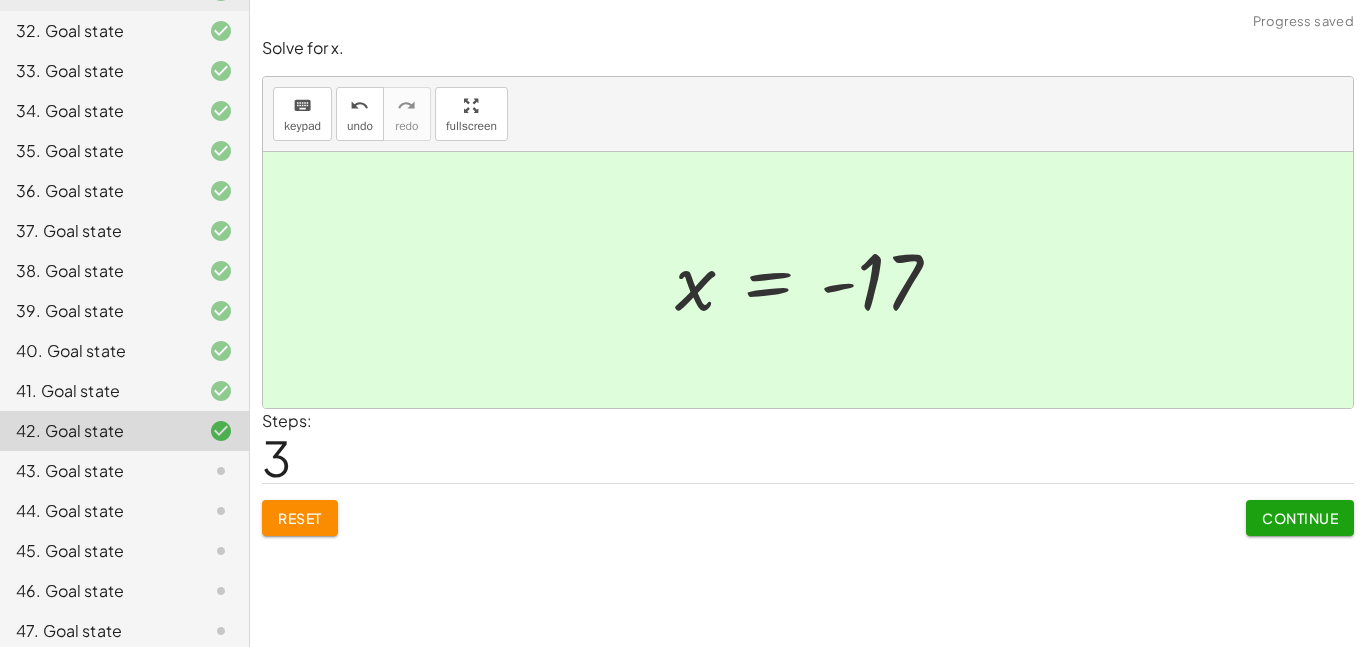click on "Continue" at bounding box center (1300, 518) 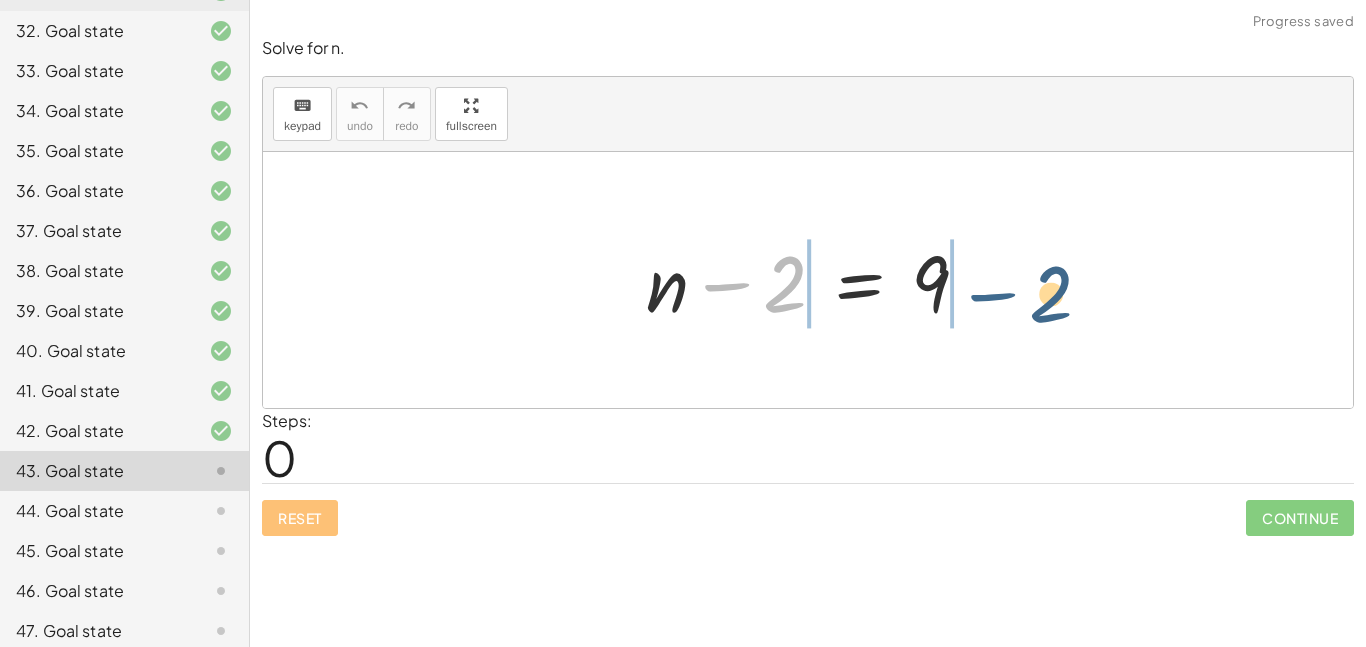 drag, startPoint x: 746, startPoint y: 279, endPoint x: 1020, endPoint y: 290, distance: 274.2207 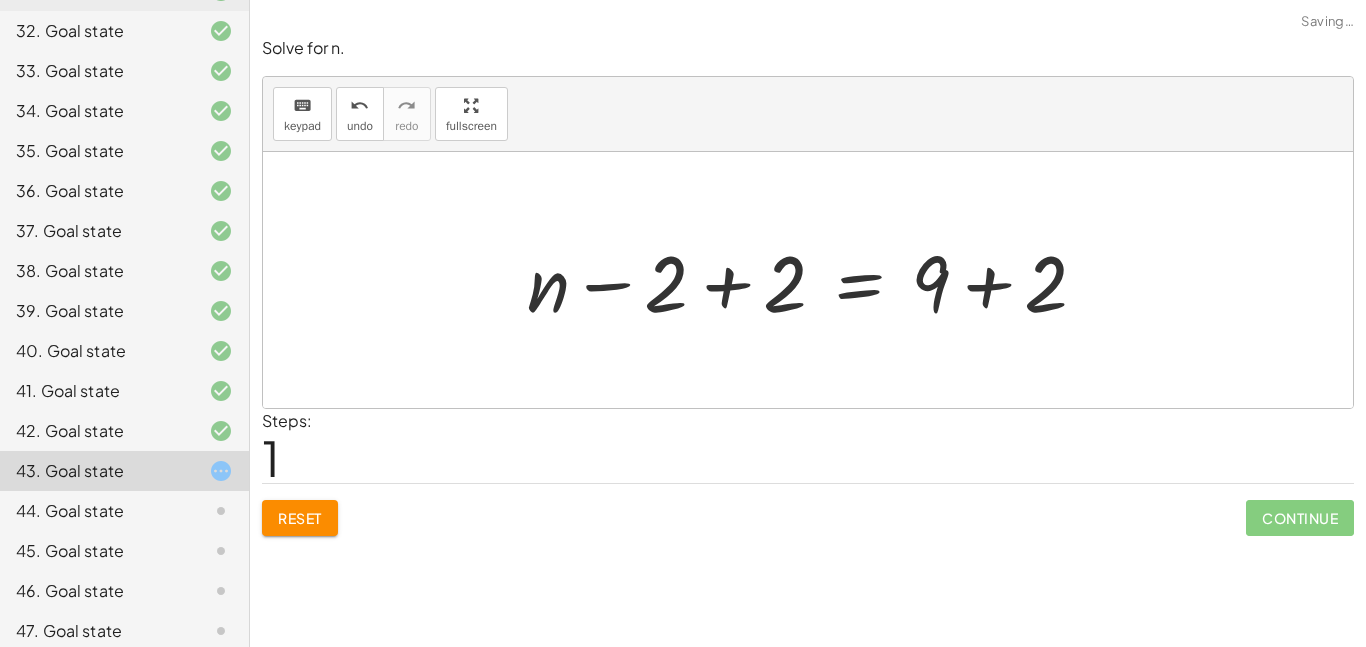 click at bounding box center [815, 280] 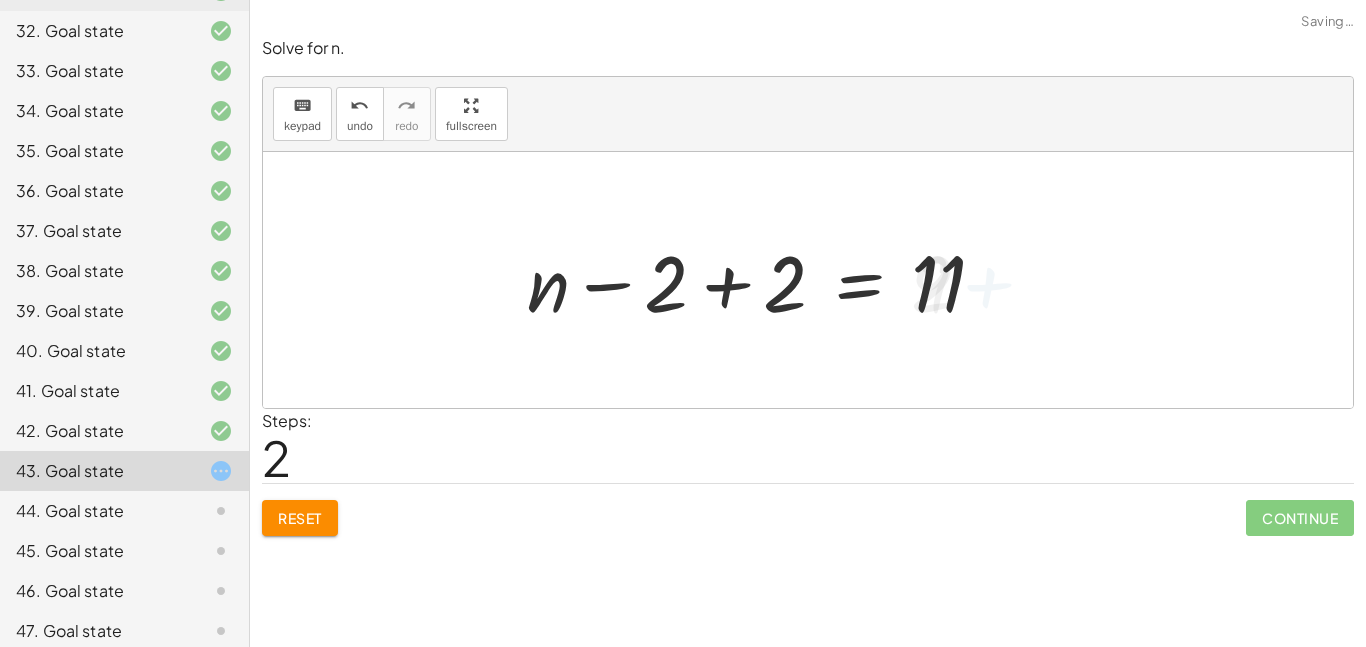 click at bounding box center (764, 280) 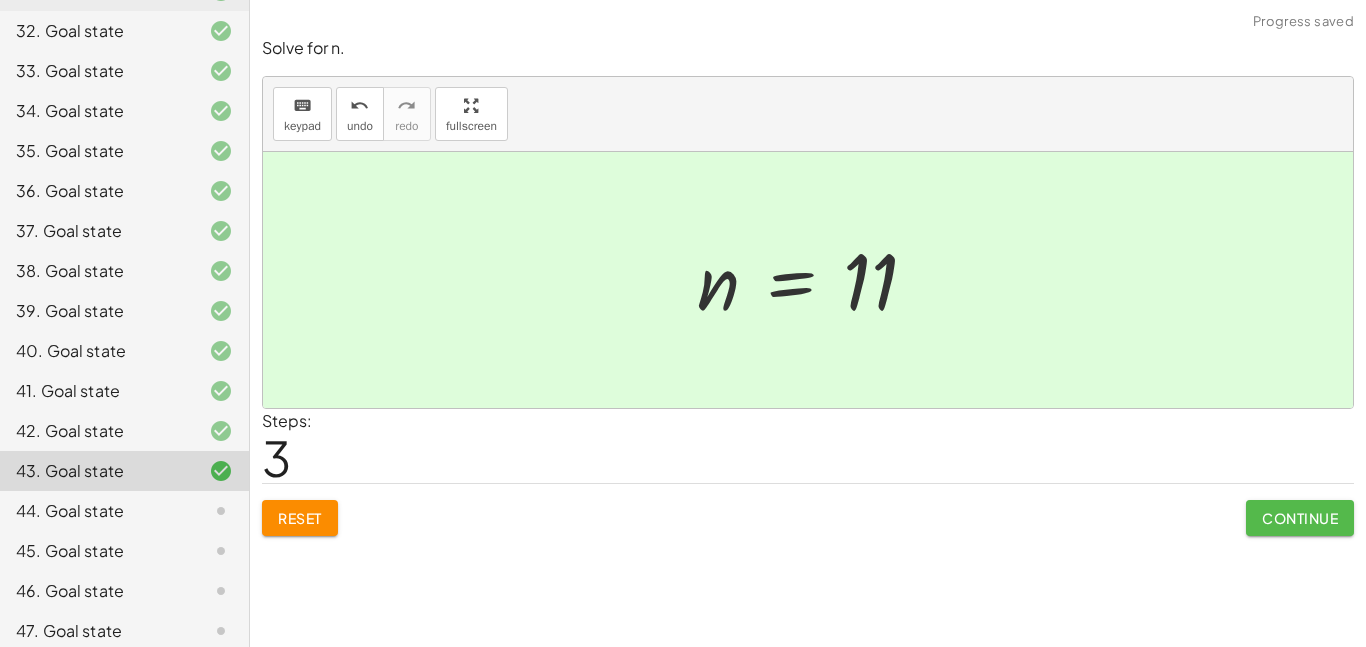 click on "Continue" 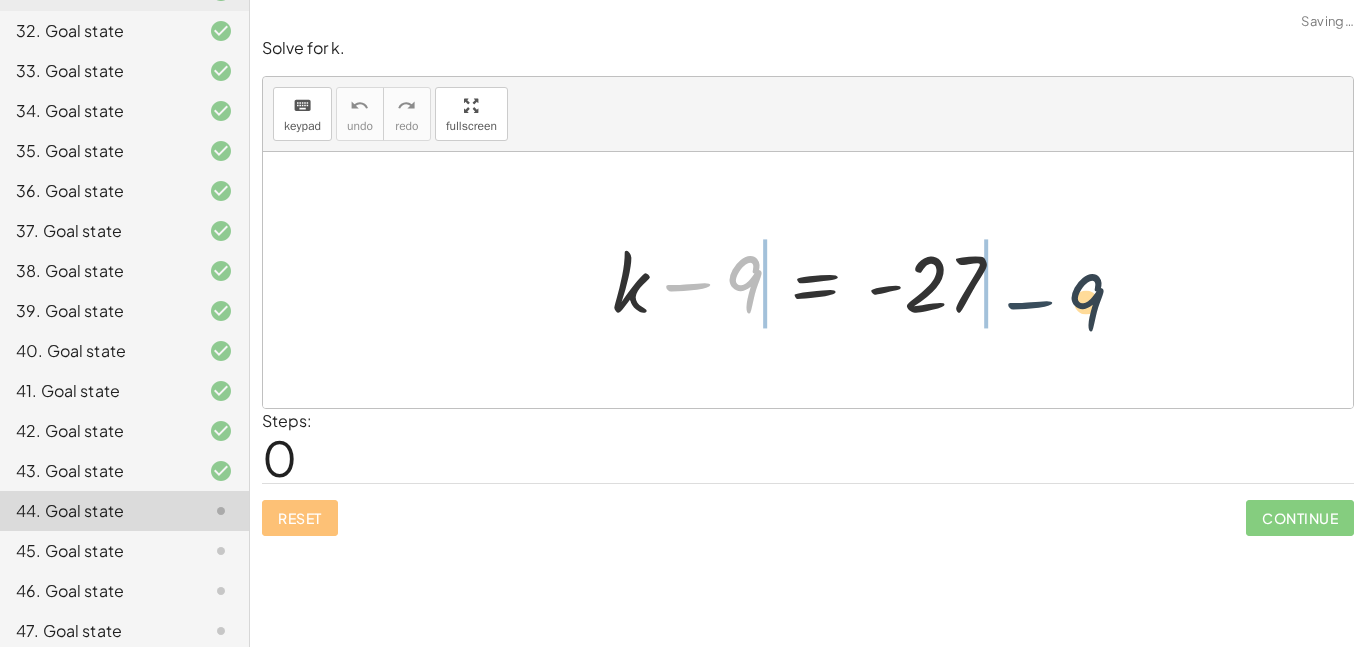 drag, startPoint x: 697, startPoint y: 283, endPoint x: 1059, endPoint y: 298, distance: 362.31064 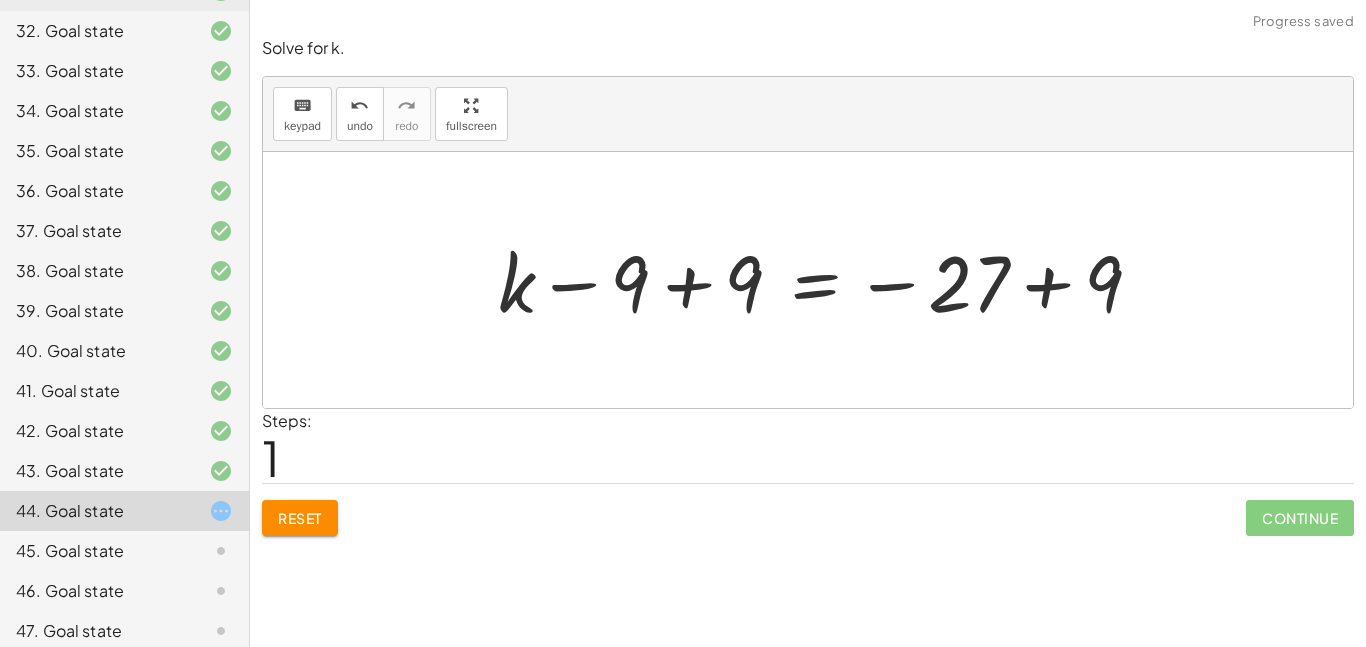 click at bounding box center (828, 280) 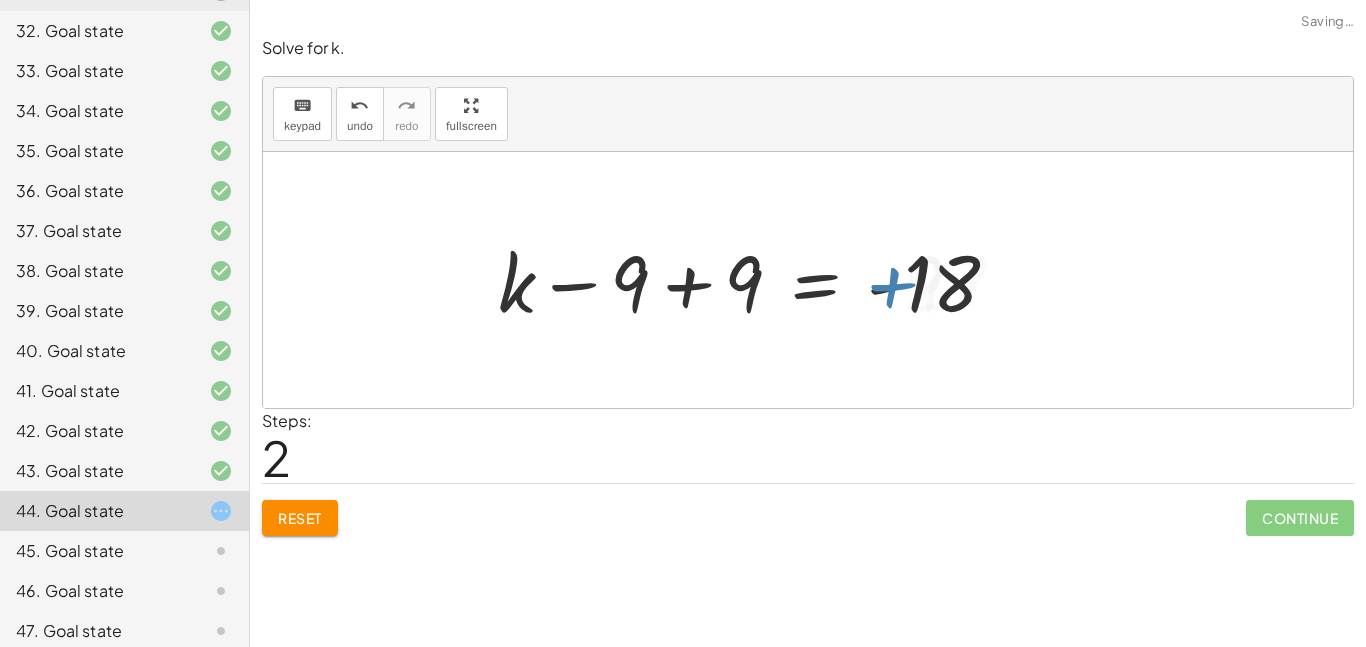 click at bounding box center (756, 280) 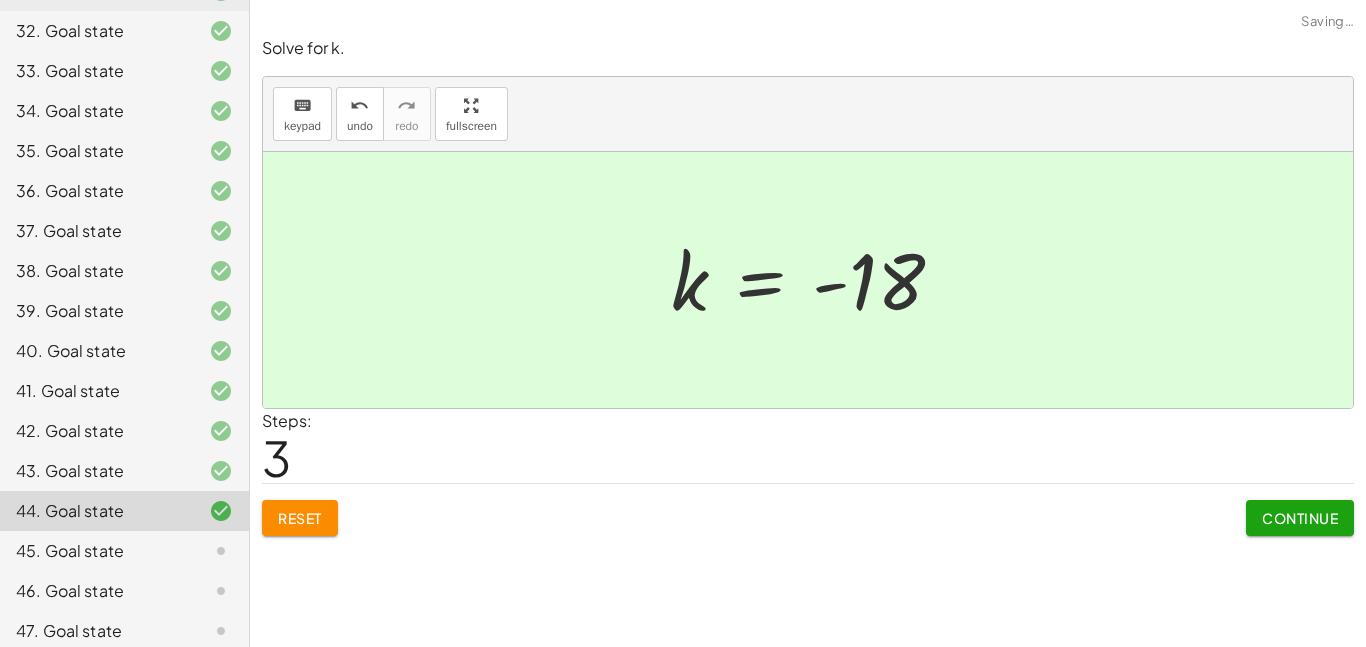 click on "Continue" at bounding box center [1300, 518] 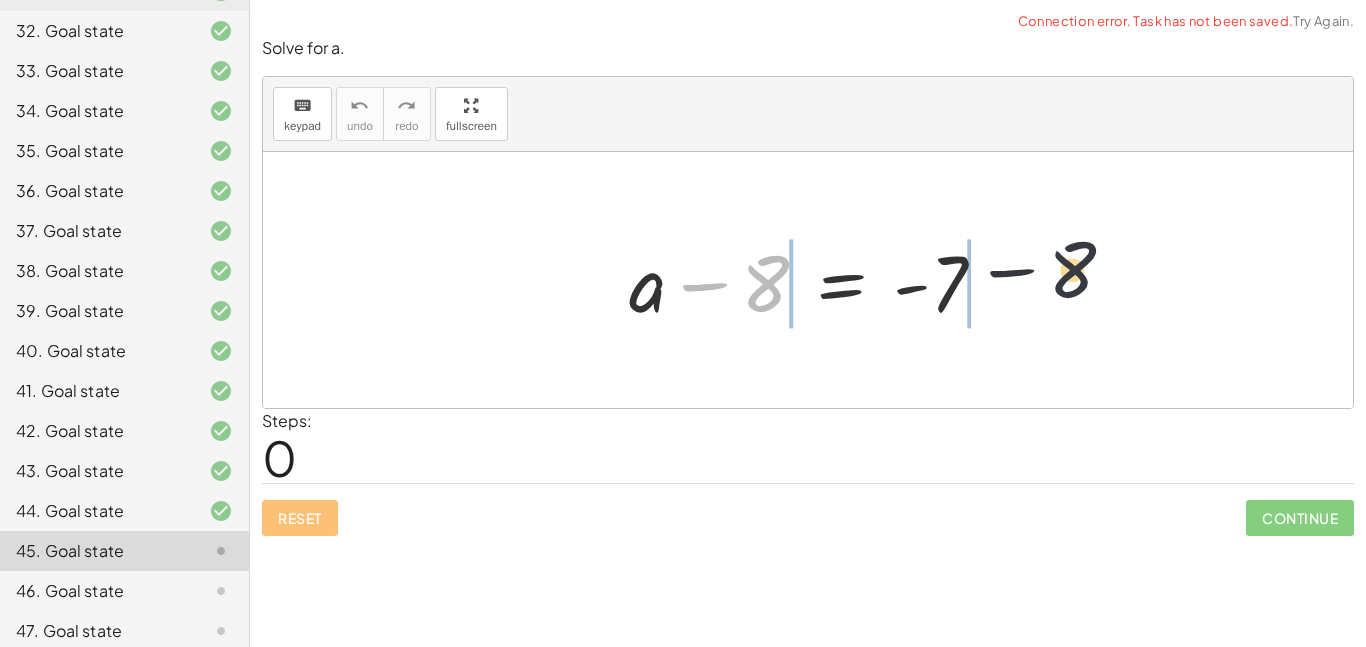 drag, startPoint x: 774, startPoint y: 275, endPoint x: 1097, endPoint y: 261, distance: 323.30325 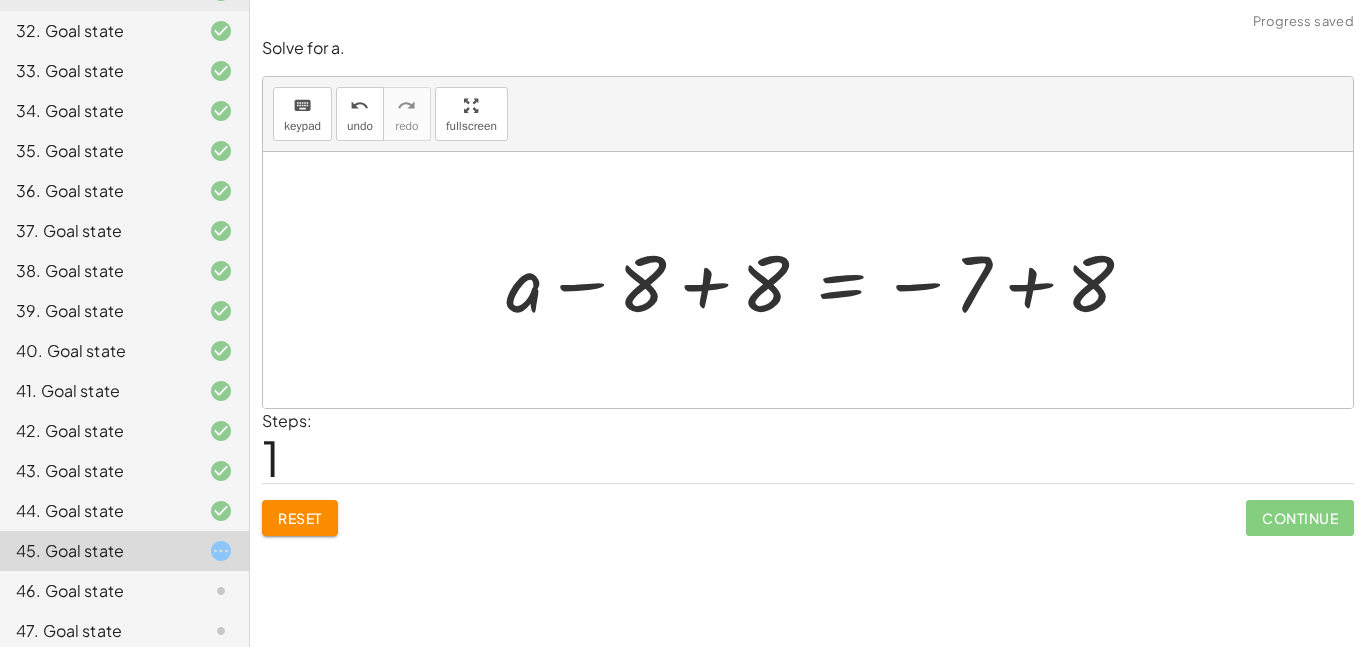 click at bounding box center [827, 280] 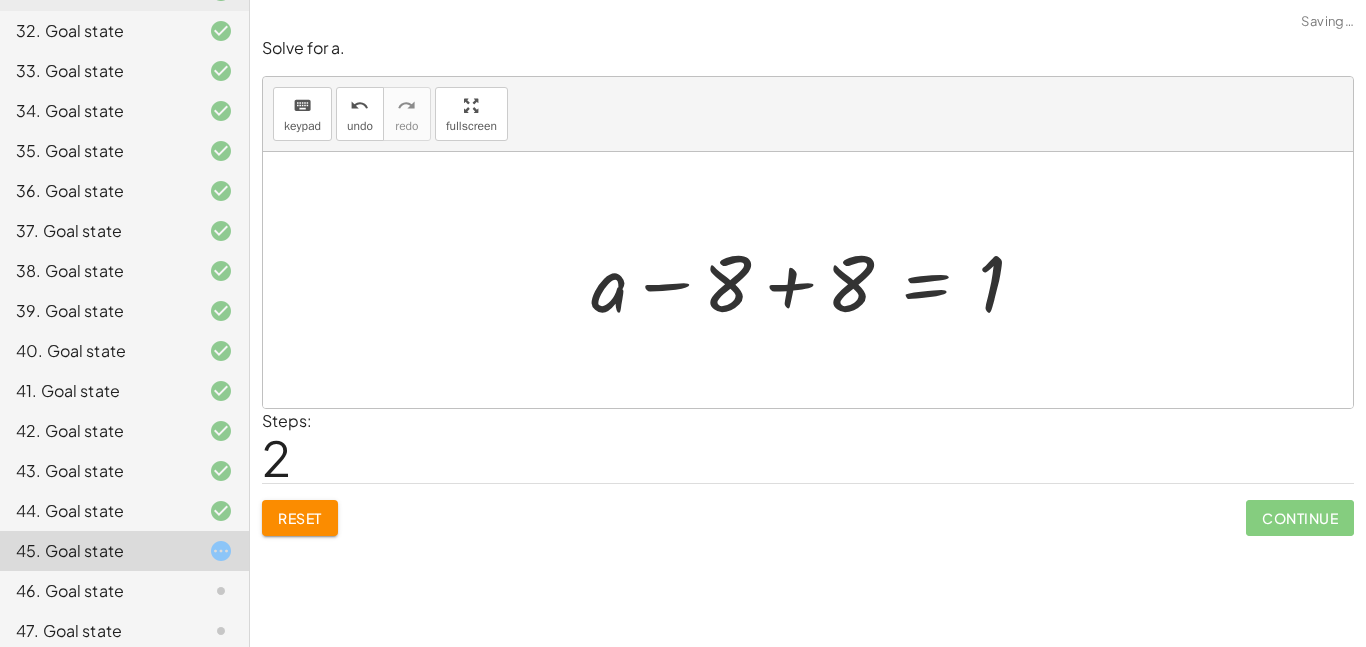 click at bounding box center (816, 280) 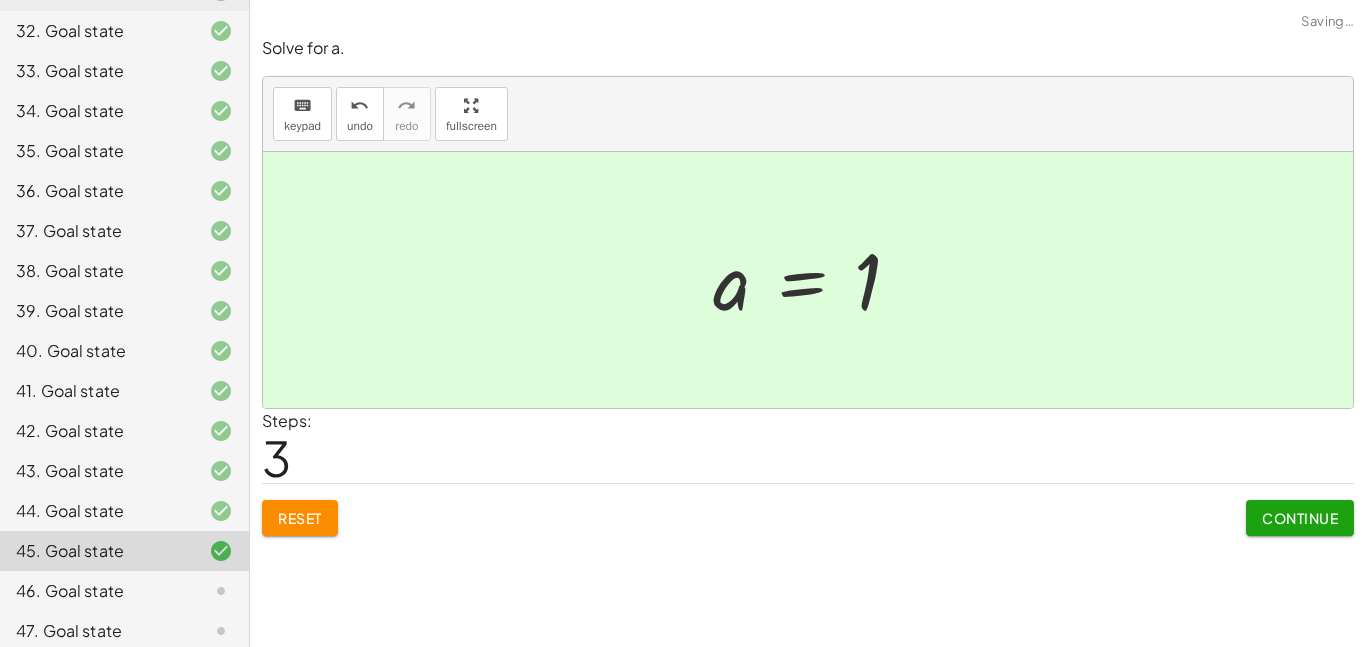 click on "Continue" 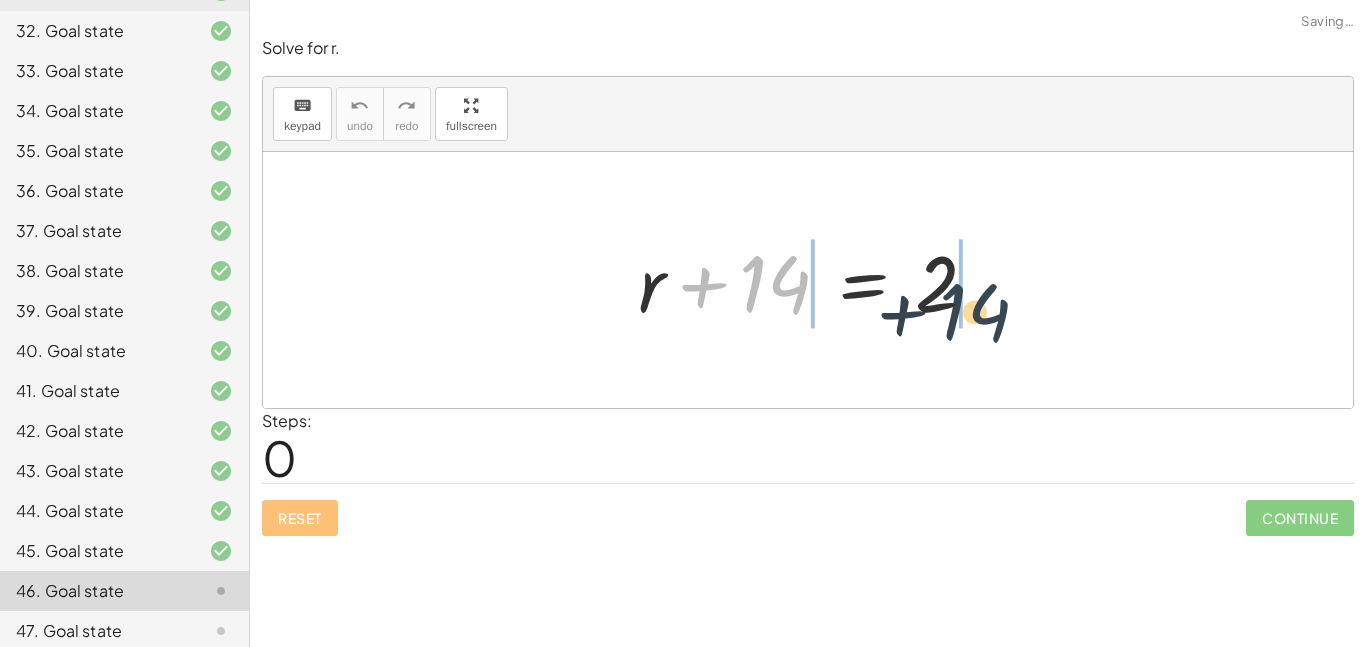 drag, startPoint x: 764, startPoint y: 292, endPoint x: 989, endPoint y: 320, distance: 226.73553 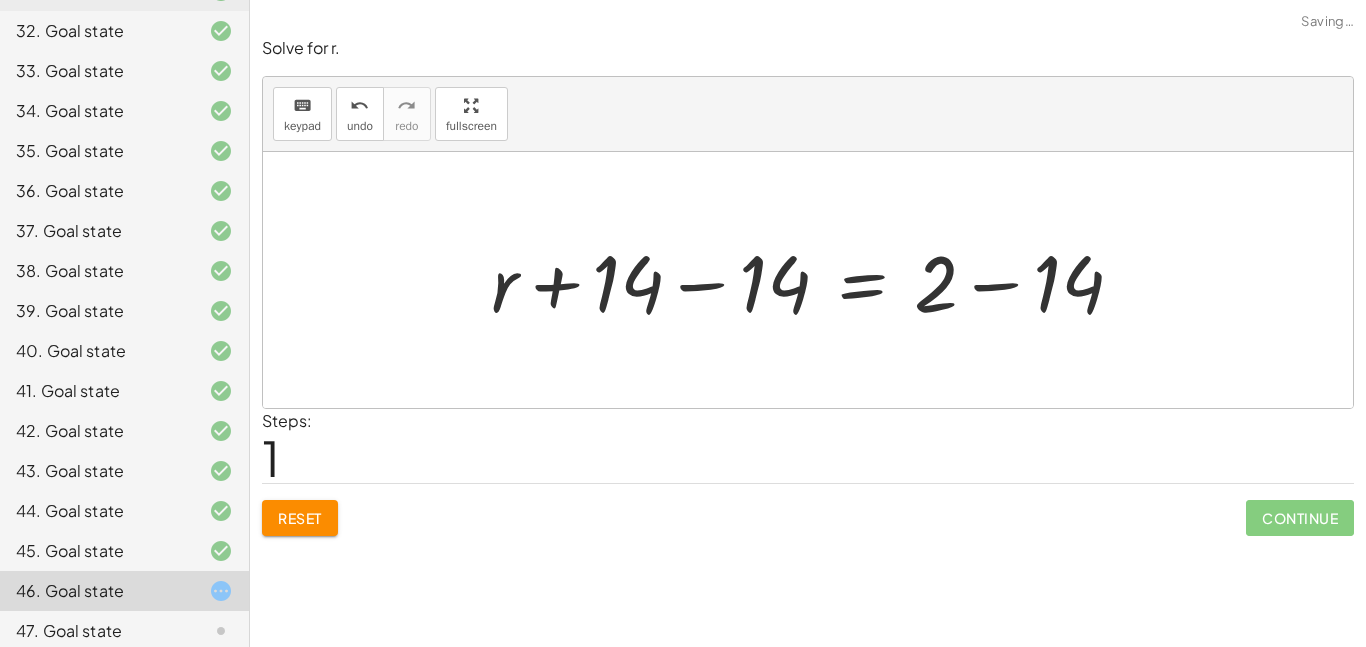 click at bounding box center [815, 280] 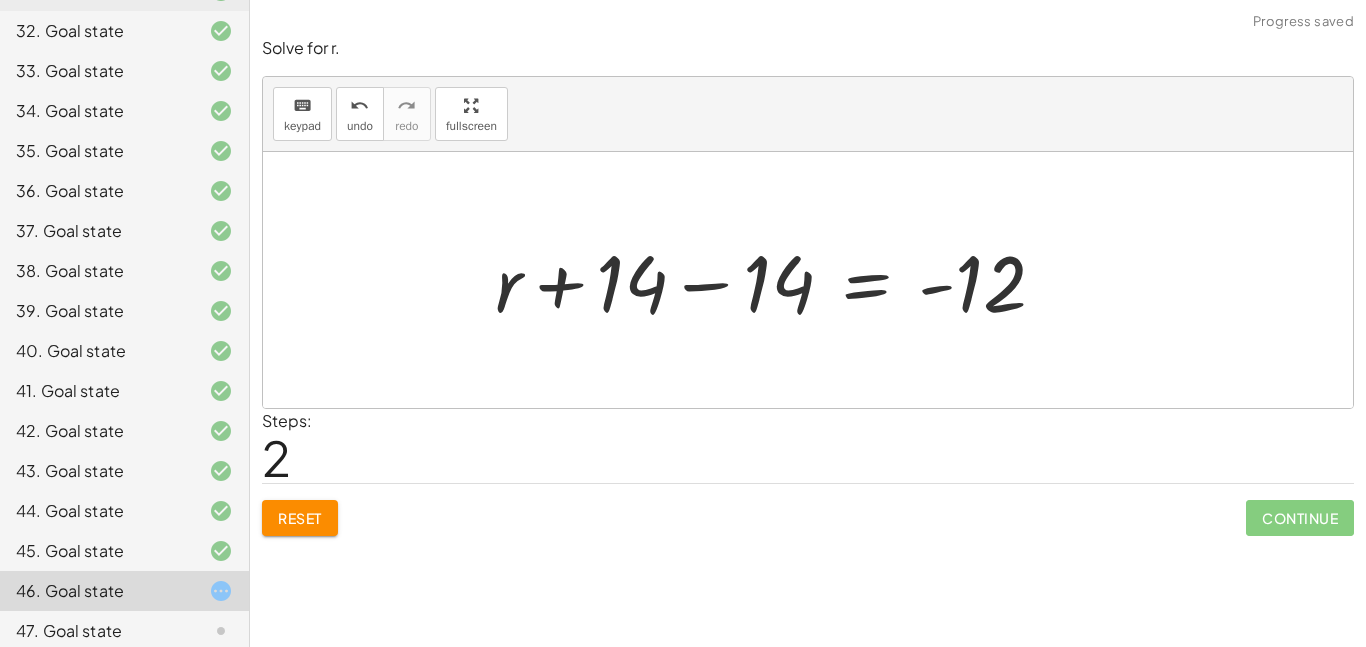 click at bounding box center [778, 280] 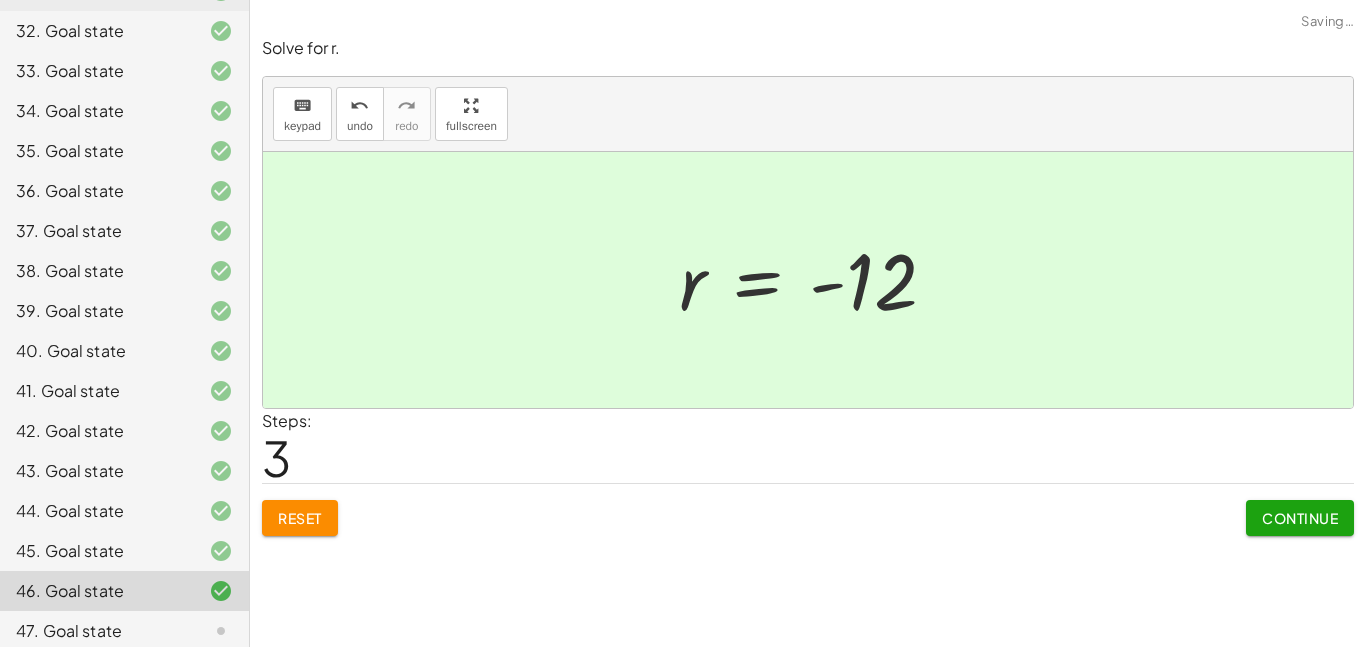 click on "Continue" at bounding box center (1300, 518) 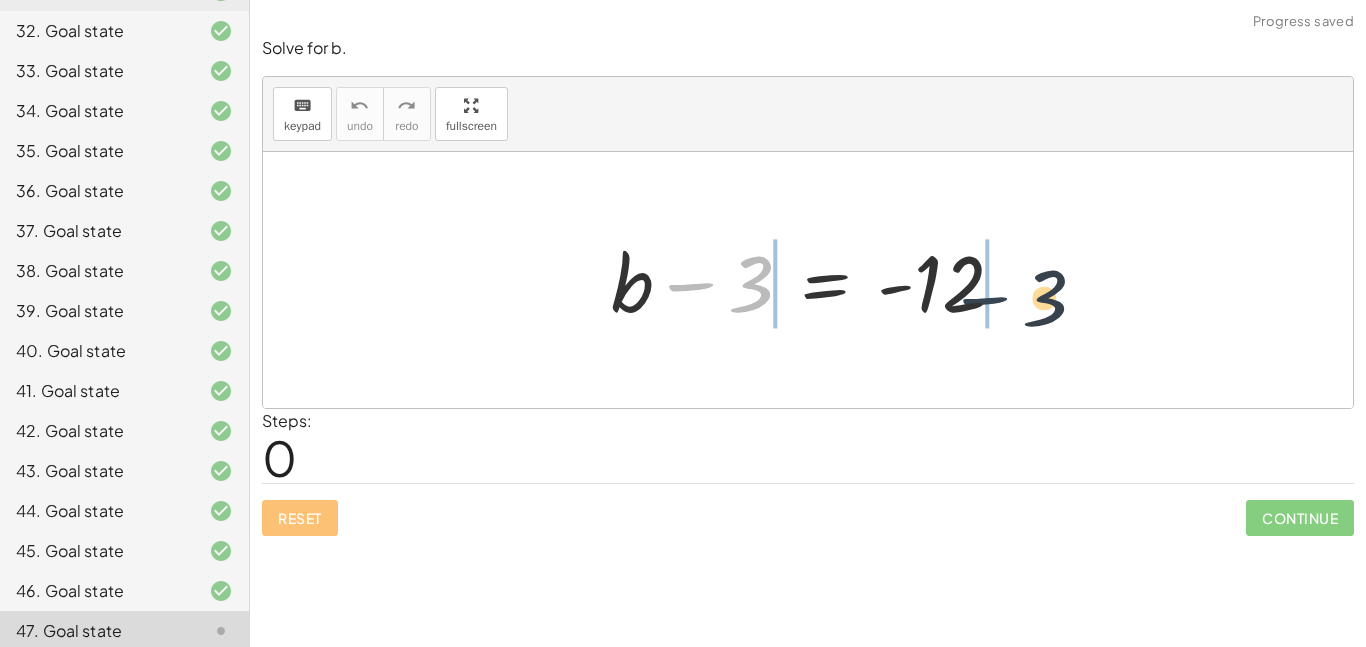 drag, startPoint x: 708, startPoint y: 291, endPoint x: 1023, endPoint y: 305, distance: 315.31094 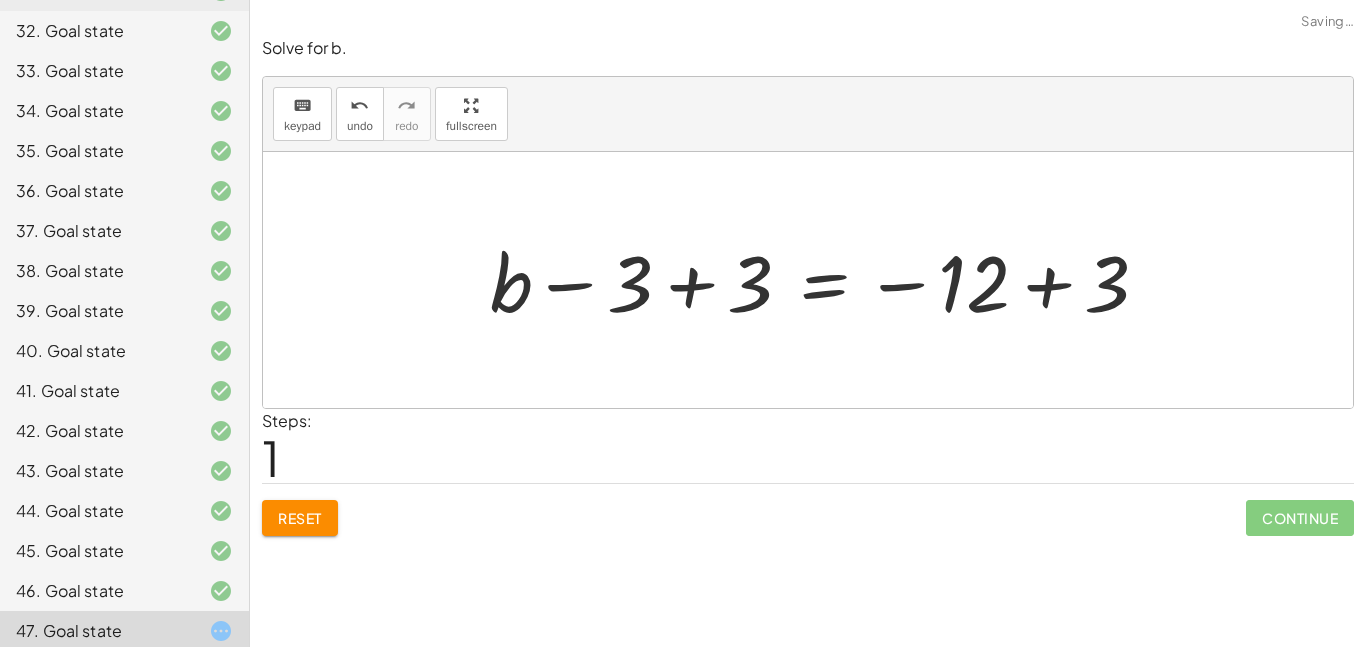 click at bounding box center [827, 280] 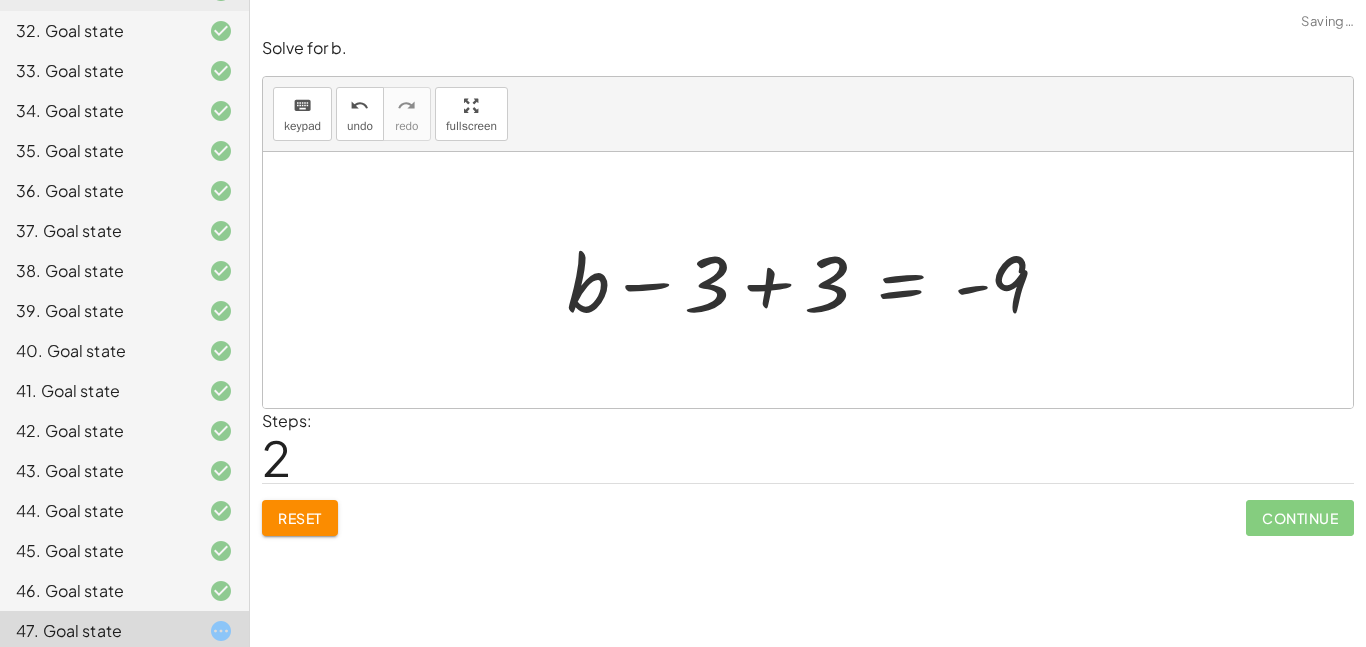 click at bounding box center (815, 280) 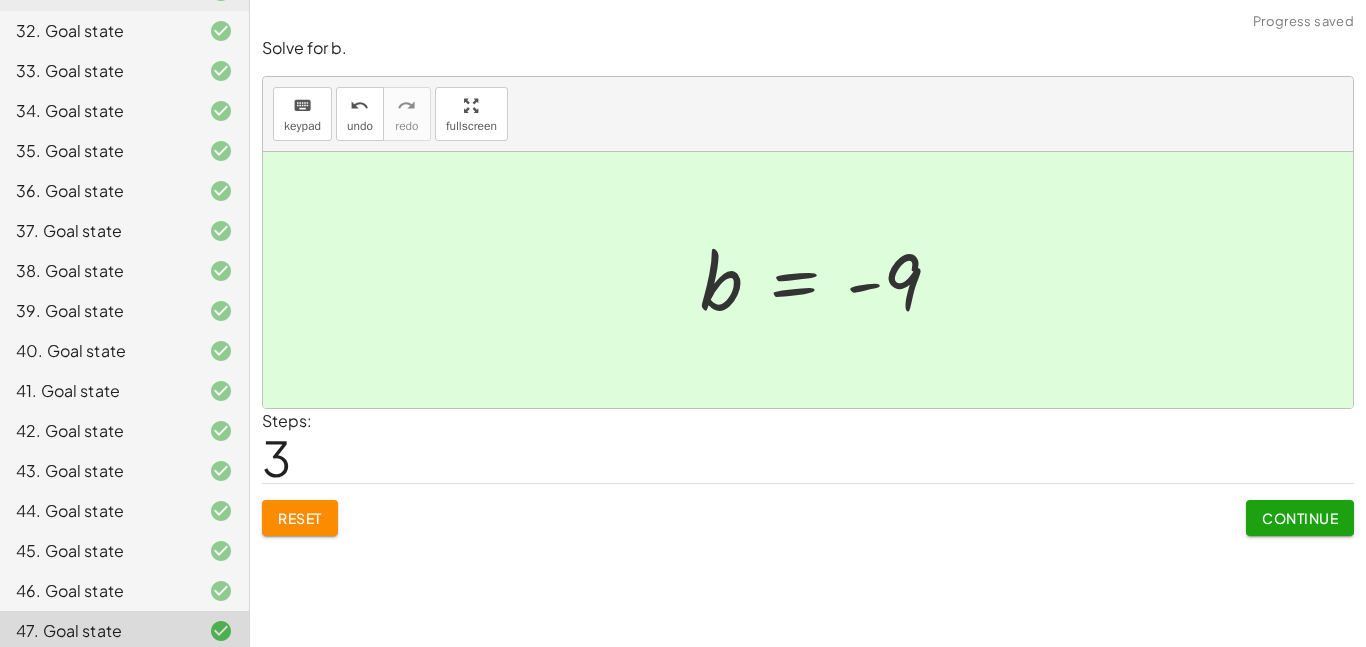 click on "Continue" 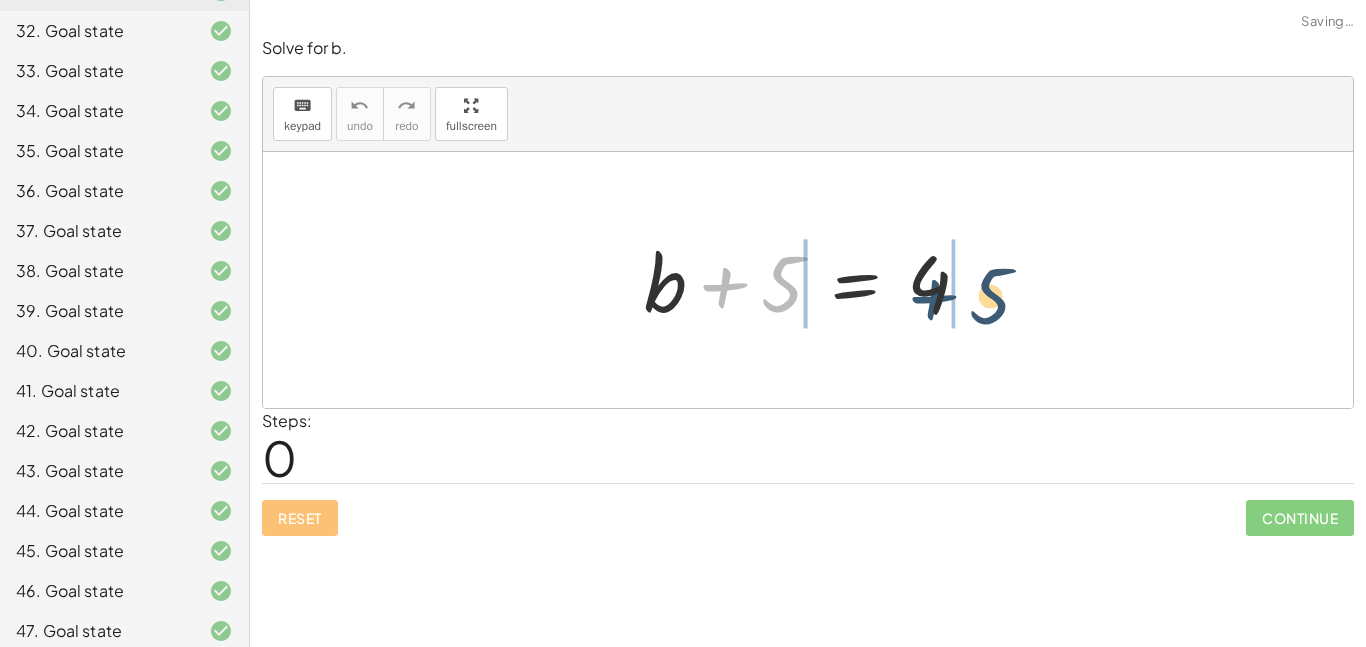 drag, startPoint x: 729, startPoint y: 297, endPoint x: 946, endPoint y: 309, distance: 217.33154 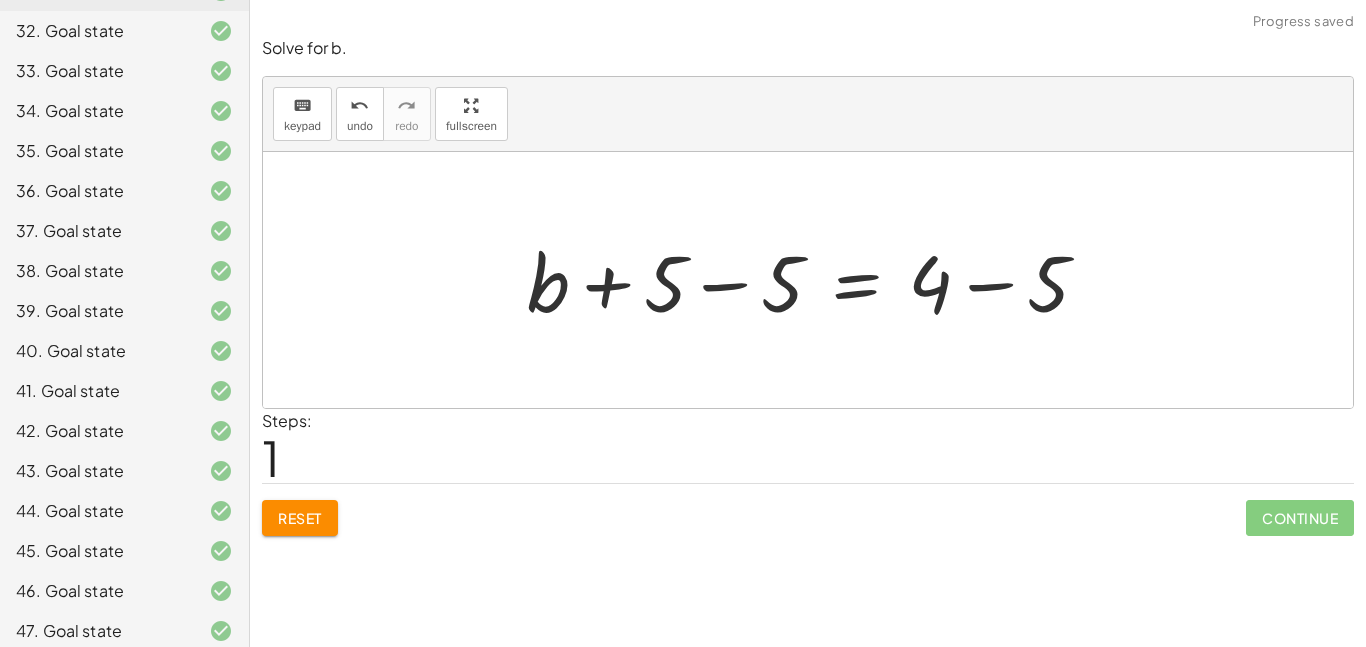 click at bounding box center [816, 280] 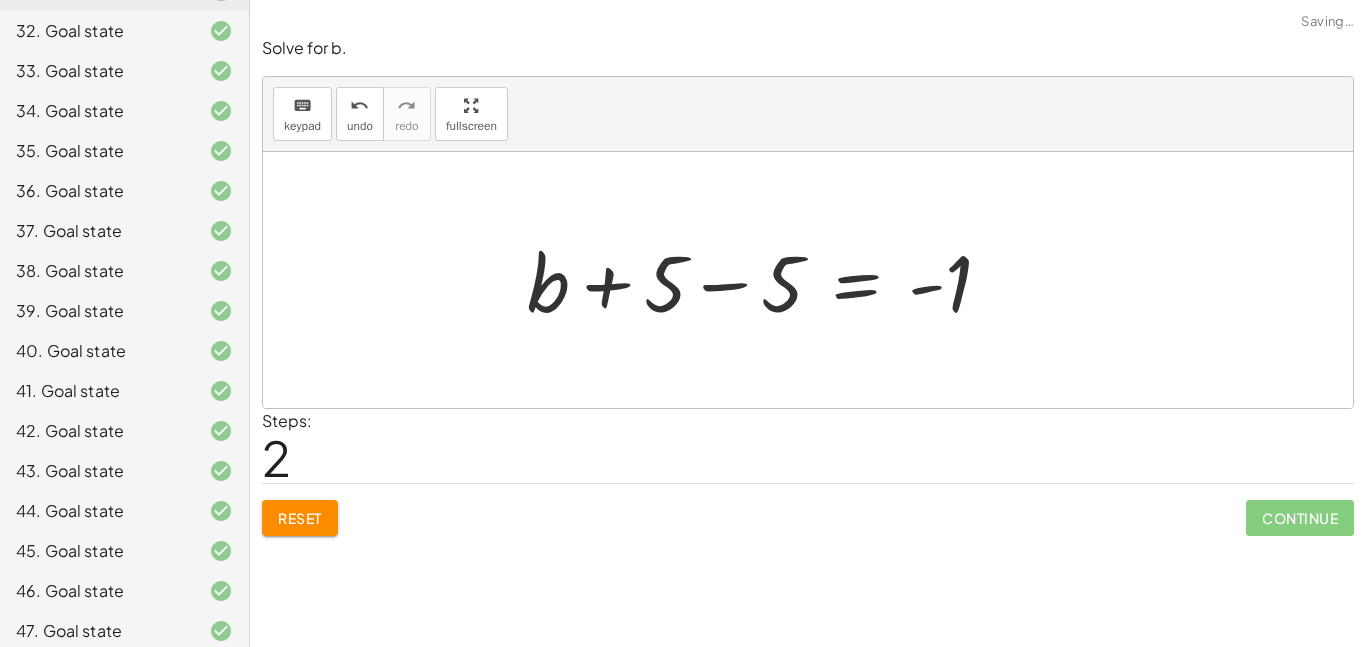 click at bounding box center [767, 280] 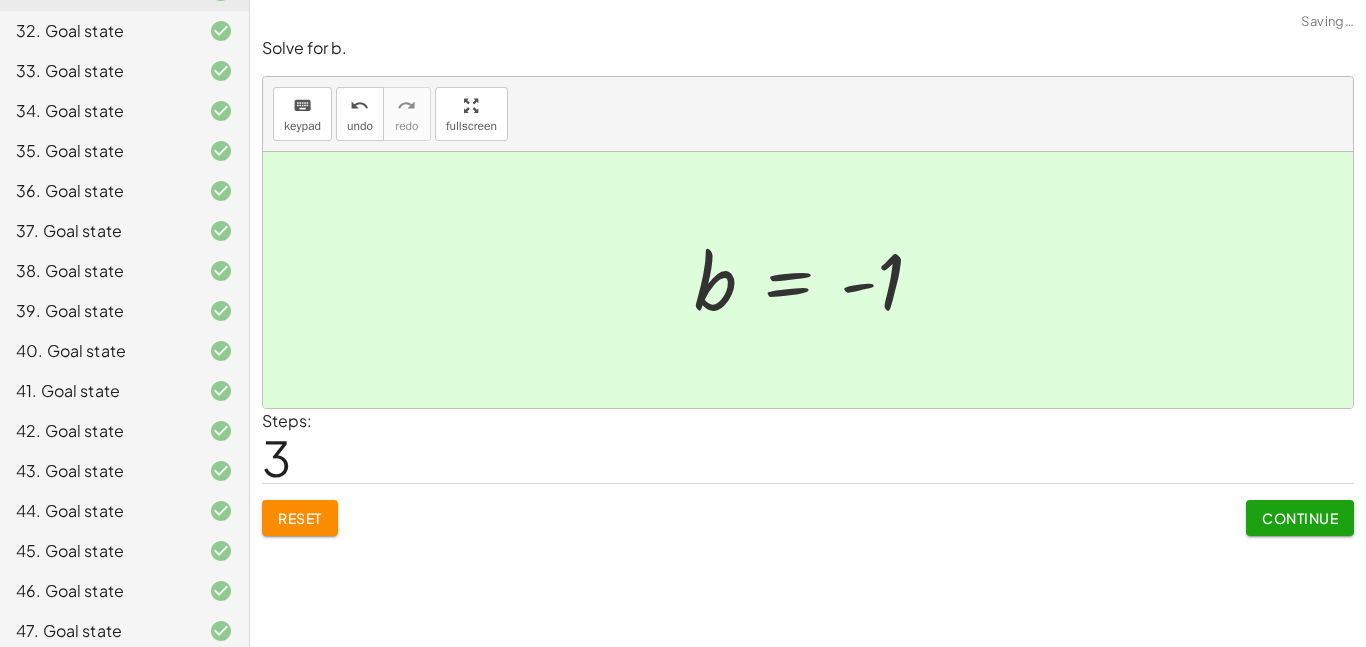click on "Continue" 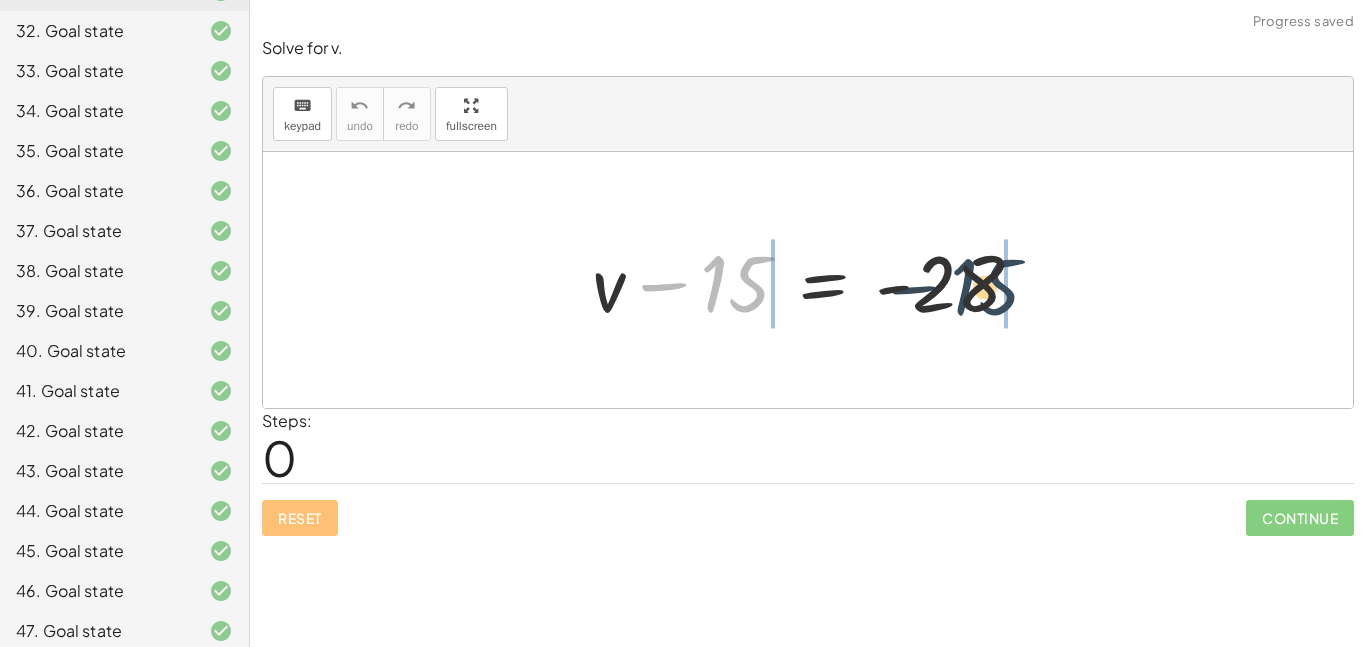 drag, startPoint x: 720, startPoint y: 306, endPoint x: 973, endPoint y: 309, distance: 253.01779 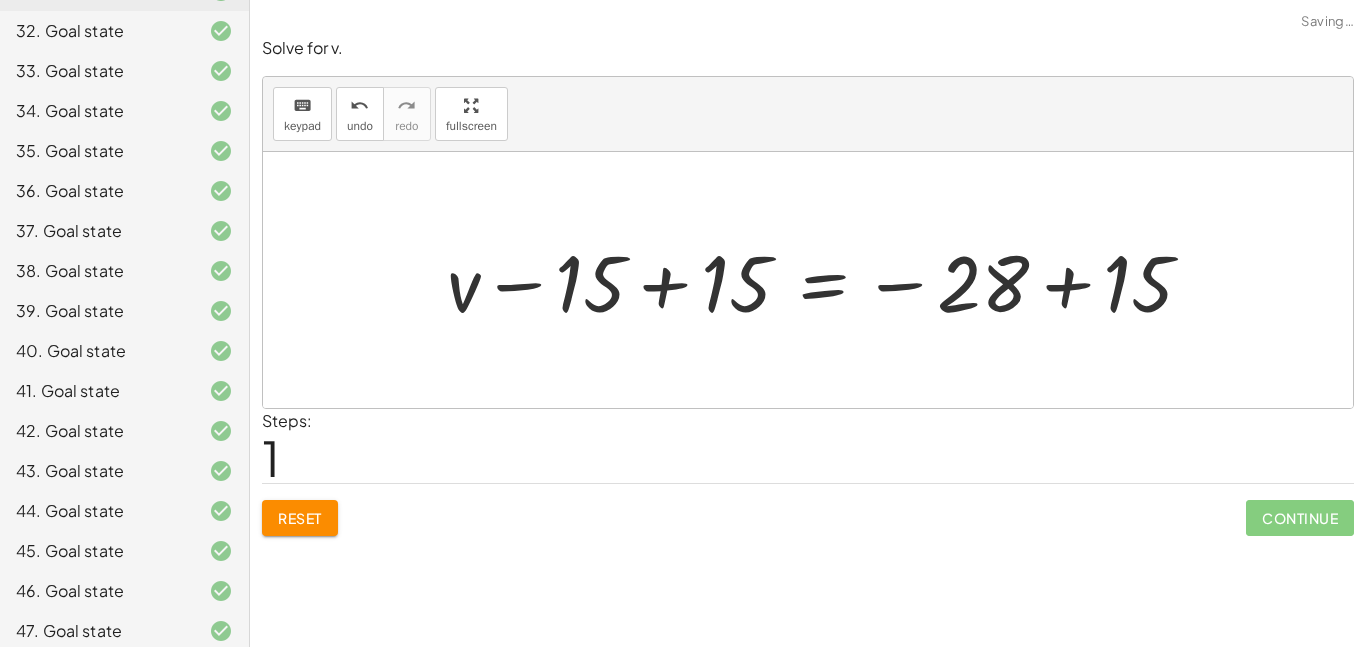 click at bounding box center (828, 280) 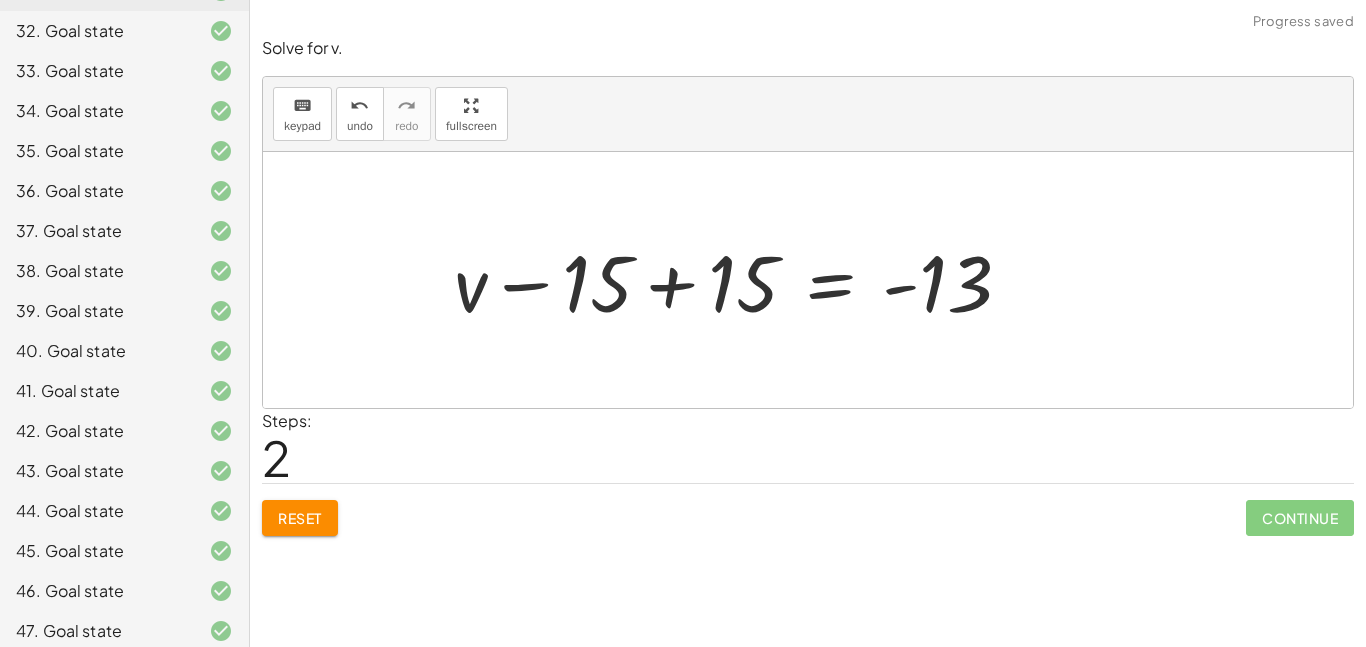 click at bounding box center [740, 280] 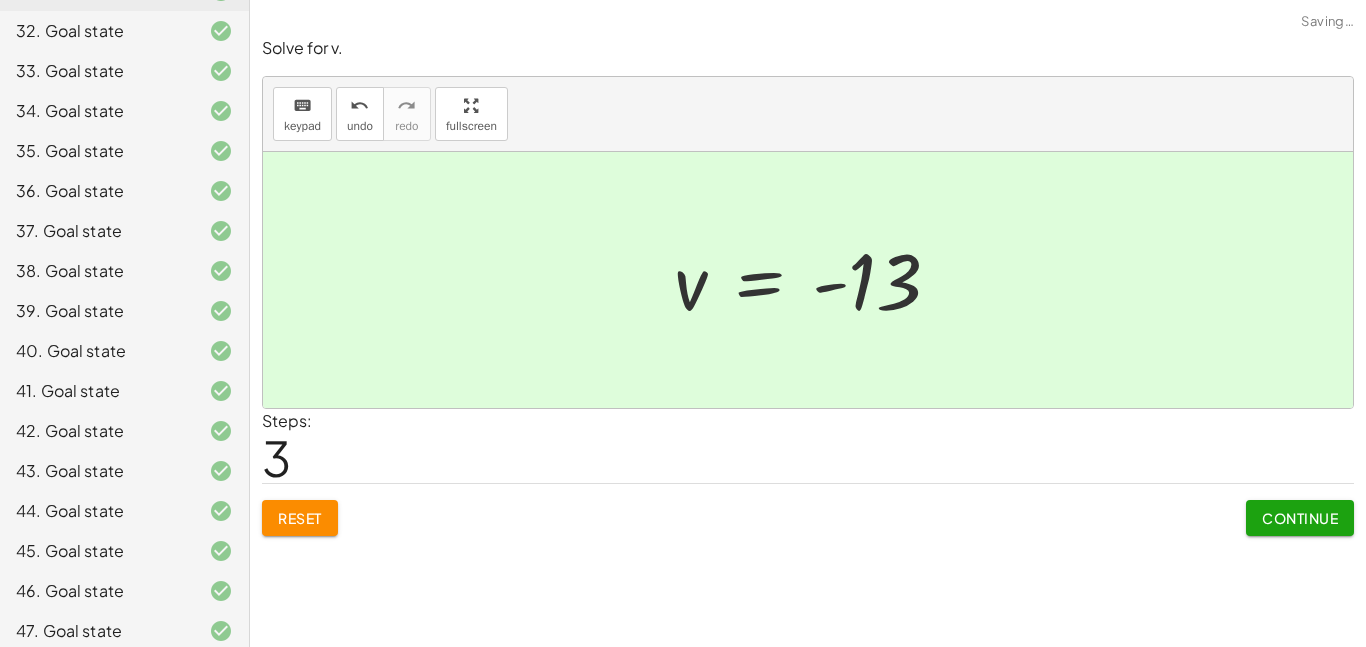 click on "Continue" 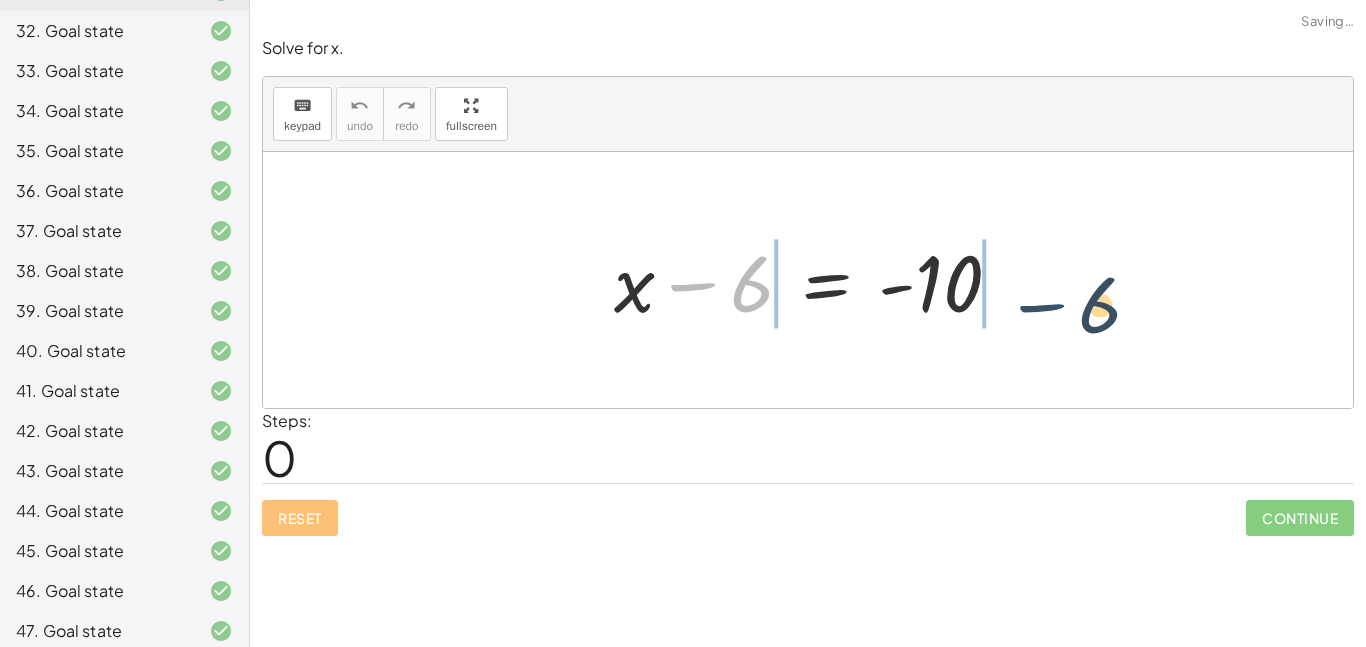 drag, startPoint x: 729, startPoint y: 303, endPoint x: 1085, endPoint y: 325, distance: 356.67914 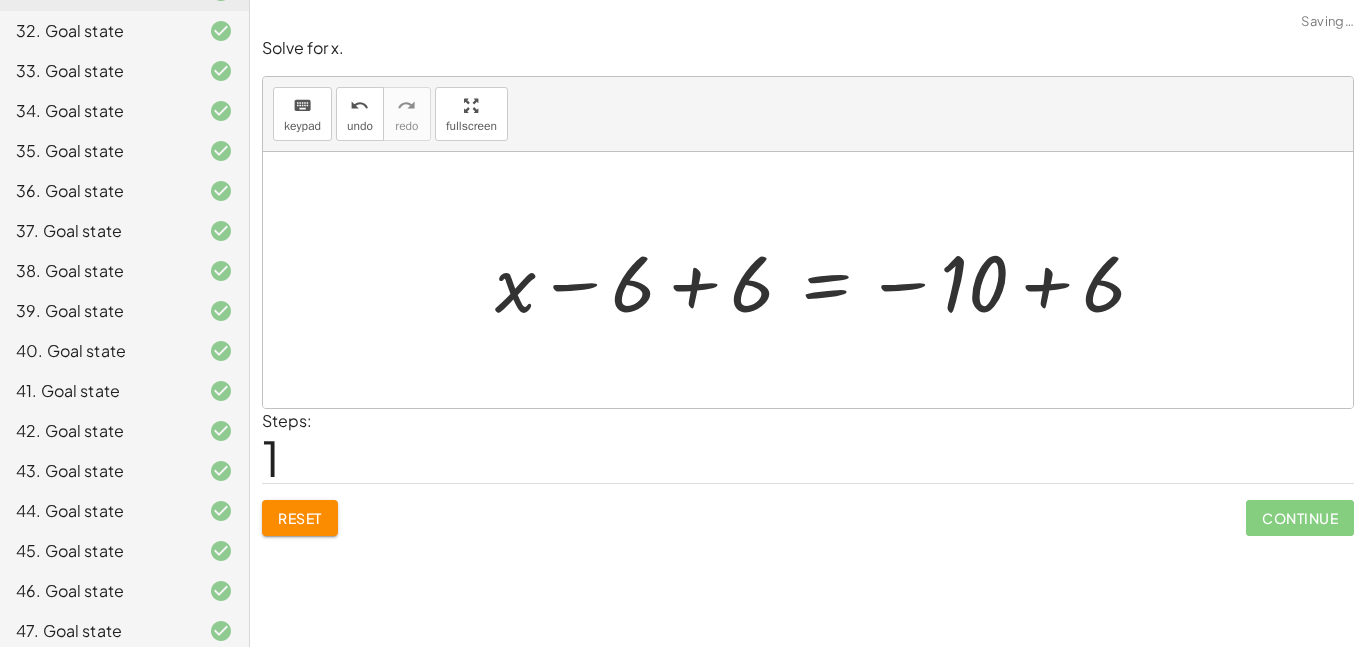 click at bounding box center [828, 280] 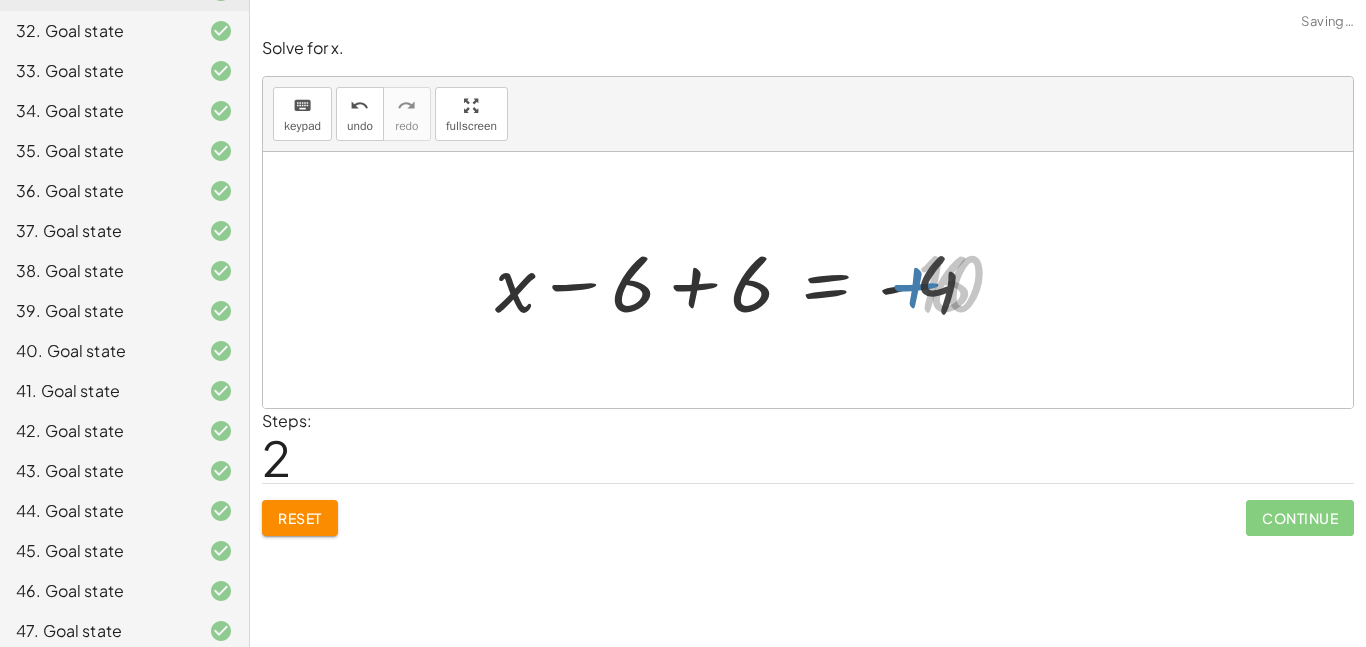 click at bounding box center (744, 280) 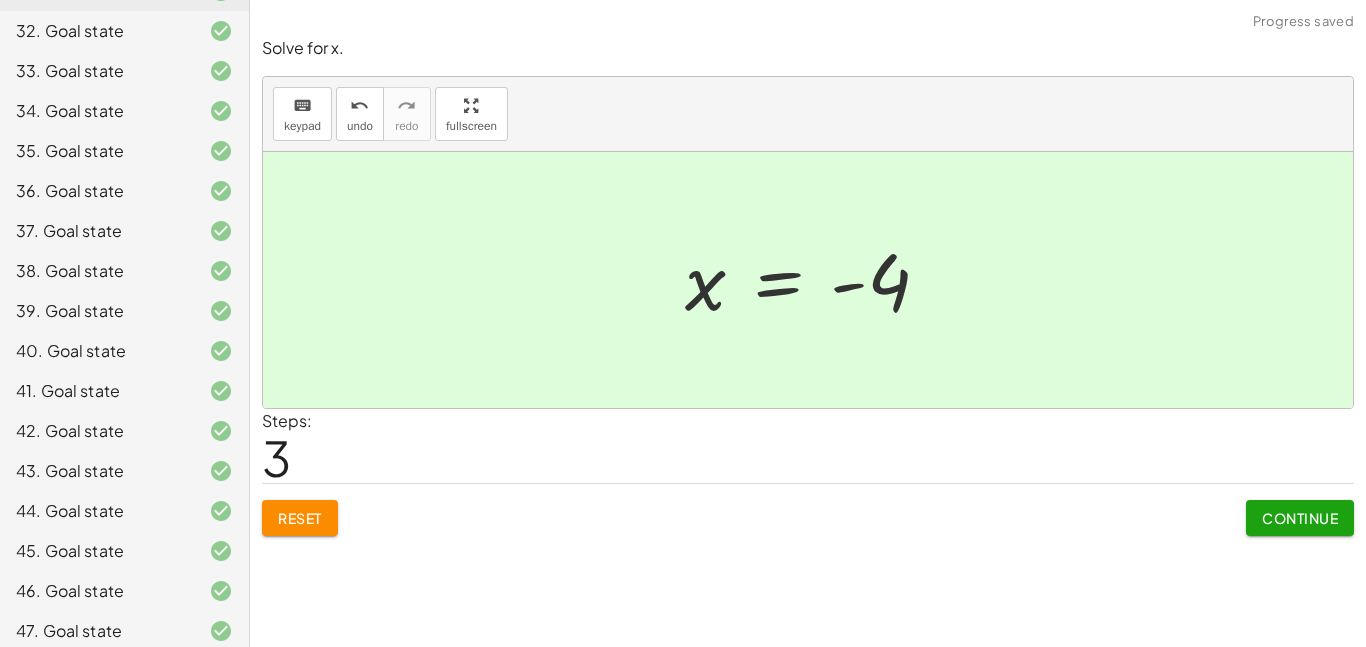 click on "Continue" at bounding box center (1300, 518) 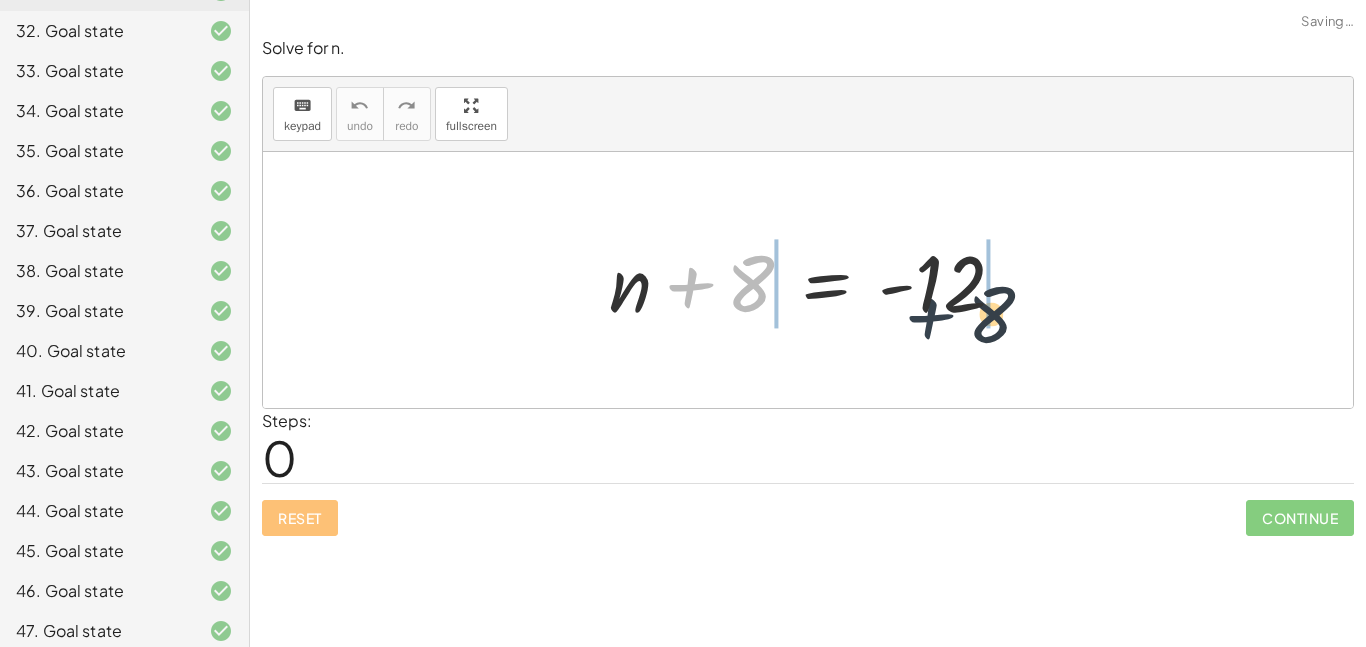drag, startPoint x: 716, startPoint y: 291, endPoint x: 1029, endPoint y: 317, distance: 314.078 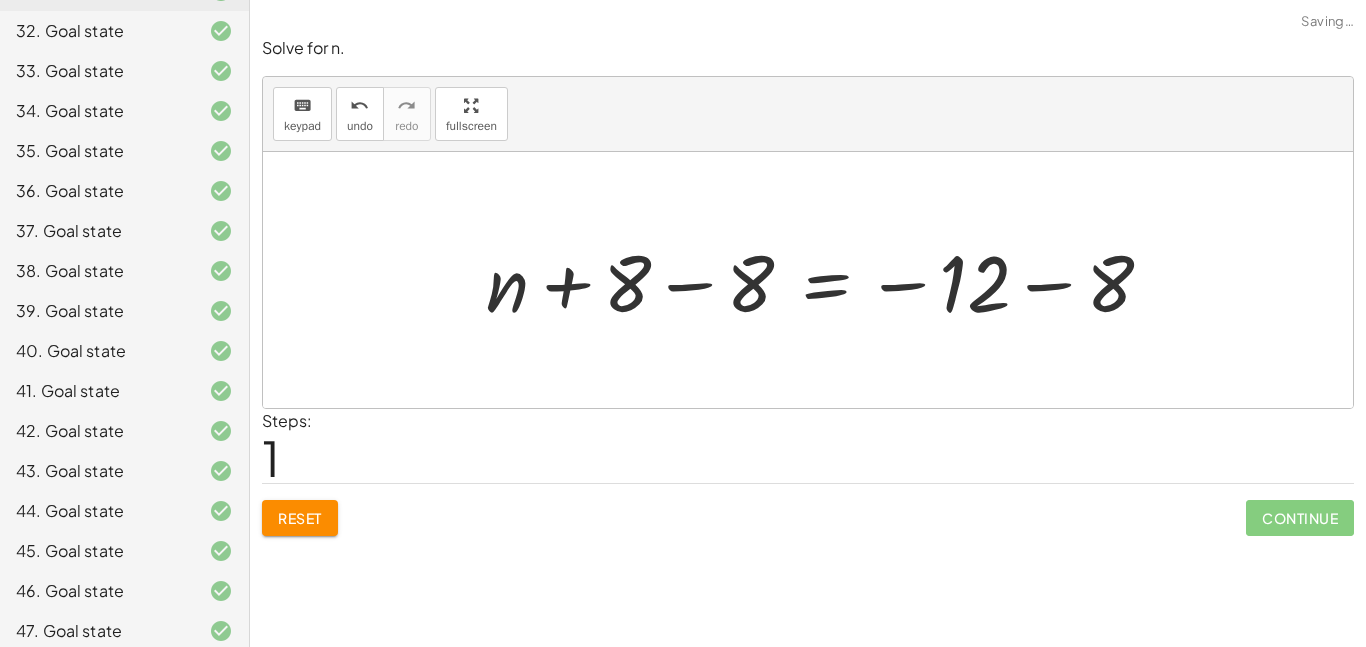 click at bounding box center (827, 280) 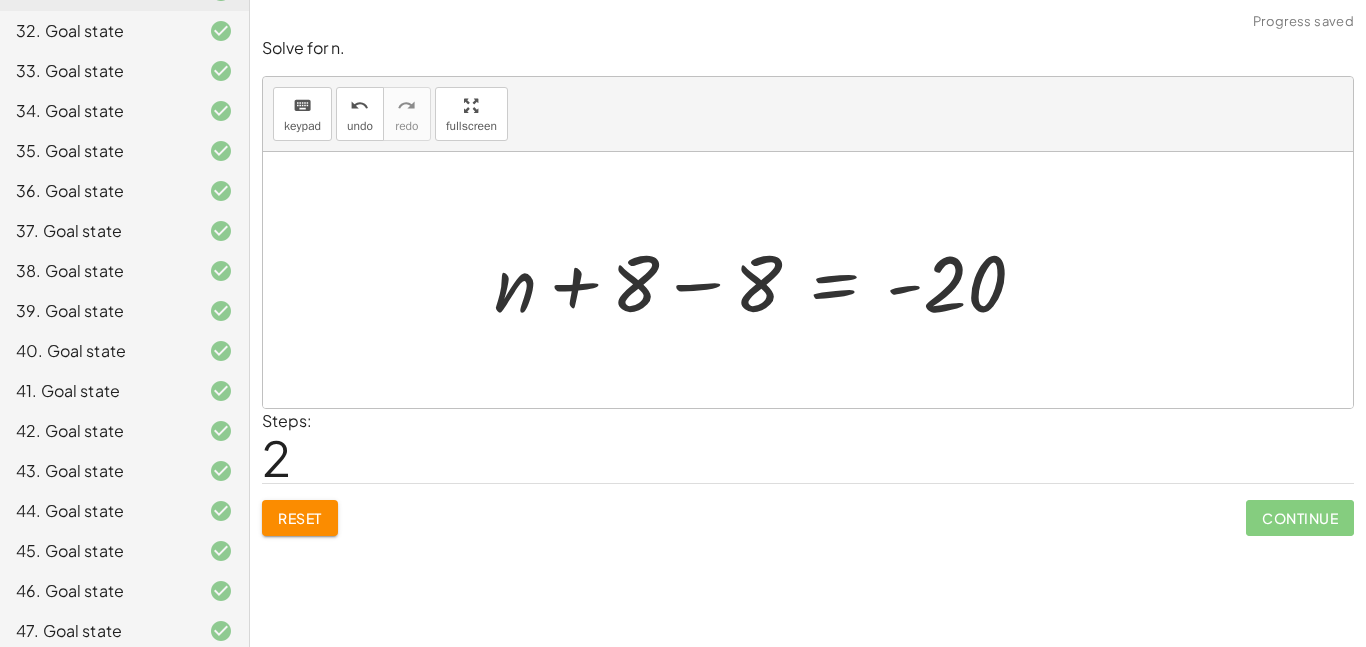 click at bounding box center (768, 280) 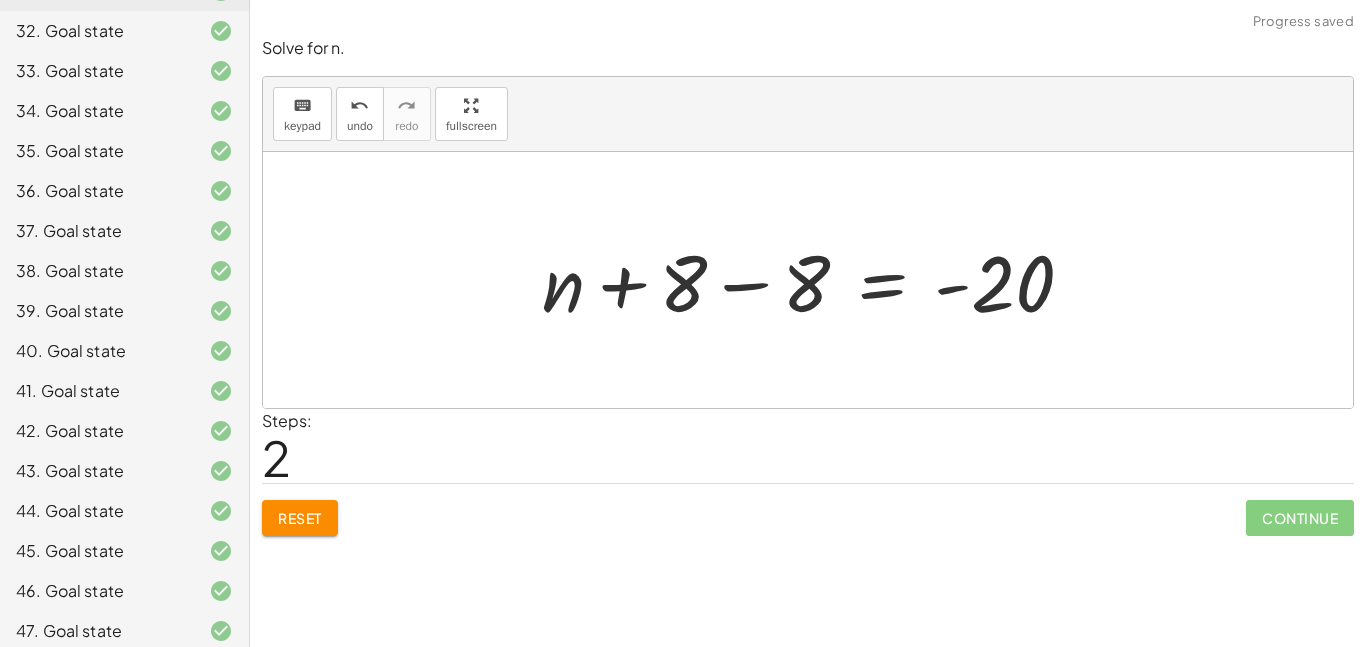 click at bounding box center [816, 280] 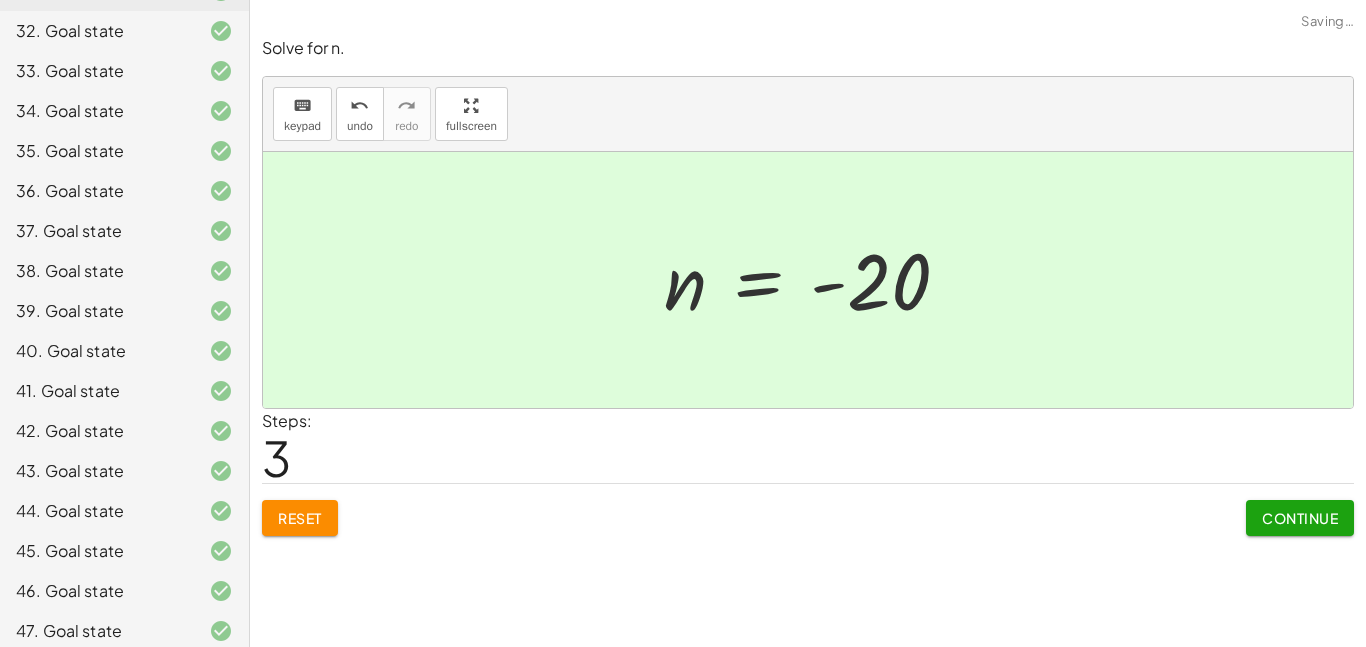 click on "Continue" 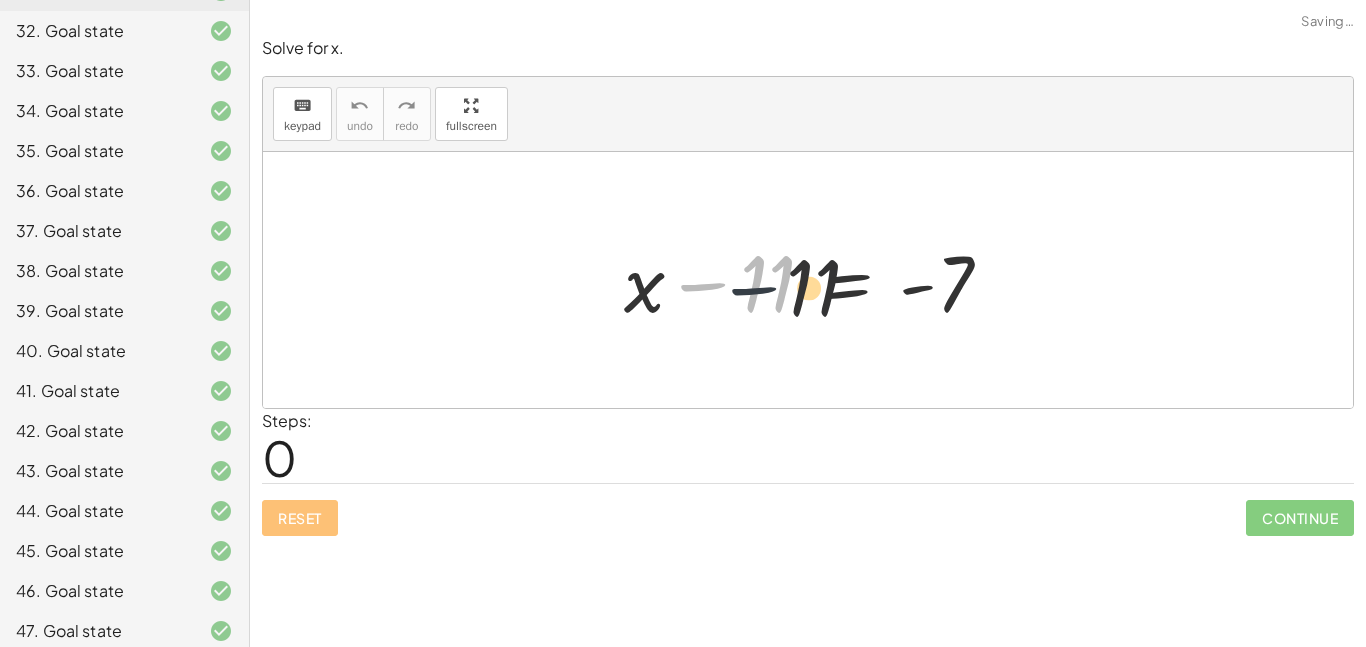 drag, startPoint x: 693, startPoint y: 294, endPoint x: 831, endPoint y: 311, distance: 139.04315 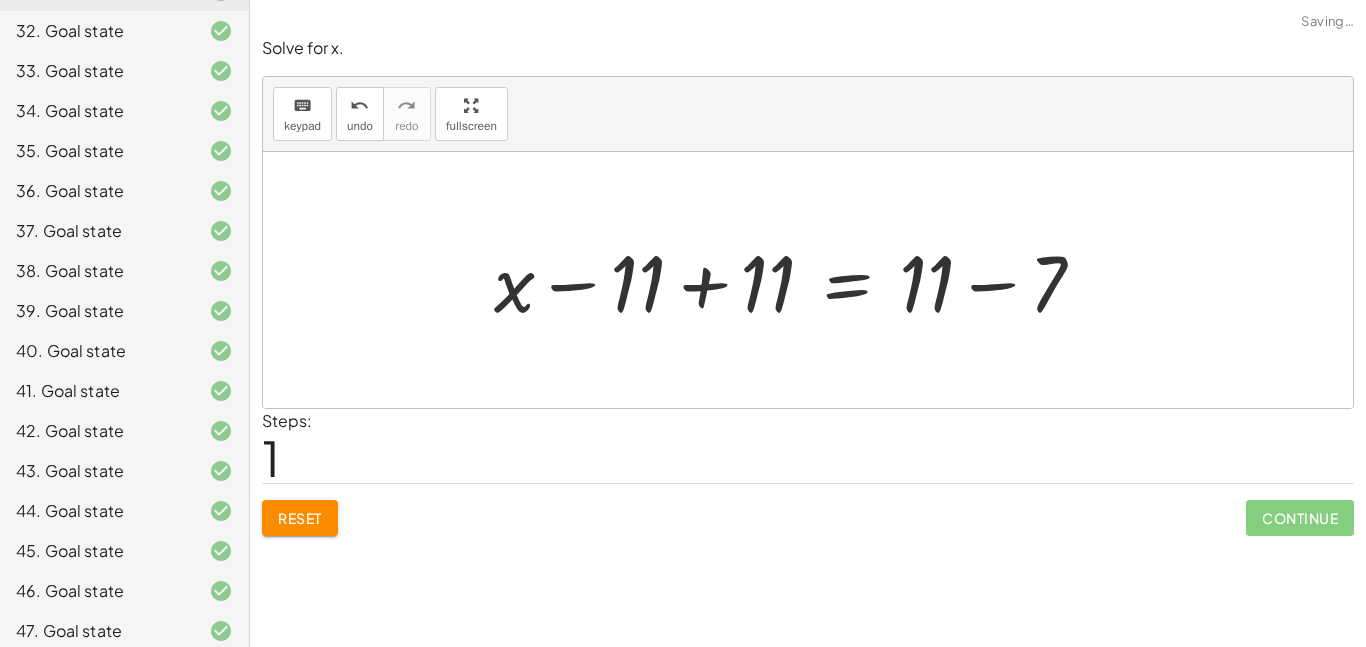click at bounding box center (797, 280) 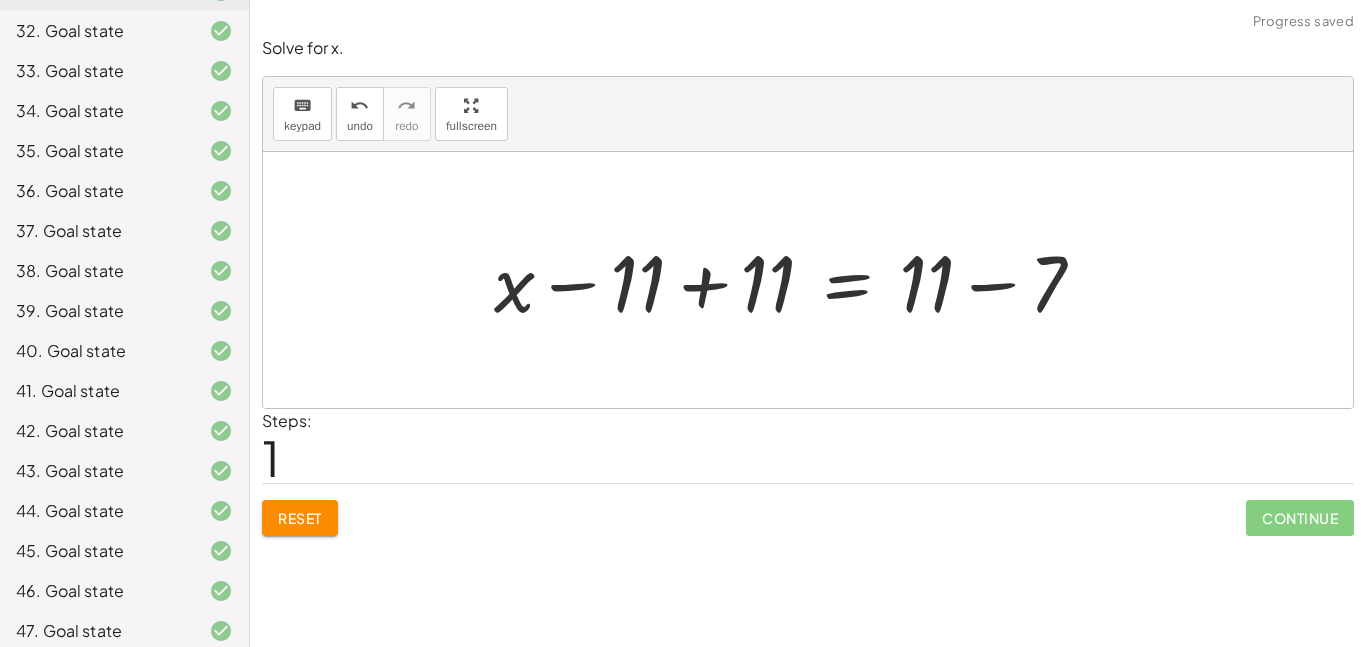 click at bounding box center [797, 280] 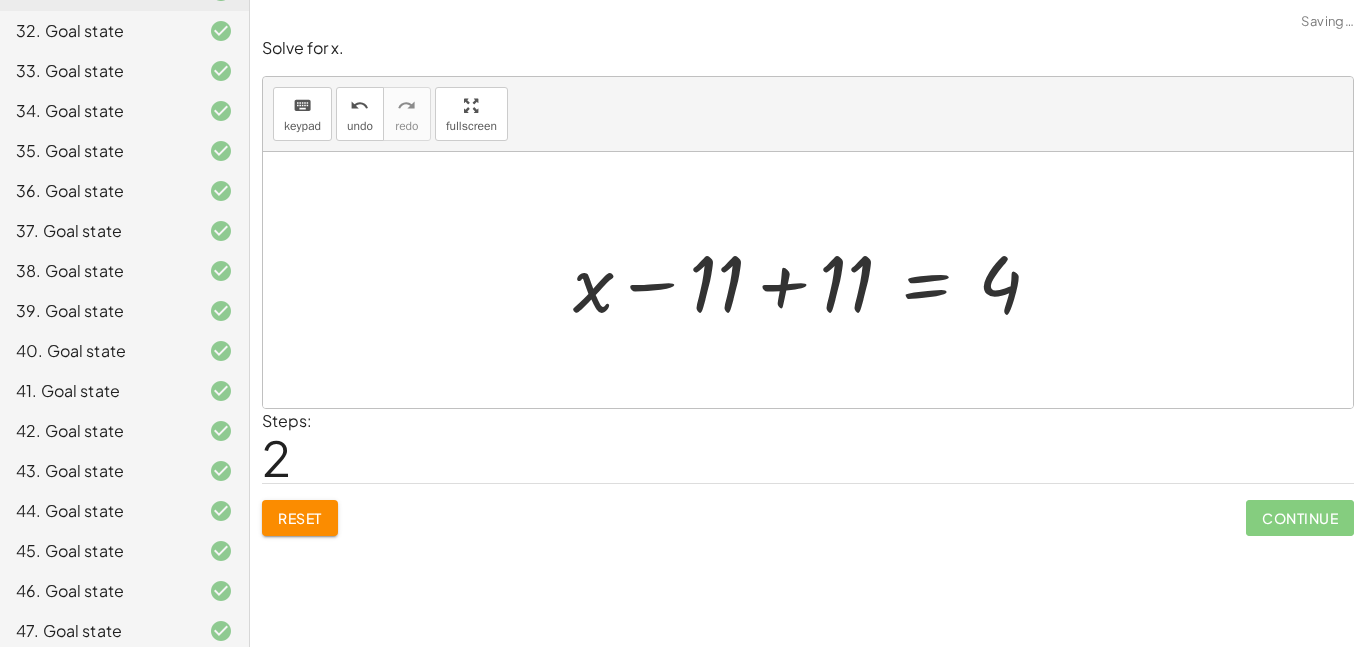 click at bounding box center [815, 280] 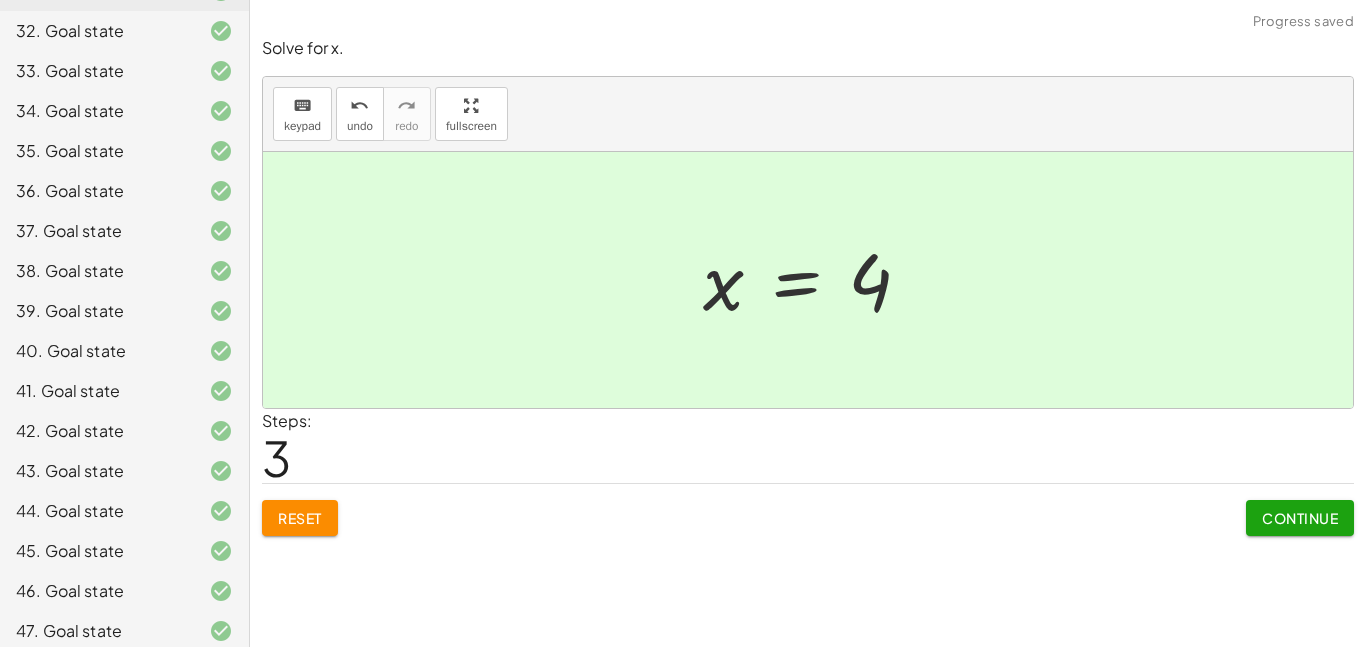 click on "Continue" 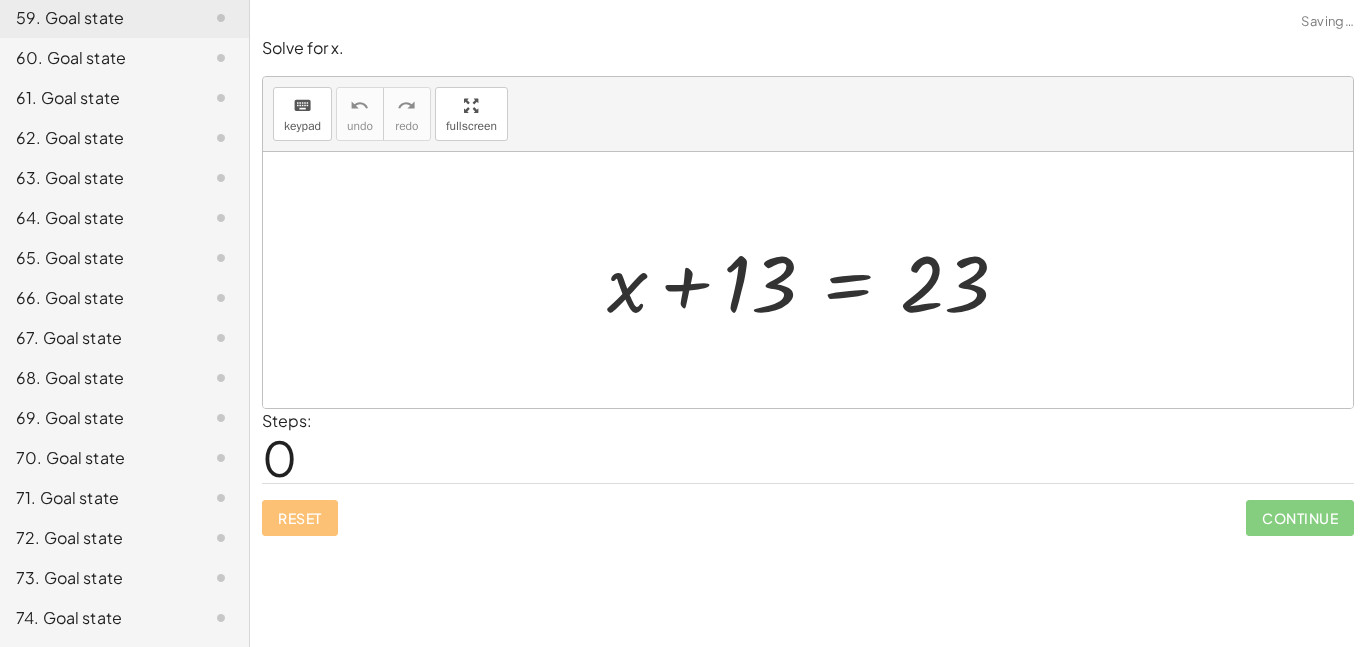 scroll, scrollTop: 2520, scrollLeft: 0, axis: vertical 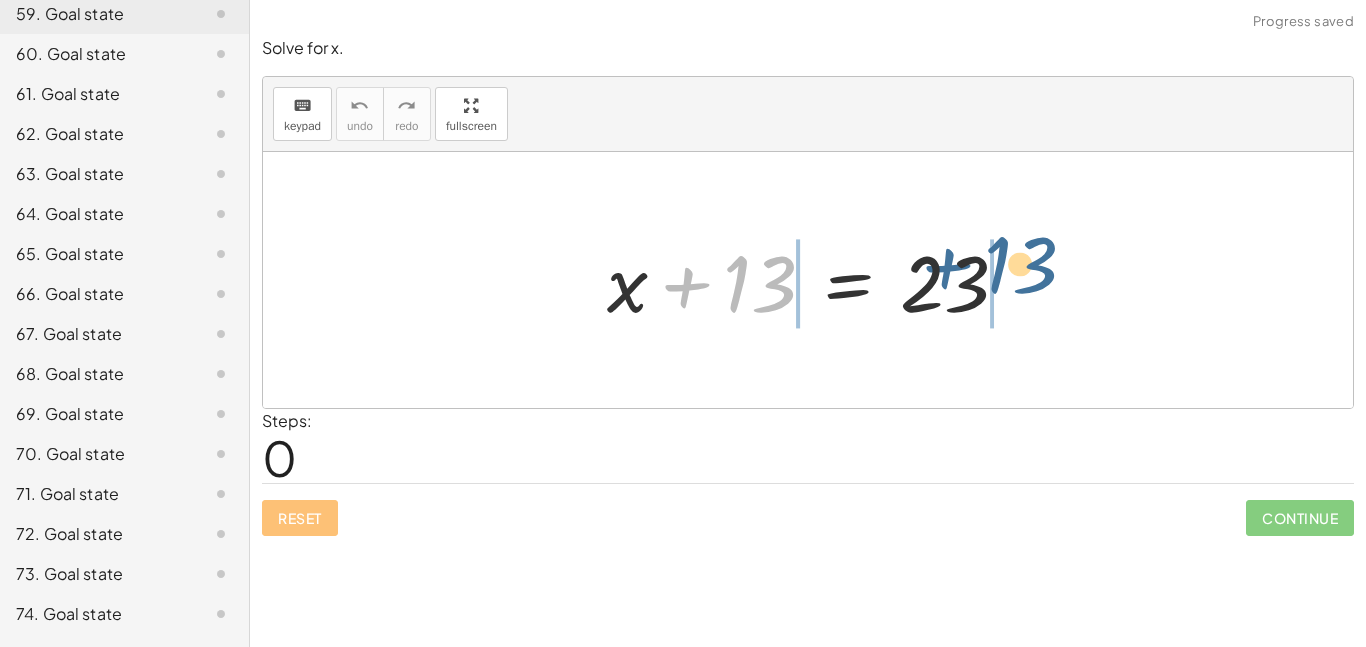 drag, startPoint x: 722, startPoint y: 310, endPoint x: 1020, endPoint y: 288, distance: 298.81097 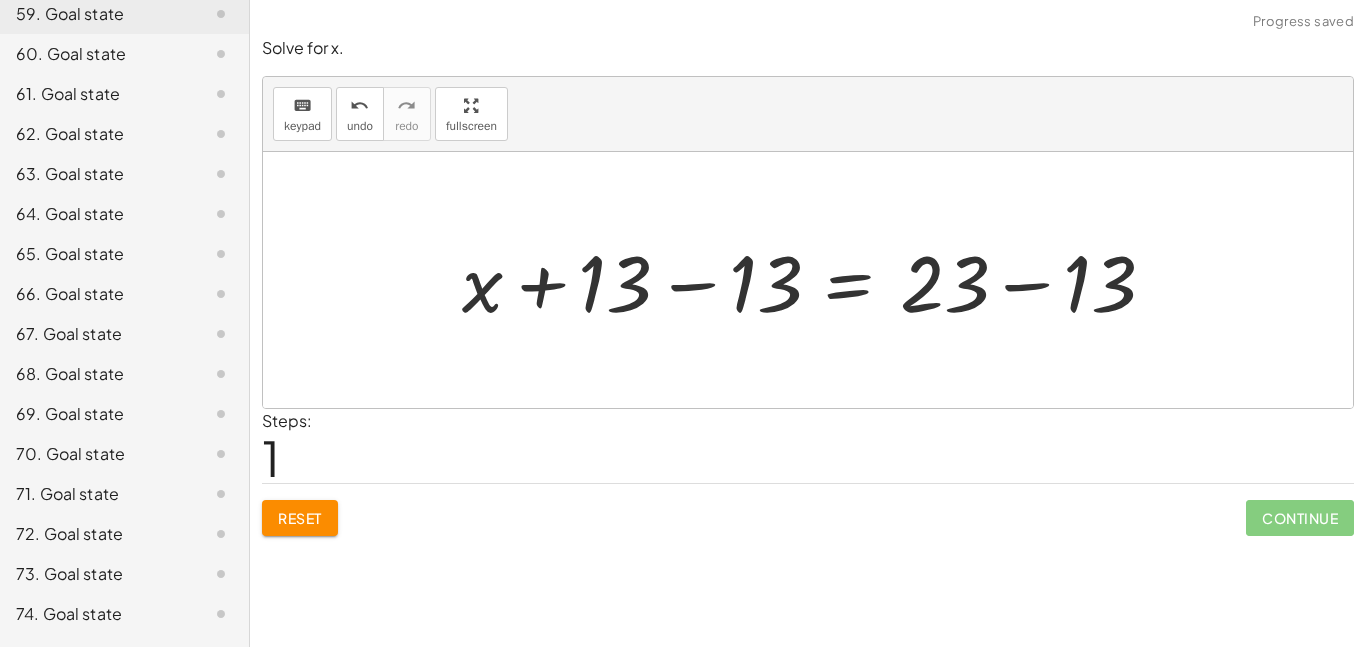 click at bounding box center [816, 280] 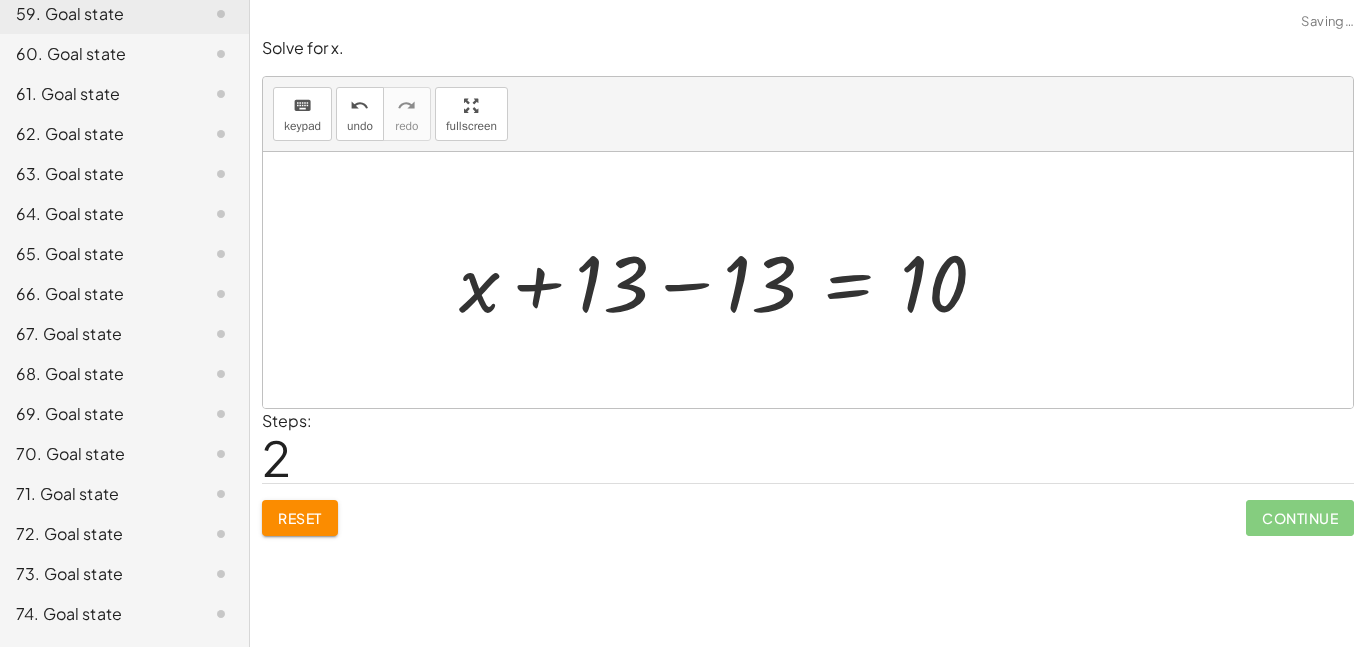 click at bounding box center (731, 280) 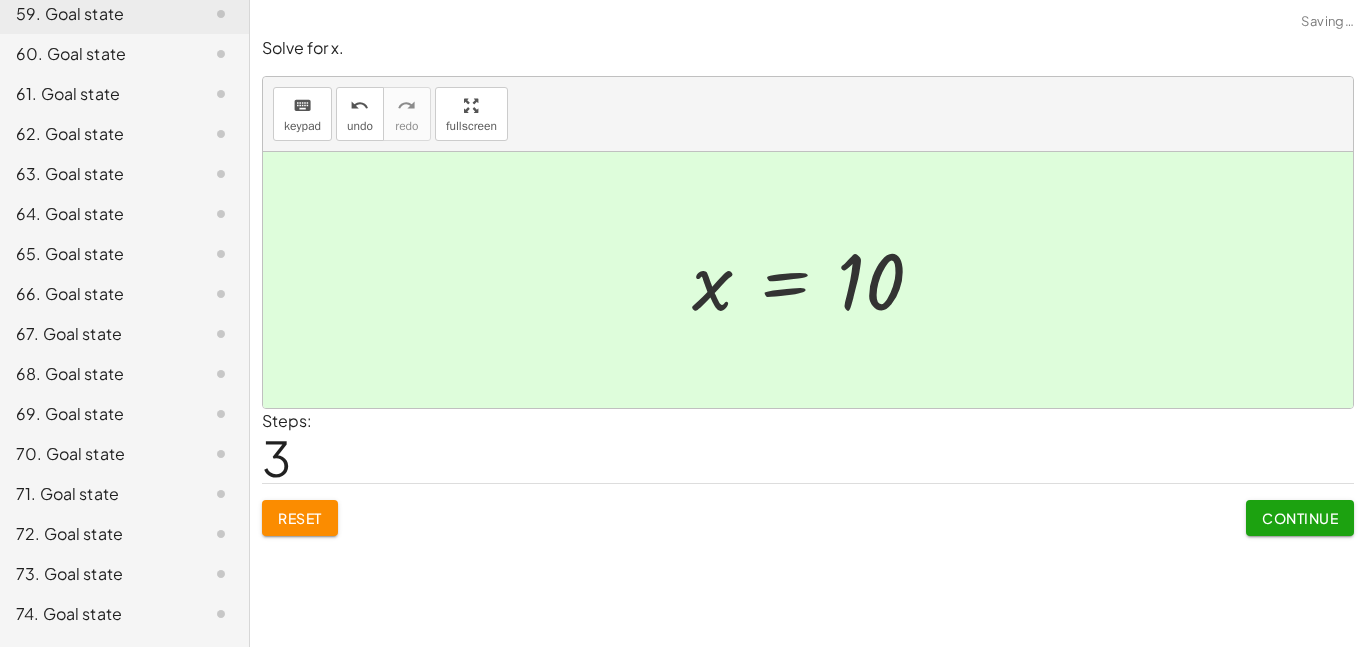 click on "Continue" 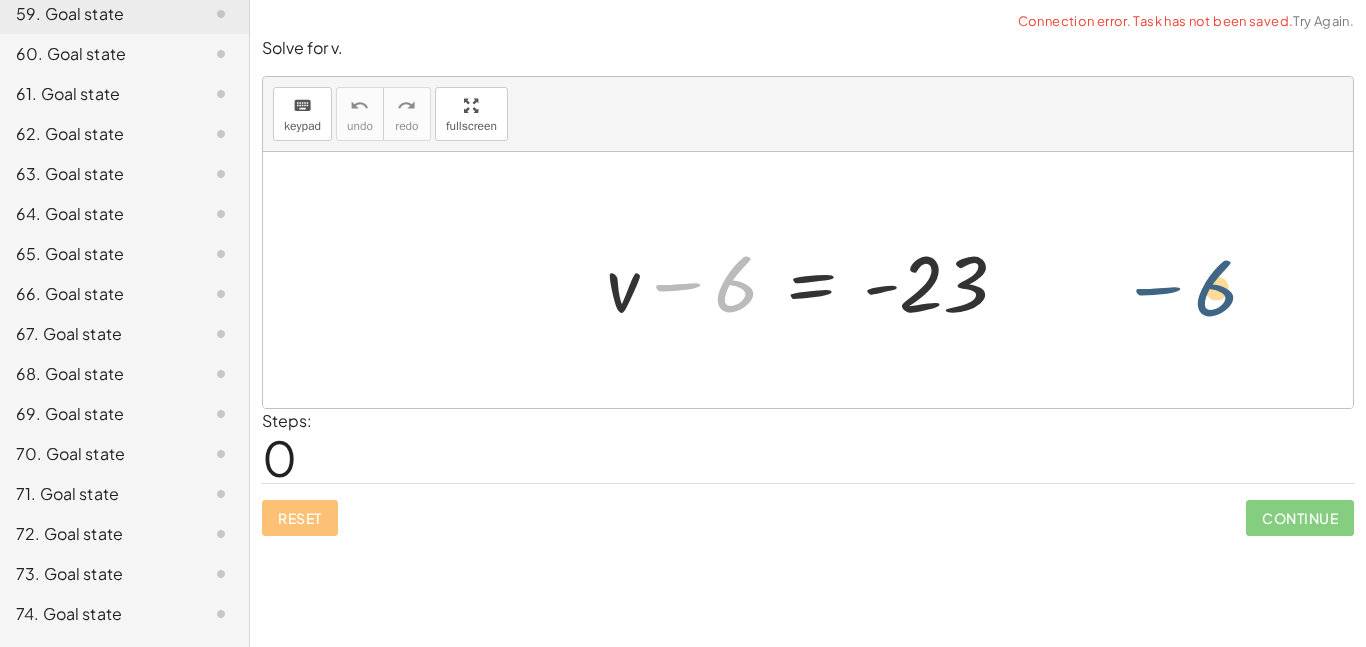 drag, startPoint x: 725, startPoint y: 283, endPoint x: 1216, endPoint y: 287, distance: 491.0163 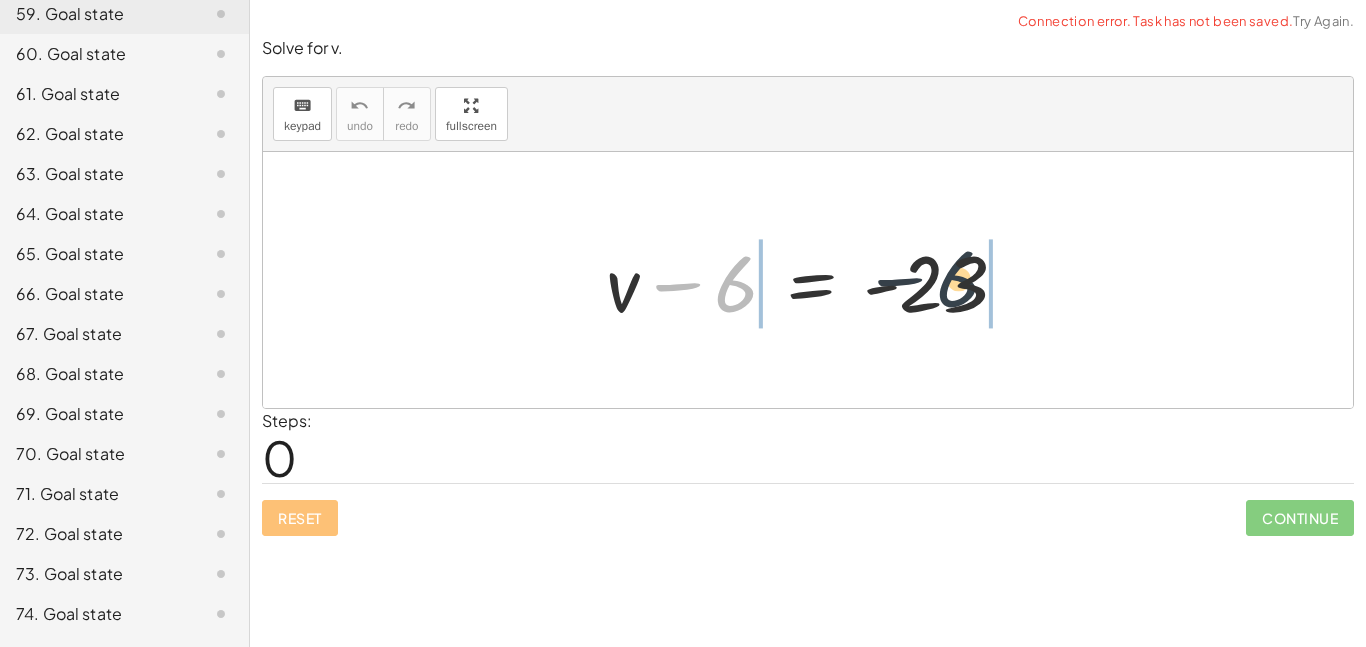 drag, startPoint x: 725, startPoint y: 299, endPoint x: 1016, endPoint y: 280, distance: 291.61963 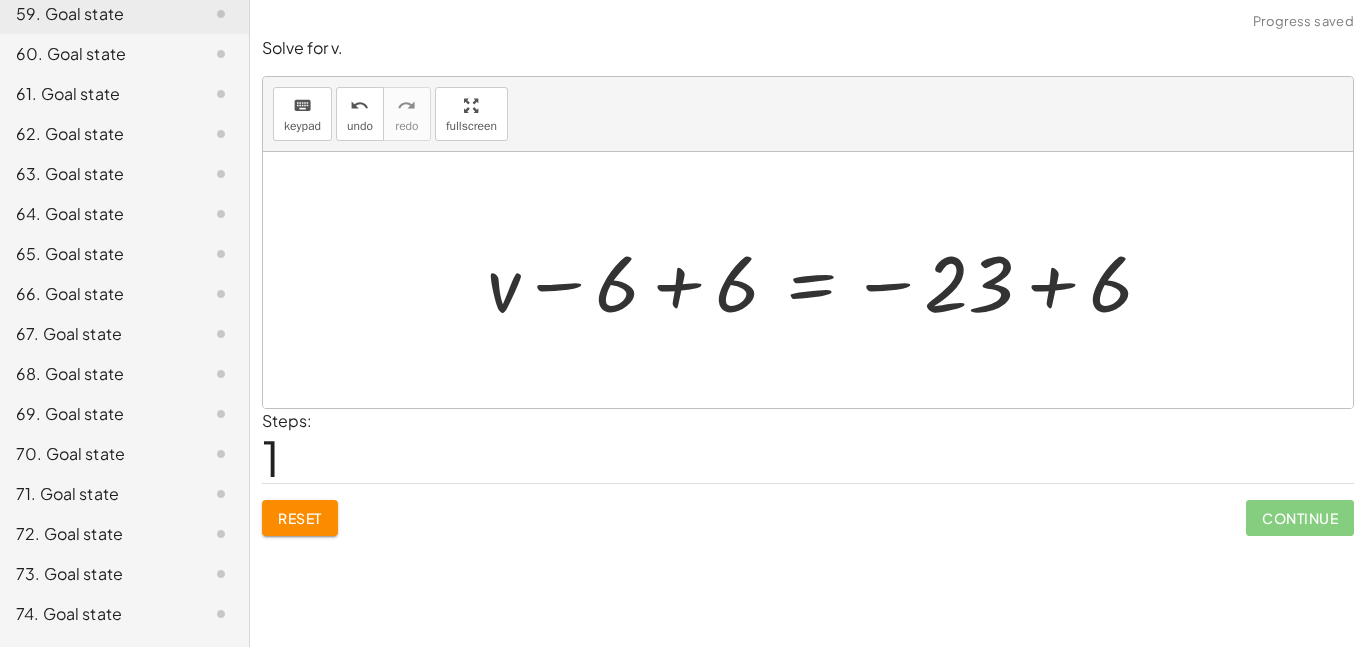 click at bounding box center [827, 280] 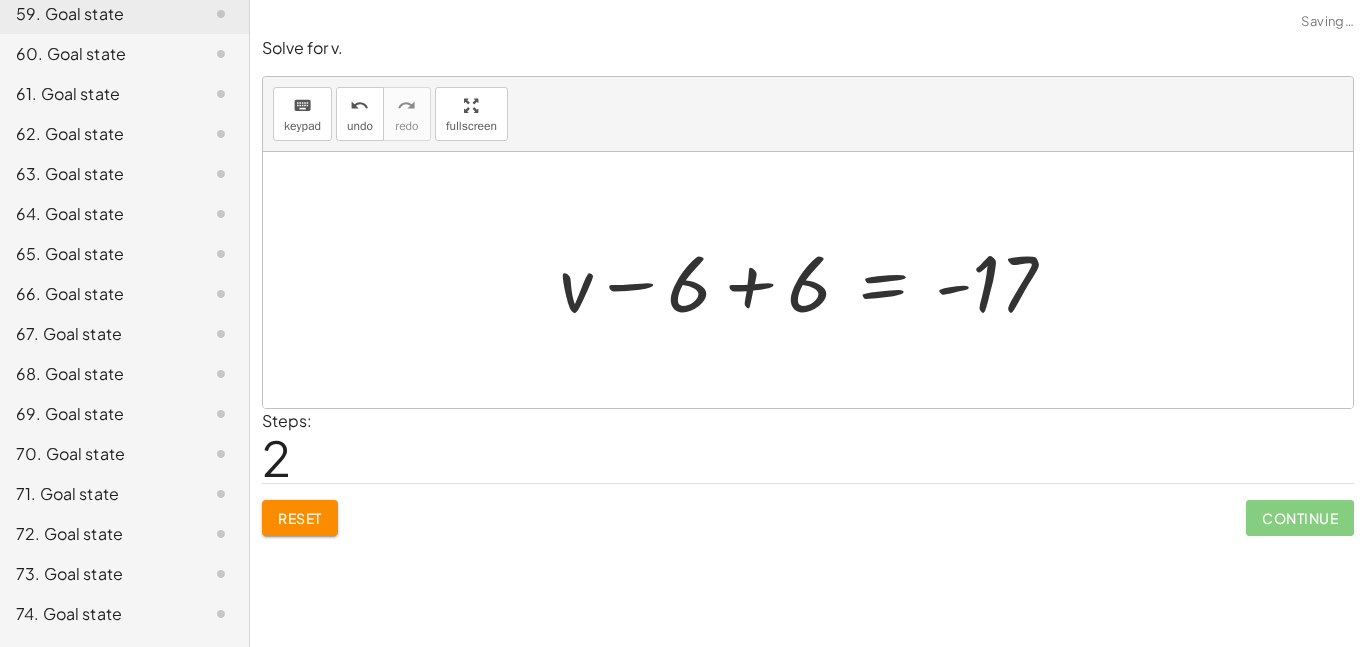 click at bounding box center (815, 280) 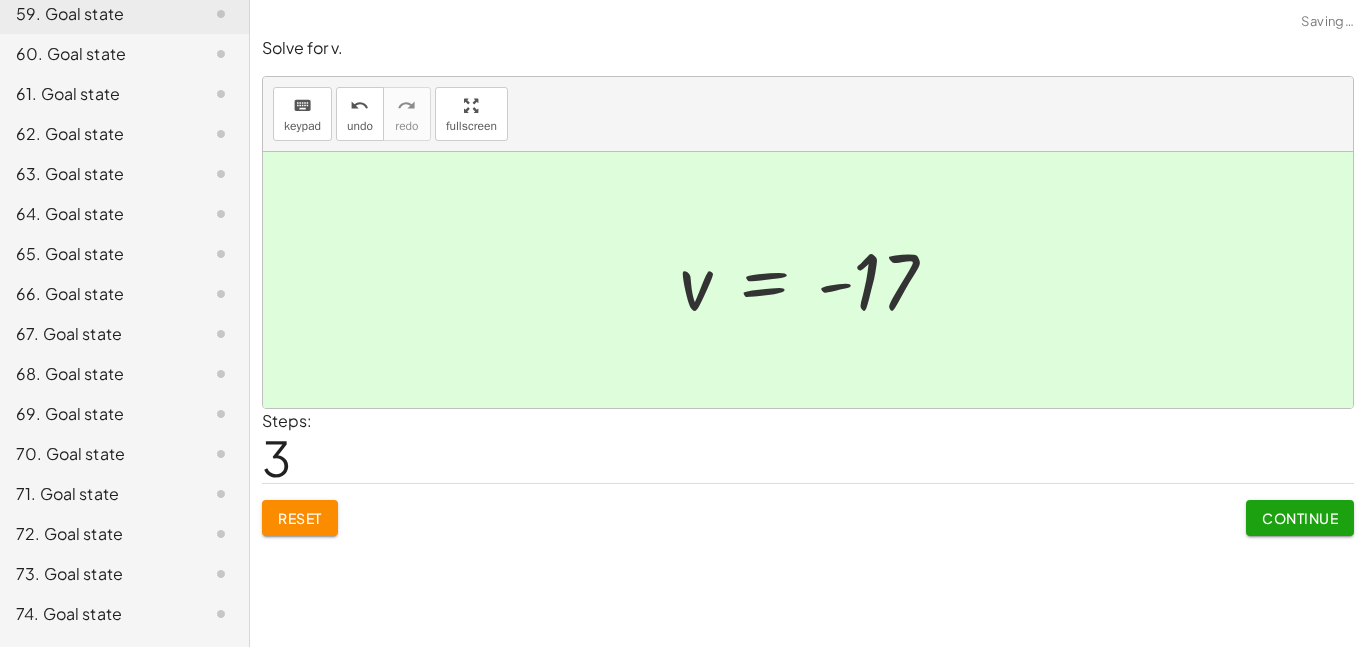click on "Continue" 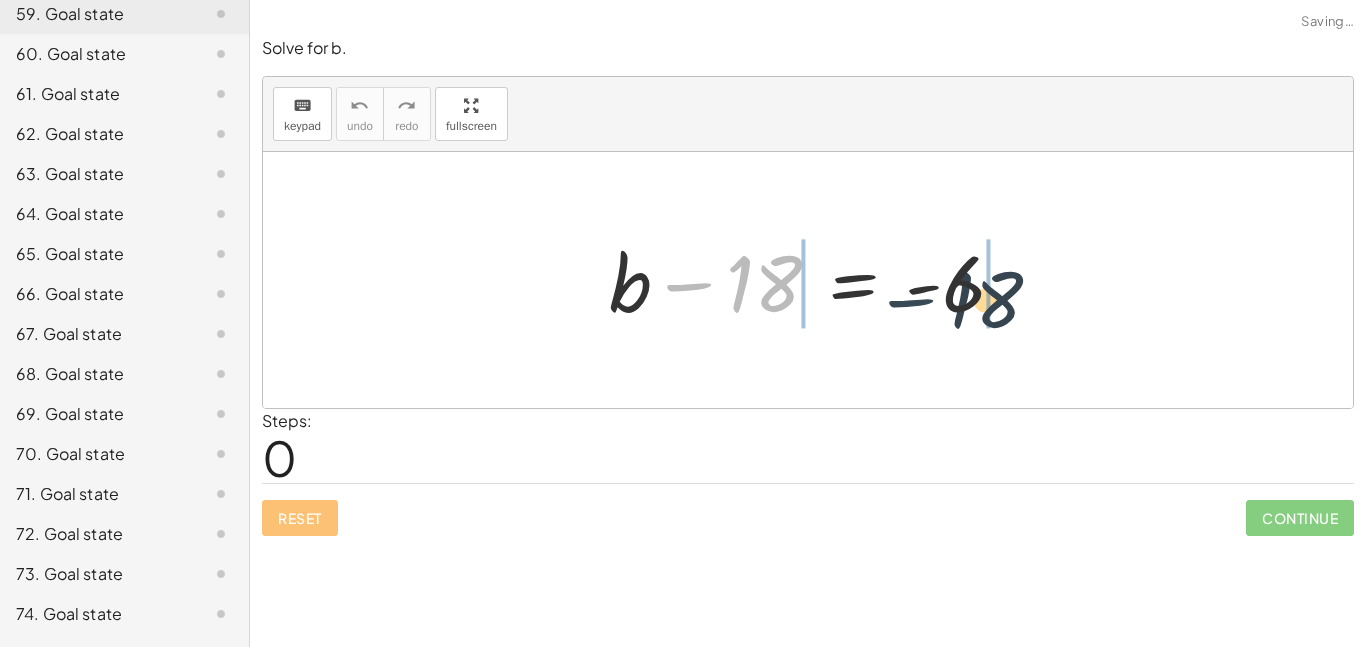 drag, startPoint x: 708, startPoint y: 290, endPoint x: 1005, endPoint y: 315, distance: 298.05032 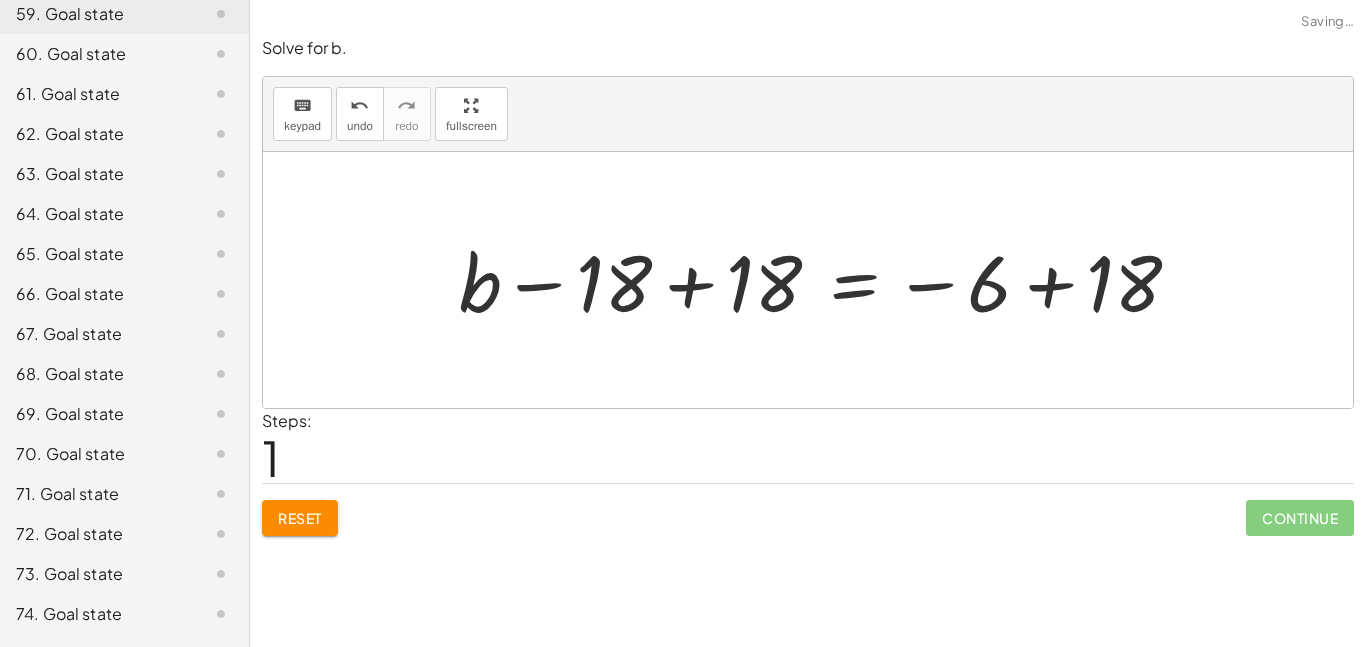 click at bounding box center [828, 280] 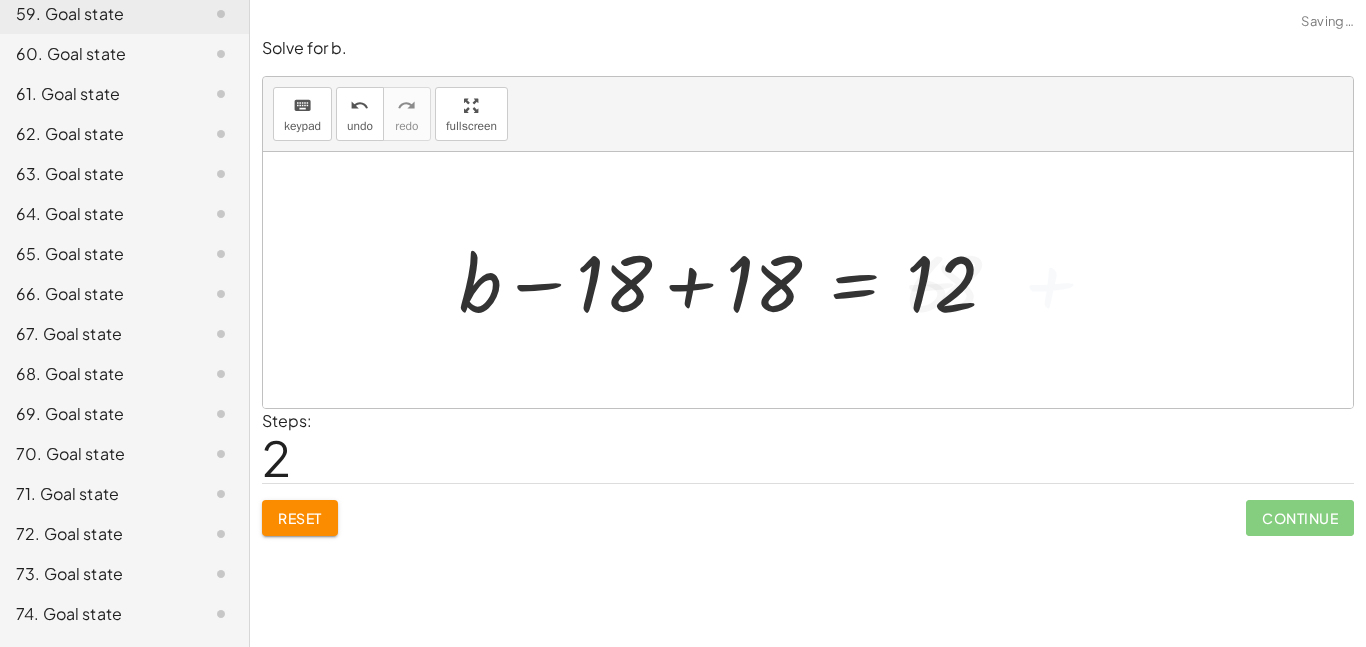 click at bounding box center (735, 280) 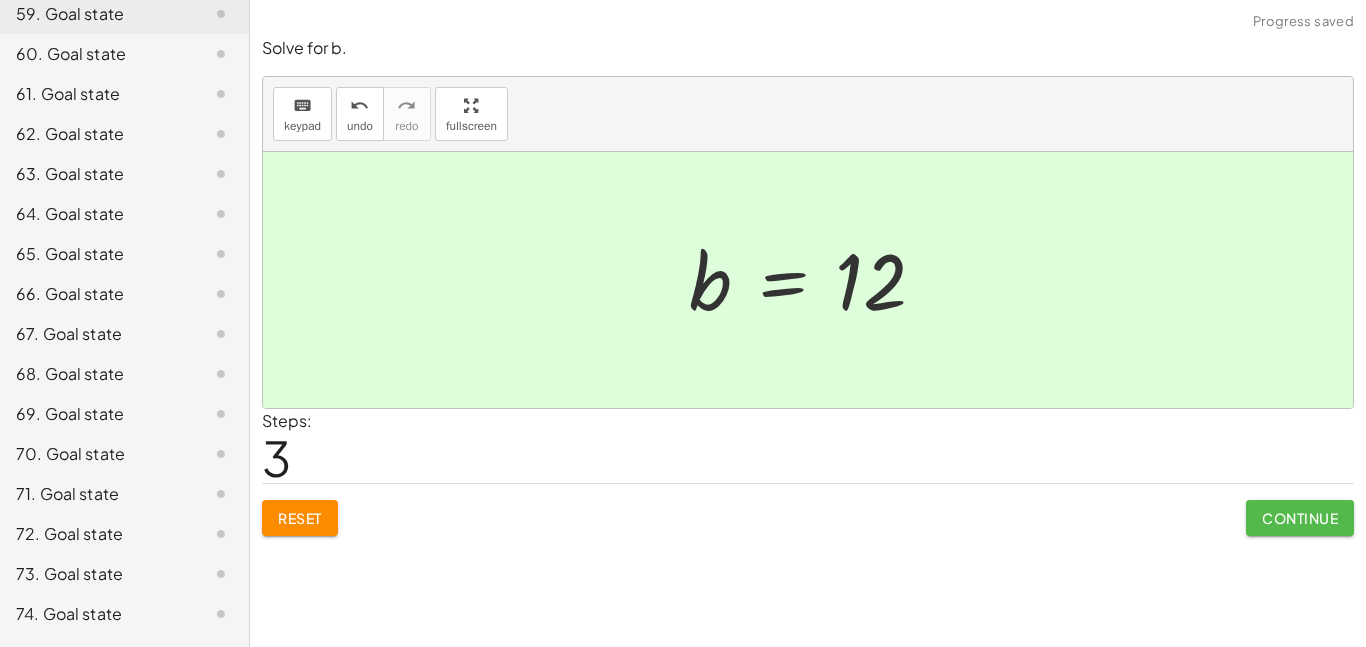 click on "Continue" 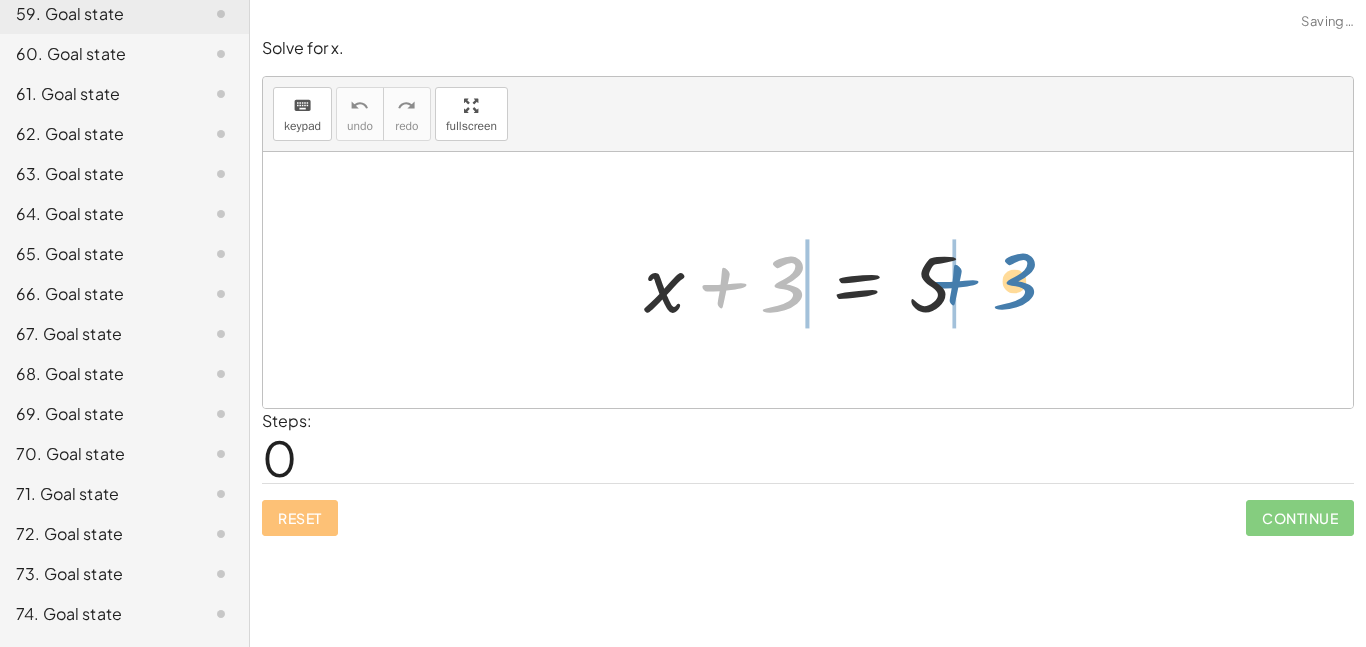 drag, startPoint x: 750, startPoint y: 301, endPoint x: 984, endPoint y: 298, distance: 234.01923 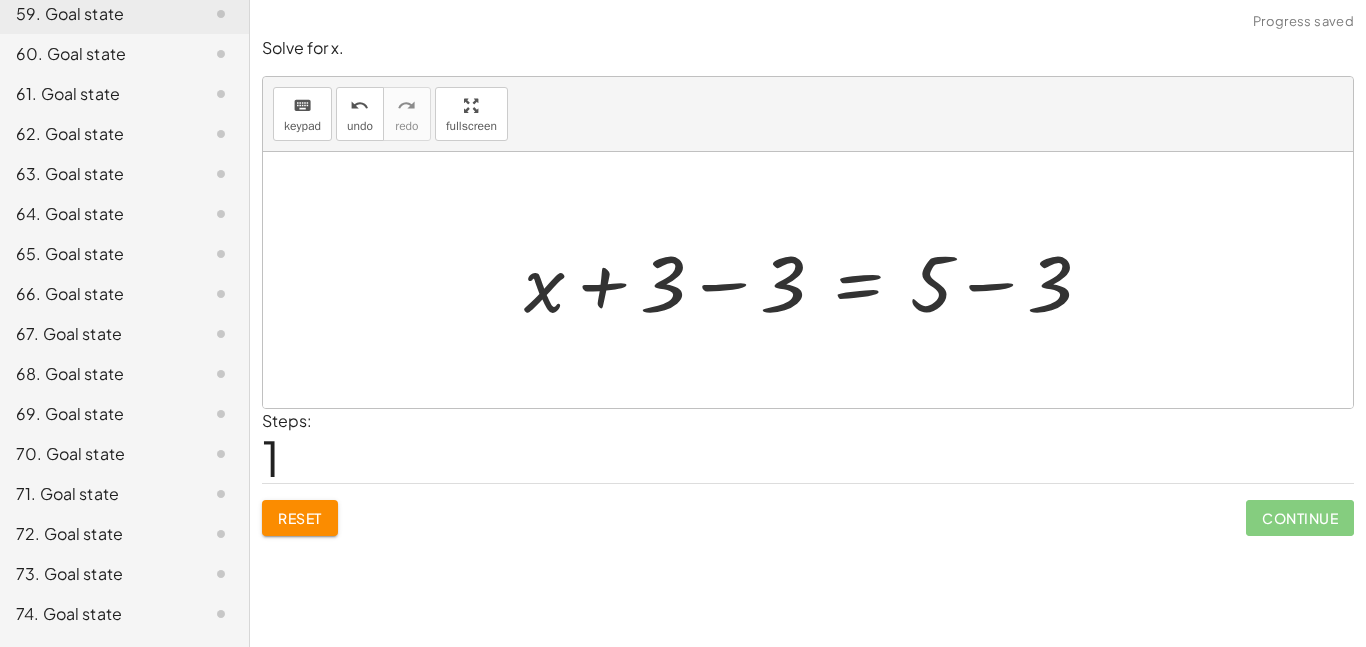 click at bounding box center (816, 280) 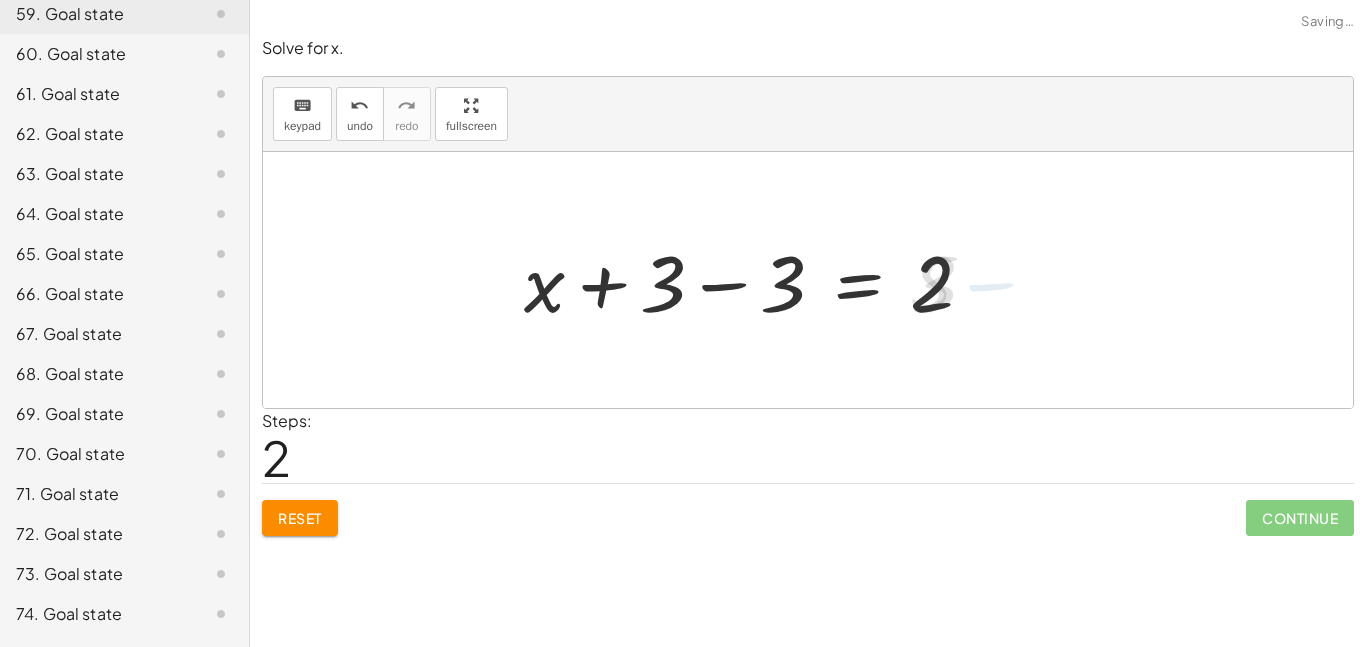 click at bounding box center [756, 280] 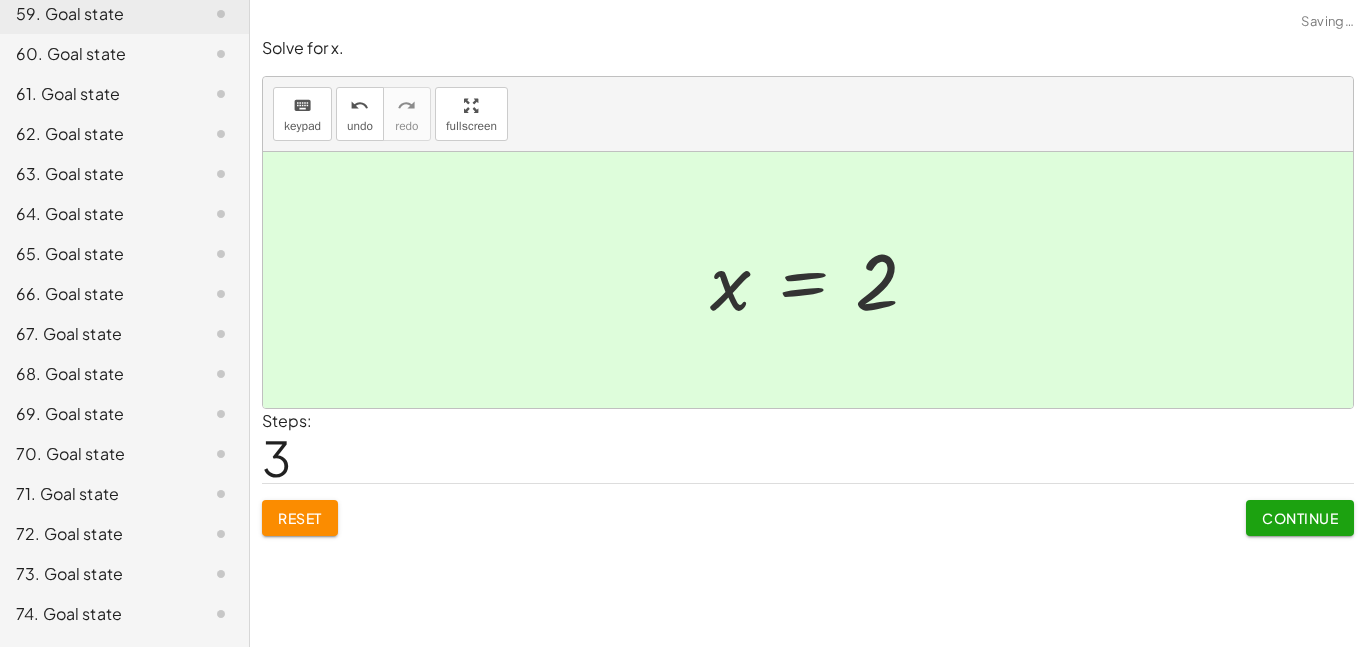 click on "Continue" 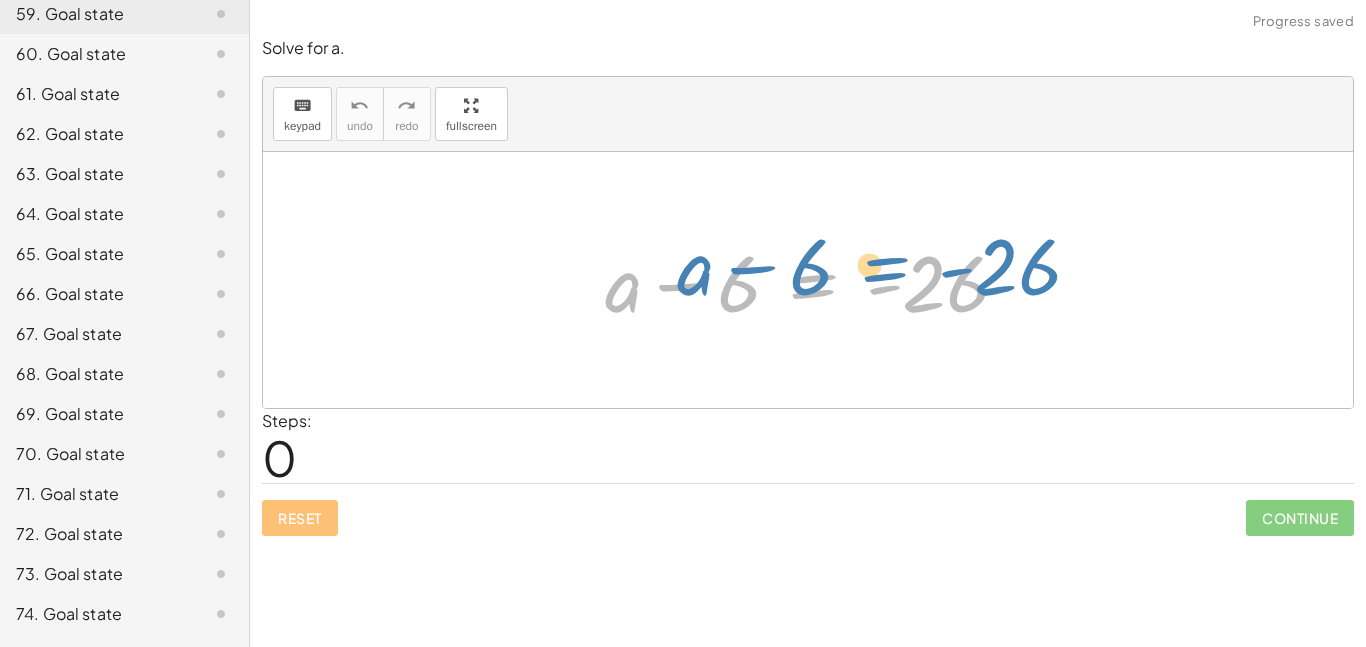 drag, startPoint x: 775, startPoint y: 282, endPoint x: 819, endPoint y: 266, distance: 46.818798 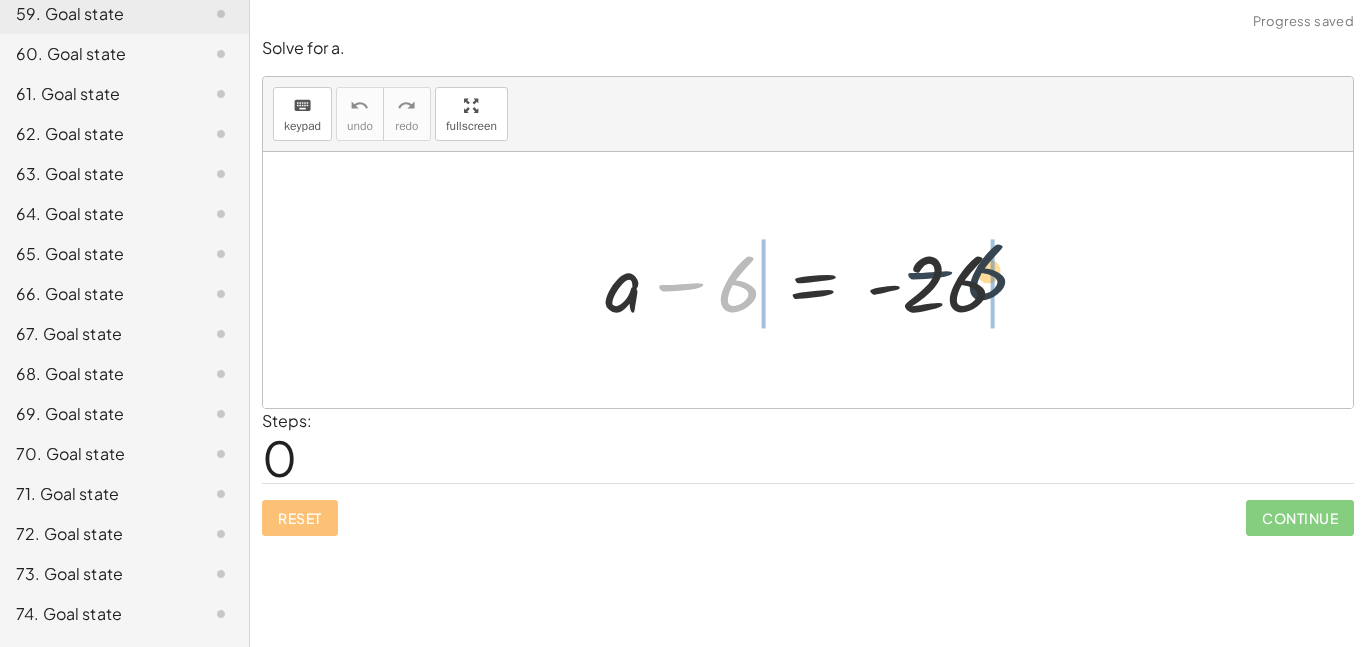 drag, startPoint x: 717, startPoint y: 267, endPoint x: 1035, endPoint y: 249, distance: 318.50903 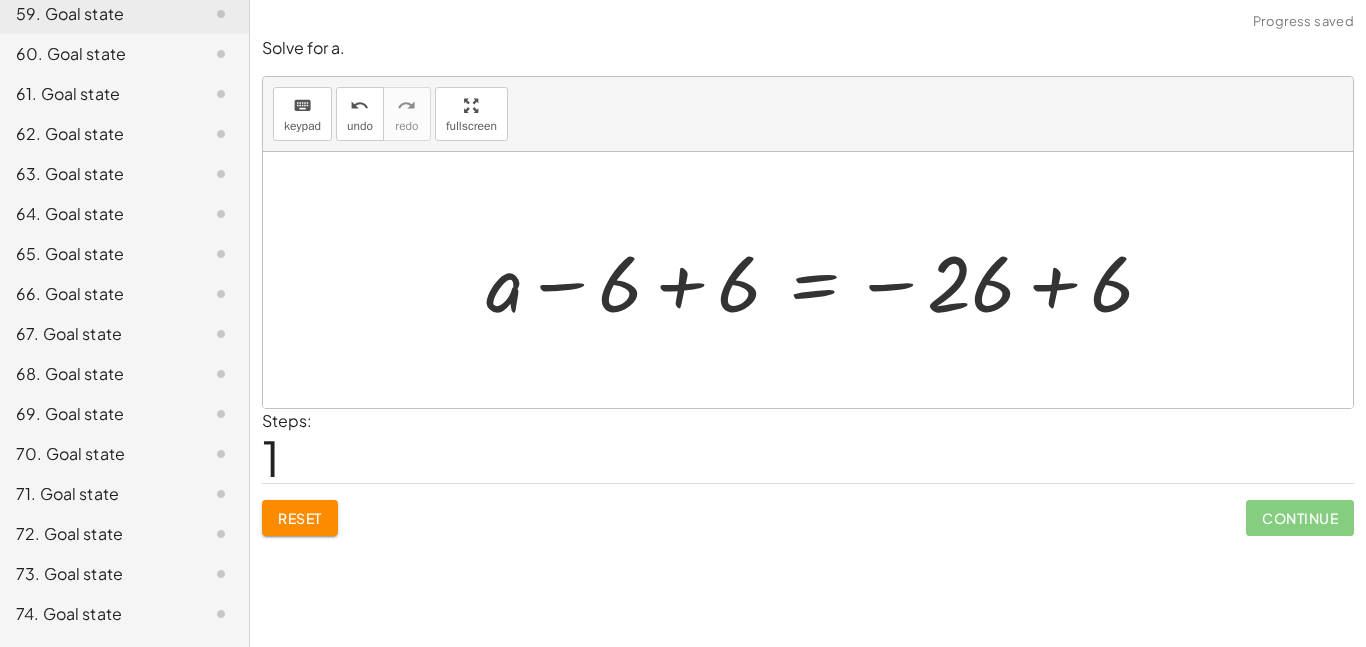 click at bounding box center (828, 280) 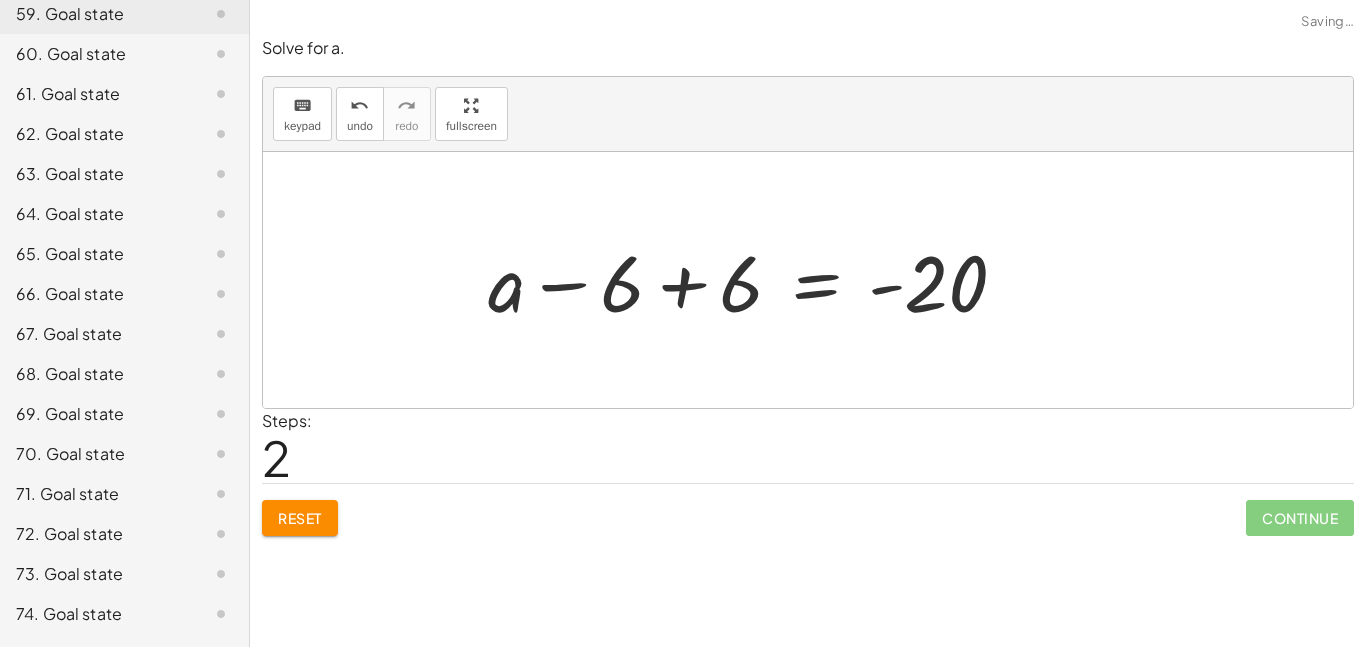 click at bounding box center [755, 280] 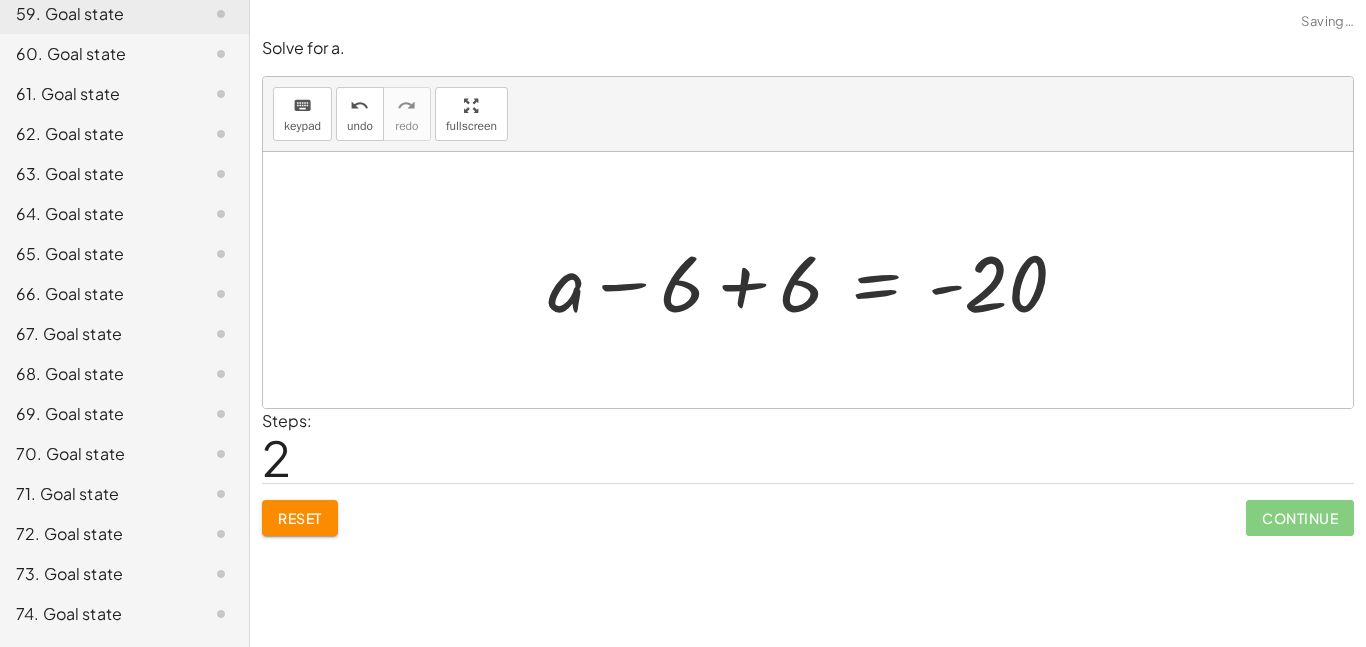 click at bounding box center [815, 280] 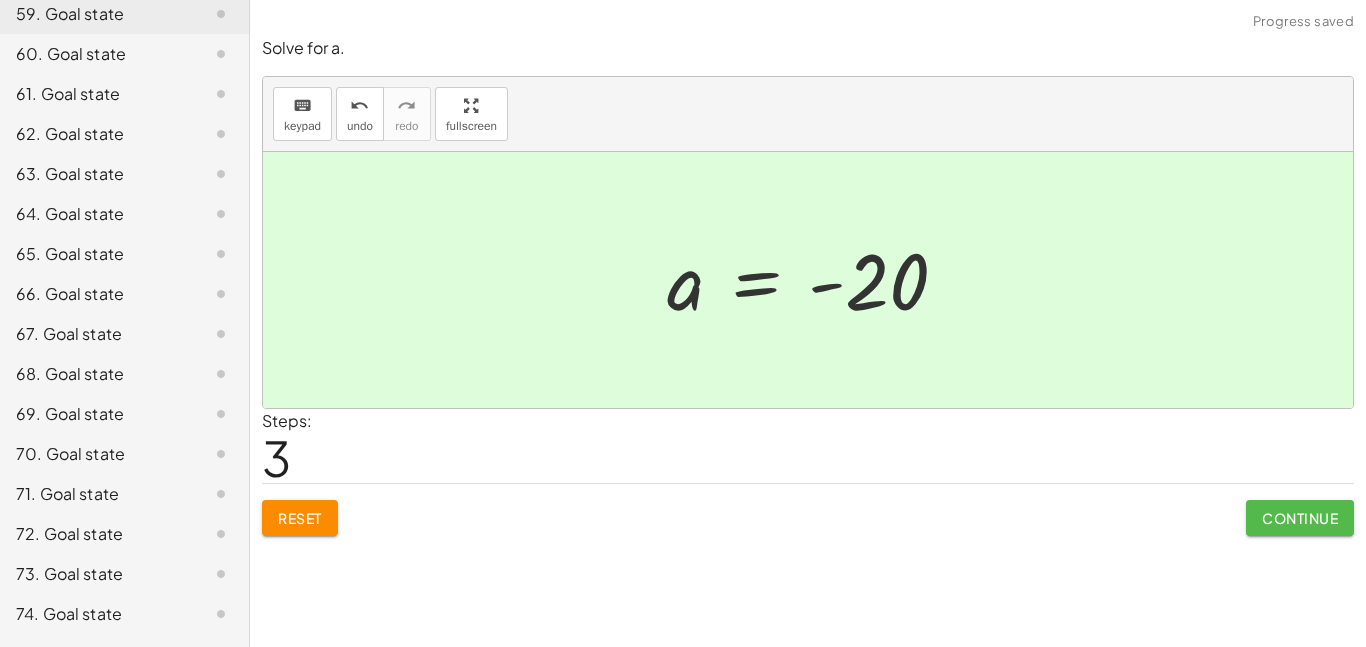 click on "Continue" at bounding box center [1300, 518] 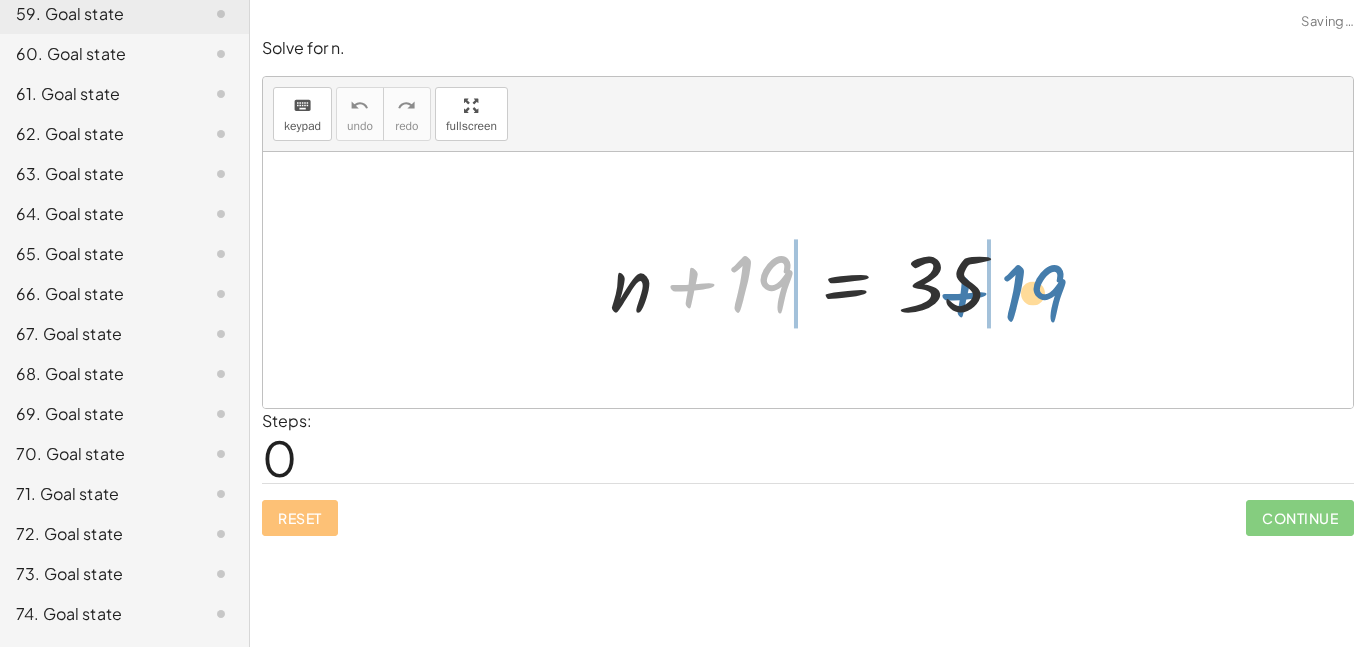 drag, startPoint x: 731, startPoint y: 300, endPoint x: 1008, endPoint y: 309, distance: 277.14618 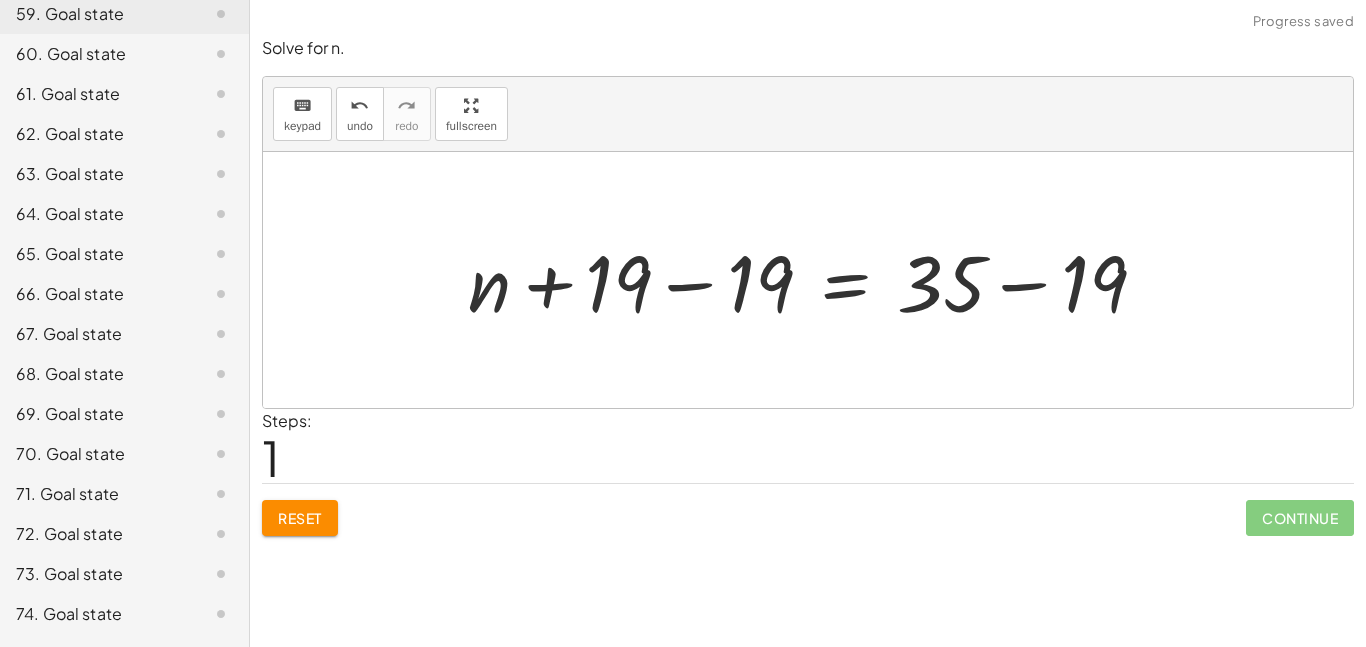 click at bounding box center [815, 280] 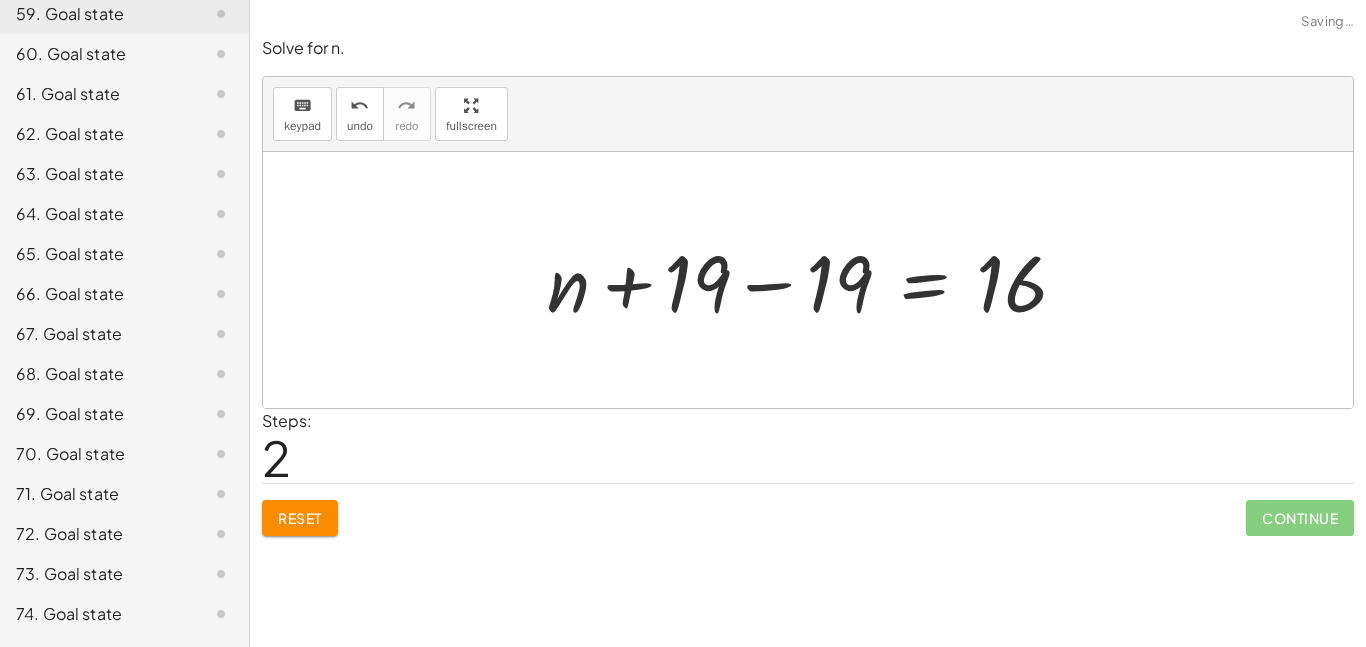 click at bounding box center [815, 280] 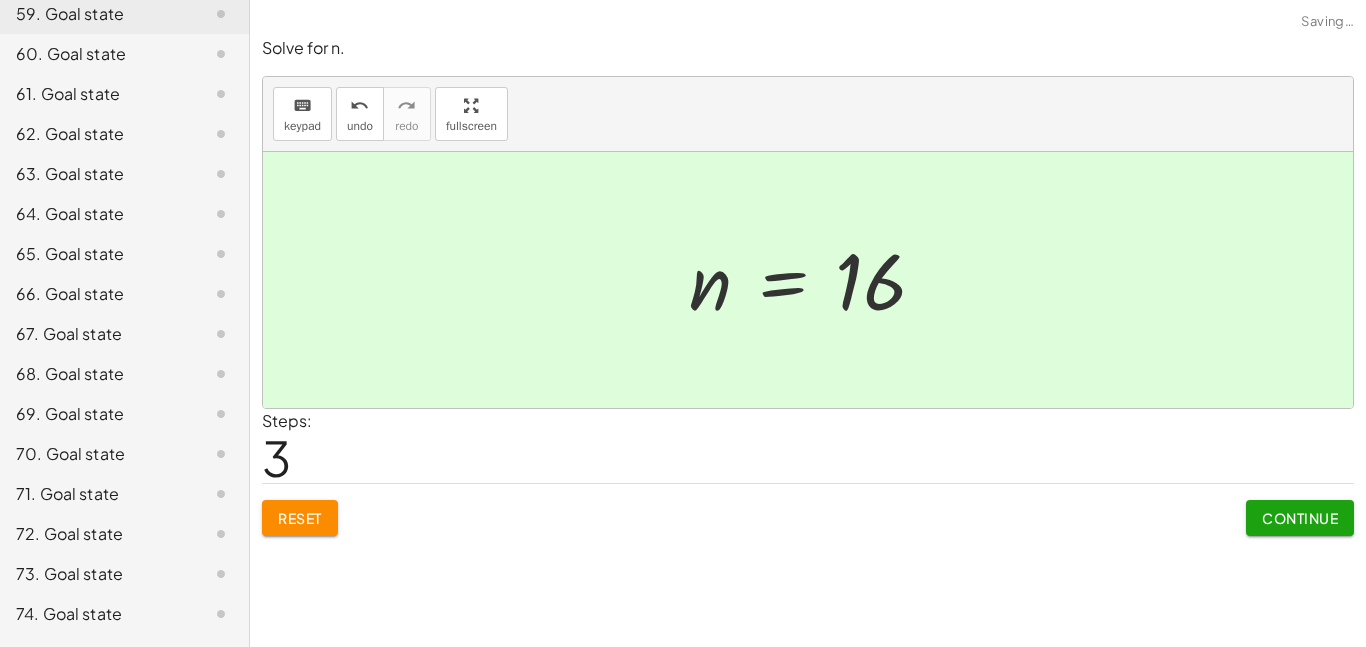 click on "Continue" at bounding box center [1300, 518] 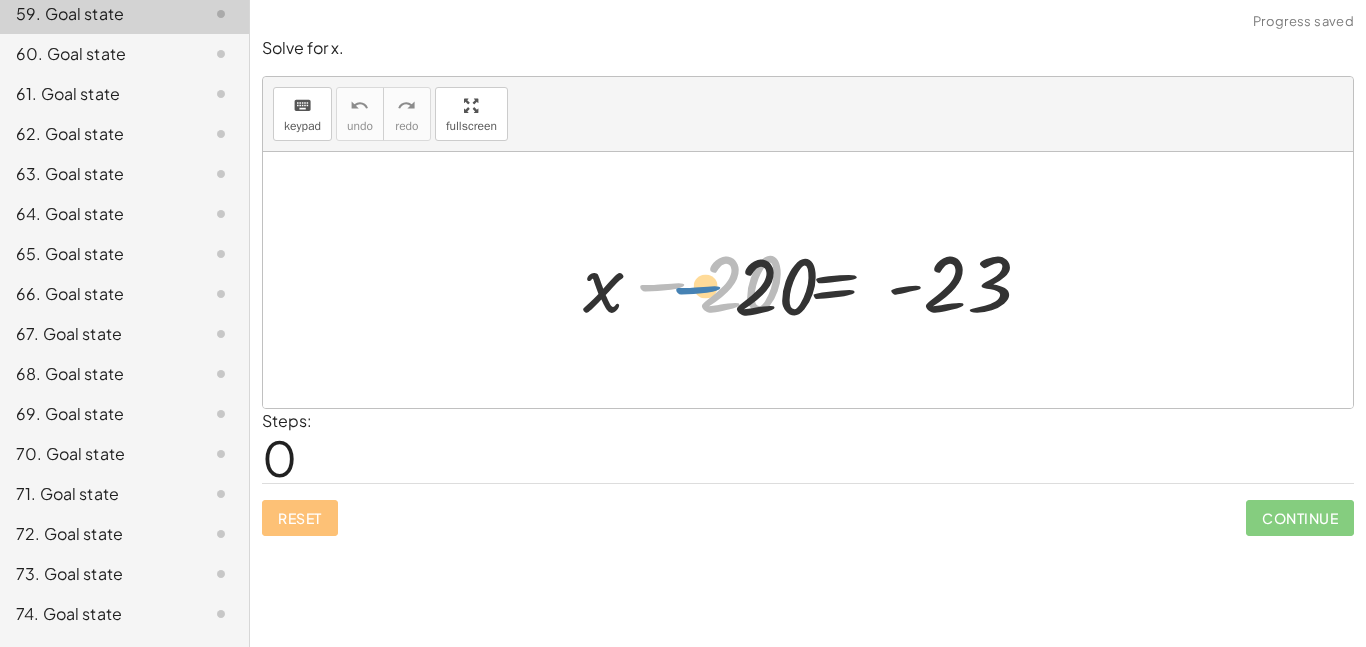 drag, startPoint x: 662, startPoint y: 280, endPoint x: 968, endPoint y: 303, distance: 306.86316 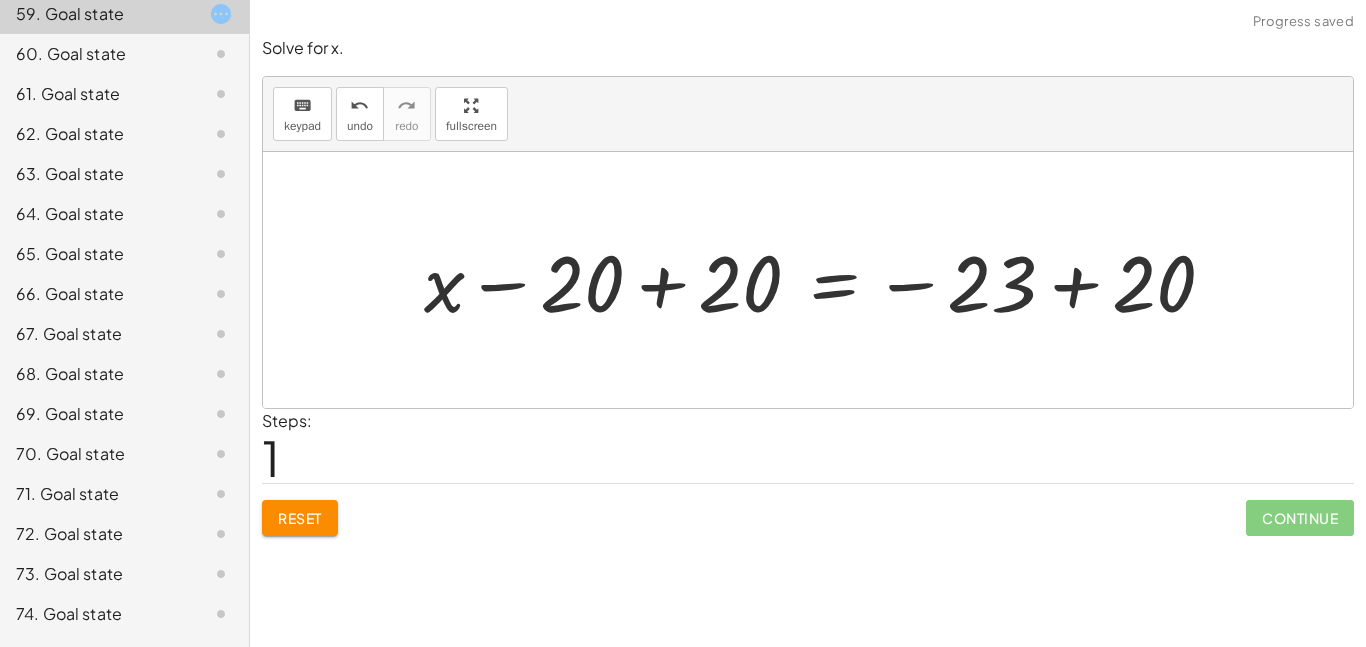 click at bounding box center (827, 280) 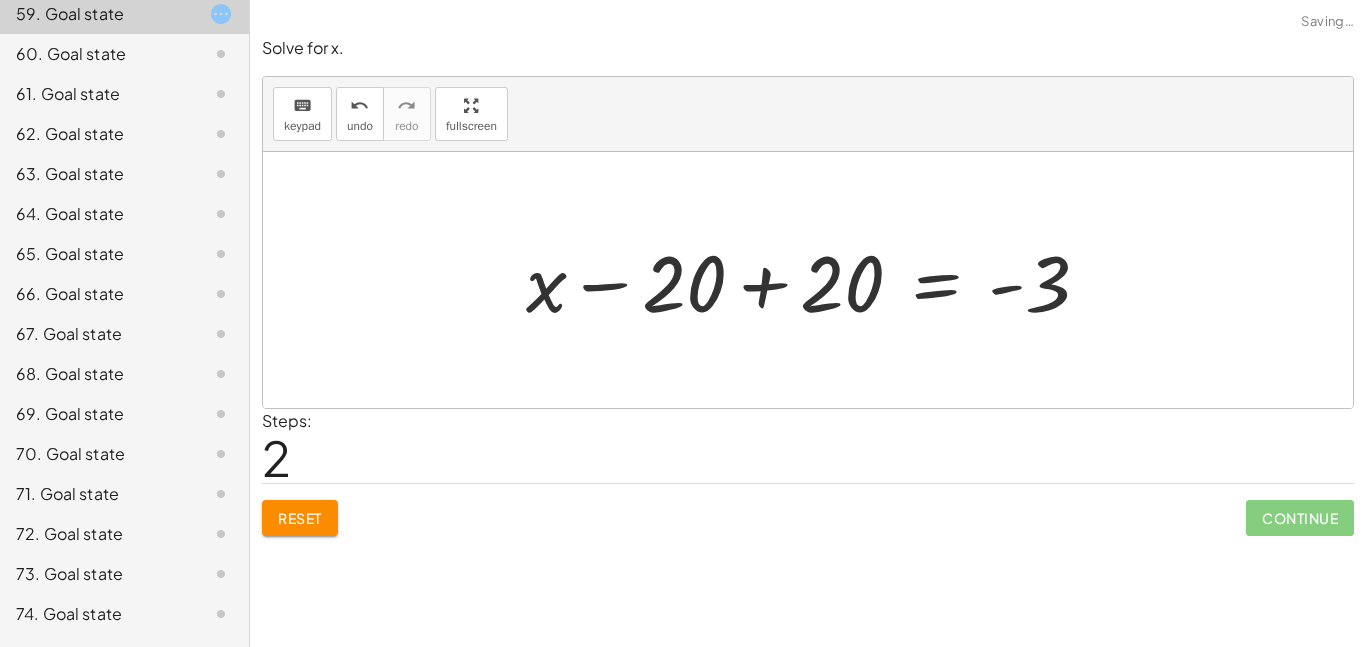click at bounding box center [816, 280] 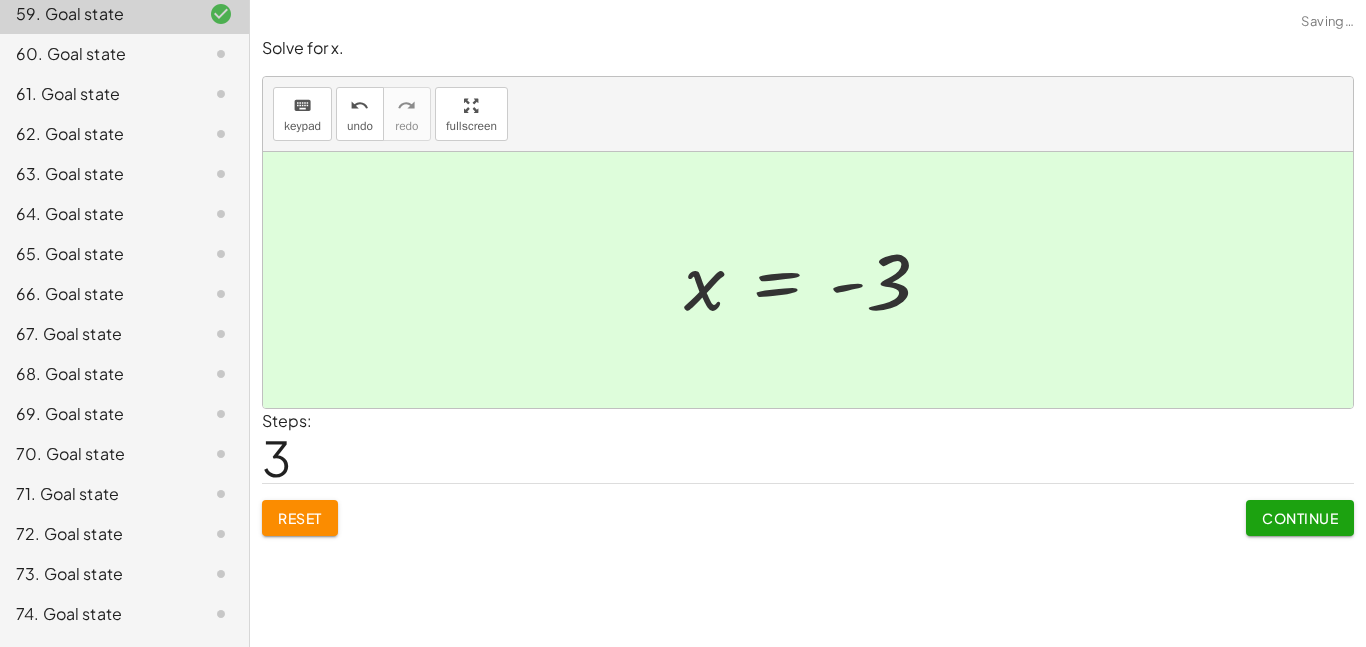 click on "Continue" 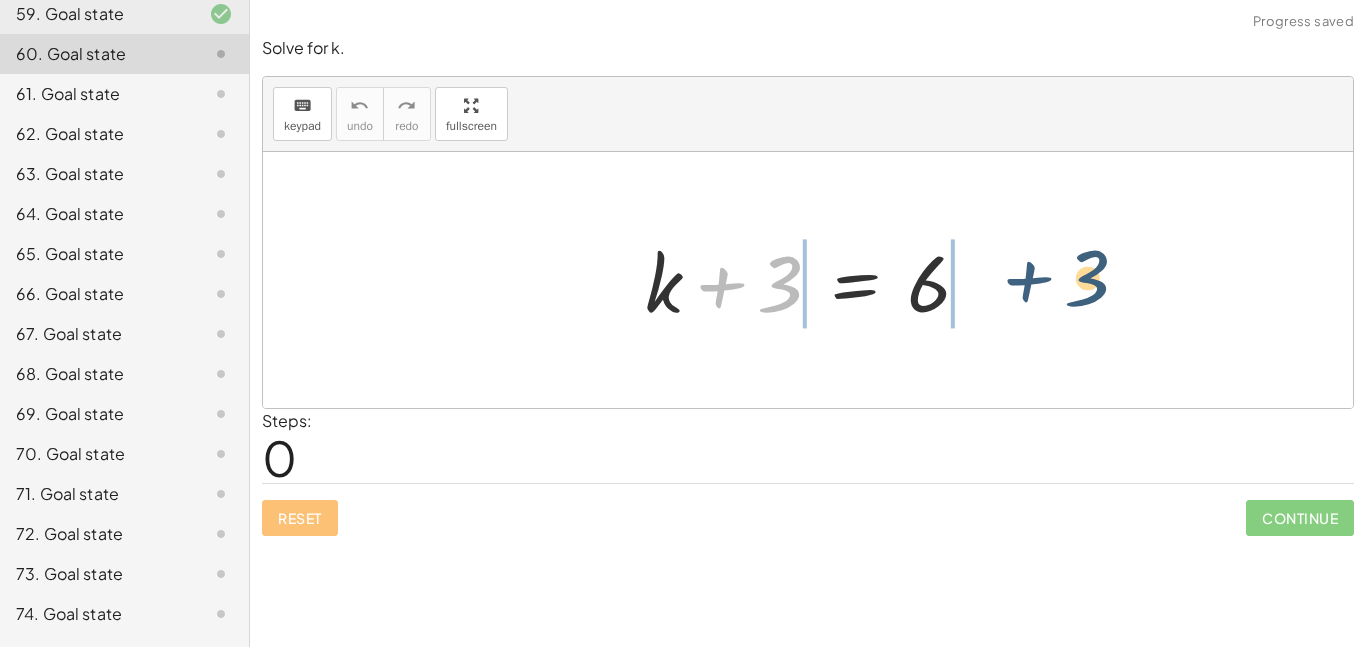 drag, startPoint x: 732, startPoint y: 299, endPoint x: 1056, endPoint y: 288, distance: 324.18668 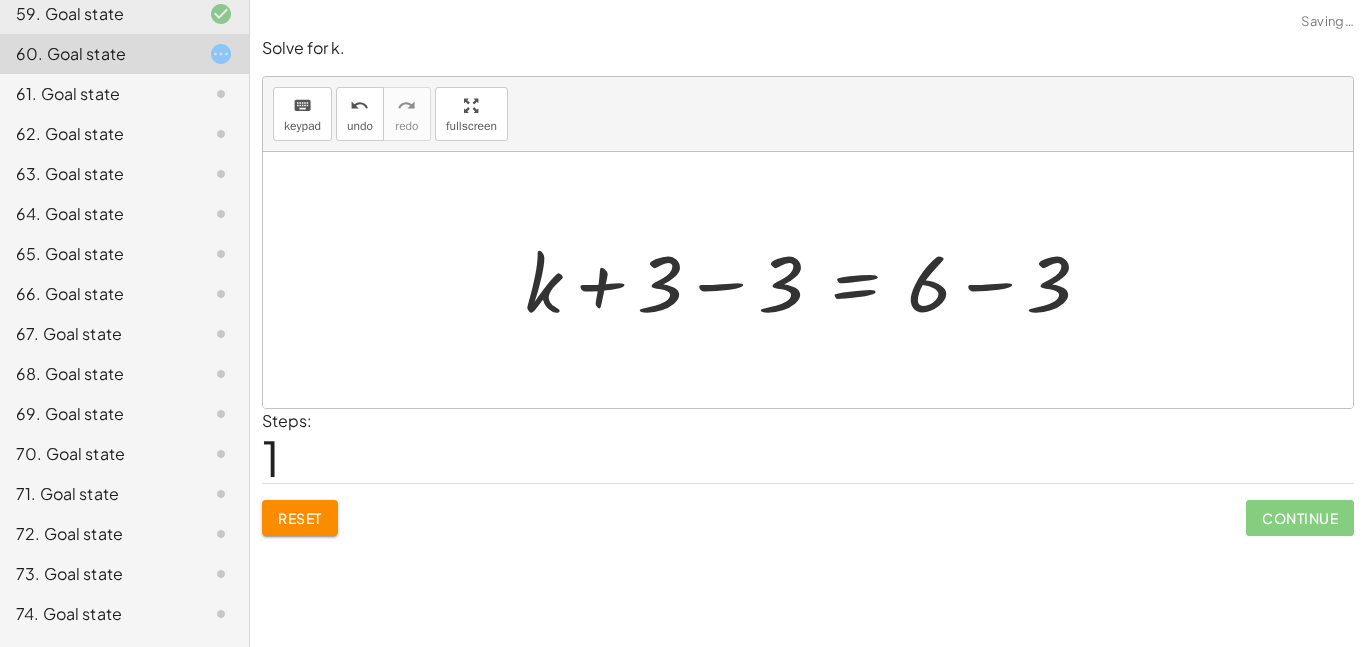 click at bounding box center (816, 280) 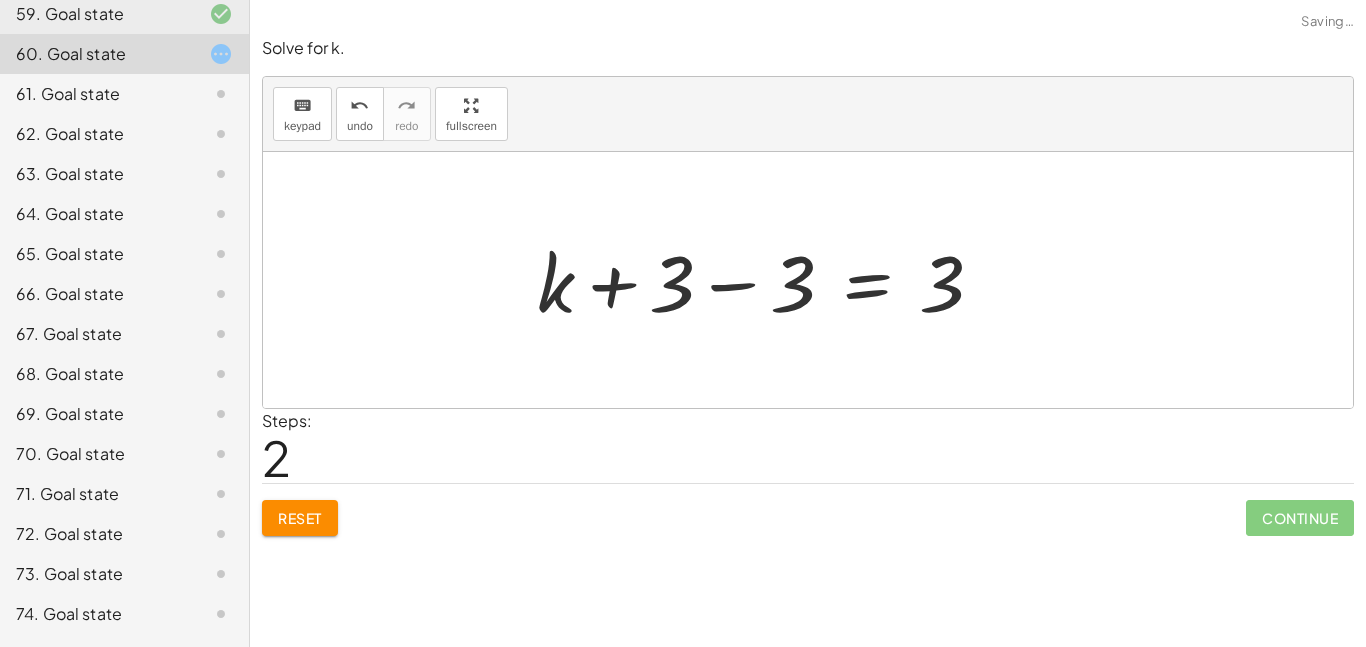 click at bounding box center [768, 280] 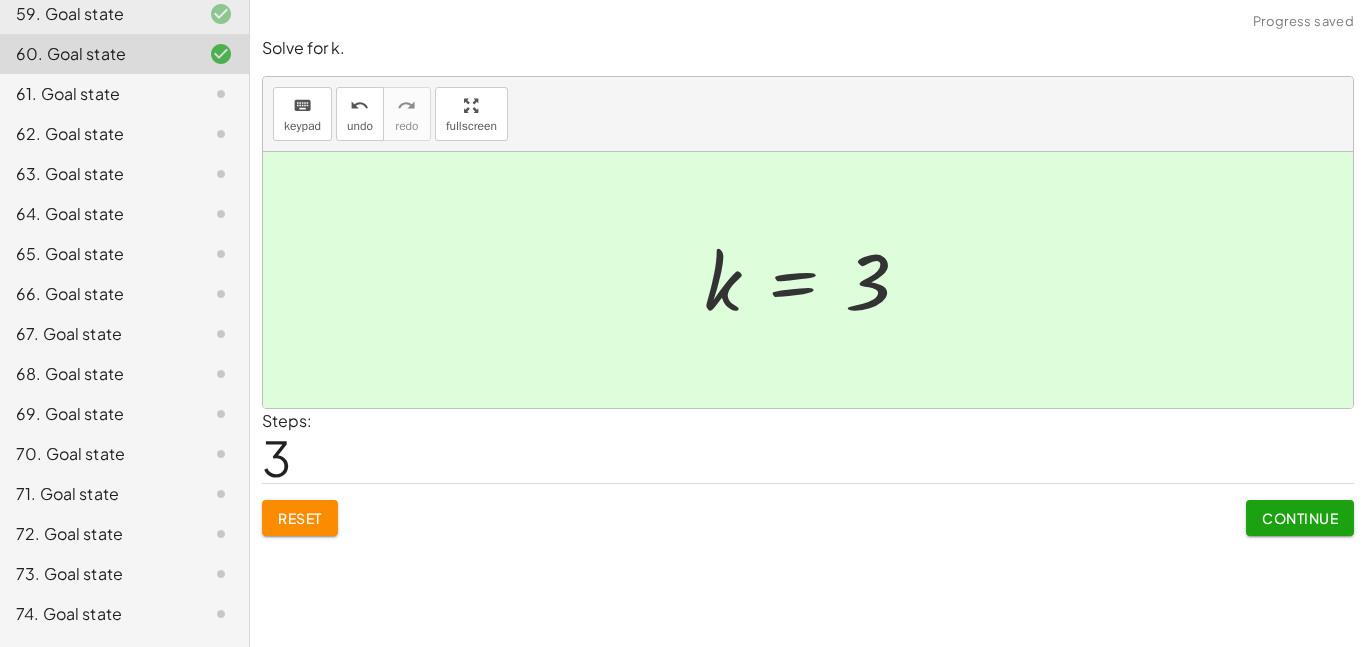 click on "Continue" 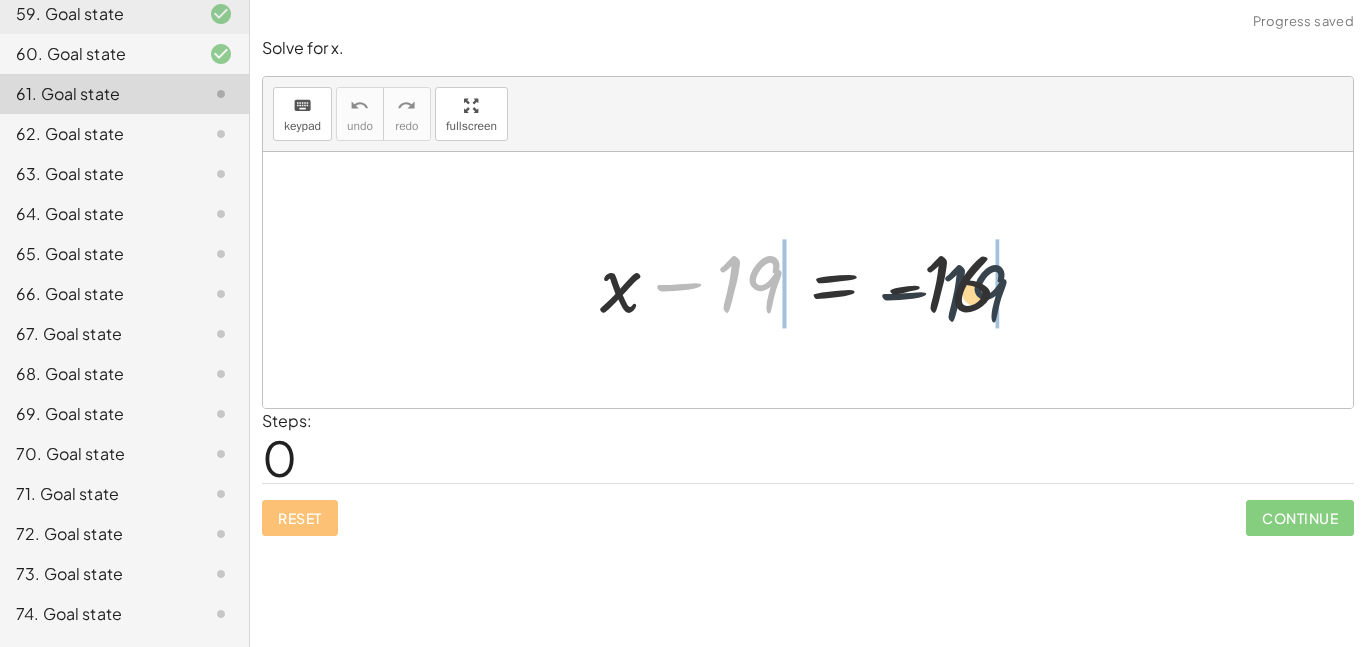 drag, startPoint x: 750, startPoint y: 257, endPoint x: 1035, endPoint y: 267, distance: 285.17538 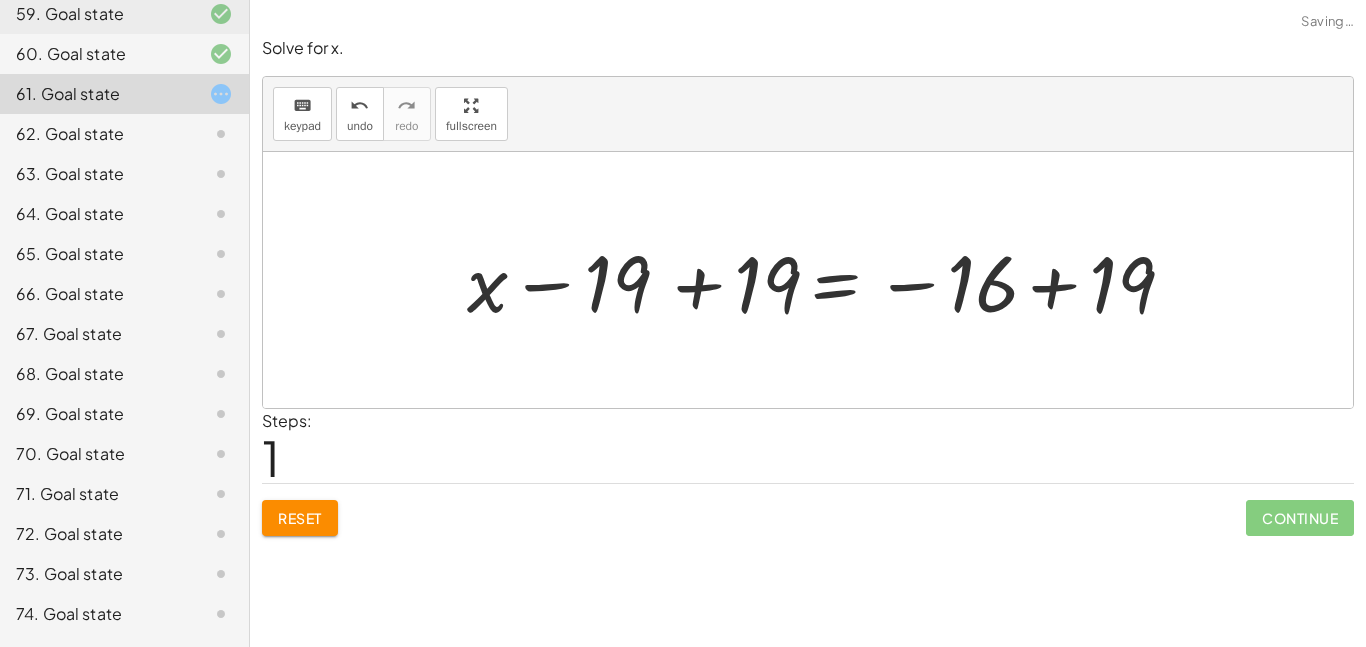 click at bounding box center (828, 280) 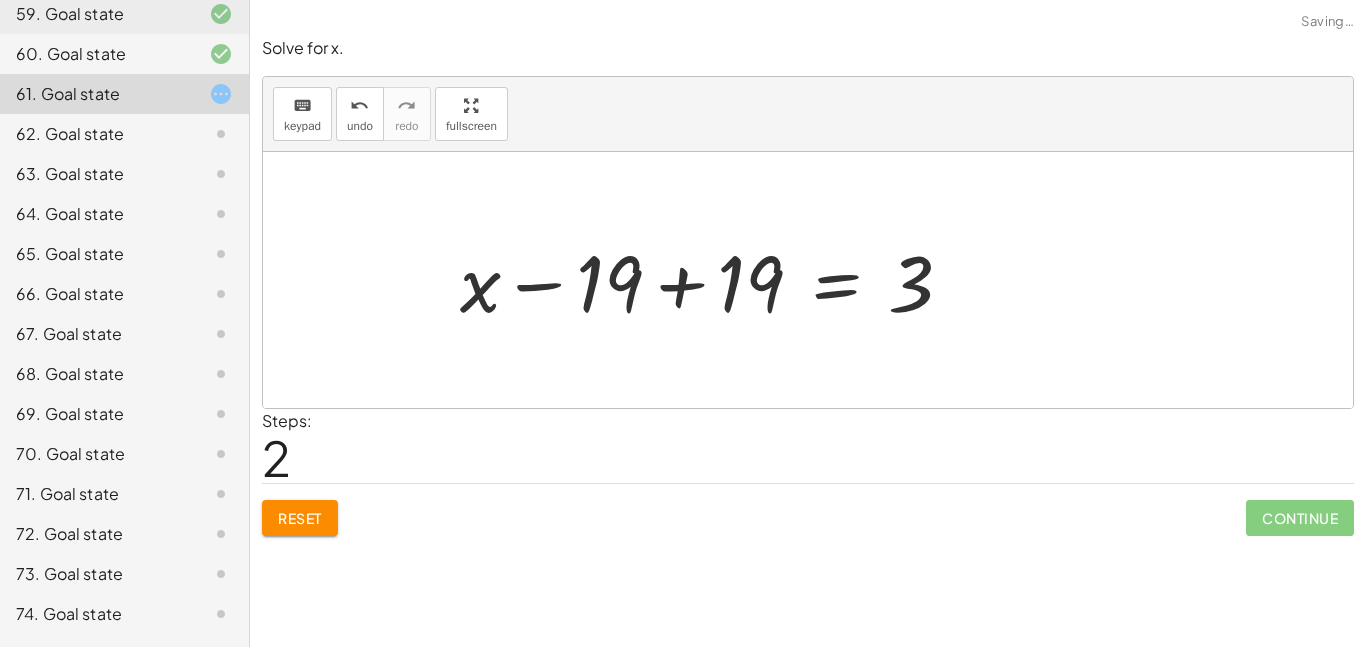 click at bounding box center [714, 280] 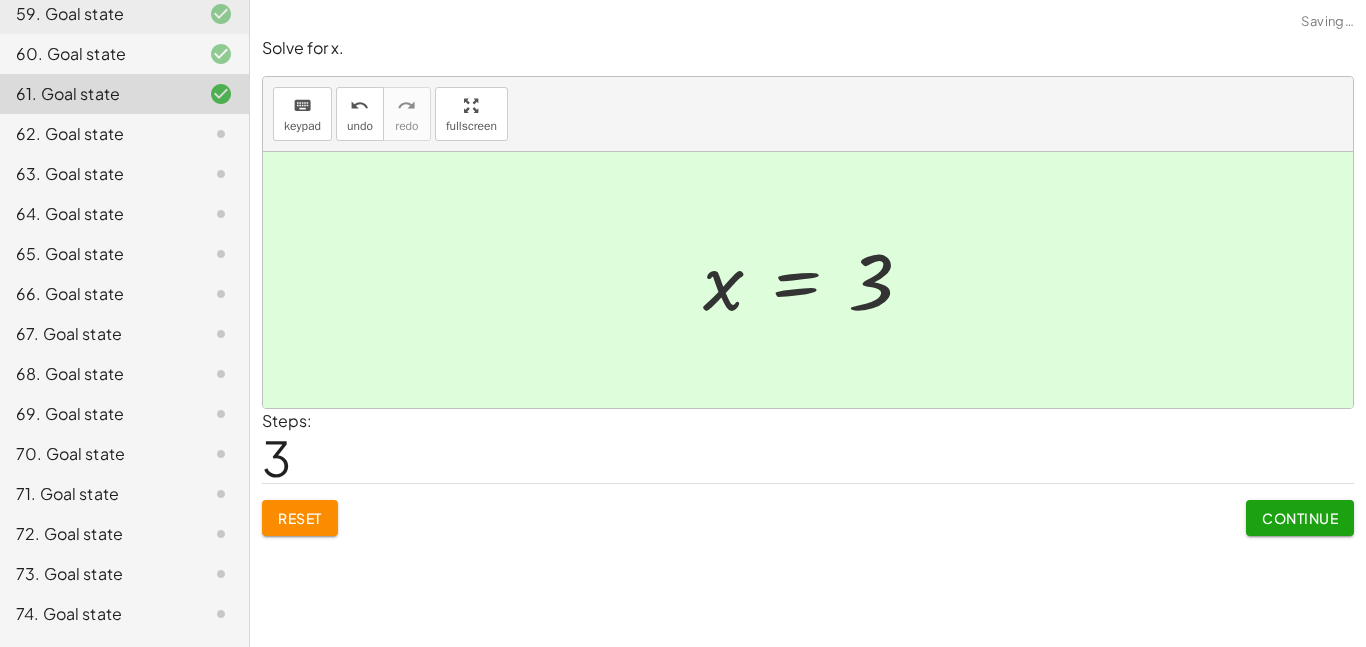 click on "Continue" at bounding box center (1300, 518) 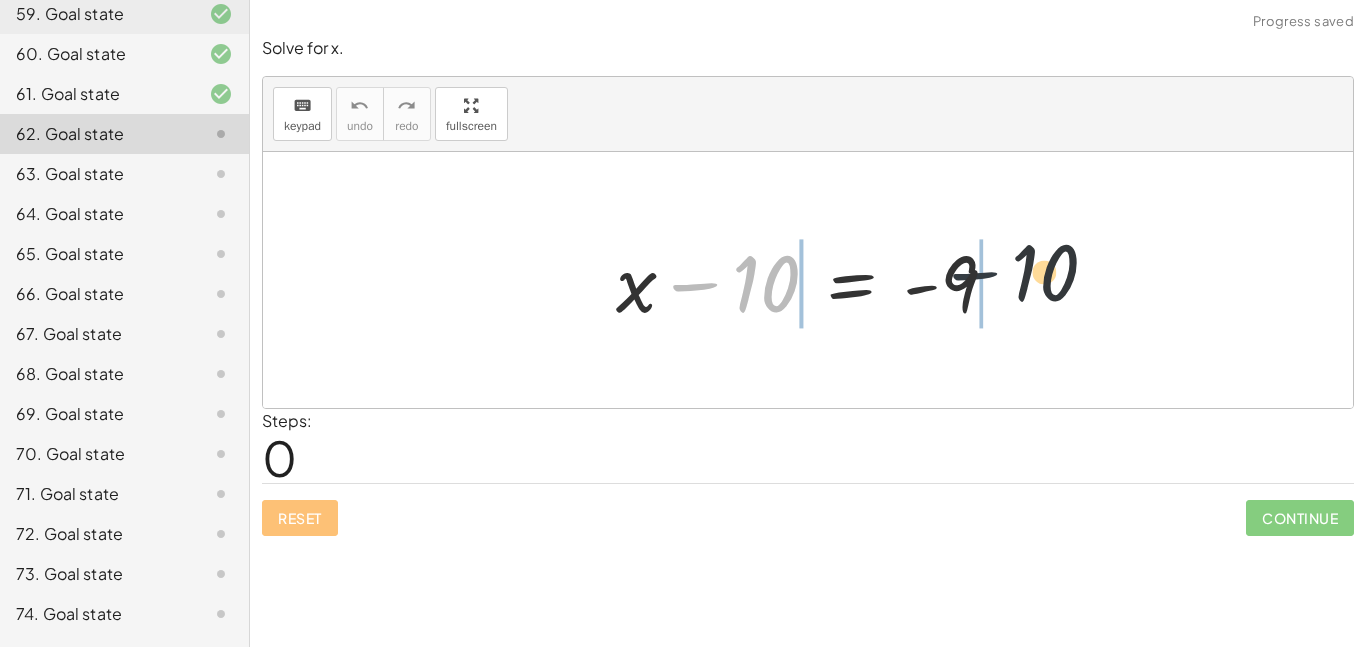 drag, startPoint x: 714, startPoint y: 289, endPoint x: 1078, endPoint y: 272, distance: 364.39676 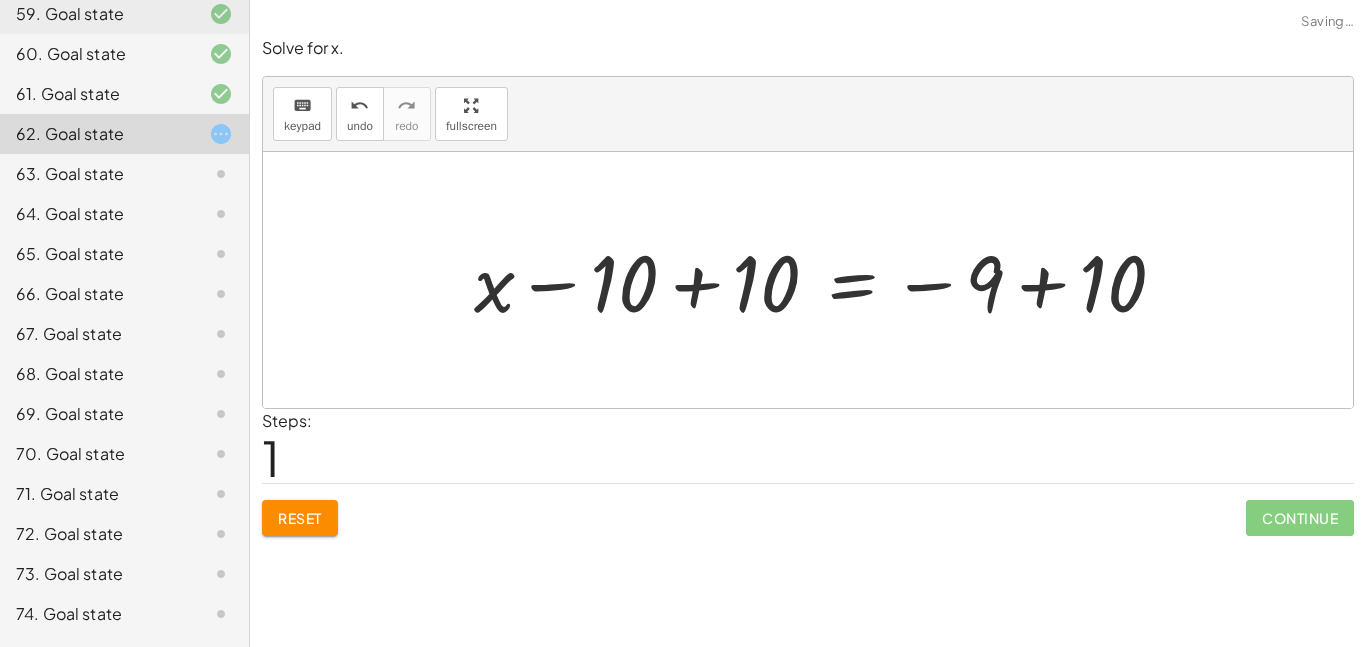 click at bounding box center (827, 280) 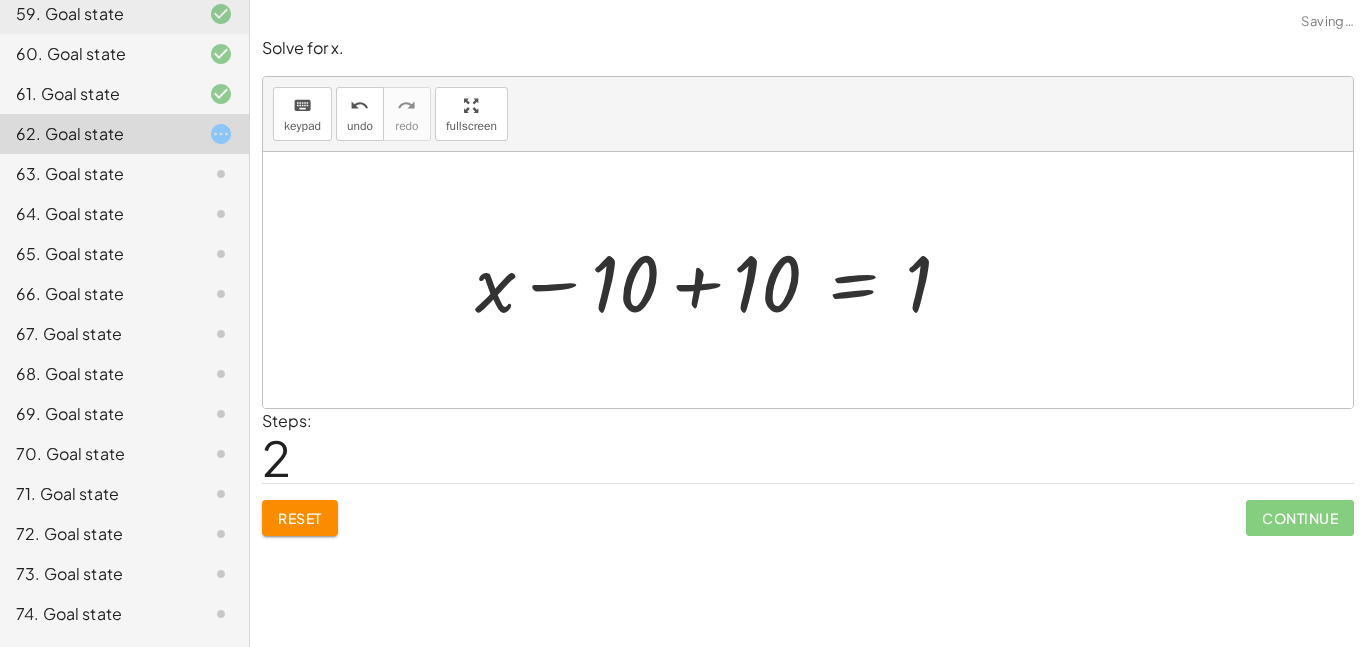 click at bounding box center (721, 280) 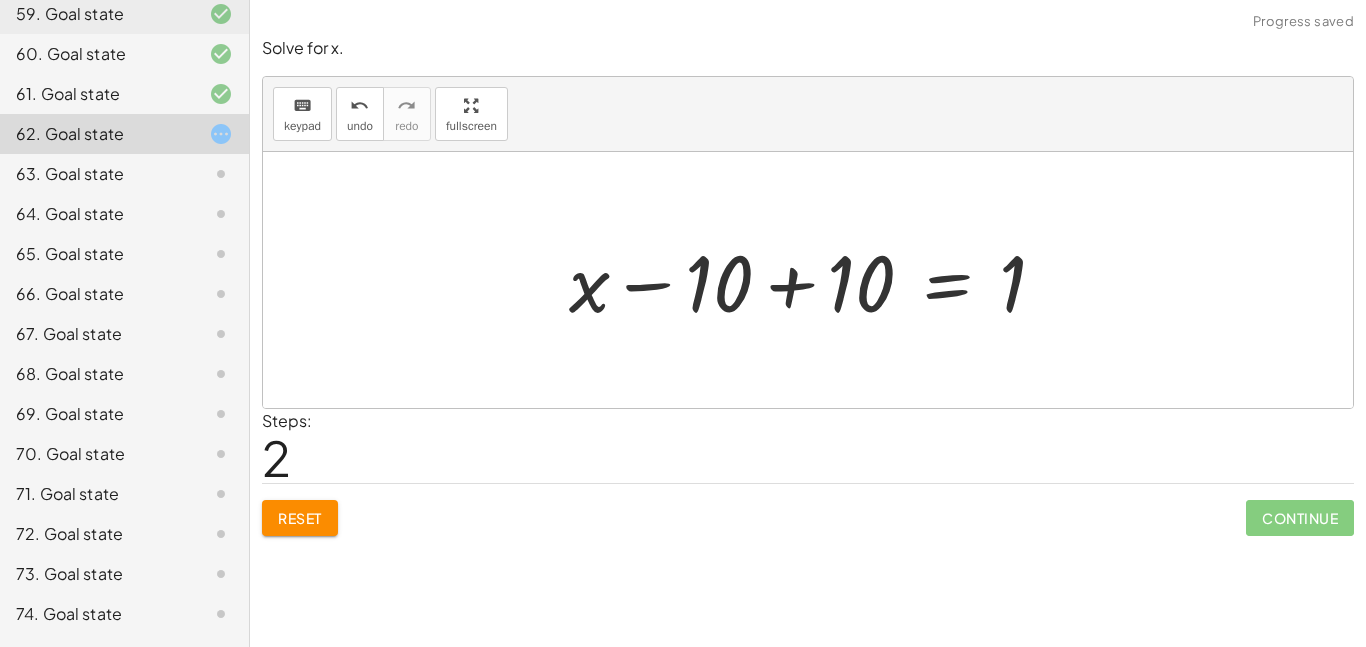 click at bounding box center [815, 280] 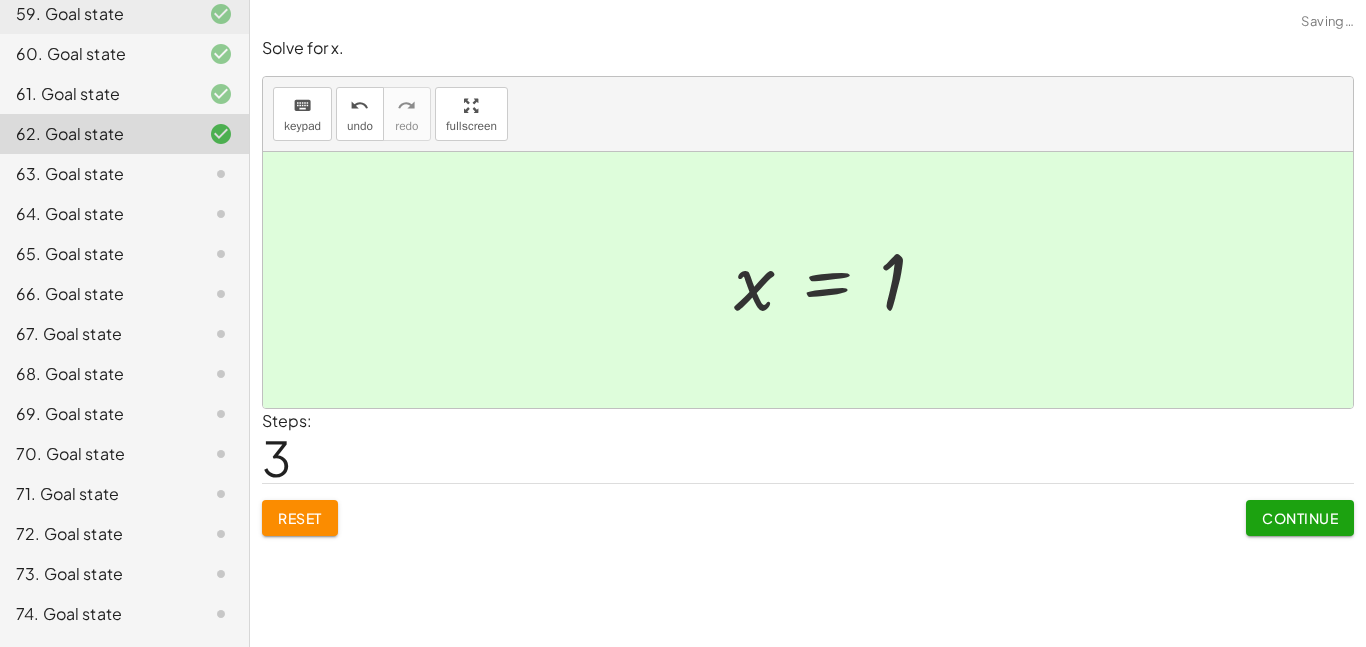 click on "Continue" 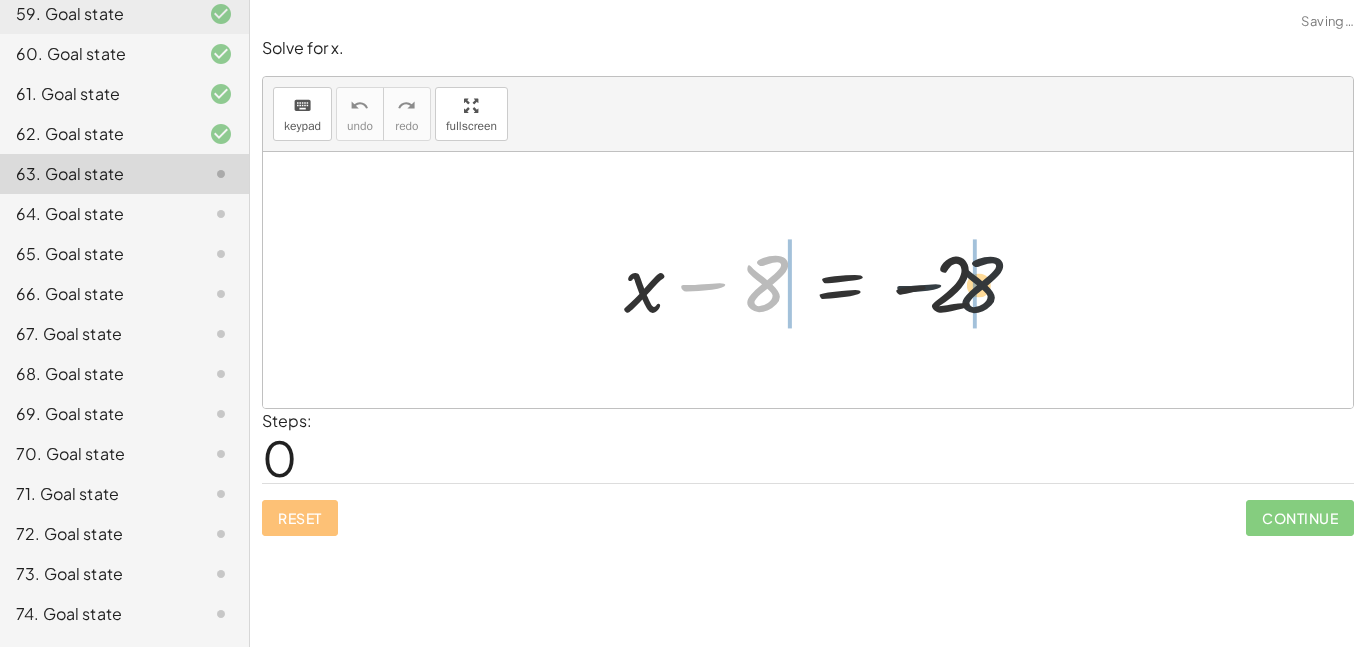 drag, startPoint x: 730, startPoint y: 273, endPoint x: 1030, endPoint y: 270, distance: 300.015 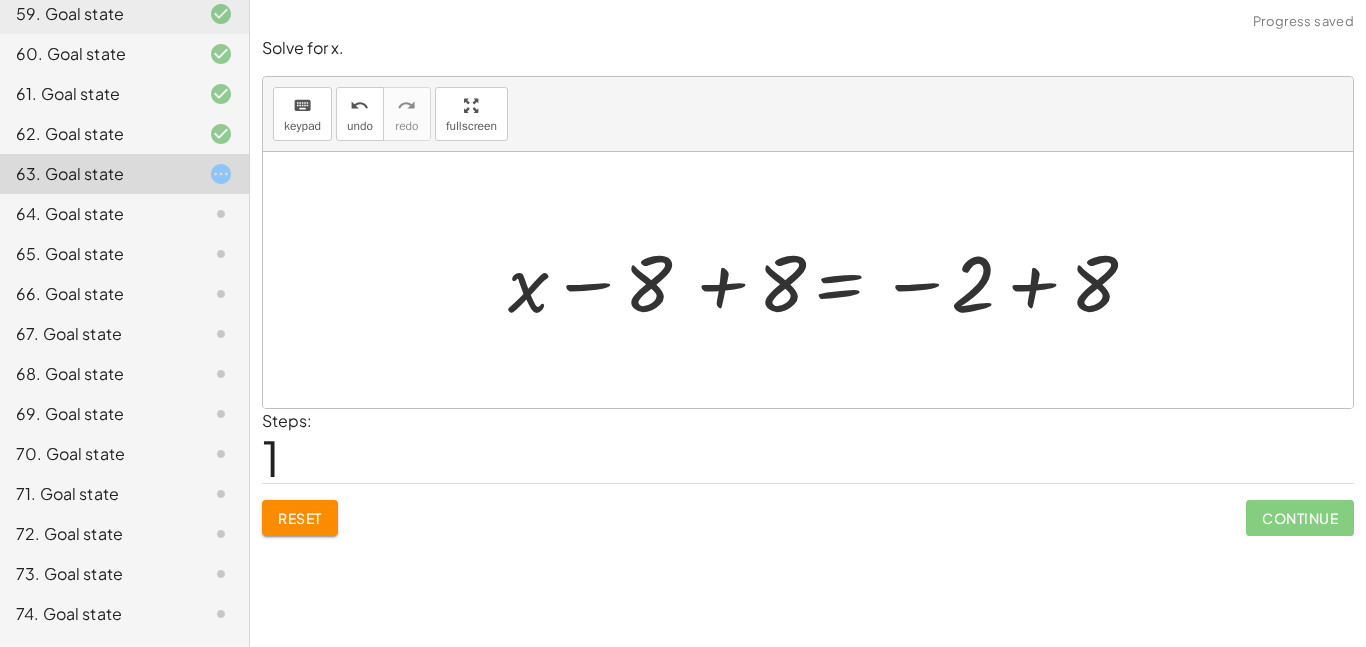 click at bounding box center [828, 280] 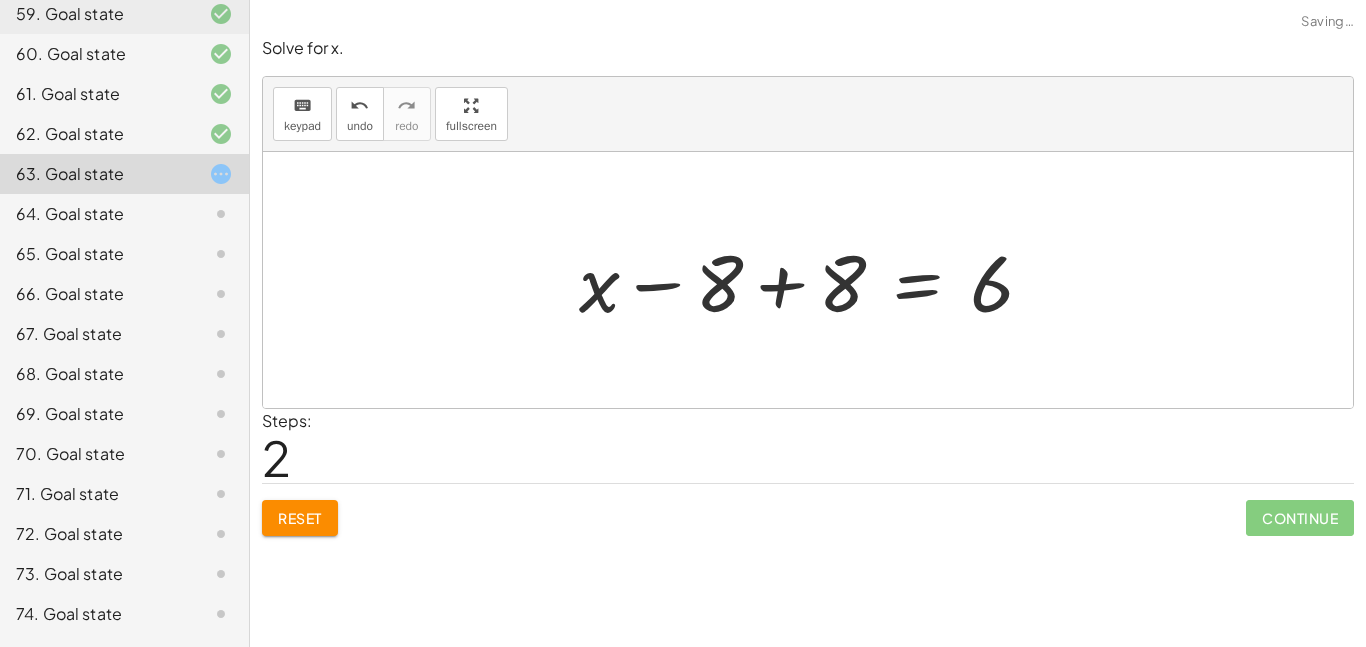 click at bounding box center (814, 280) 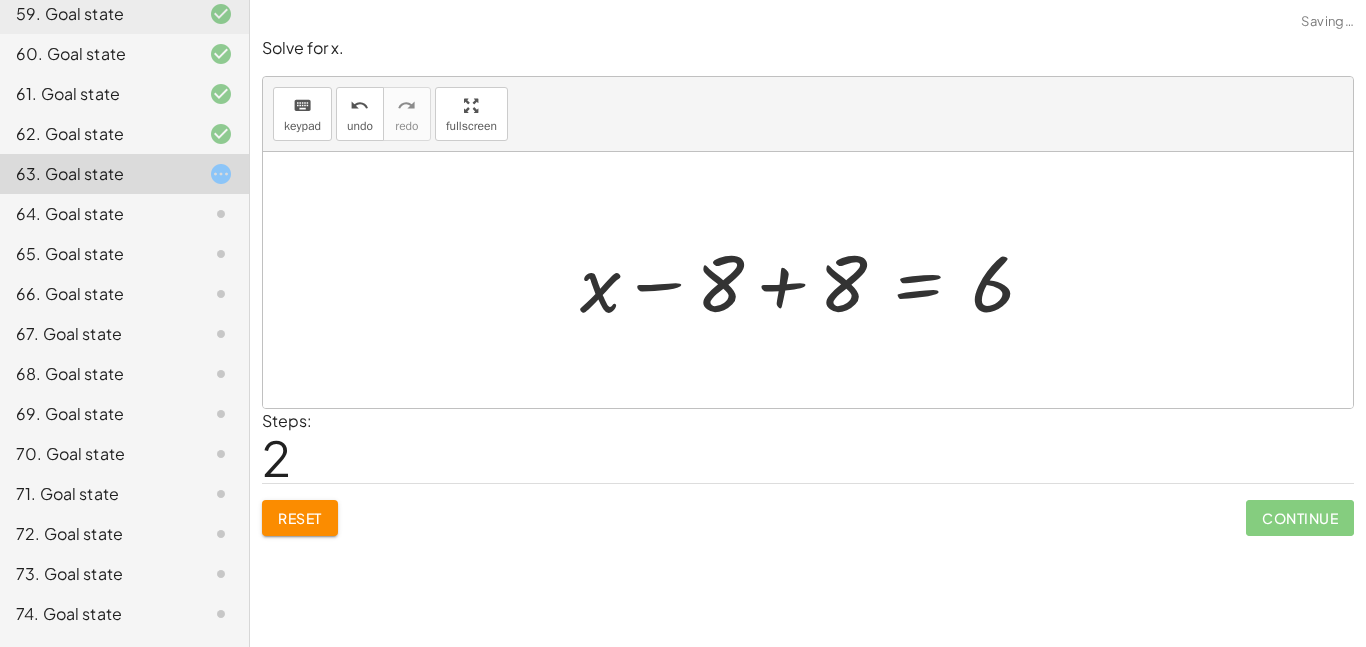 click at bounding box center [815, 280] 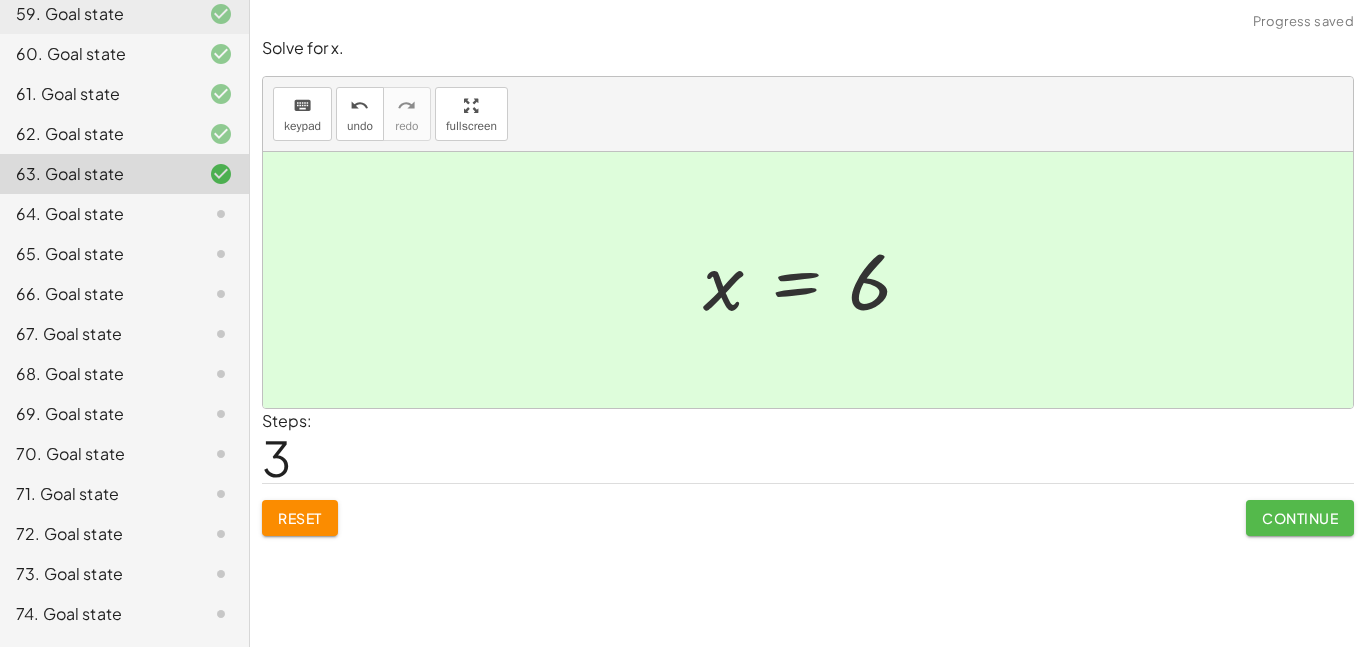 click on "Continue" 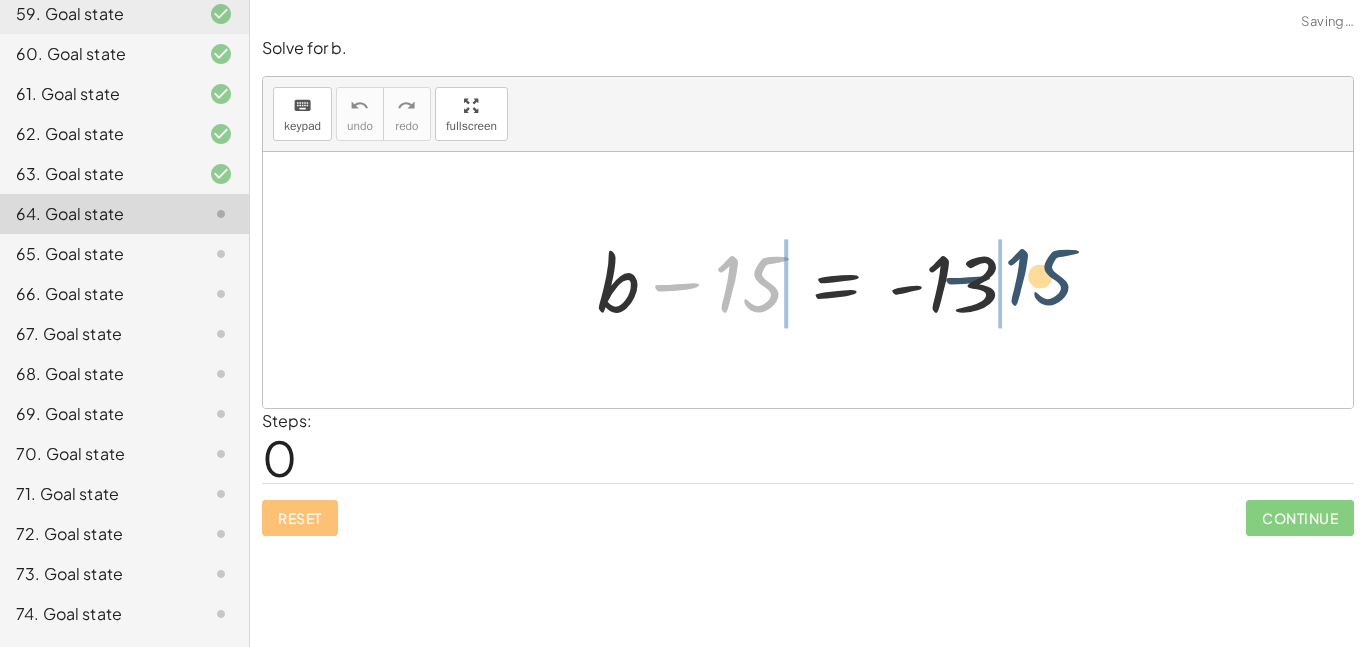 drag, startPoint x: 735, startPoint y: 286, endPoint x: 1055, endPoint y: 275, distance: 320.189 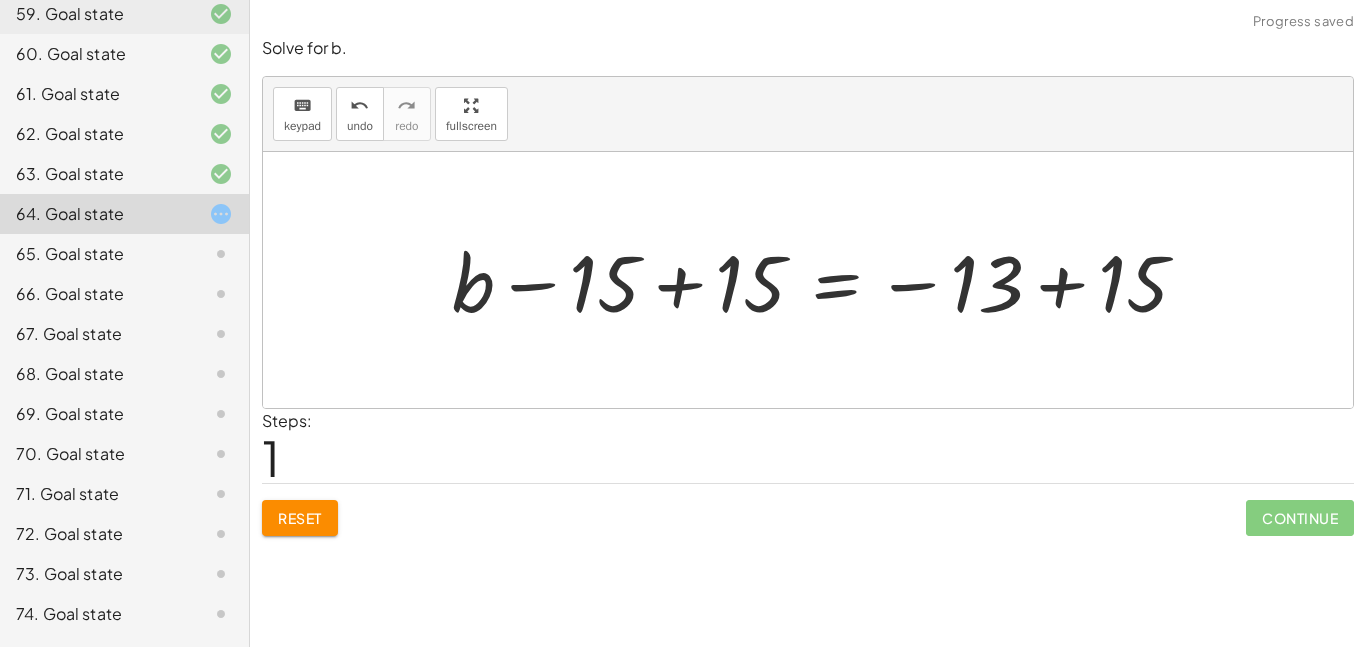 click at bounding box center [827, 280] 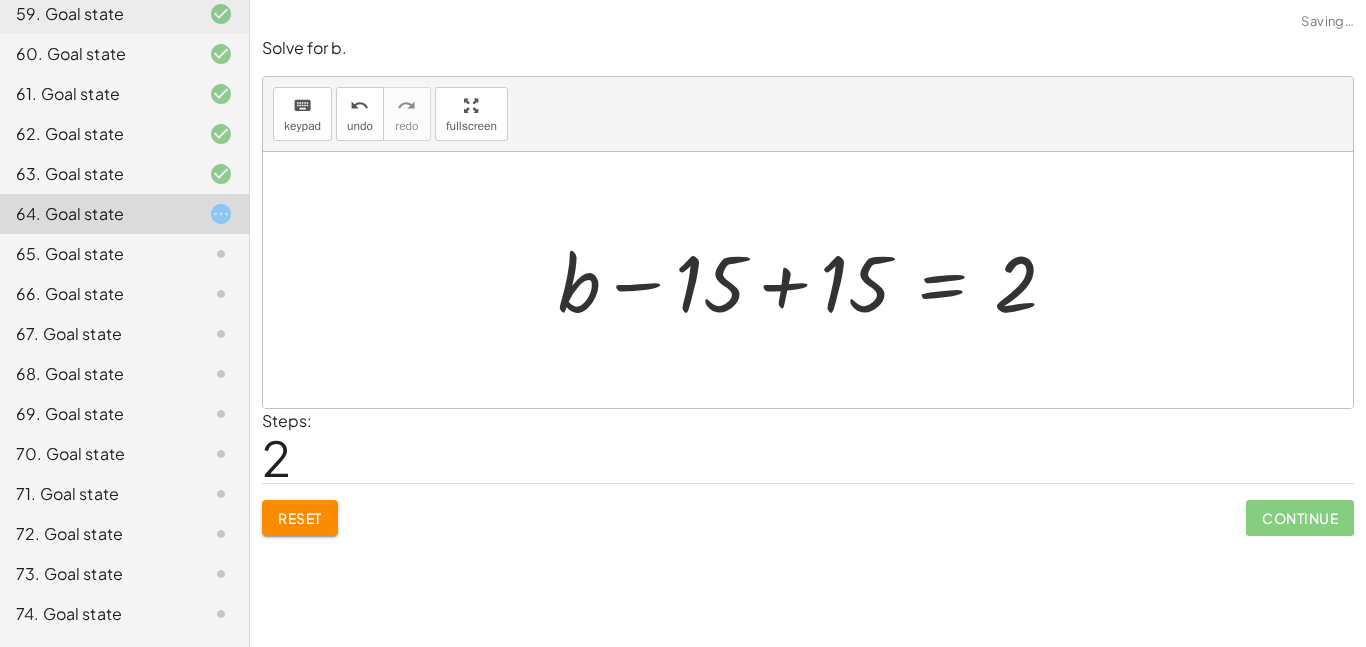 click at bounding box center (815, 280) 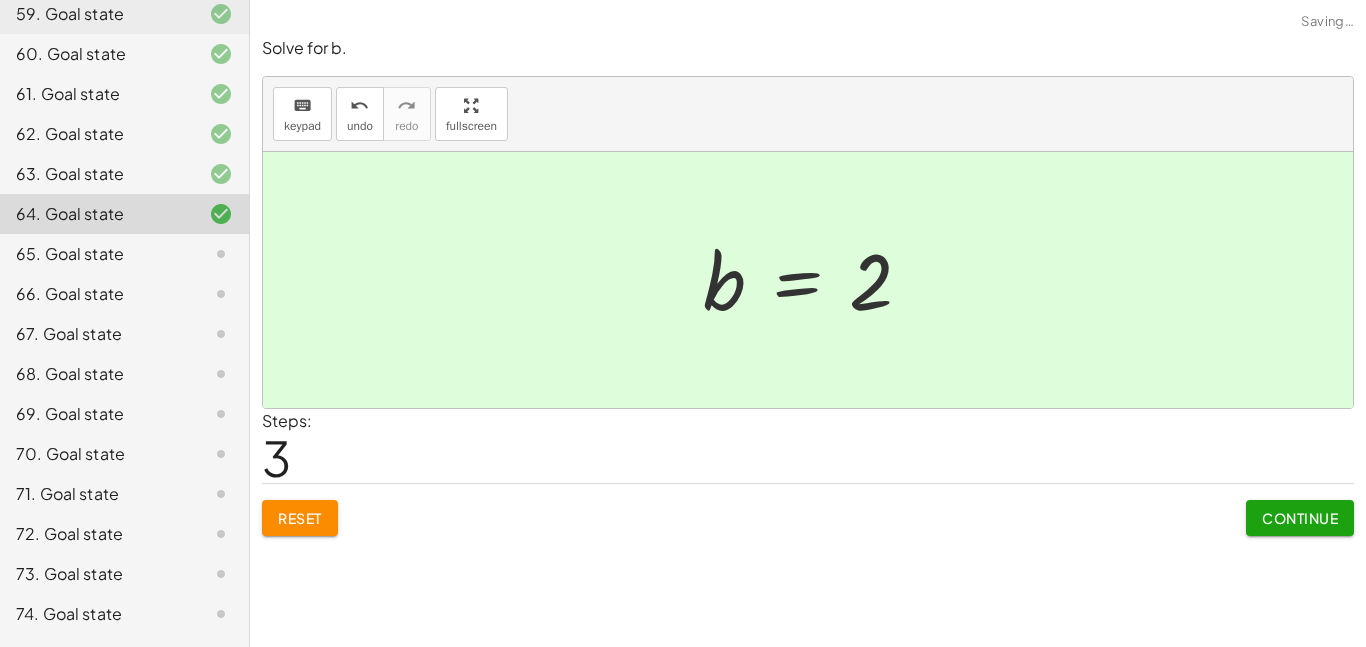 click on "Continue" 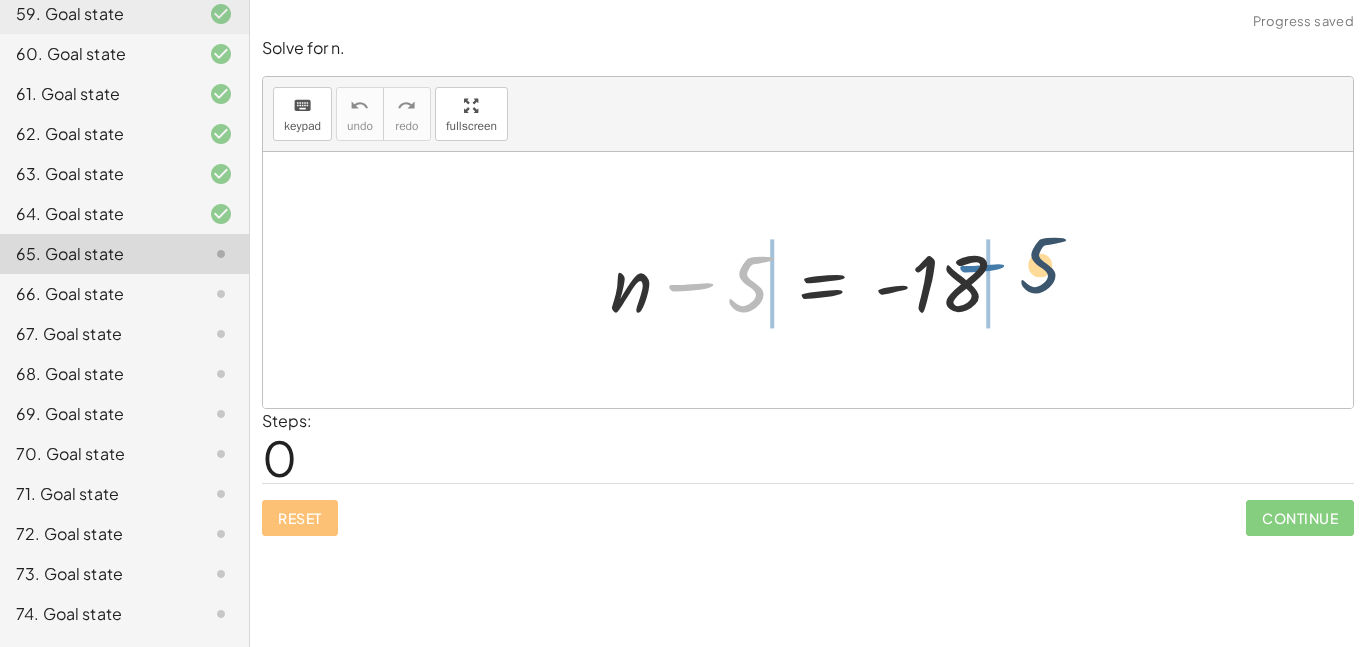 drag, startPoint x: 690, startPoint y: 301, endPoint x: 1018, endPoint y: 288, distance: 328.2575 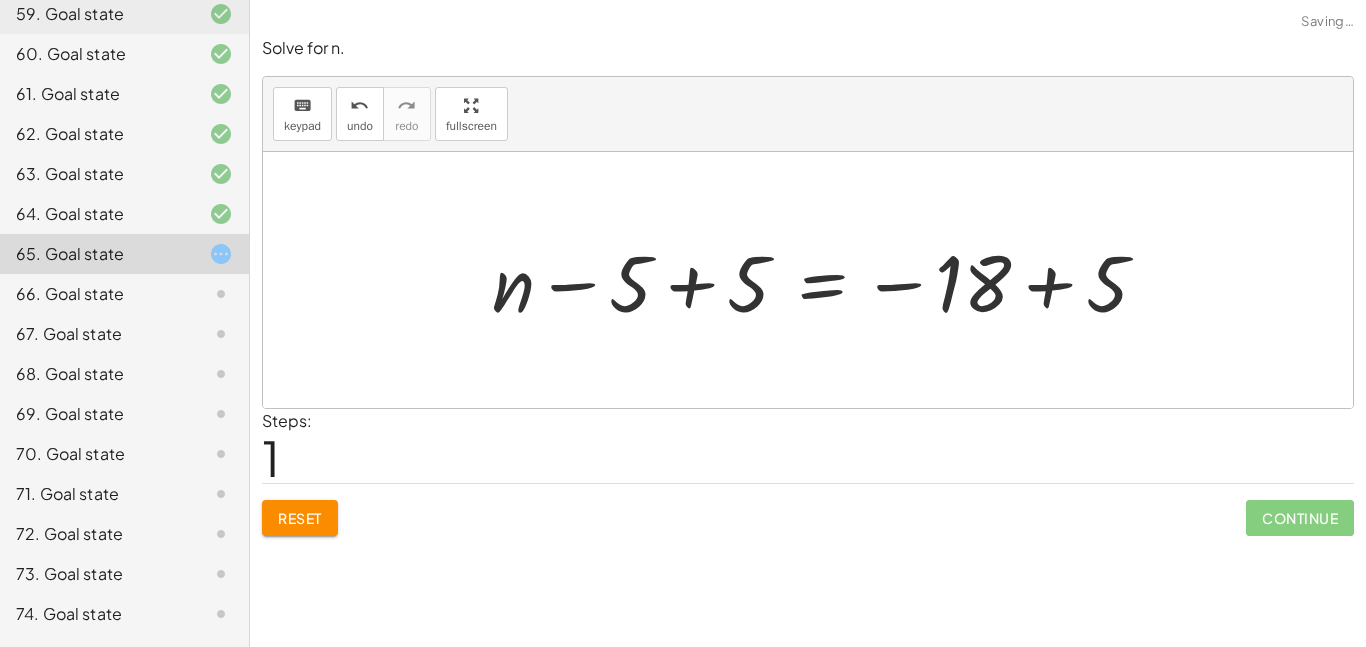 click at bounding box center (828, 280) 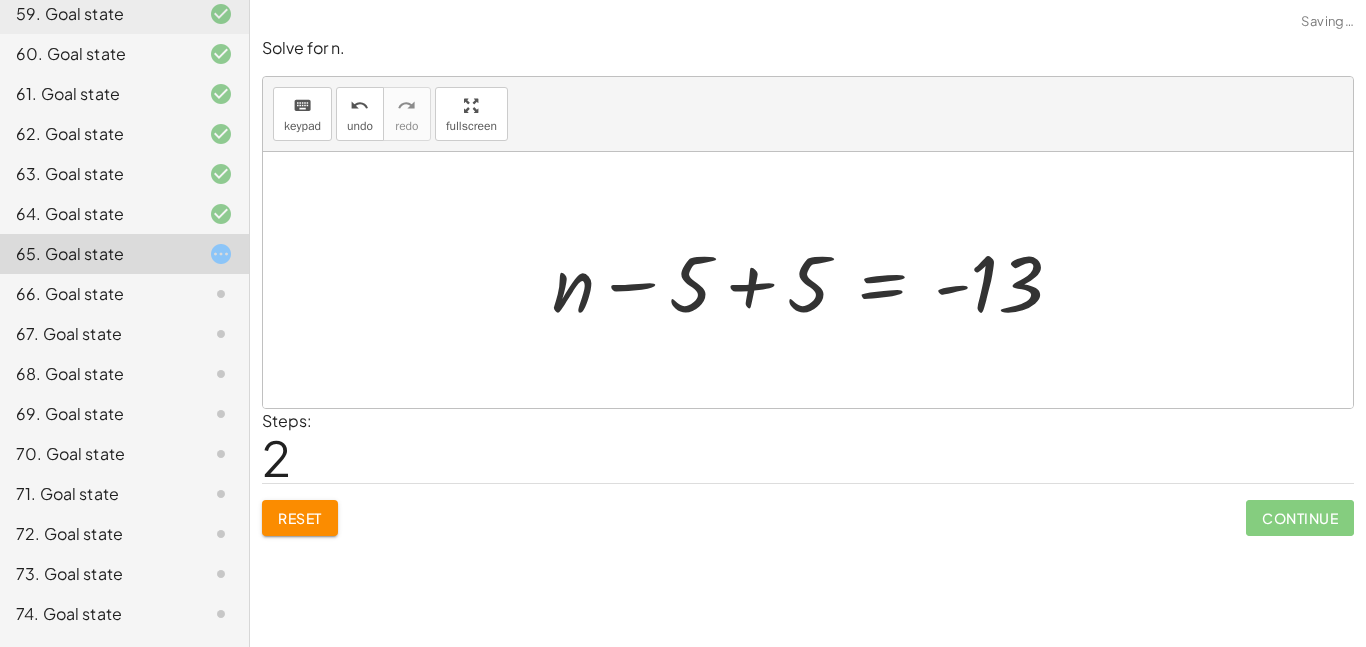 click at bounding box center [815, 280] 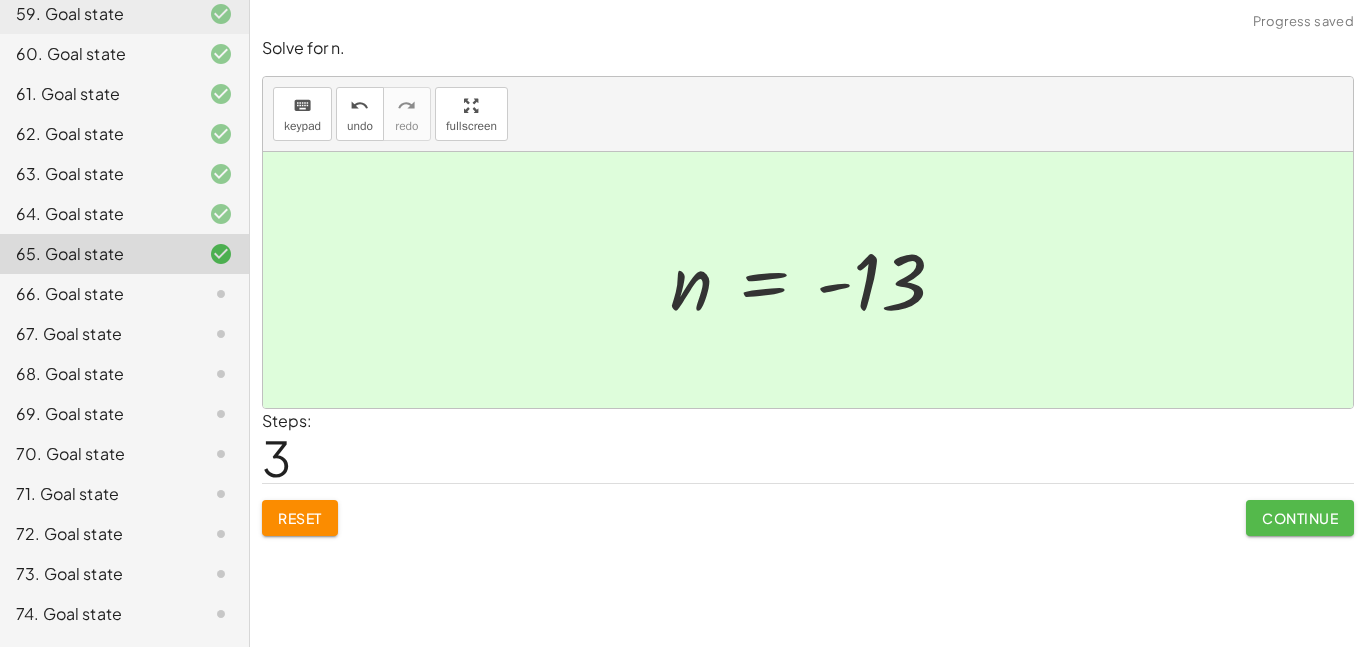 click on "Continue" at bounding box center [1300, 518] 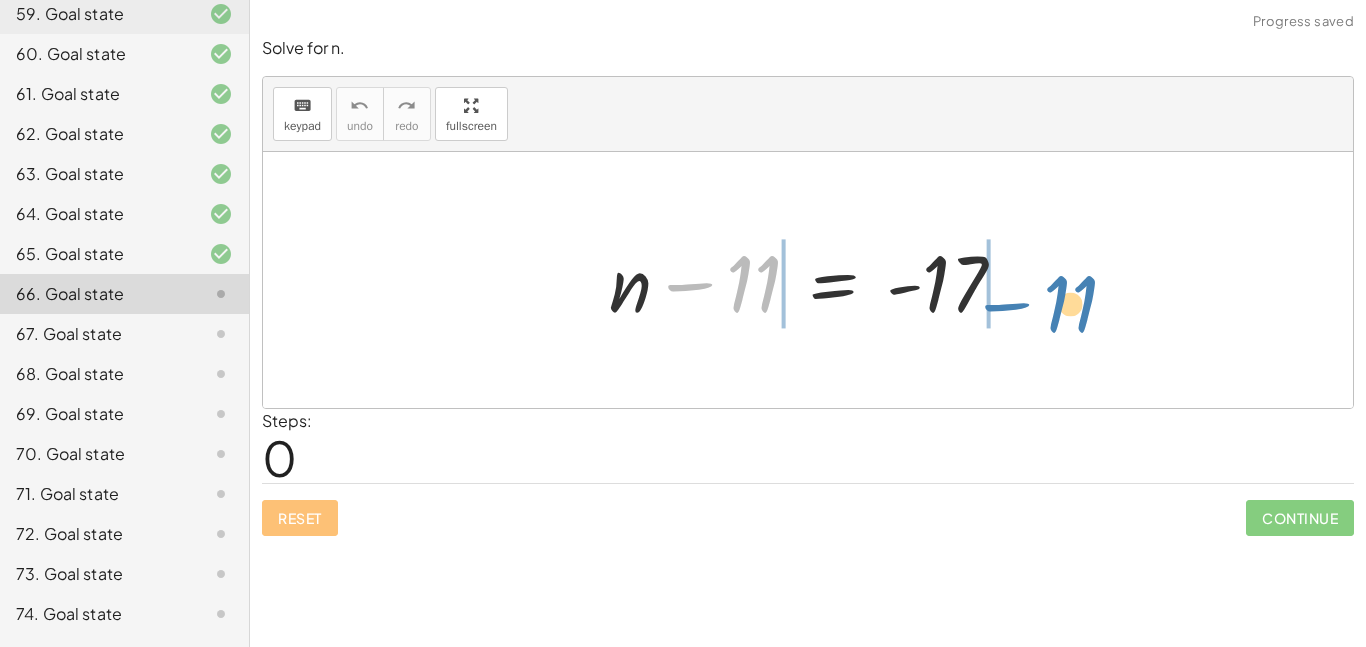 drag, startPoint x: 678, startPoint y: 307, endPoint x: 997, endPoint y: 327, distance: 319.62634 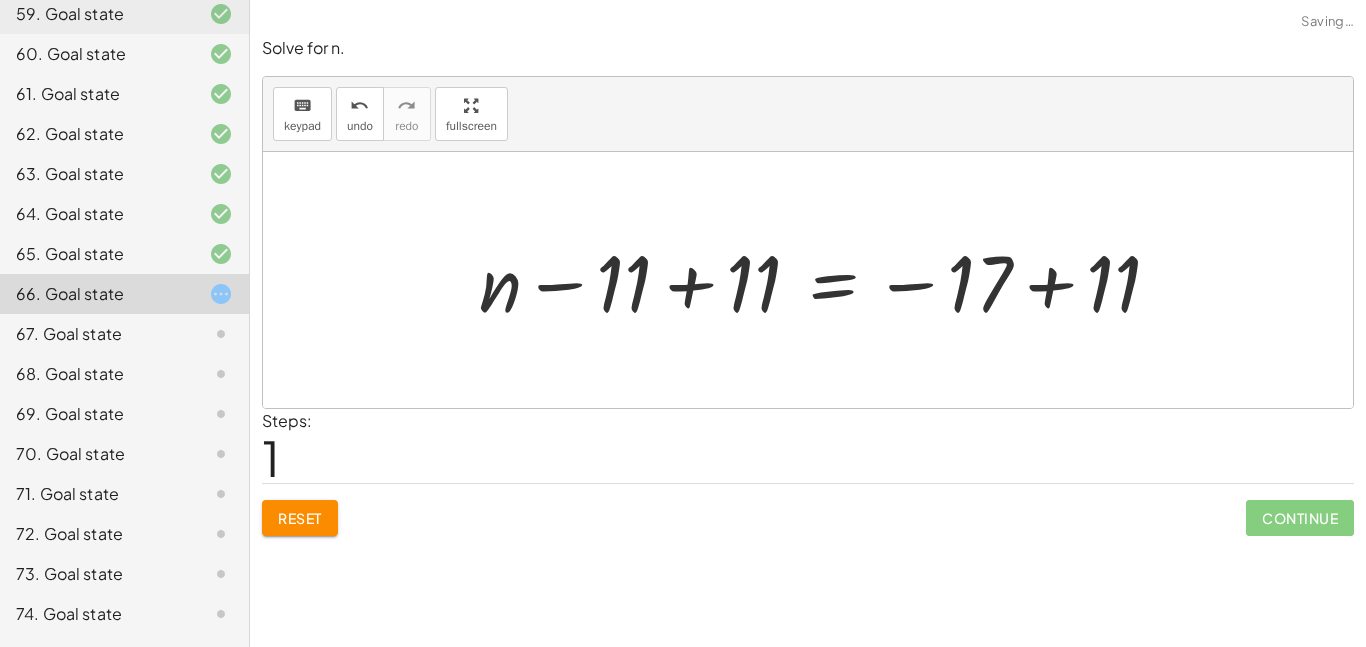 click at bounding box center [828, 280] 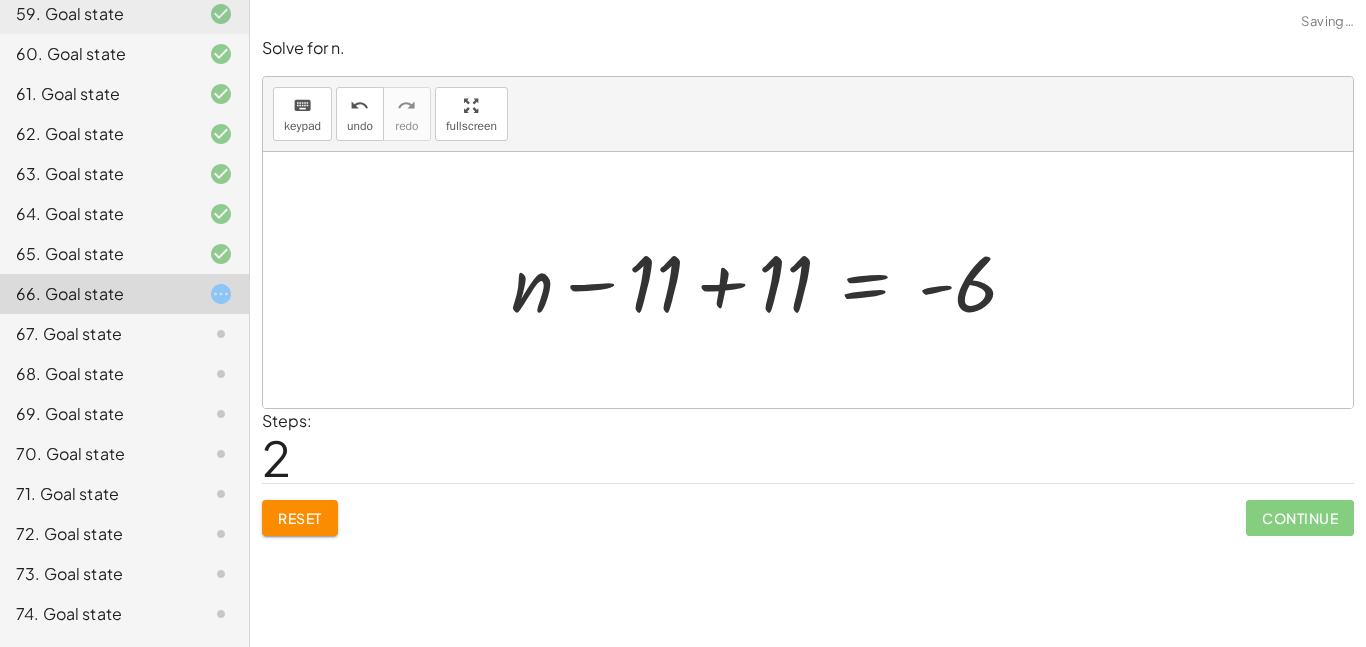 click at bounding box center (772, 280) 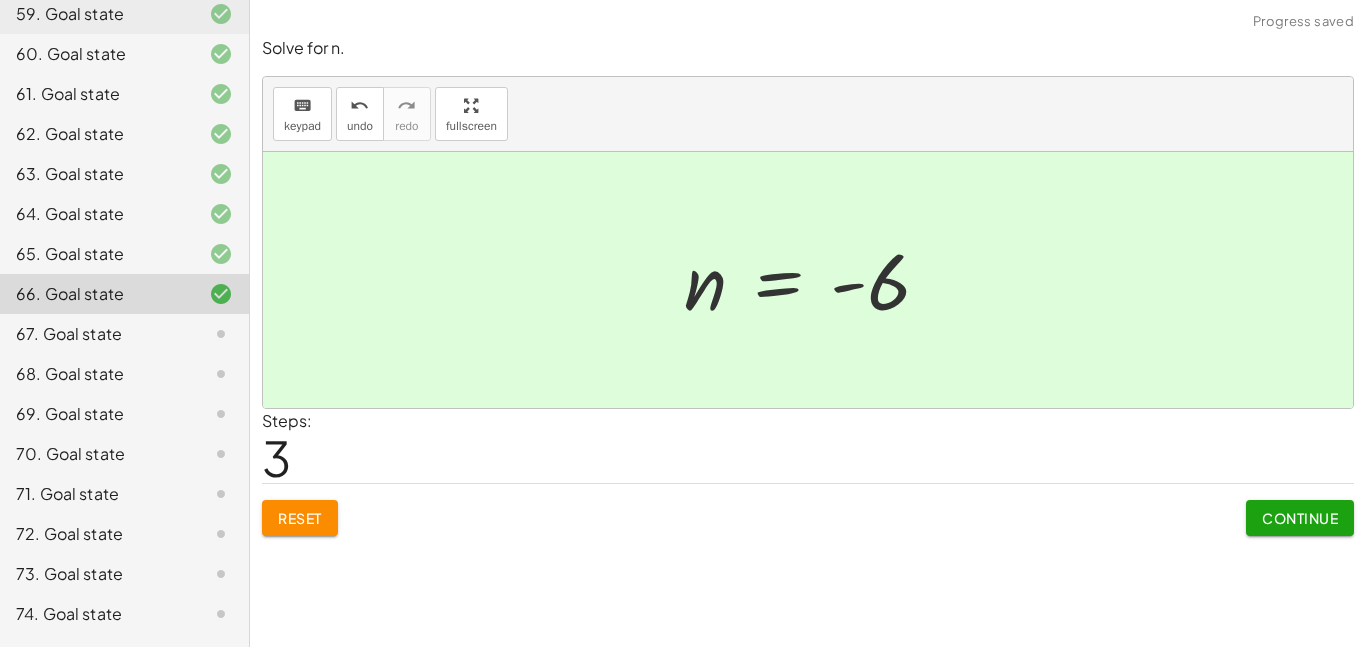 click on "Continue" 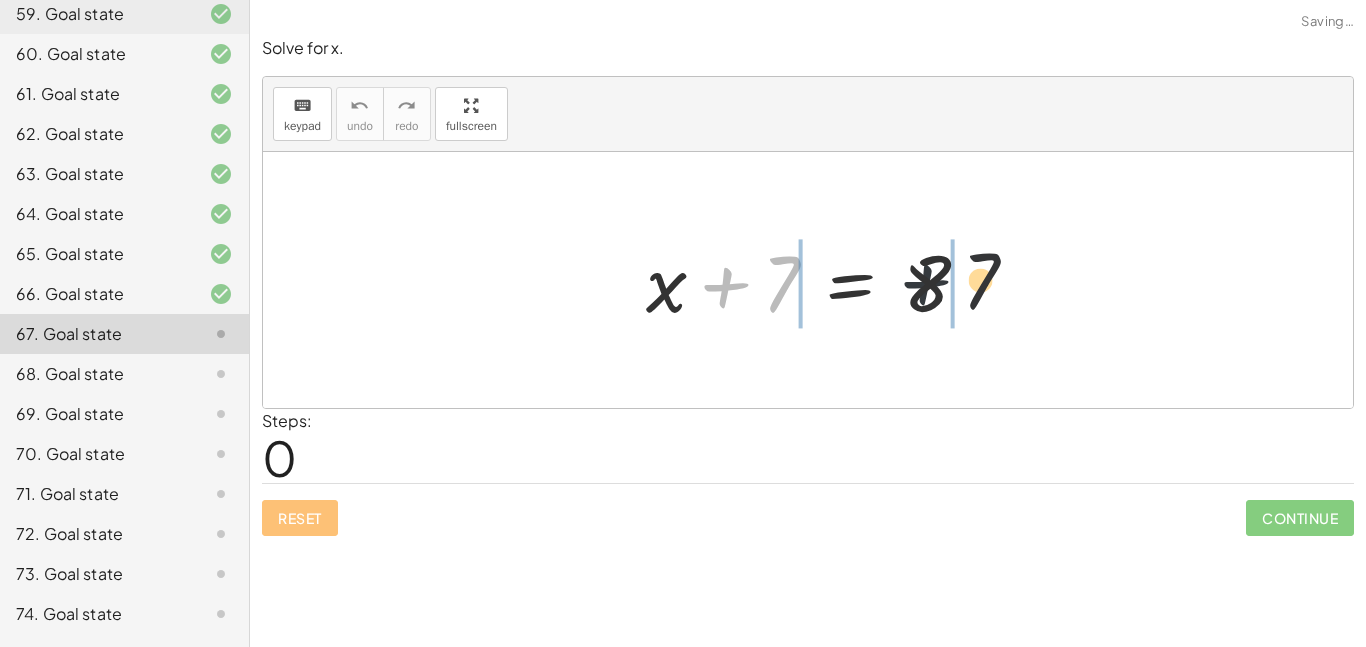 drag, startPoint x: 715, startPoint y: 299, endPoint x: 1007, endPoint y: 310, distance: 292.20712 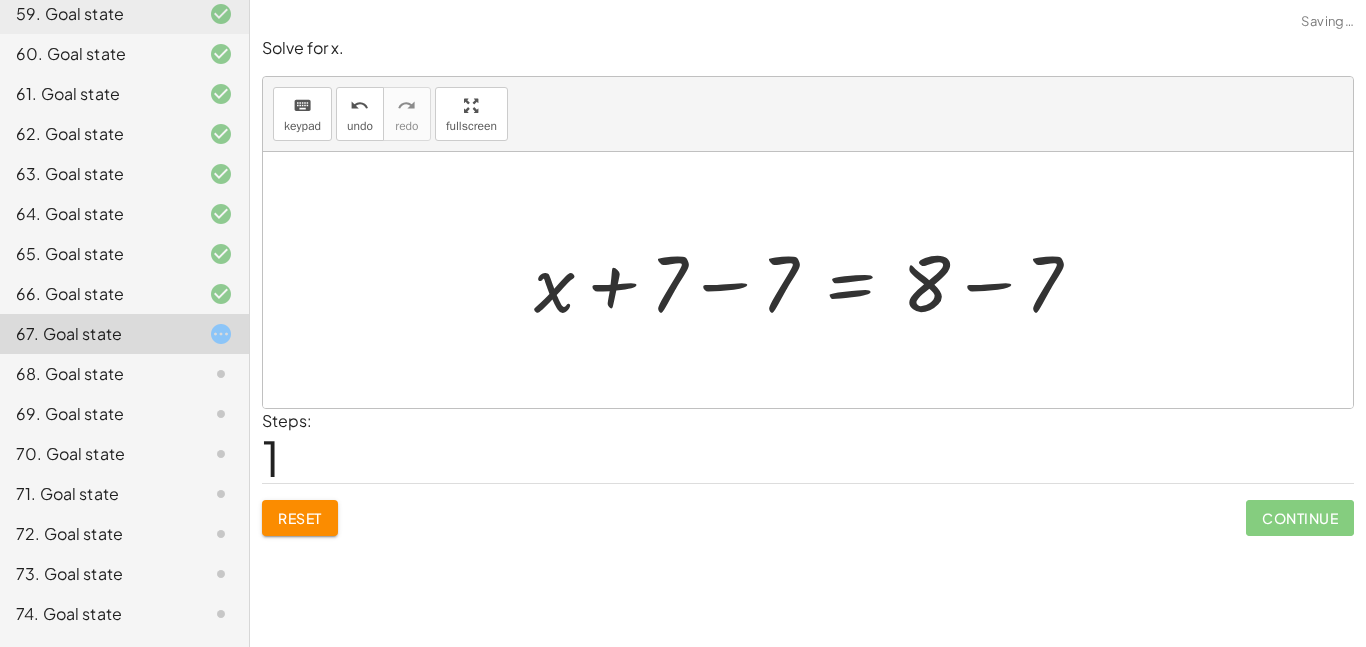 click at bounding box center [815, 280] 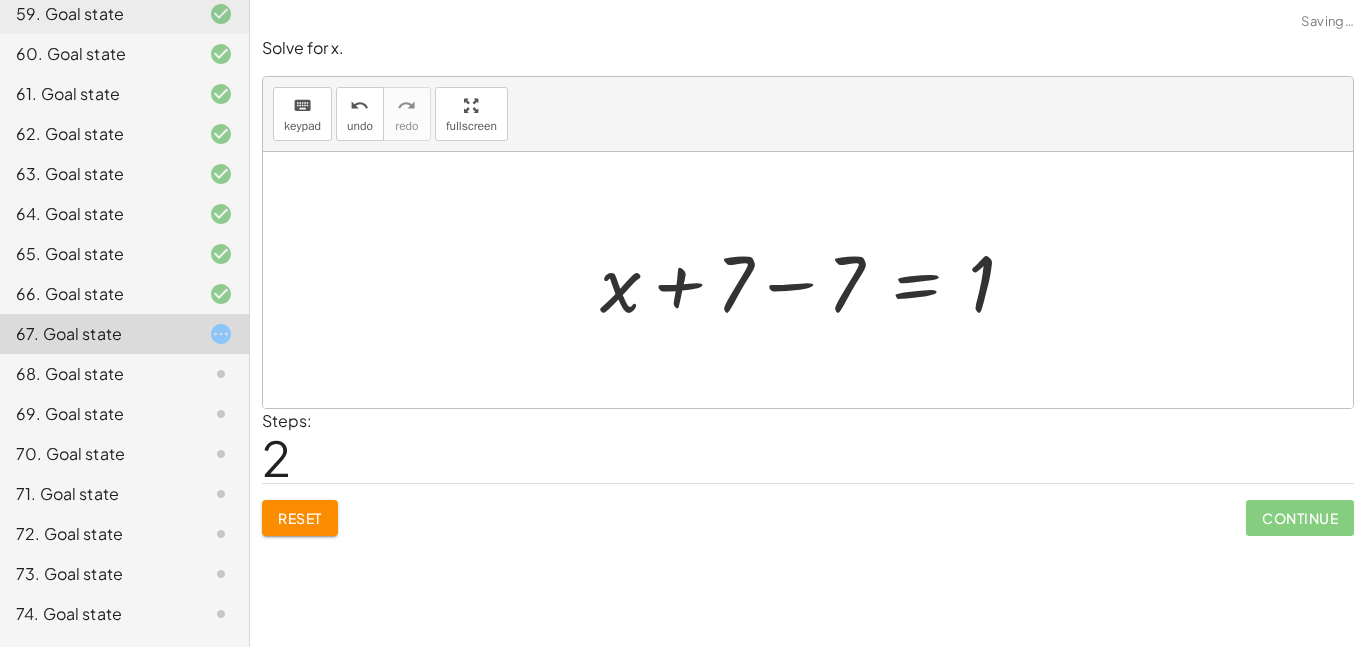 click at bounding box center (815, 280) 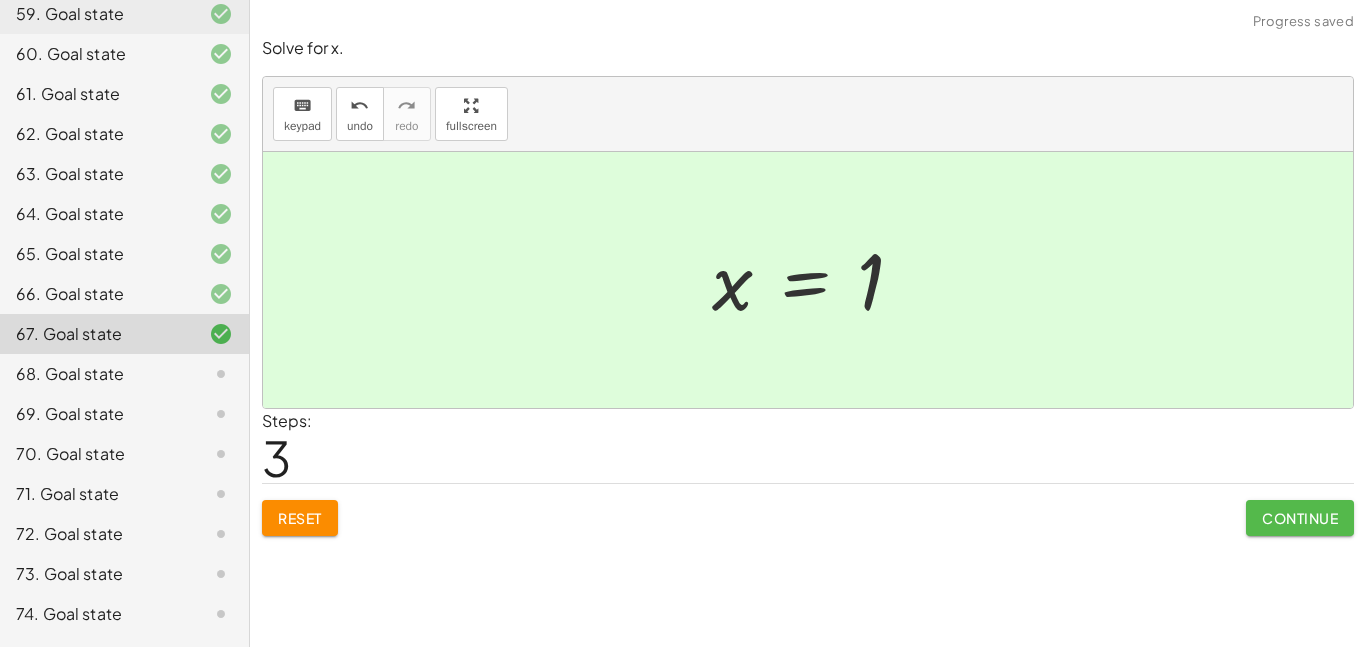 click on "Continue" 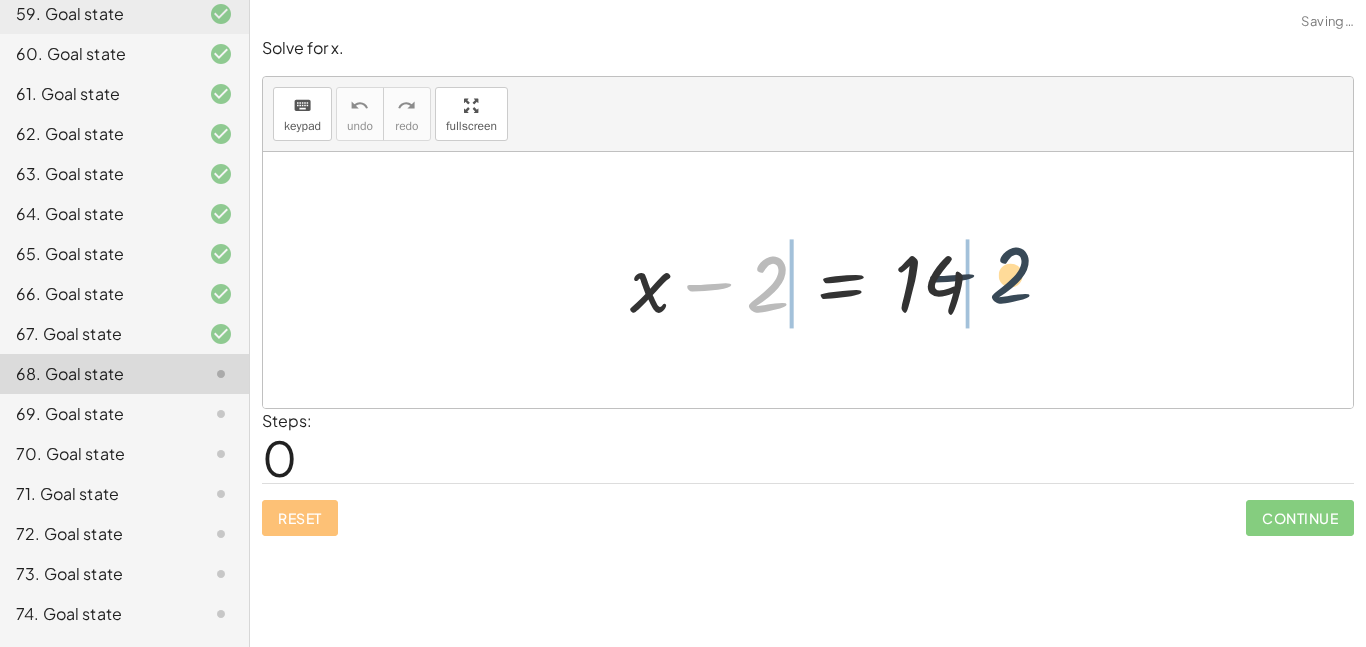 drag, startPoint x: 758, startPoint y: 293, endPoint x: 1070, endPoint y: 298, distance: 312.04007 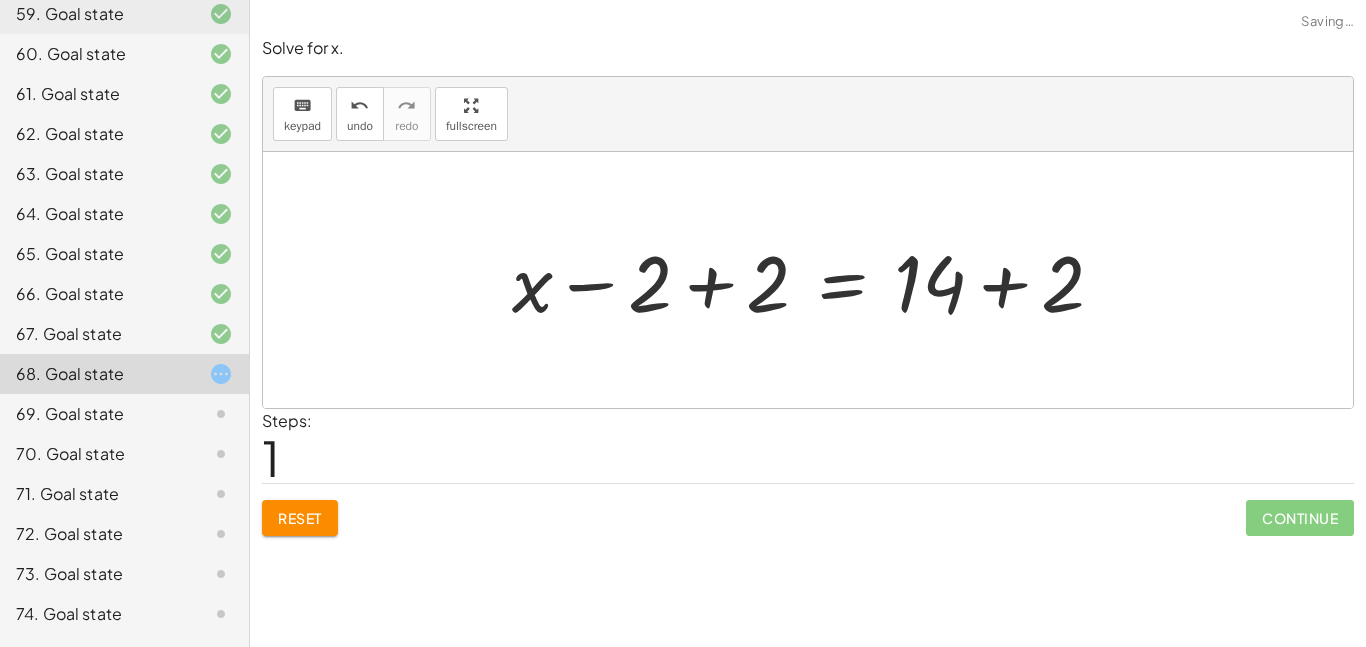 click at bounding box center (815, 280) 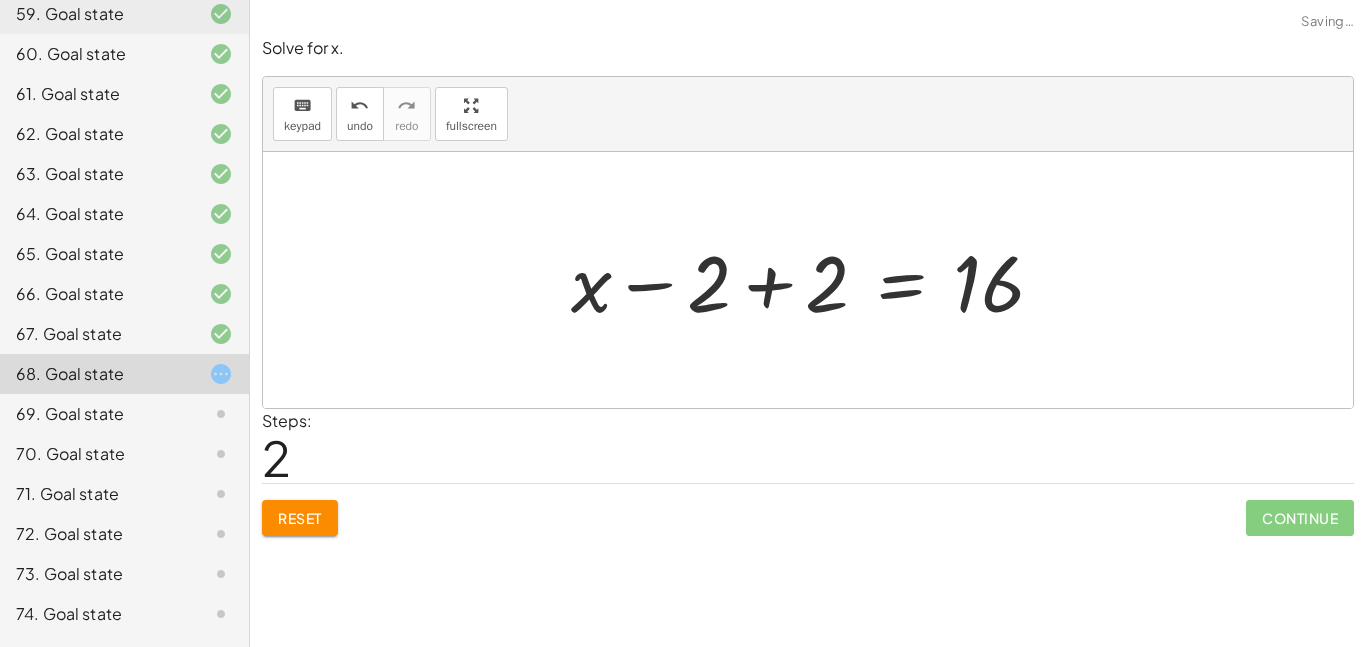click at bounding box center (815, 280) 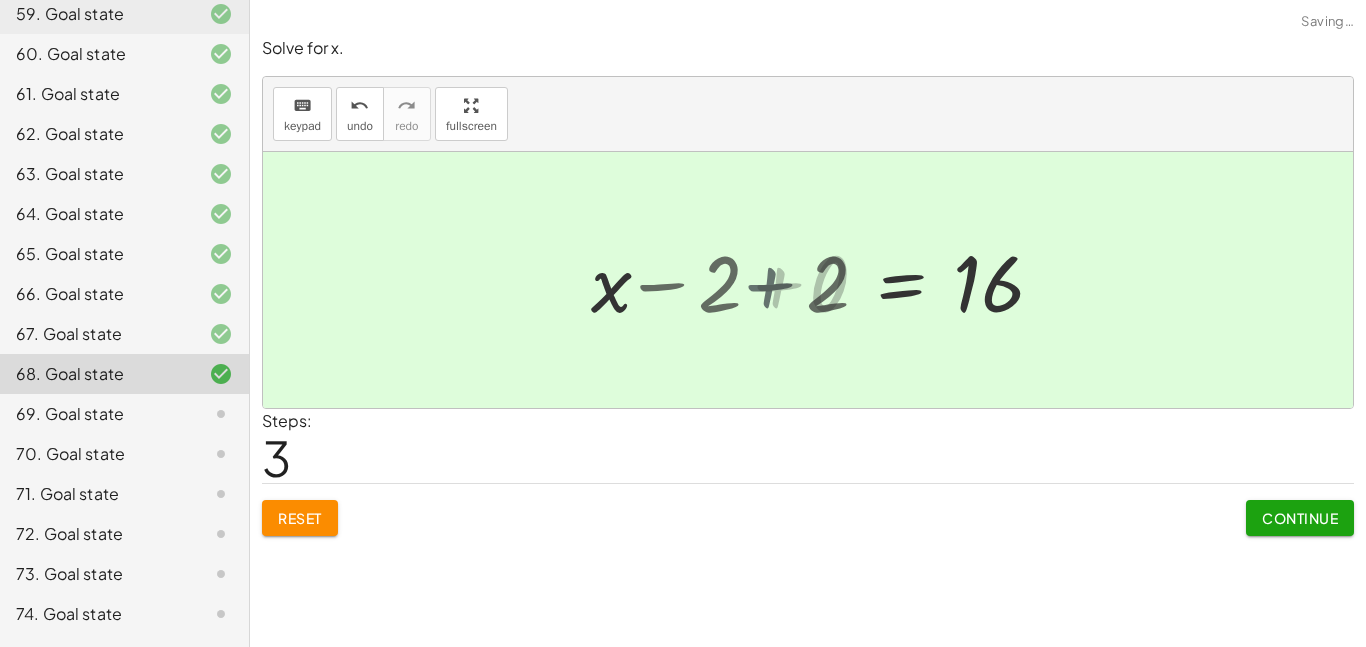 click on "Continue" 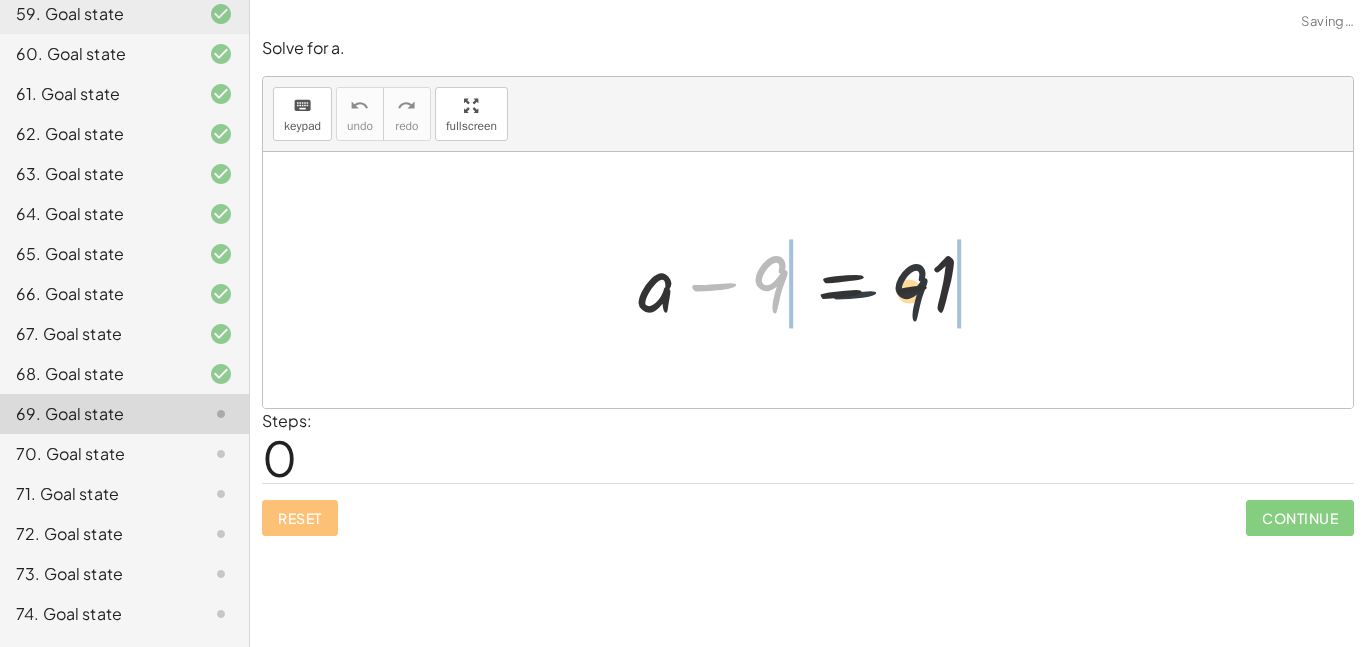 drag, startPoint x: 733, startPoint y: 281, endPoint x: 999, endPoint y: 291, distance: 266.1879 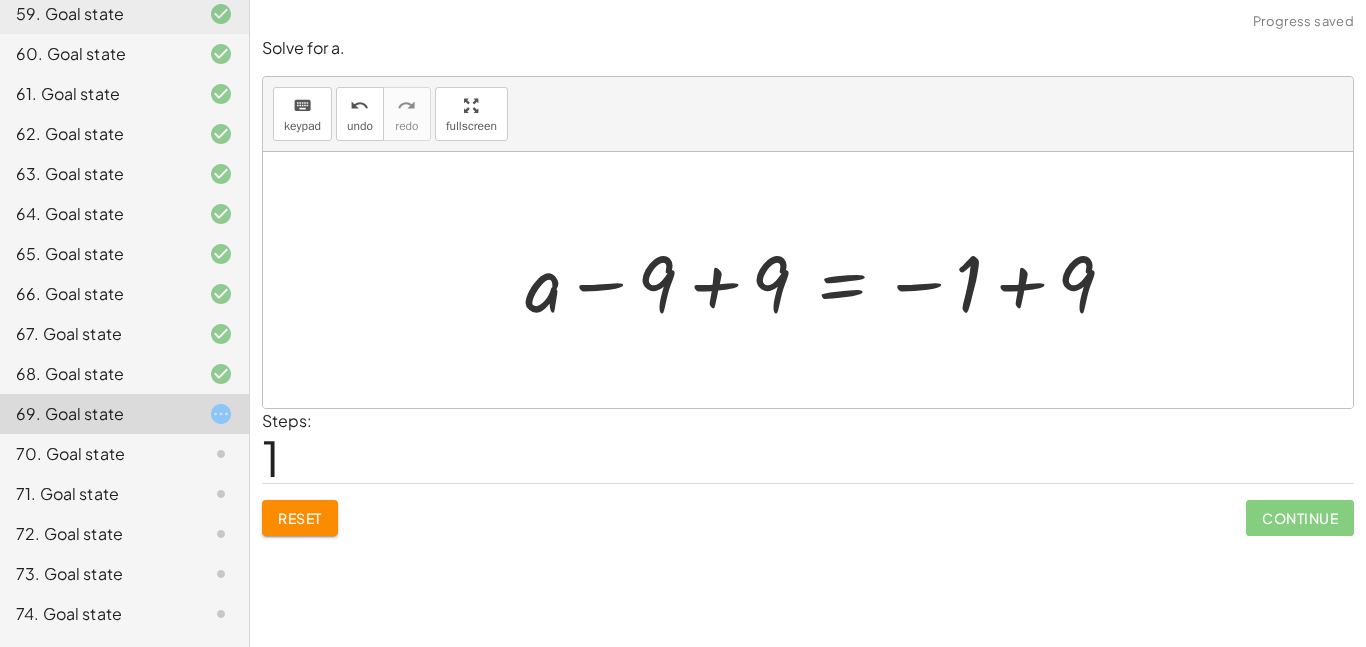 click at bounding box center (828, 280) 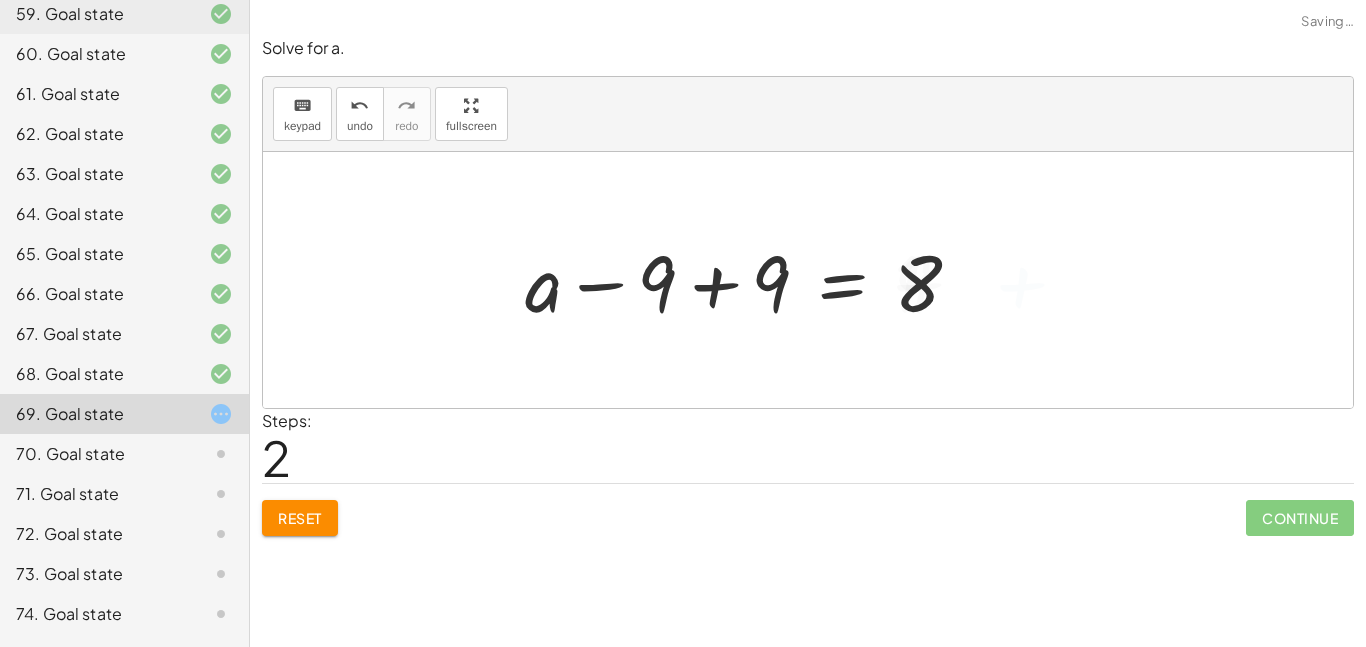 click at bounding box center [751, 280] 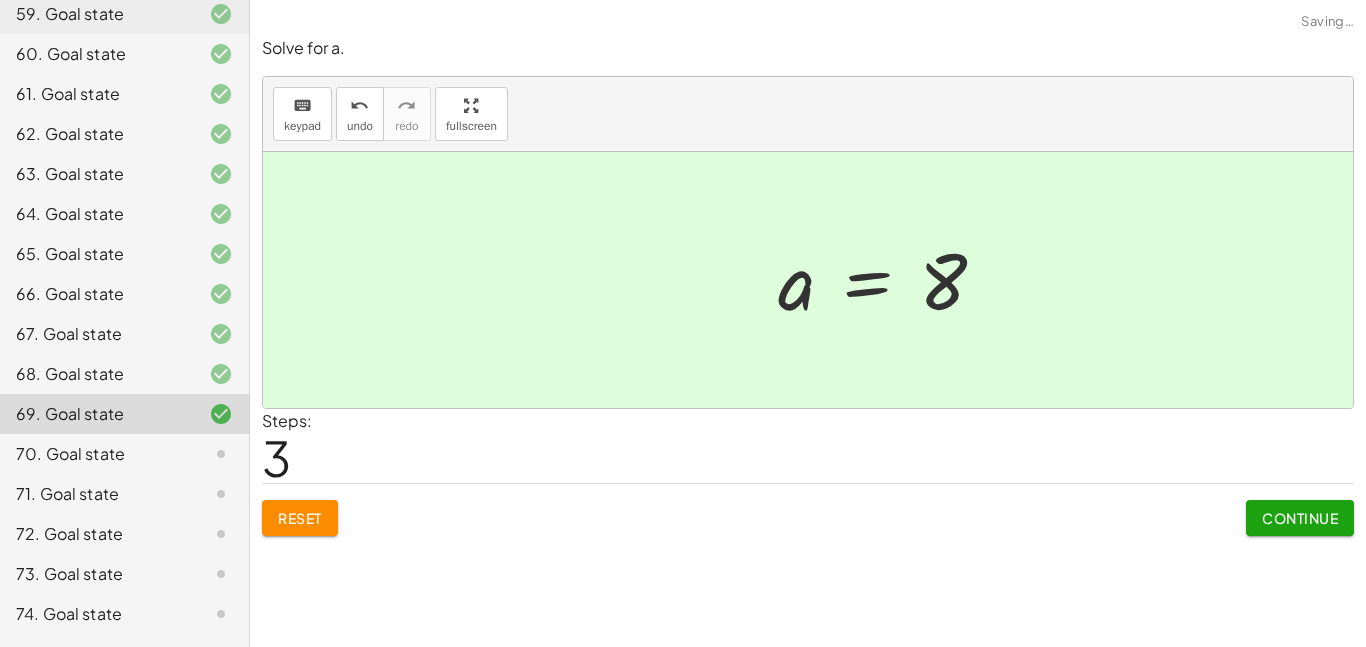 click on "Continue" at bounding box center (1300, 518) 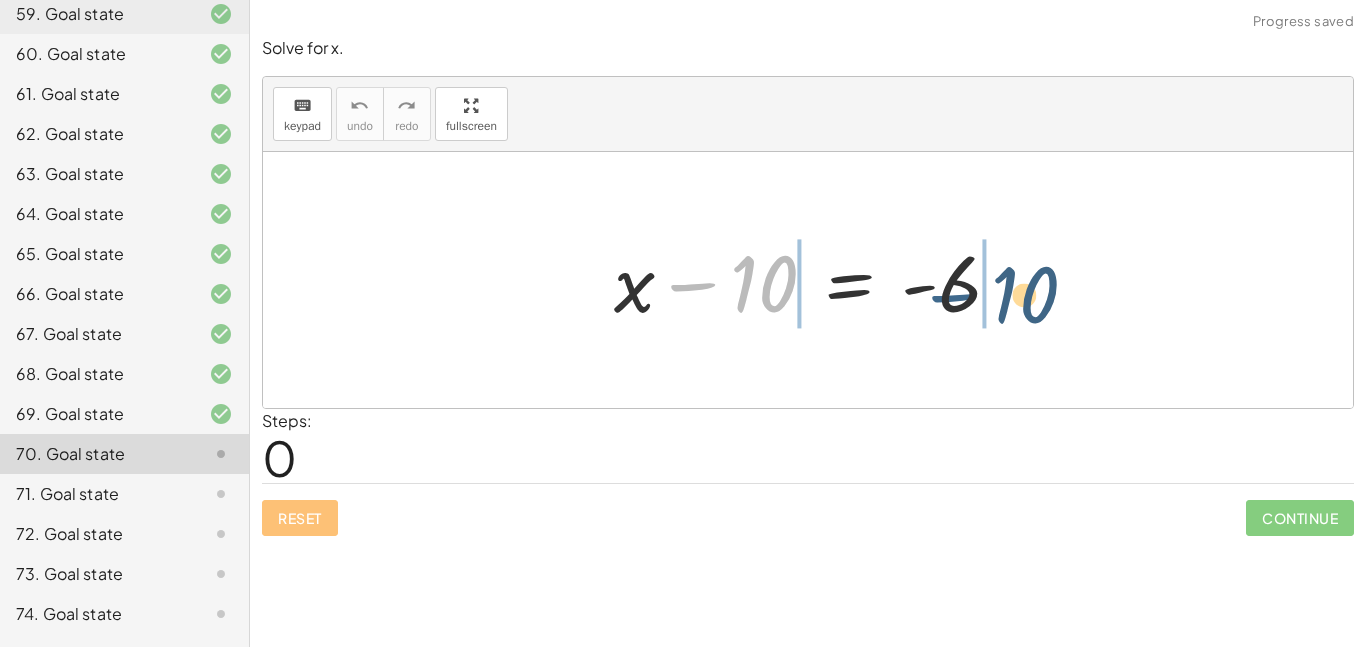 drag, startPoint x: 681, startPoint y: 271, endPoint x: 948, endPoint y: 282, distance: 267.2265 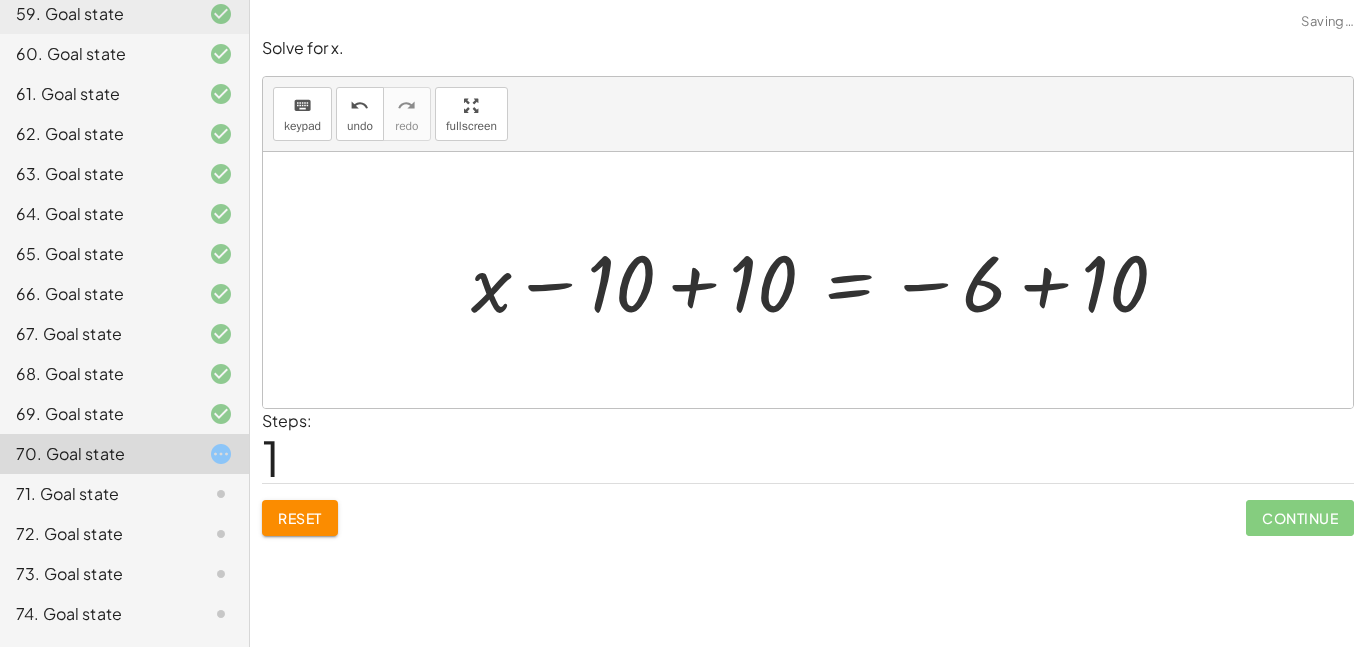 click at bounding box center (827, 280) 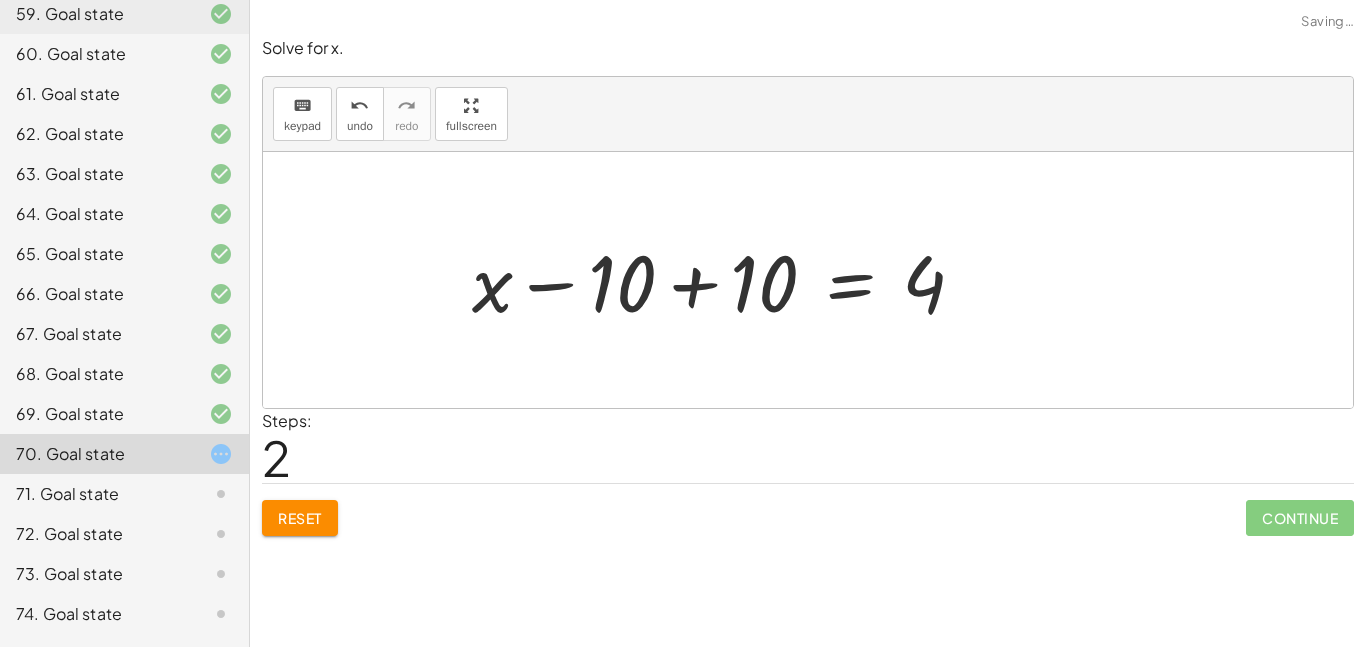 click at bounding box center (726, 280) 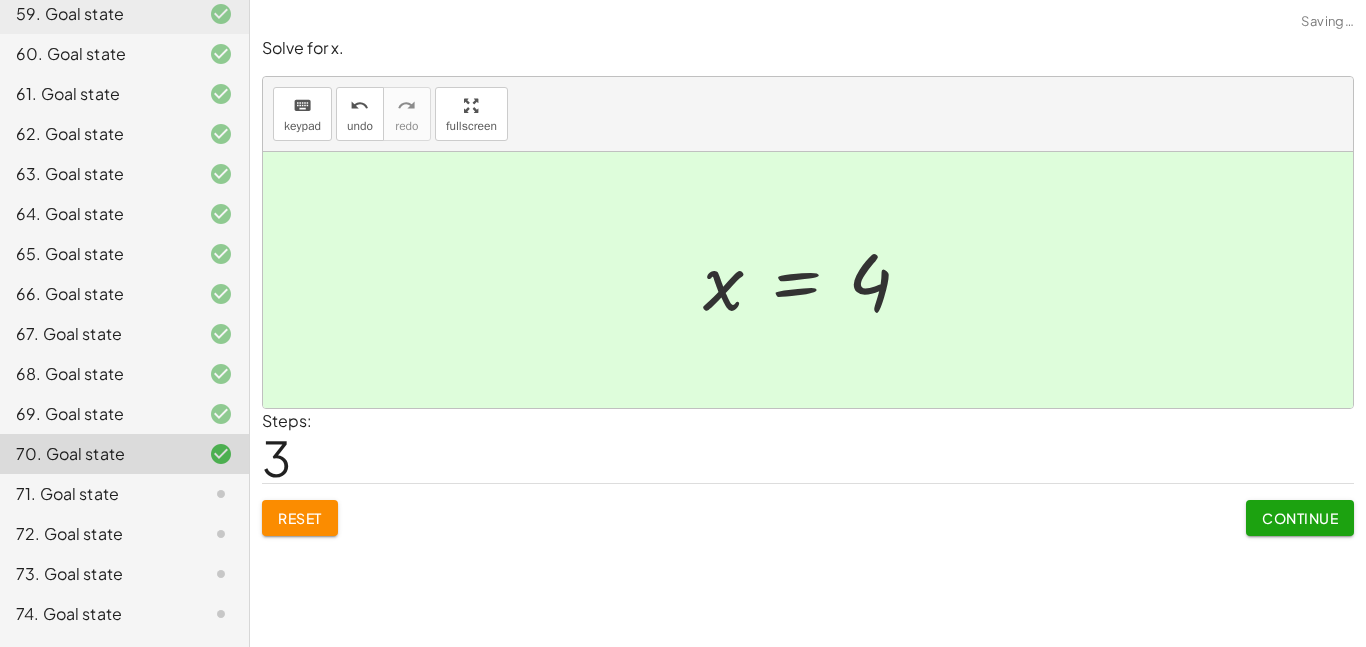 click on "Continue" 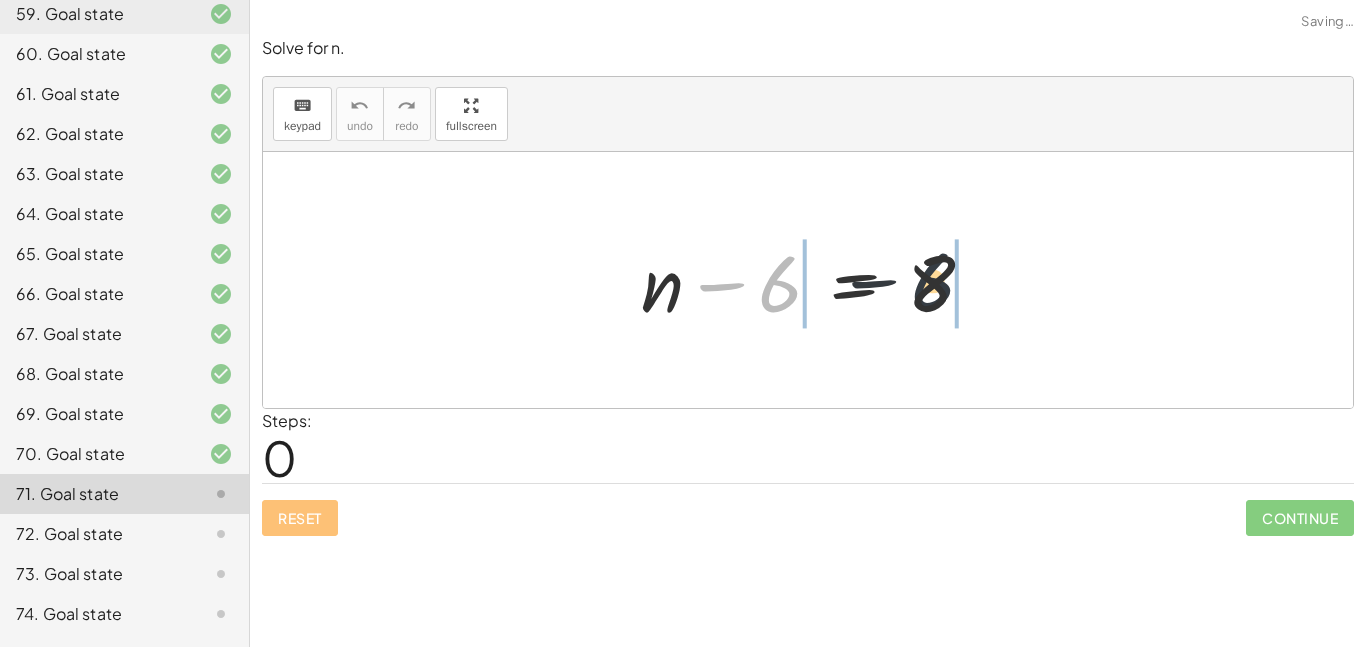 drag, startPoint x: 773, startPoint y: 278, endPoint x: 1021, endPoint y: 267, distance: 248.24384 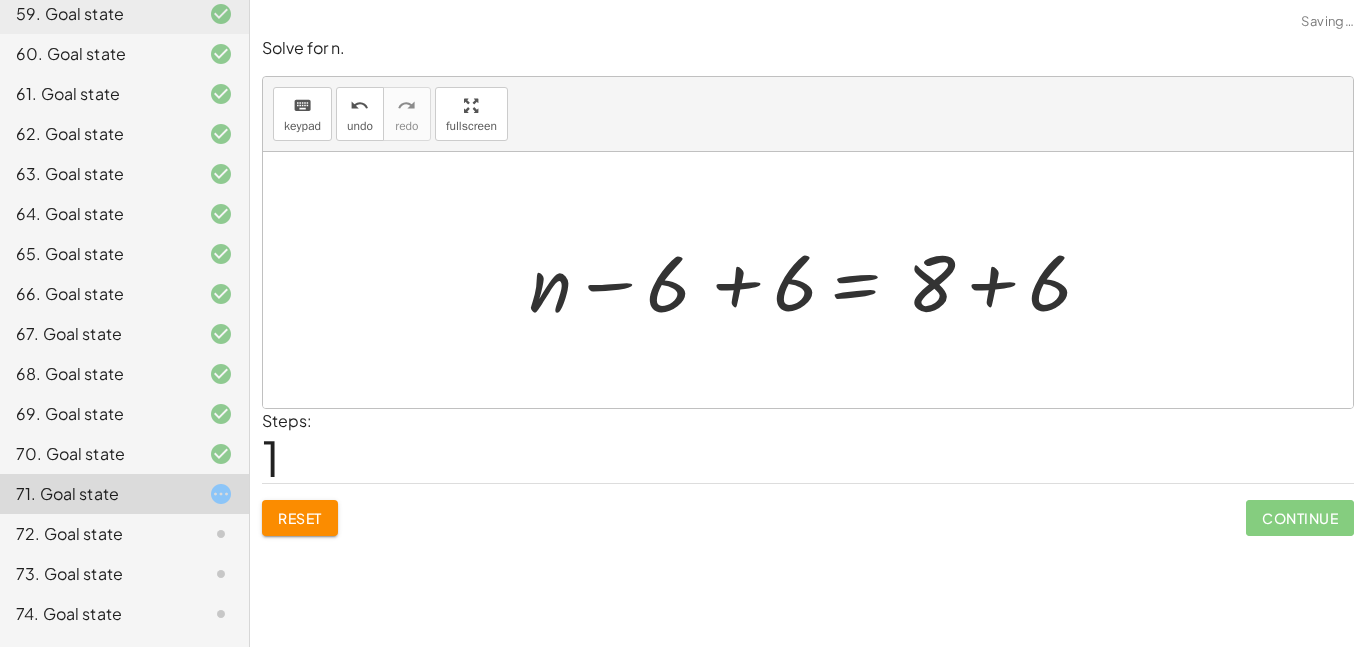 click at bounding box center [815, 280] 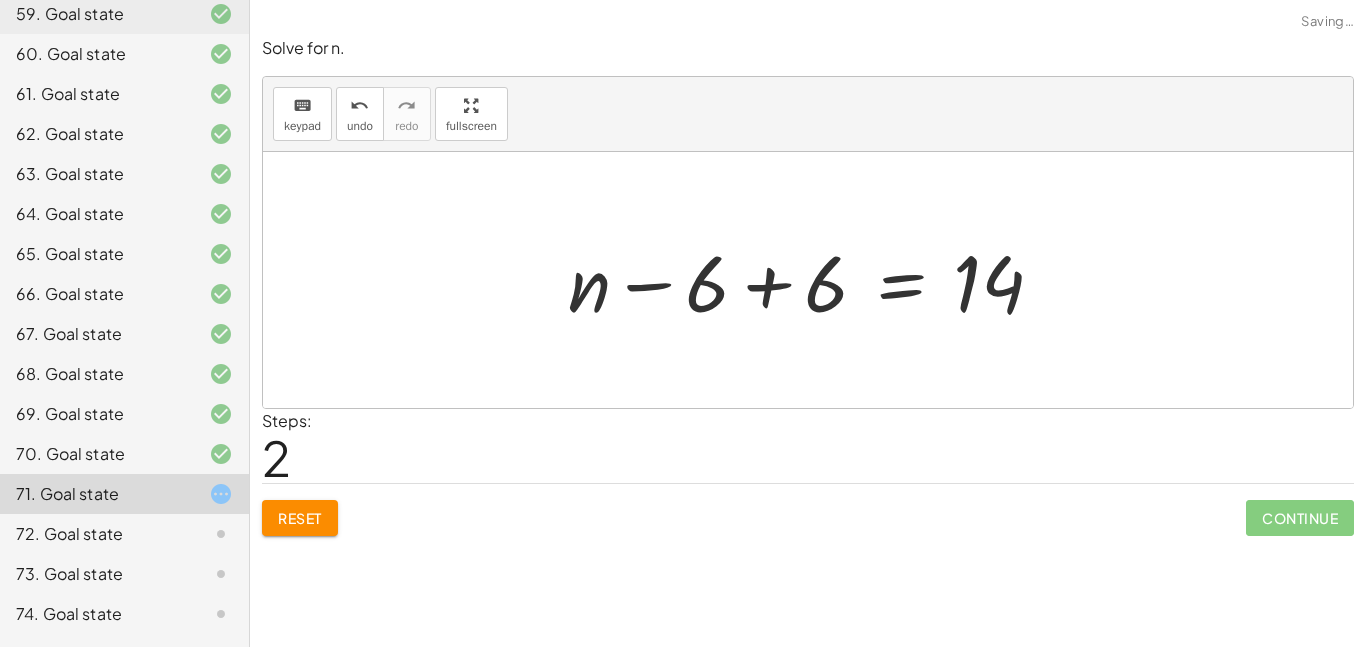 click at bounding box center (814, 280) 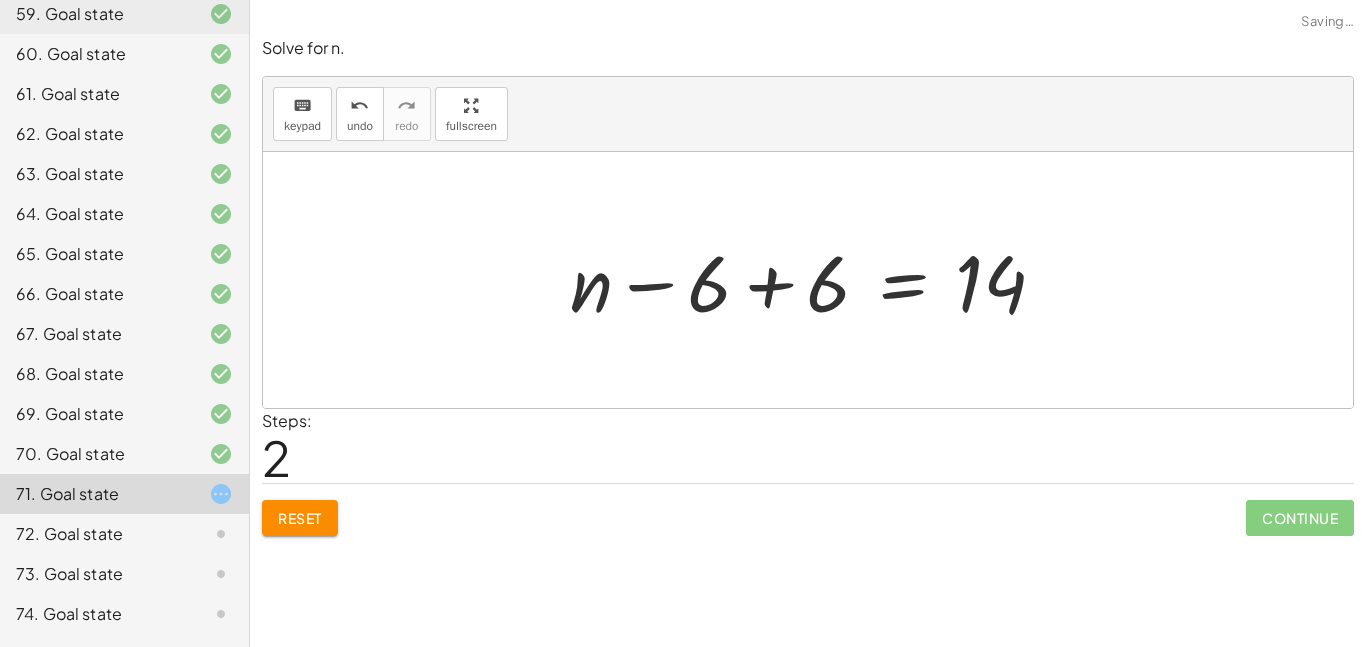 click at bounding box center (816, 280) 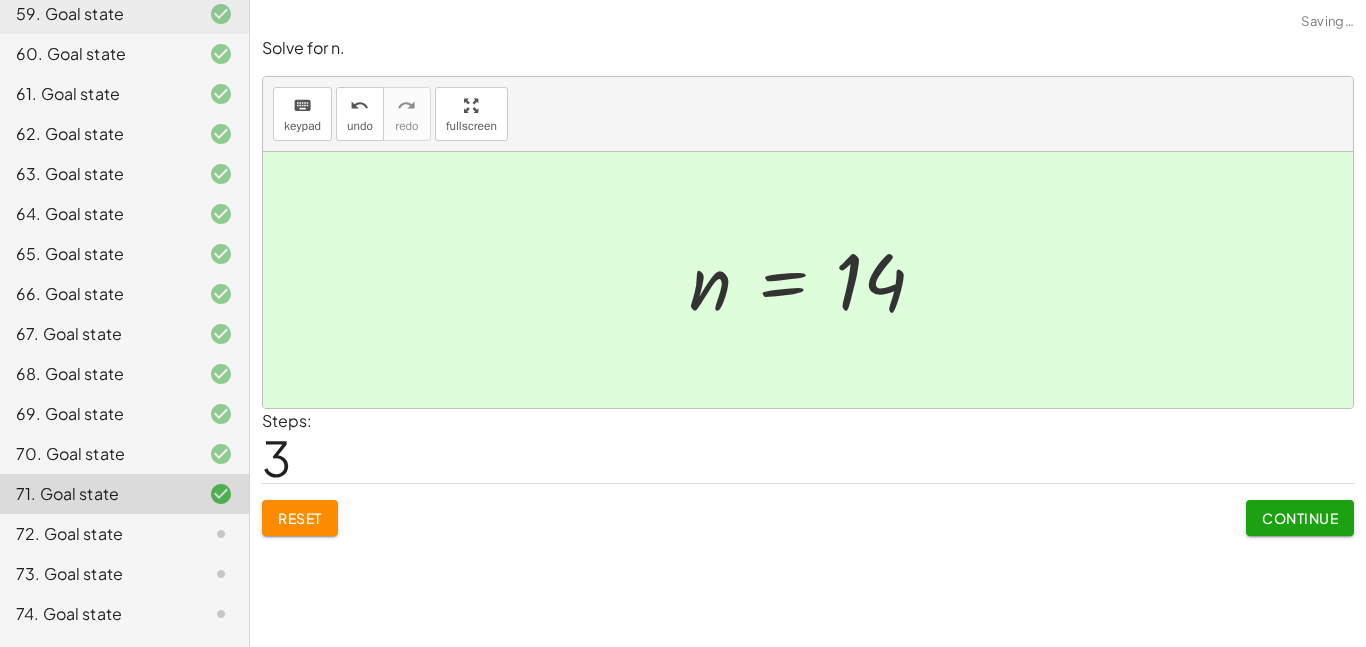 click on "Continue" 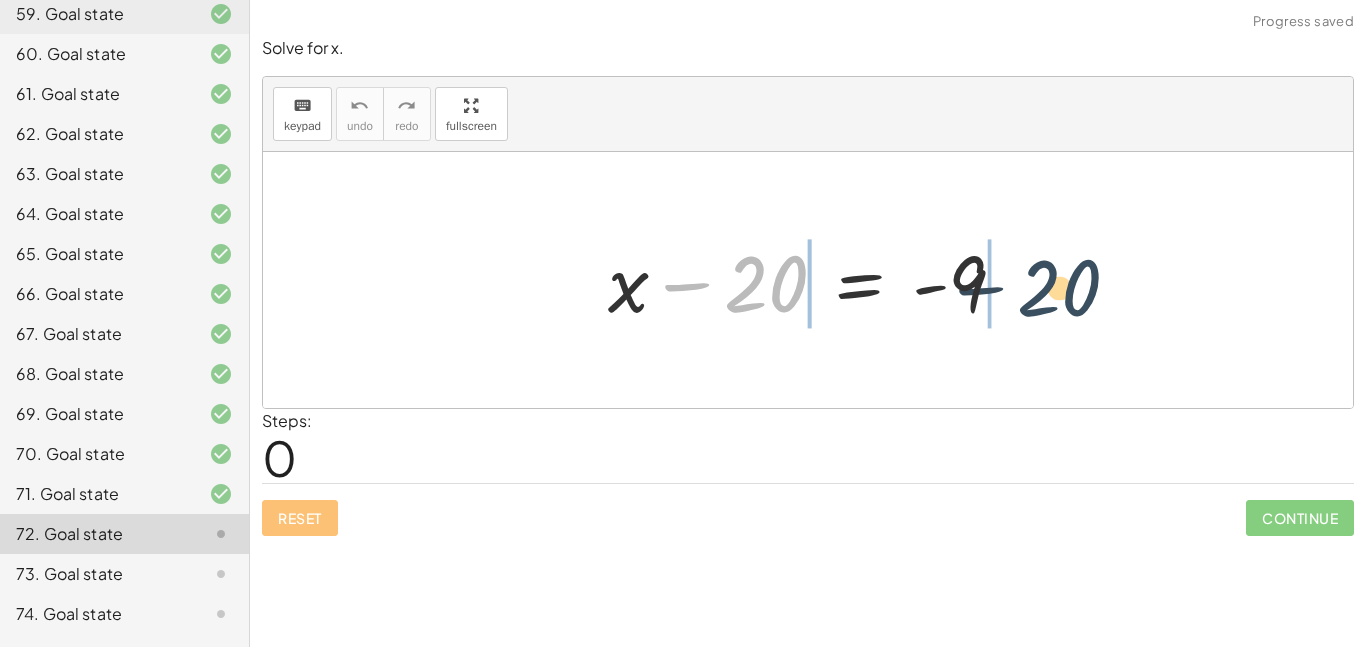 drag, startPoint x: 768, startPoint y: 269, endPoint x: 1066, endPoint y: 272, distance: 298.0151 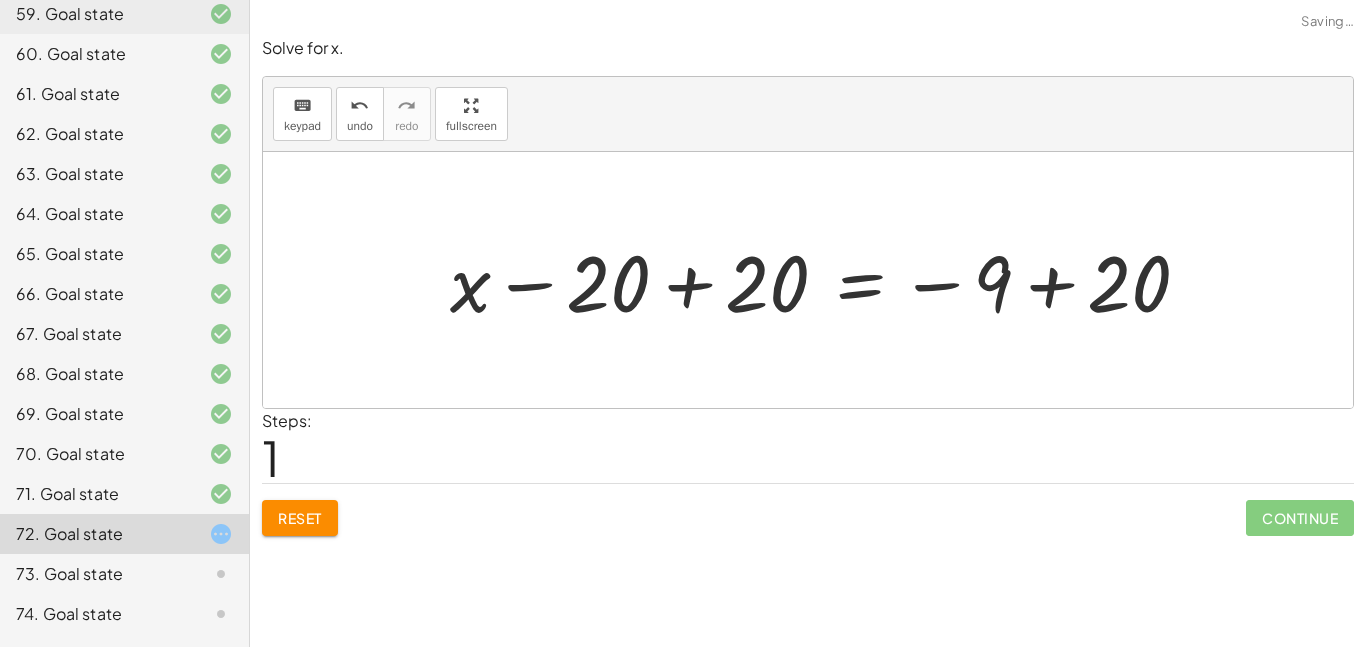 click at bounding box center [828, 280] 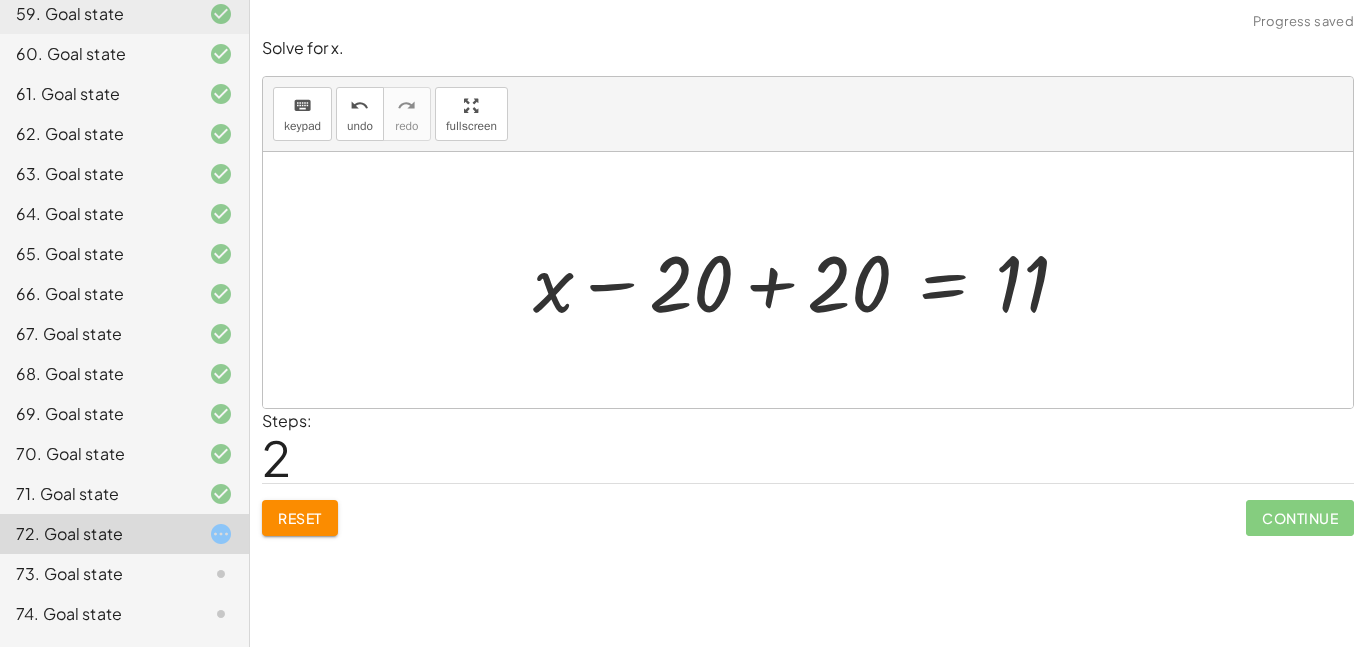 click at bounding box center [809, 280] 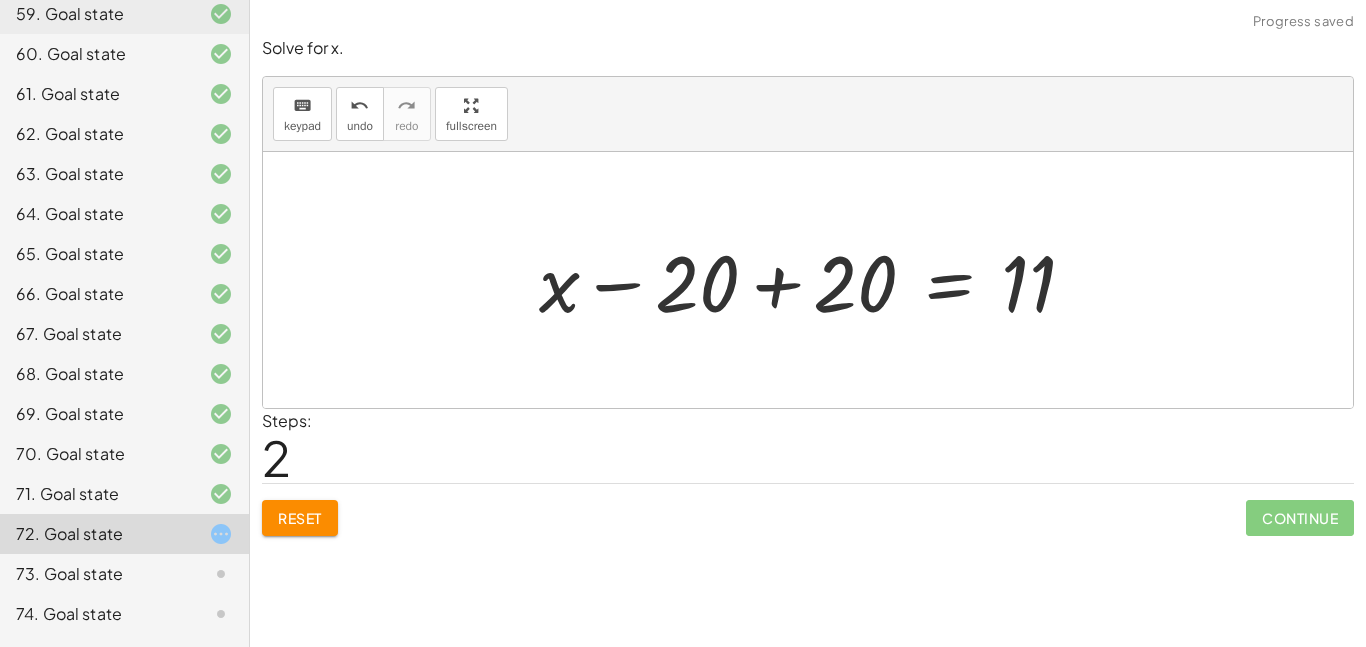 click at bounding box center [815, 280] 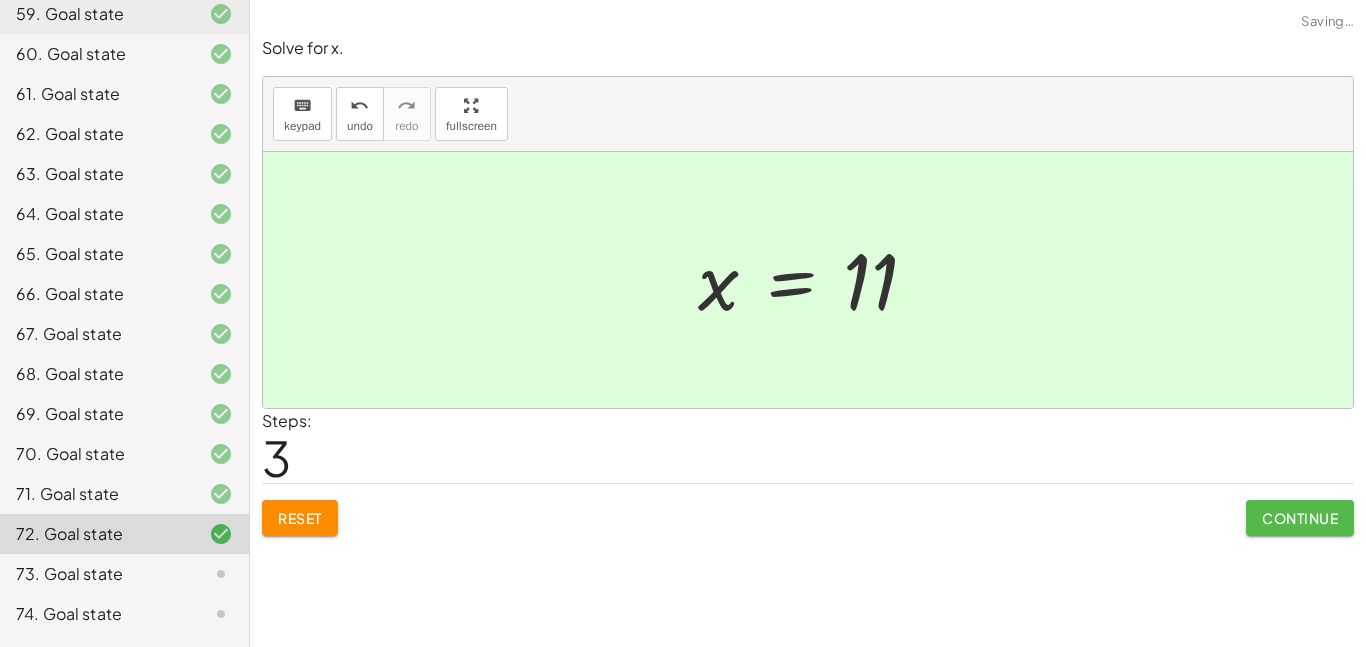 click on "Continue" at bounding box center (1300, 518) 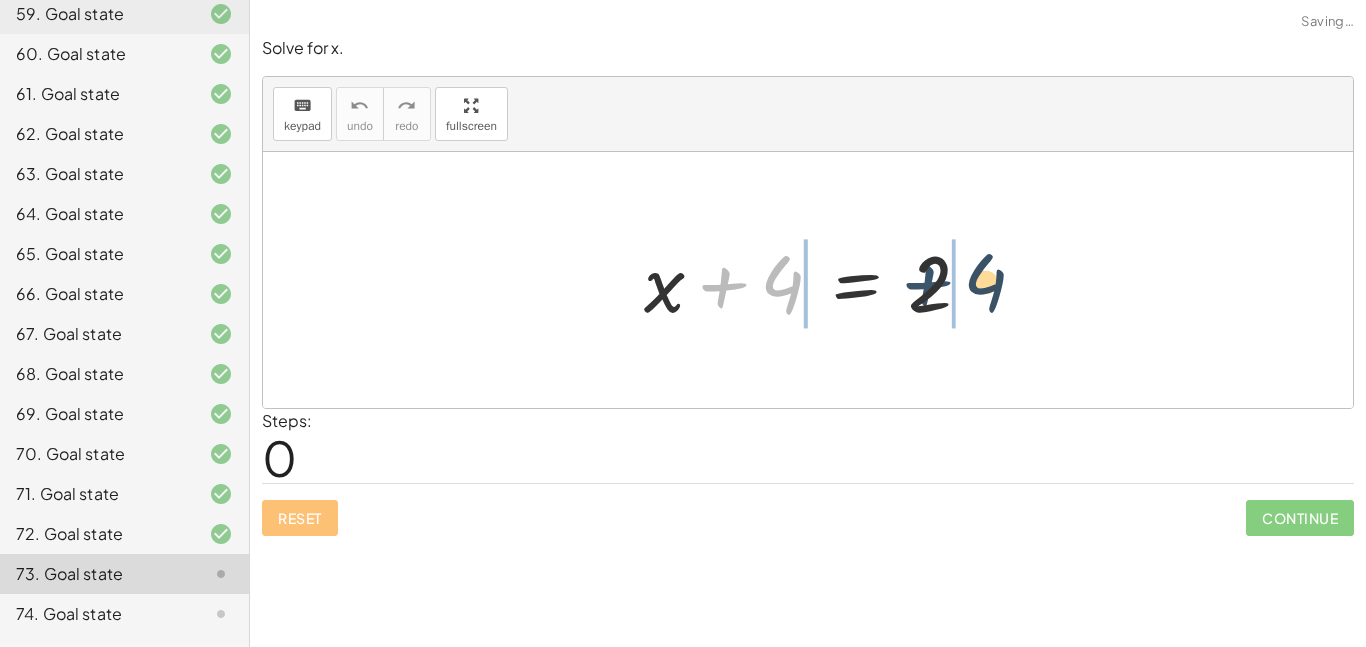 drag, startPoint x: 731, startPoint y: 301, endPoint x: 971, endPoint y: 300, distance: 240.00209 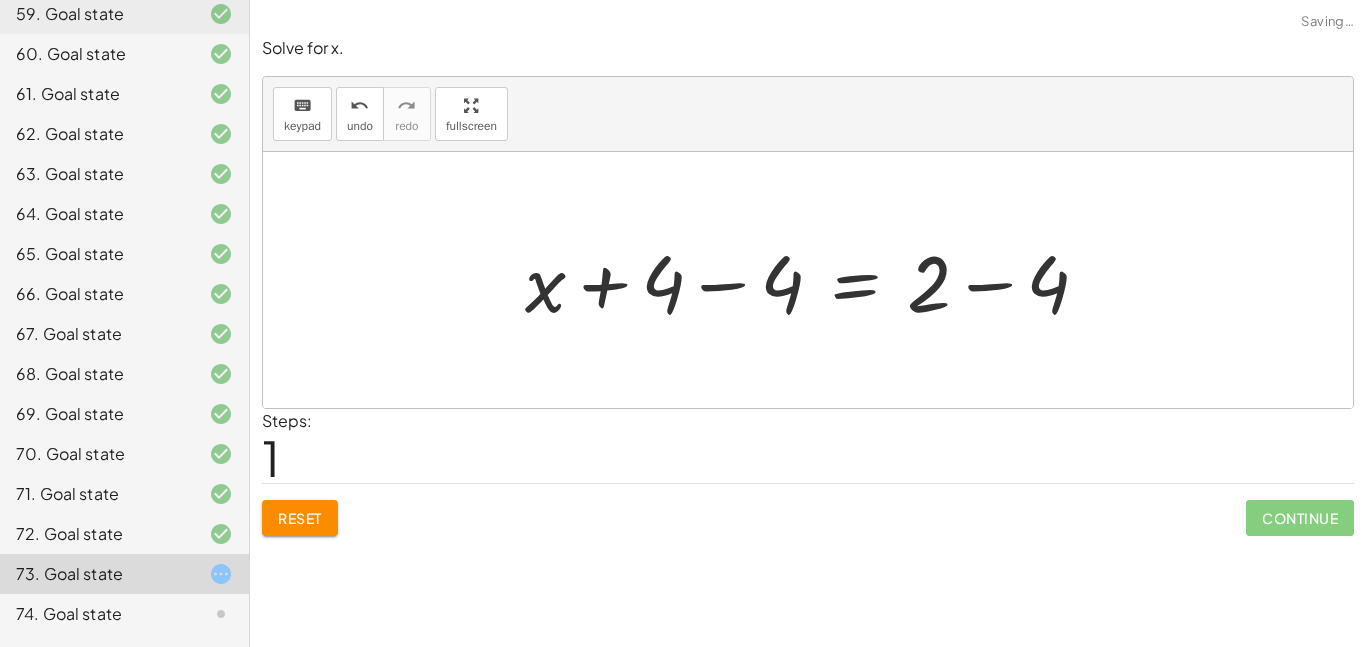 click at bounding box center (815, 280) 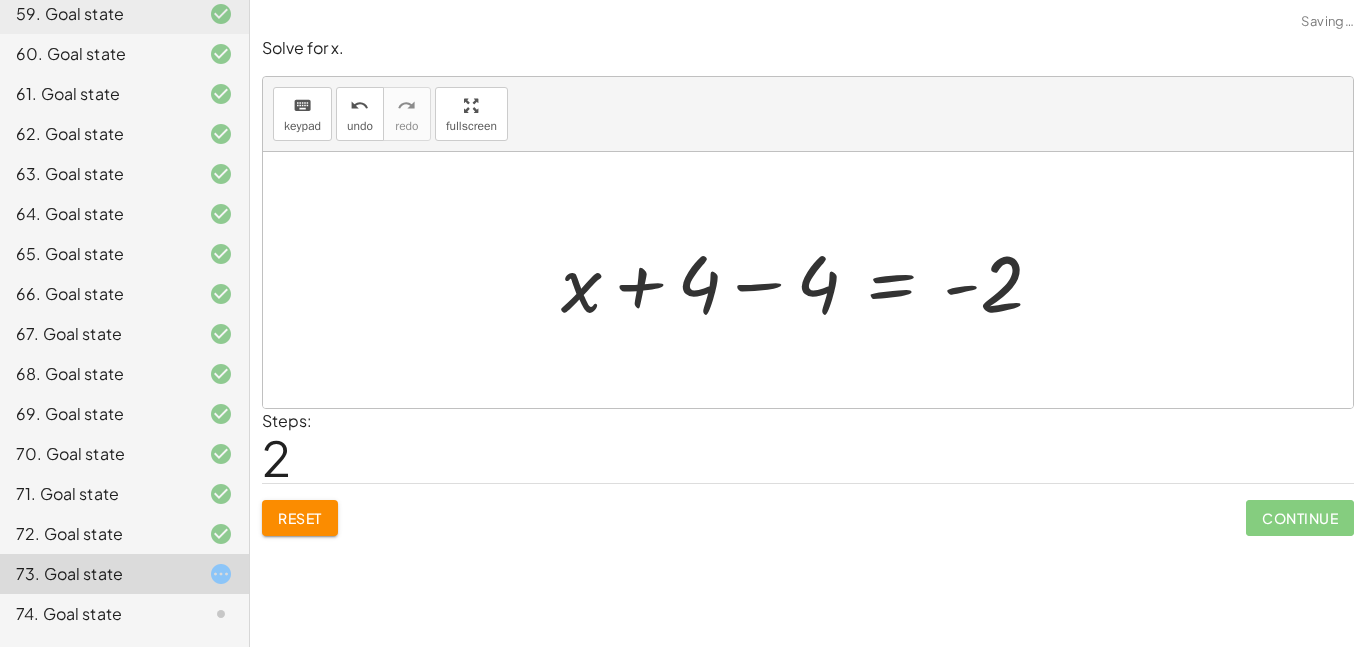 click at bounding box center (810, 280) 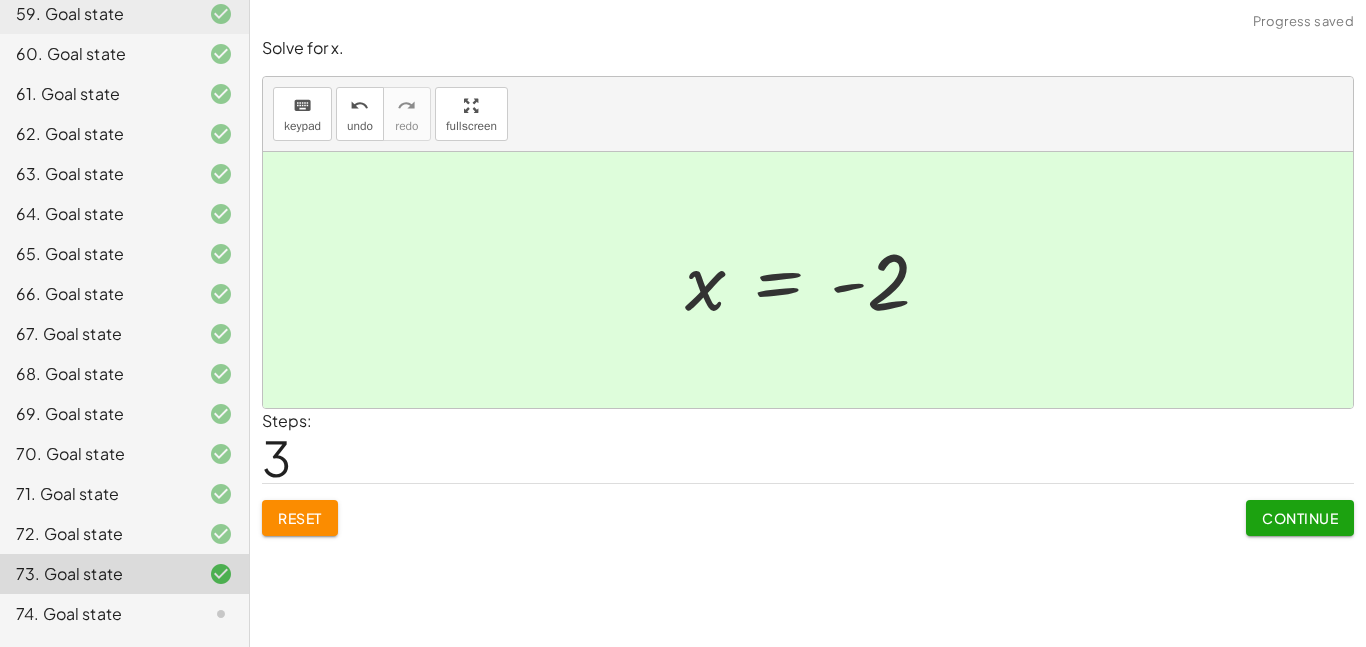 click on "Continue" at bounding box center (1300, 518) 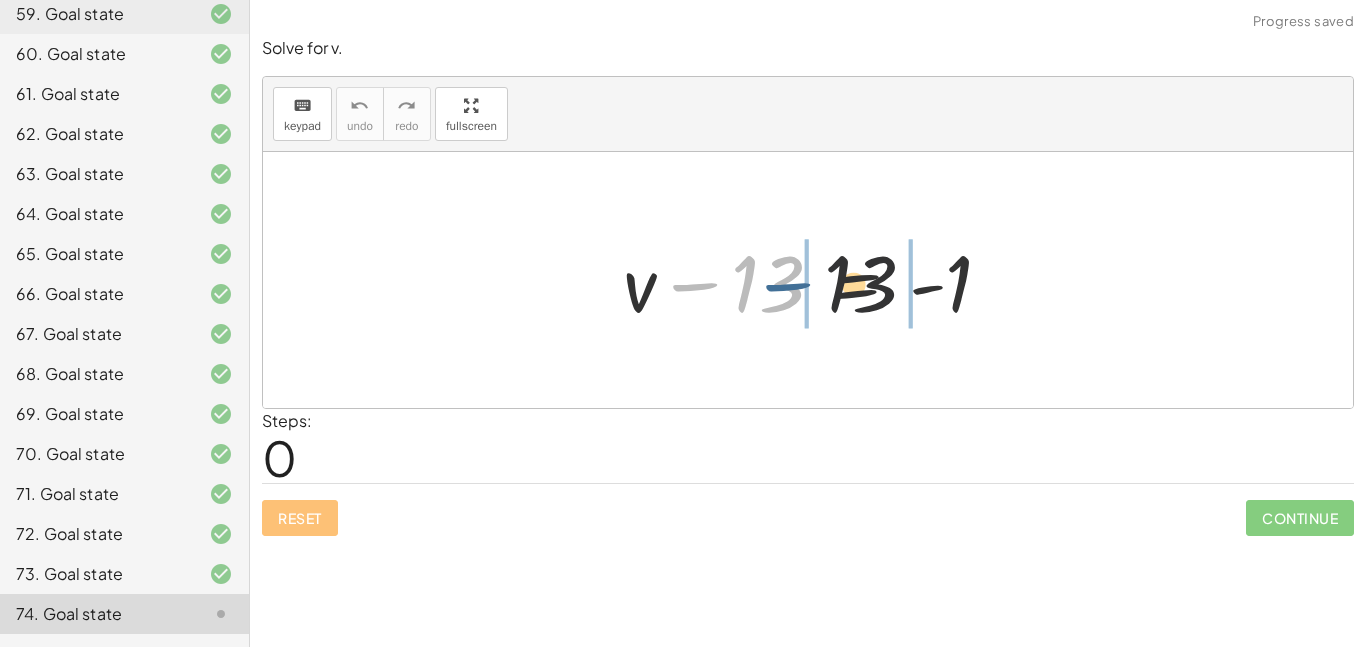 drag, startPoint x: 693, startPoint y: 285, endPoint x: 816, endPoint y: 285, distance: 123 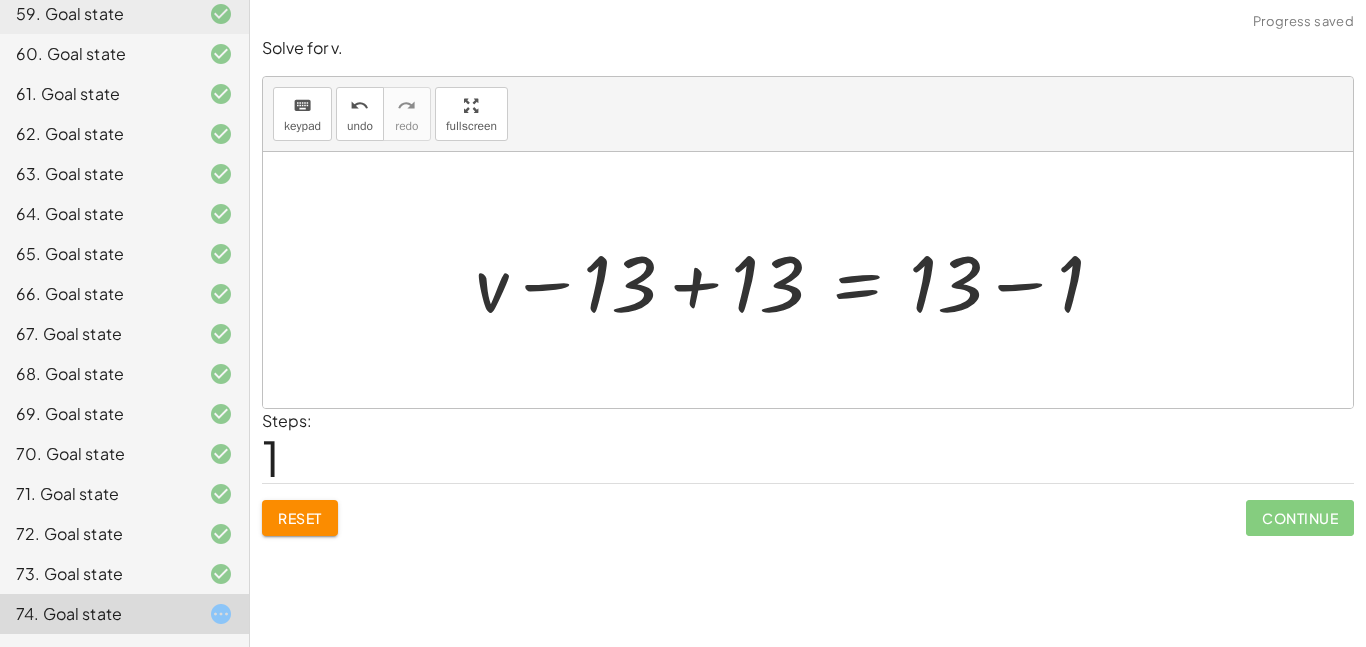 click at bounding box center (797, 280) 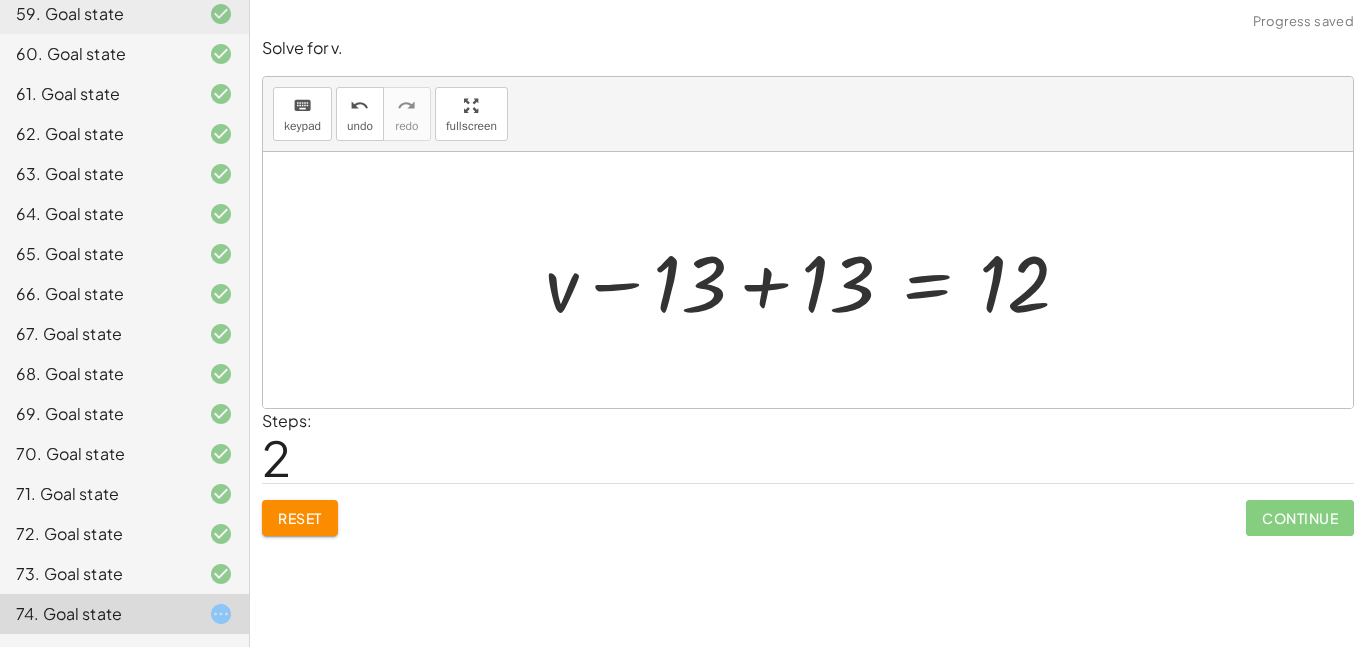 click at bounding box center (815, 280) 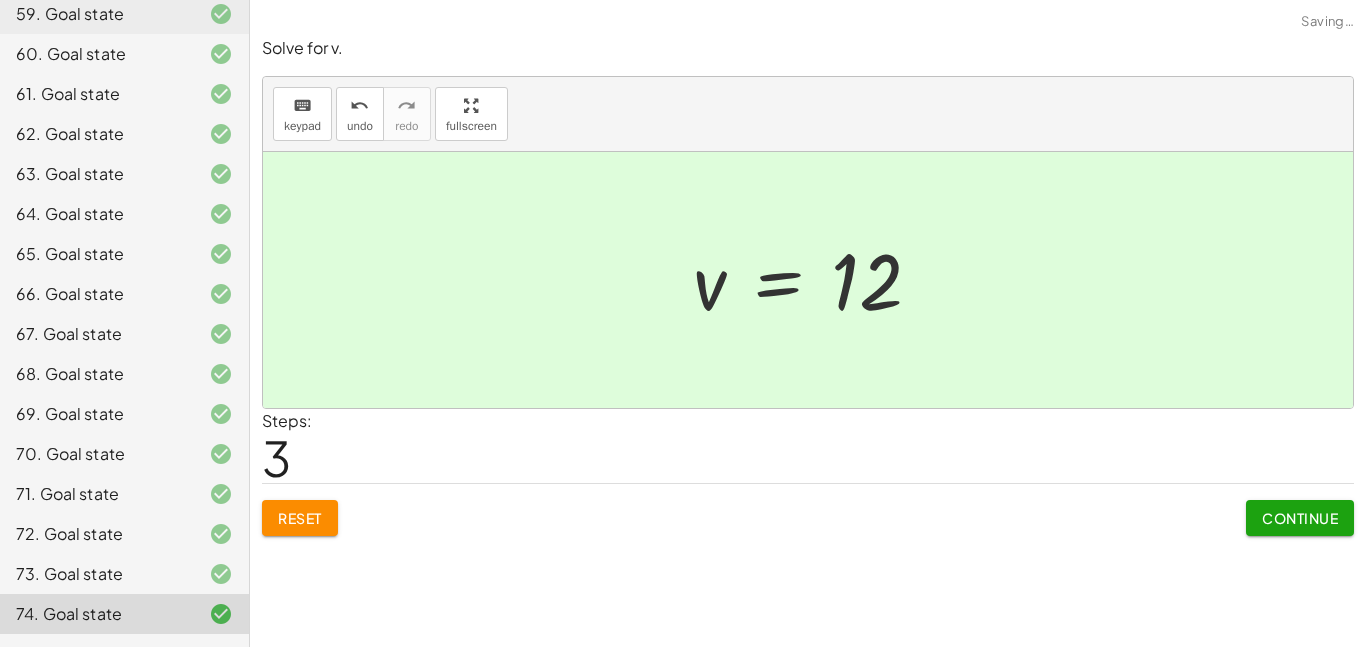 click on "Continue" 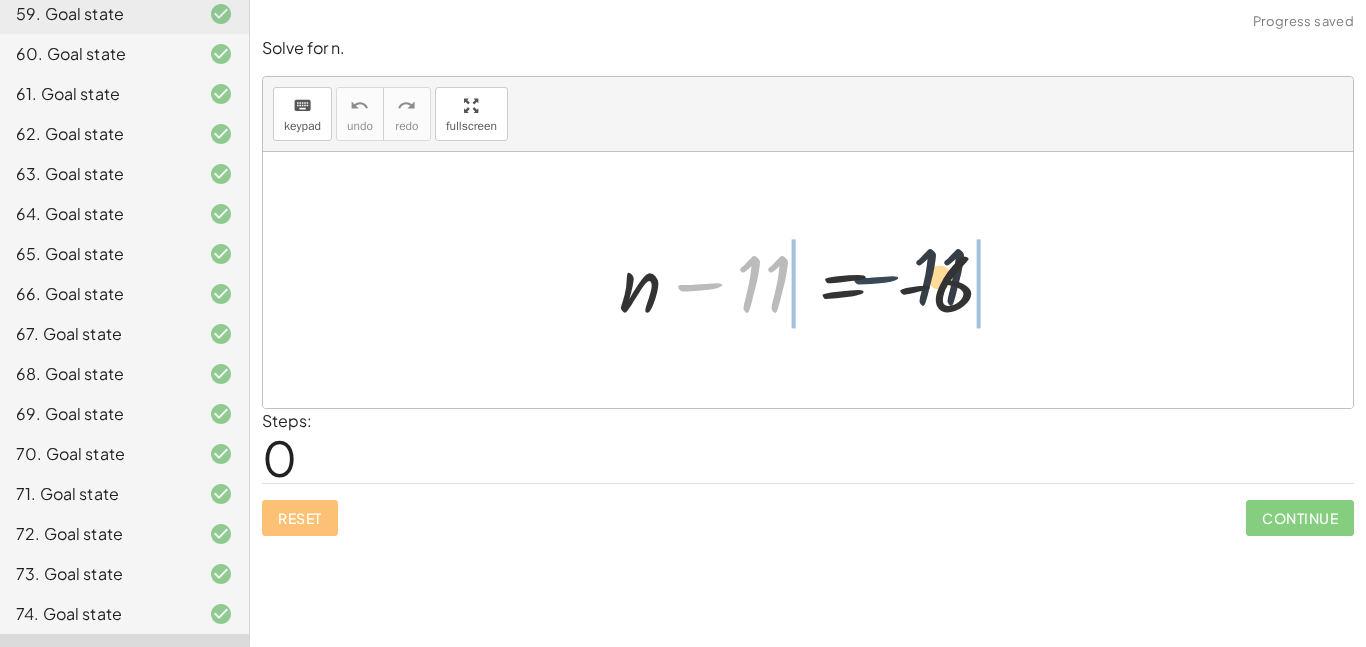 drag, startPoint x: 710, startPoint y: 282, endPoint x: 981, endPoint y: 299, distance: 271.53268 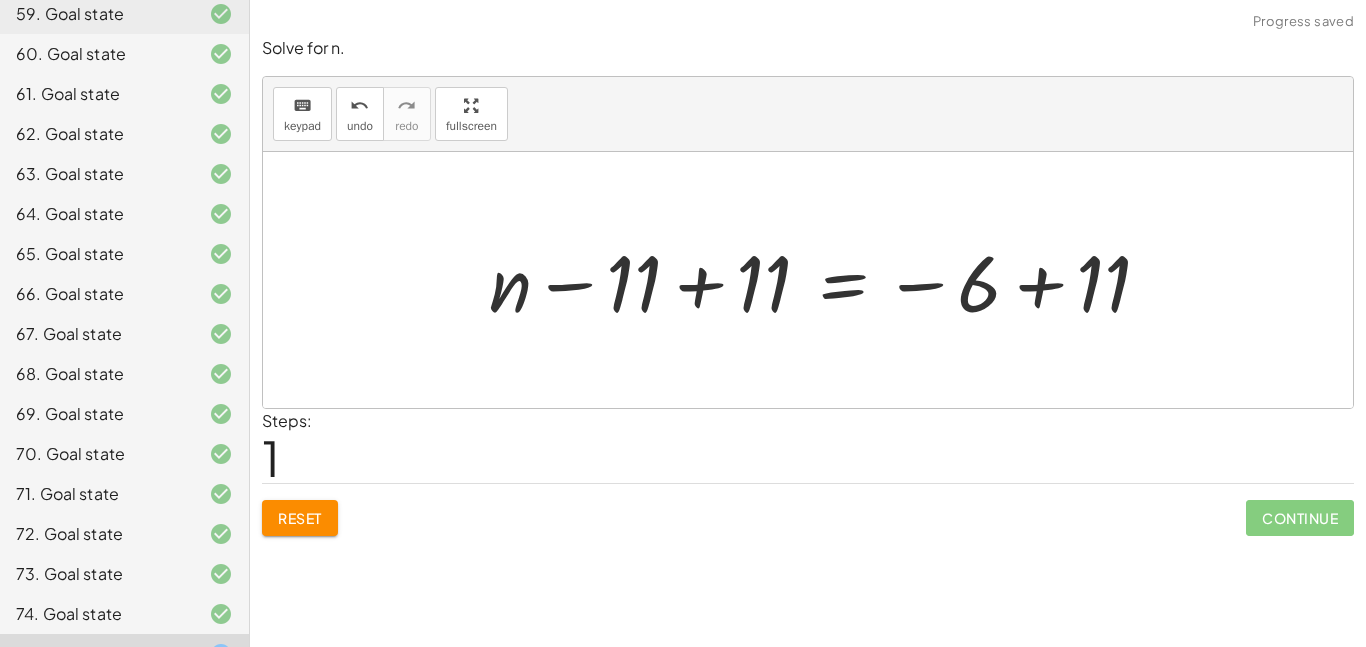 click at bounding box center [827, 280] 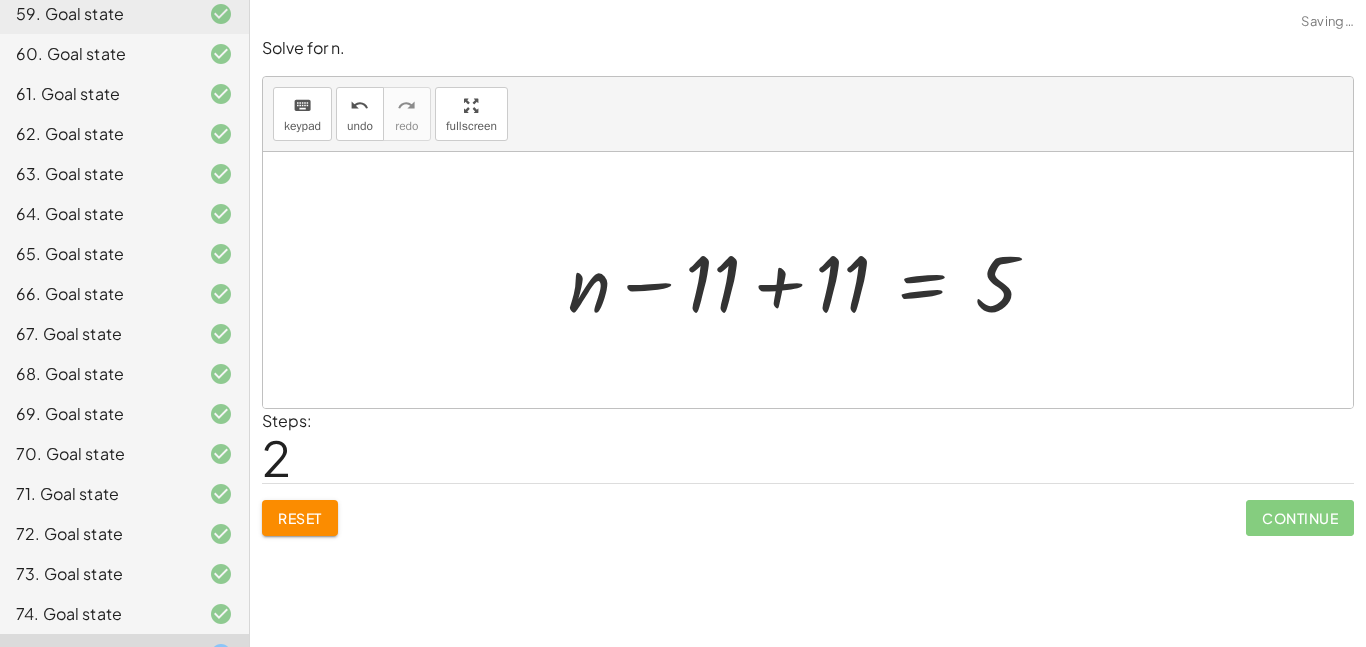 click at bounding box center [810, 280] 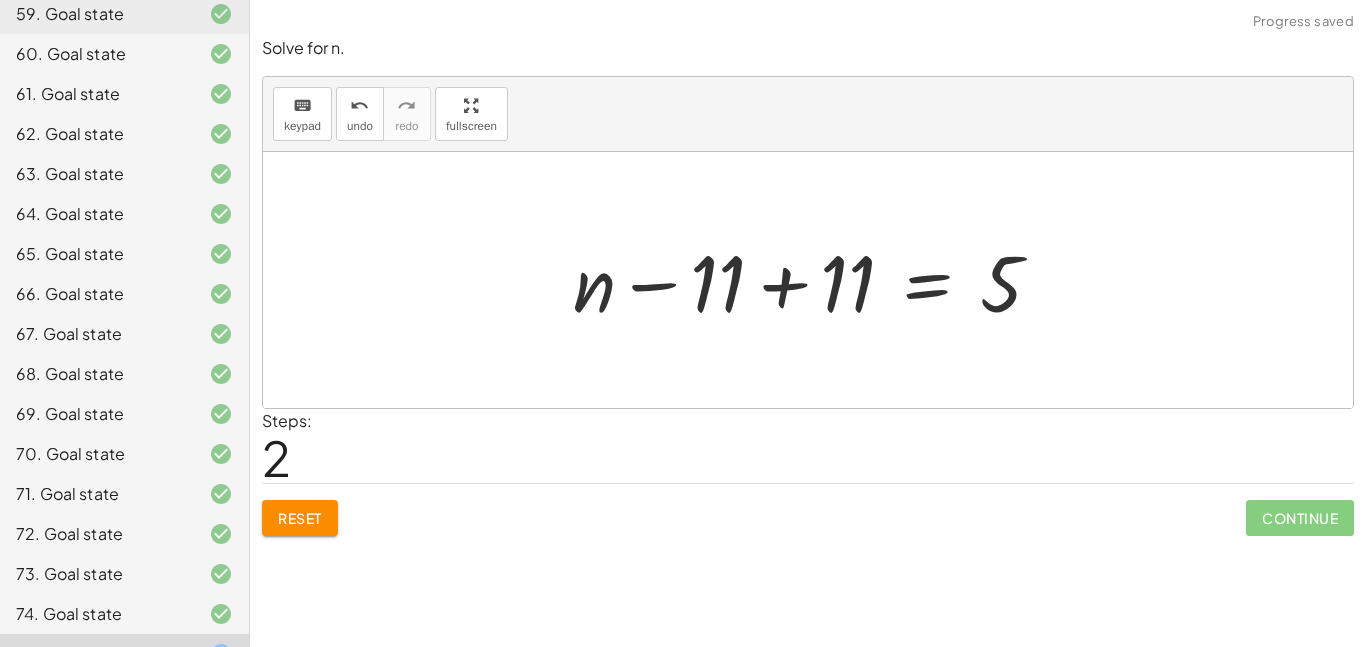 click at bounding box center [815, 280] 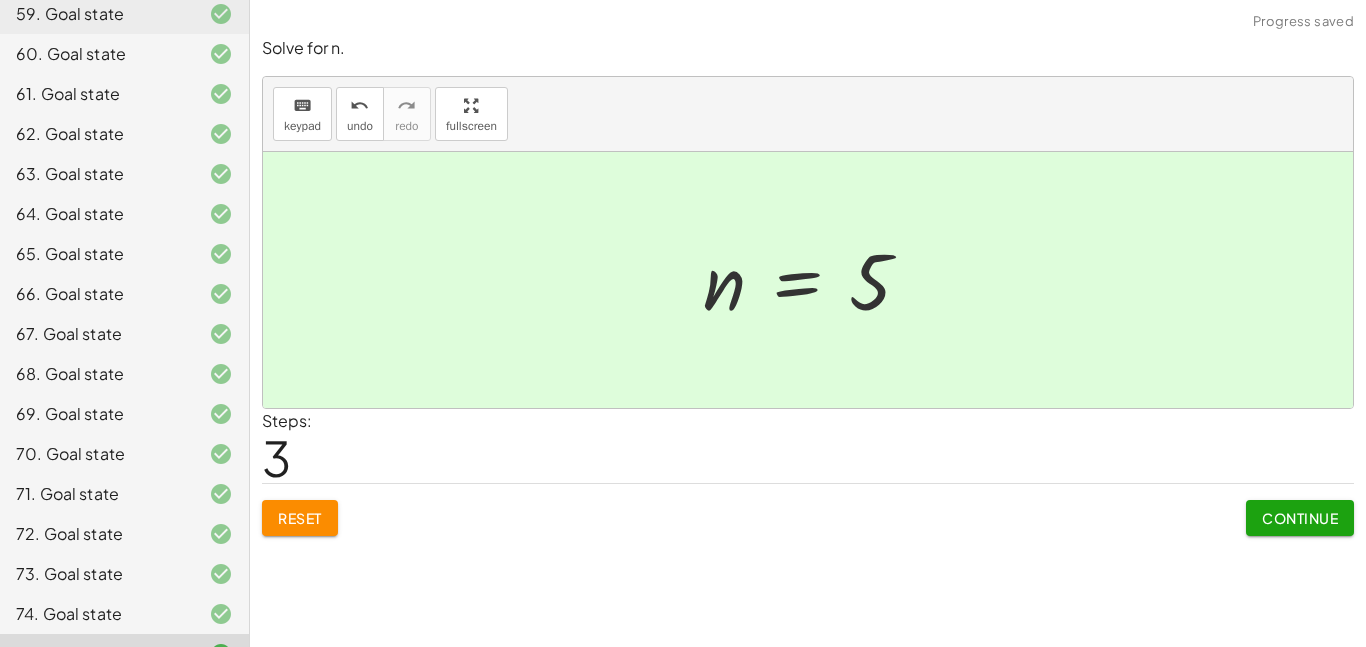 click on "Continue" 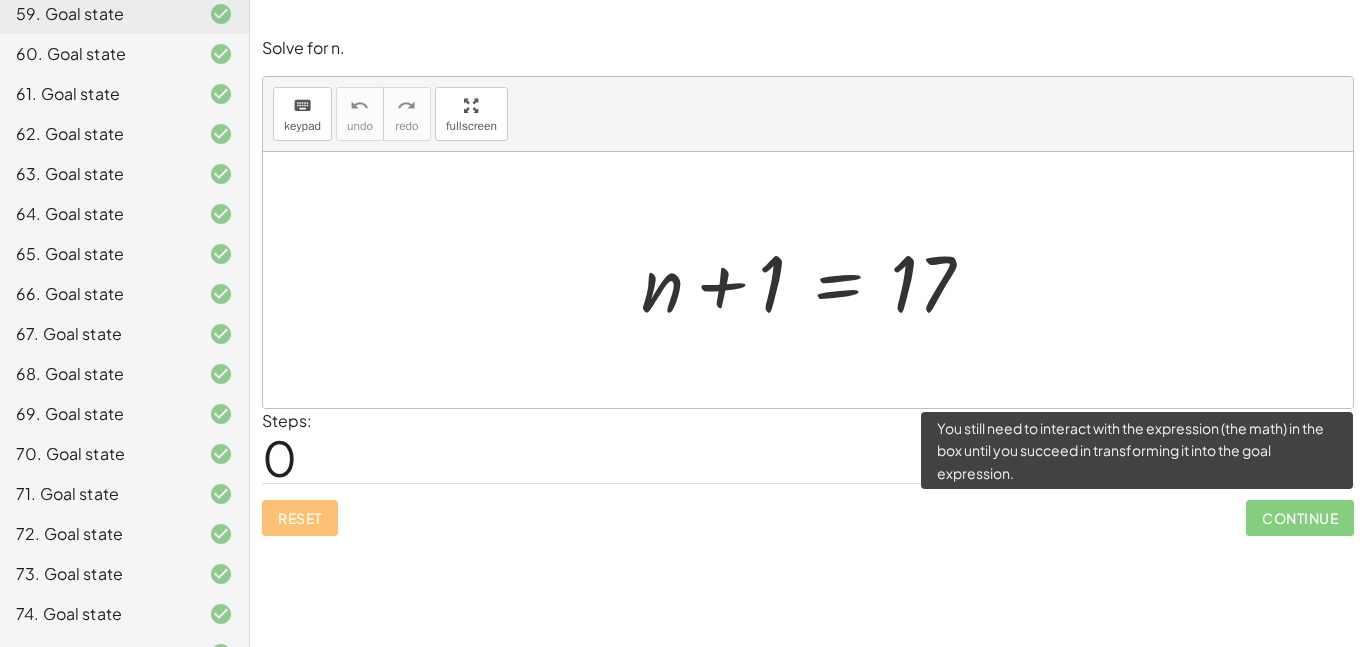 click on "Continue" 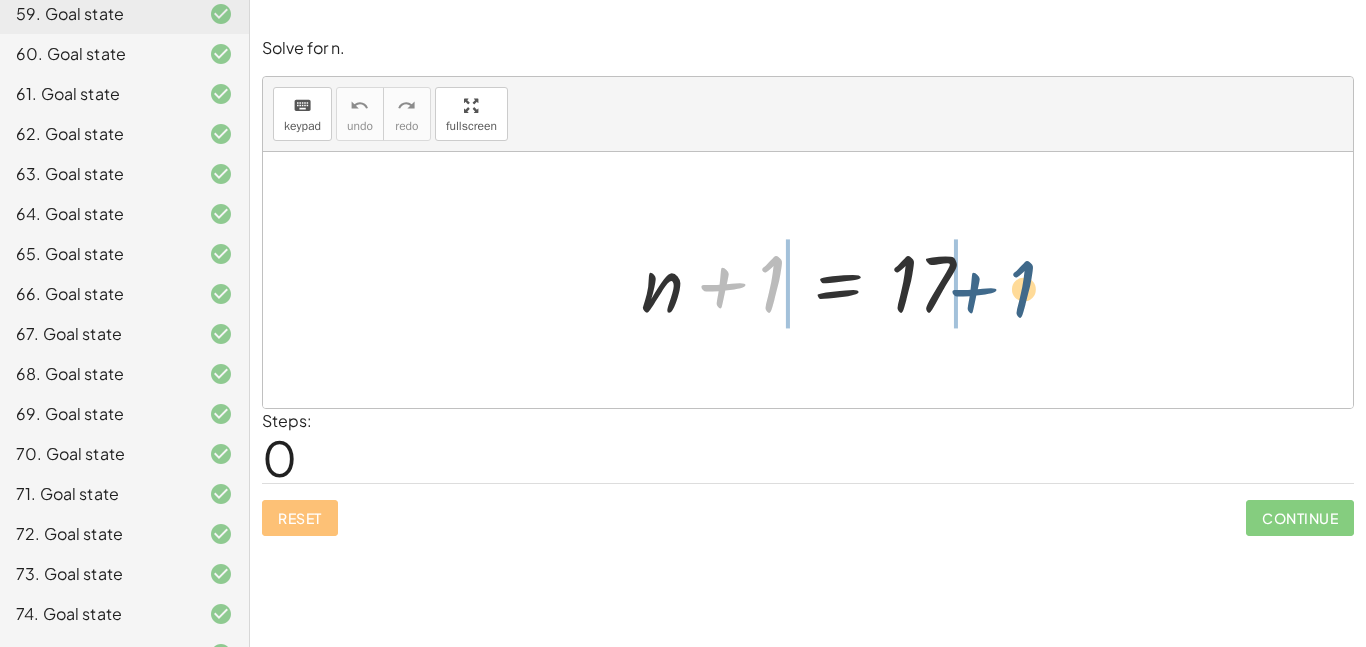 drag, startPoint x: 752, startPoint y: 260, endPoint x: 917, endPoint y: 254, distance: 165.10905 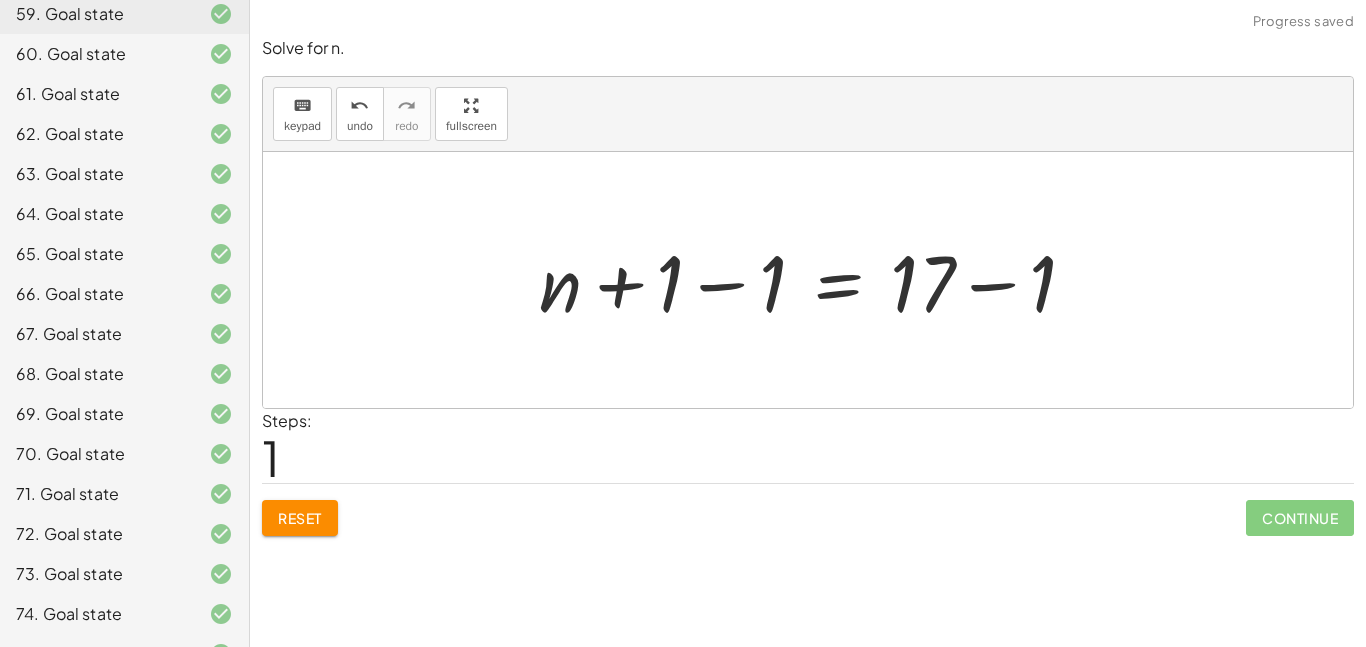 click at bounding box center (815, 280) 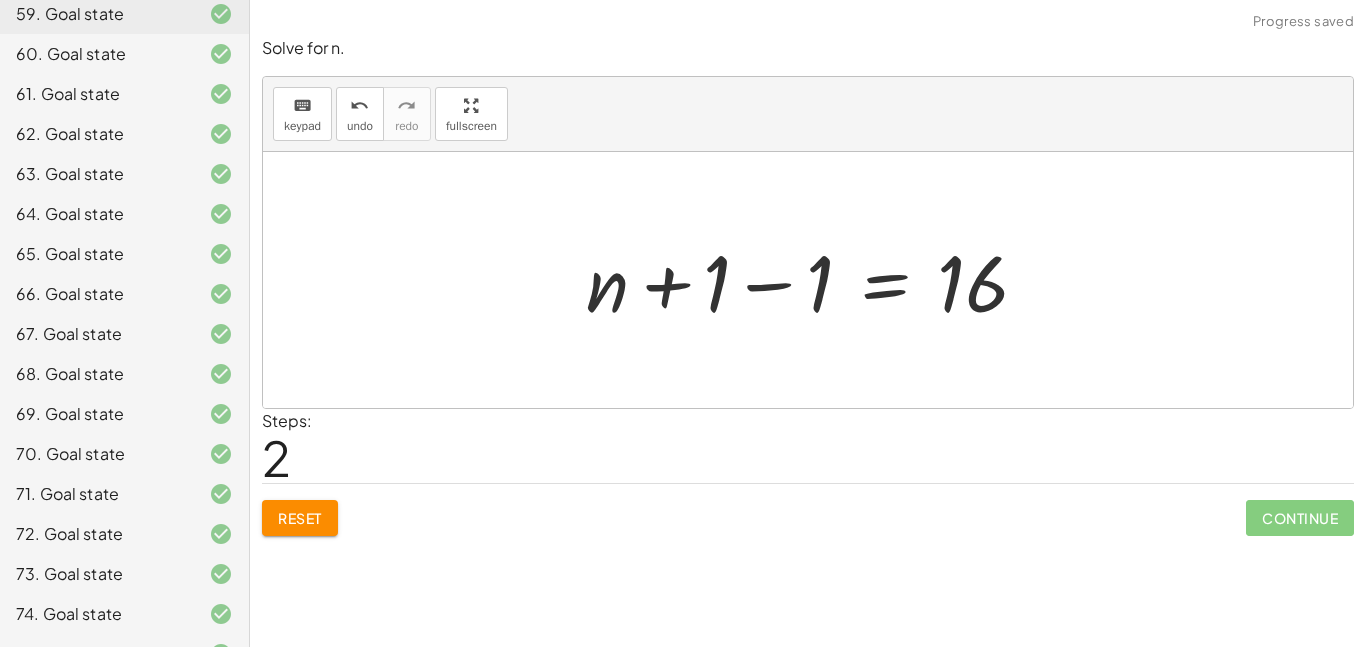 click at bounding box center (815, 280) 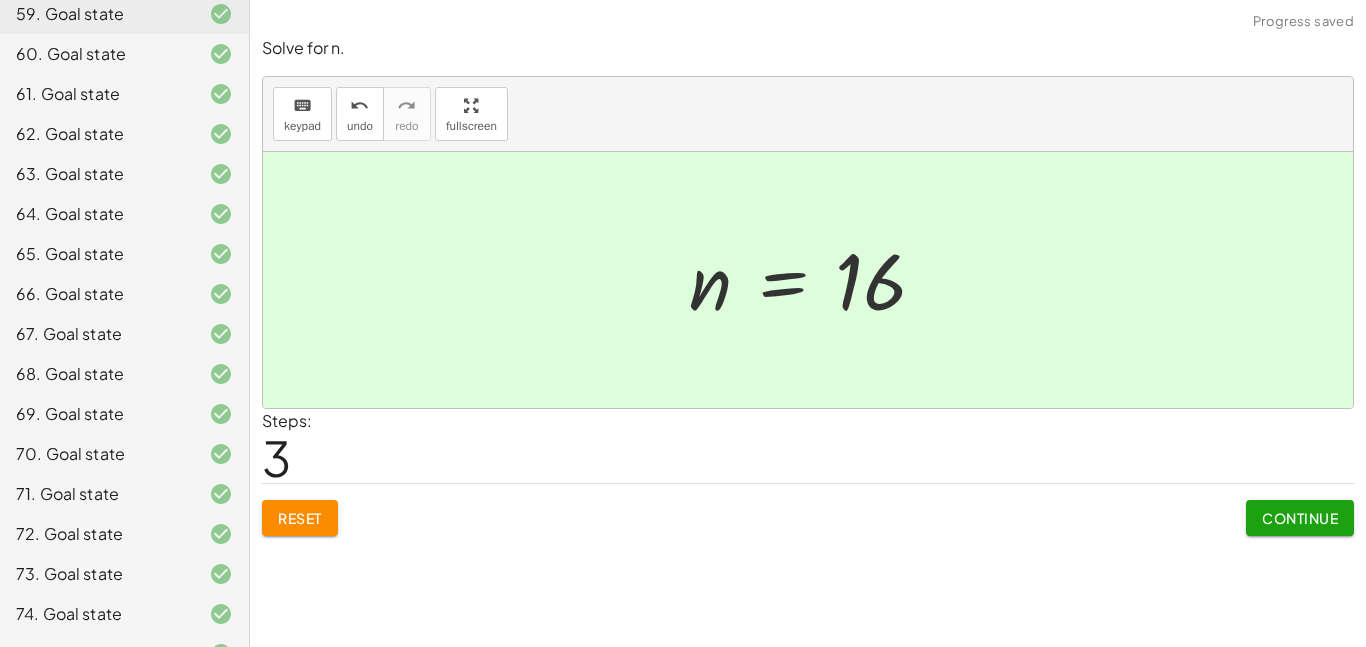 click on "Continue" 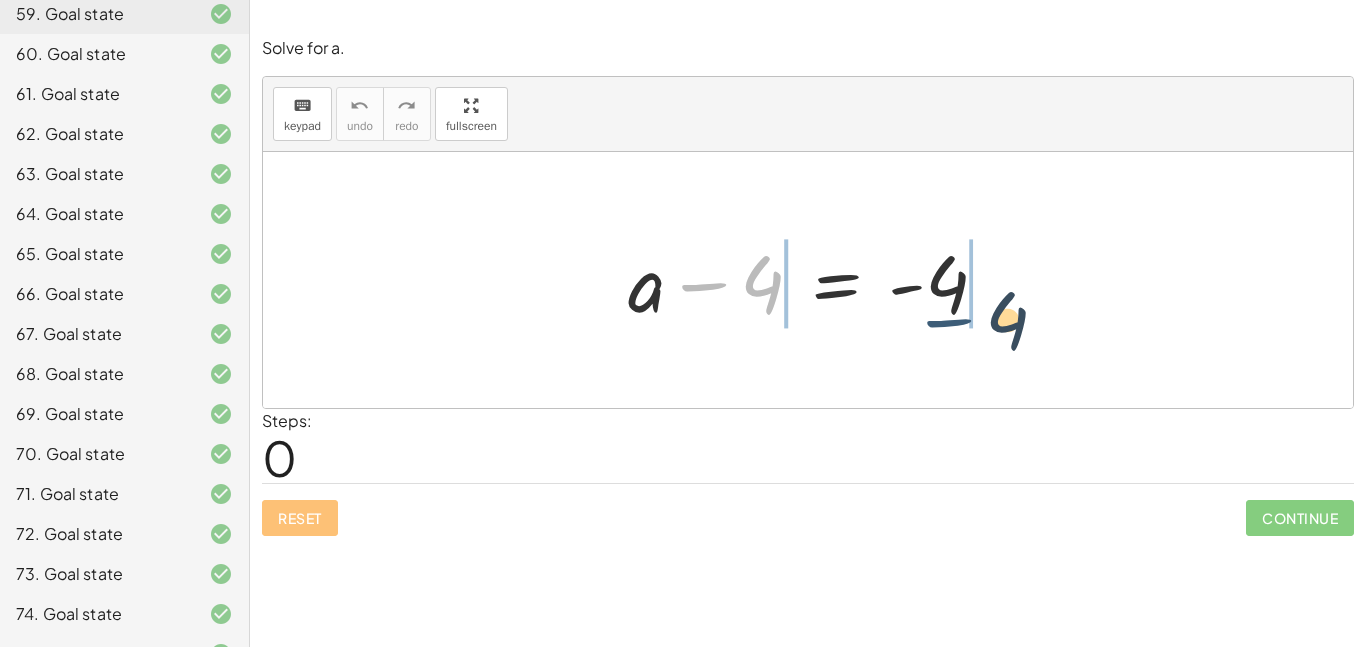 drag, startPoint x: 720, startPoint y: 283, endPoint x: 994, endPoint y: 318, distance: 276.22635 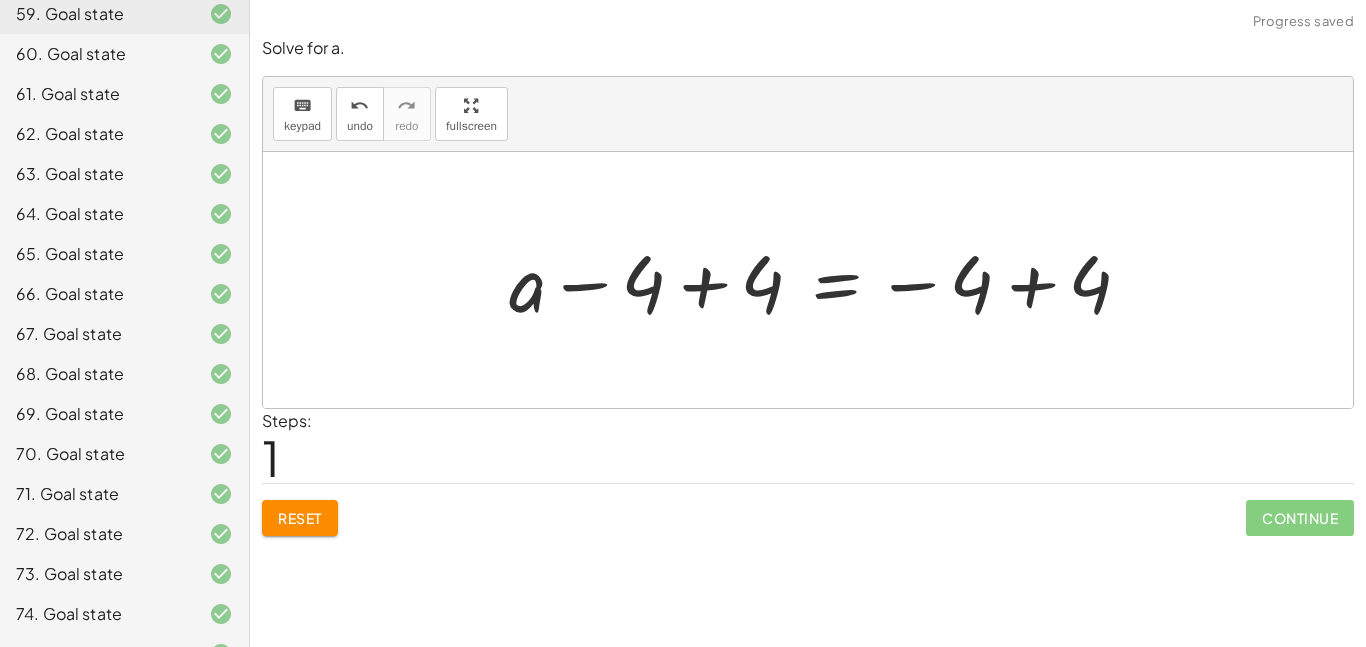click at bounding box center [828, 280] 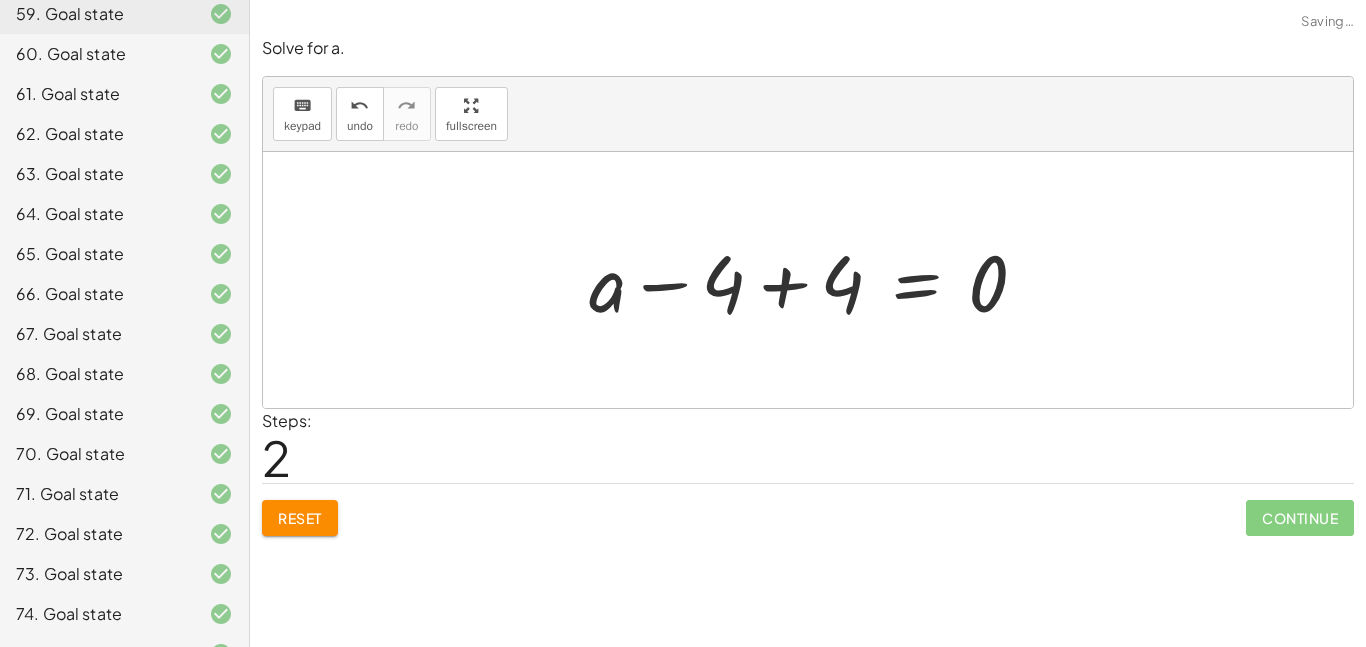 click at bounding box center (816, 280) 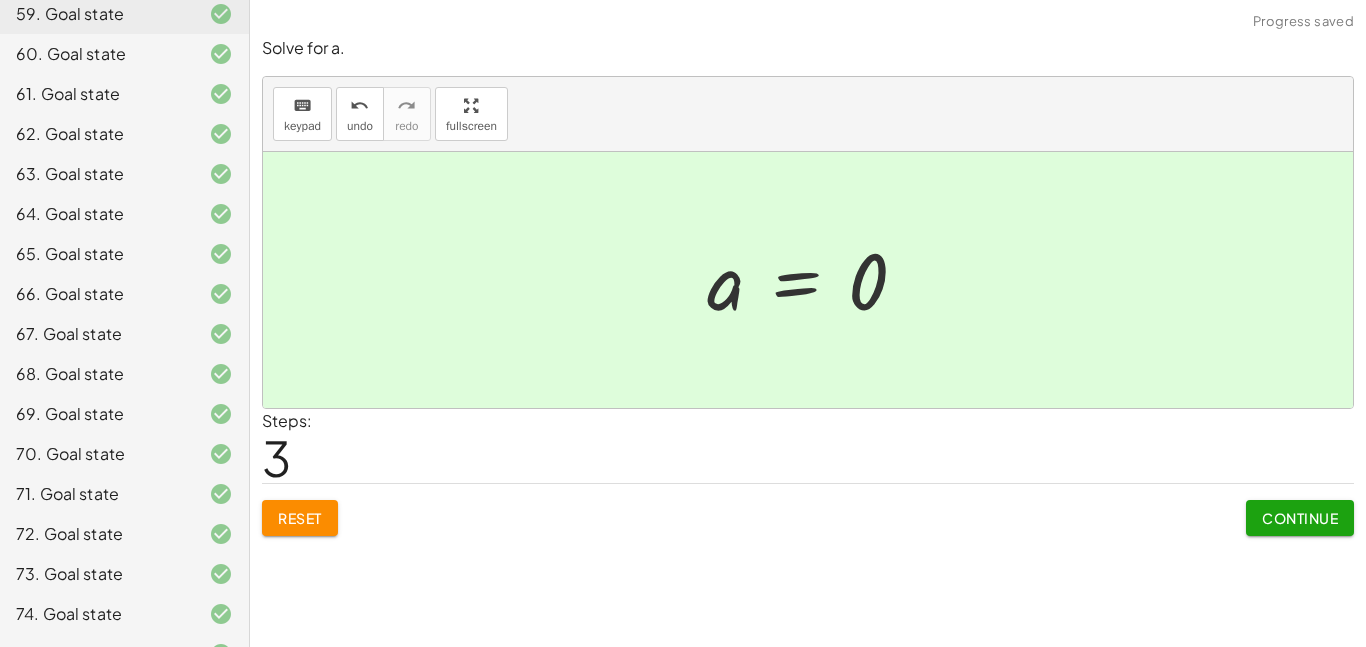 click on "Continue" 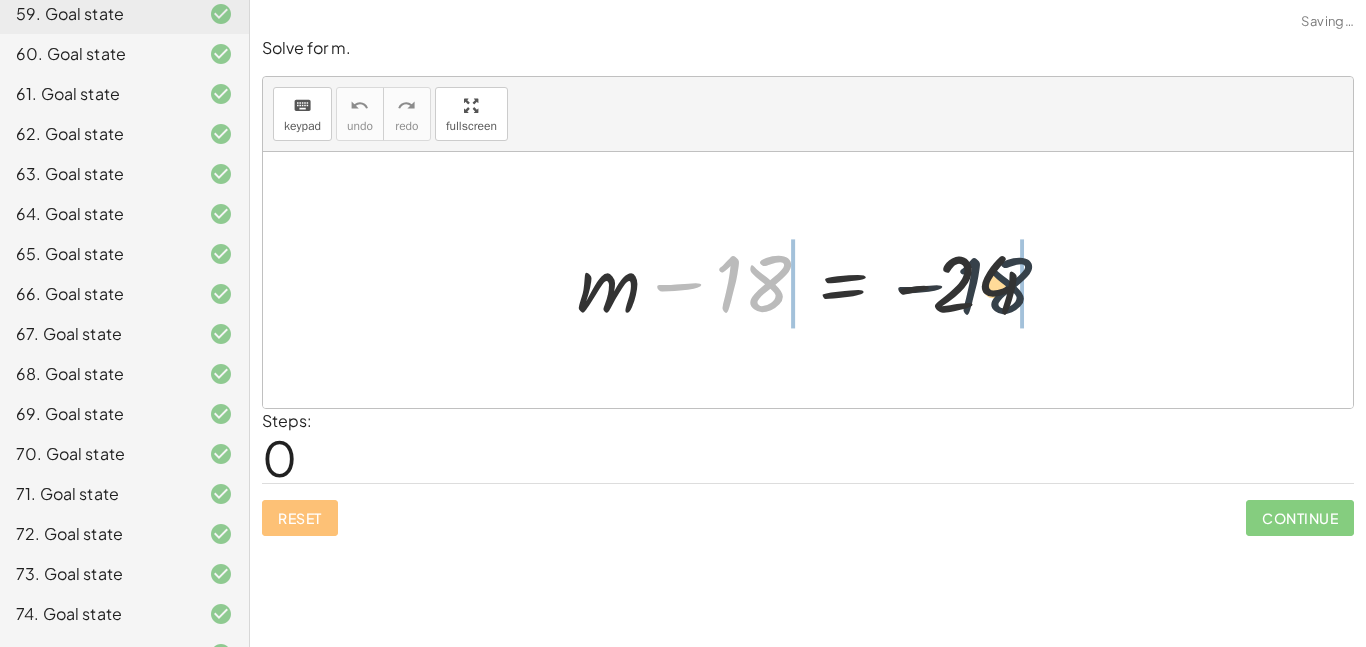drag, startPoint x: 729, startPoint y: 292, endPoint x: 1041, endPoint y: 289, distance: 312.01443 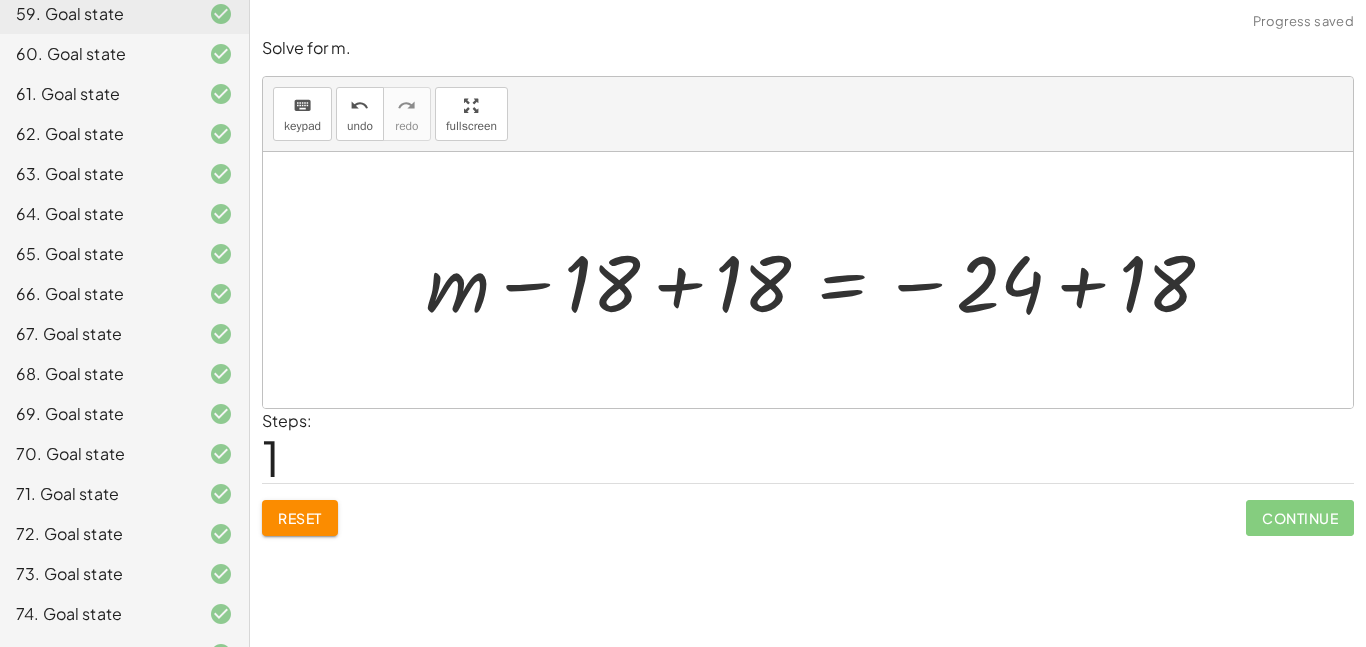 click at bounding box center [827, 280] 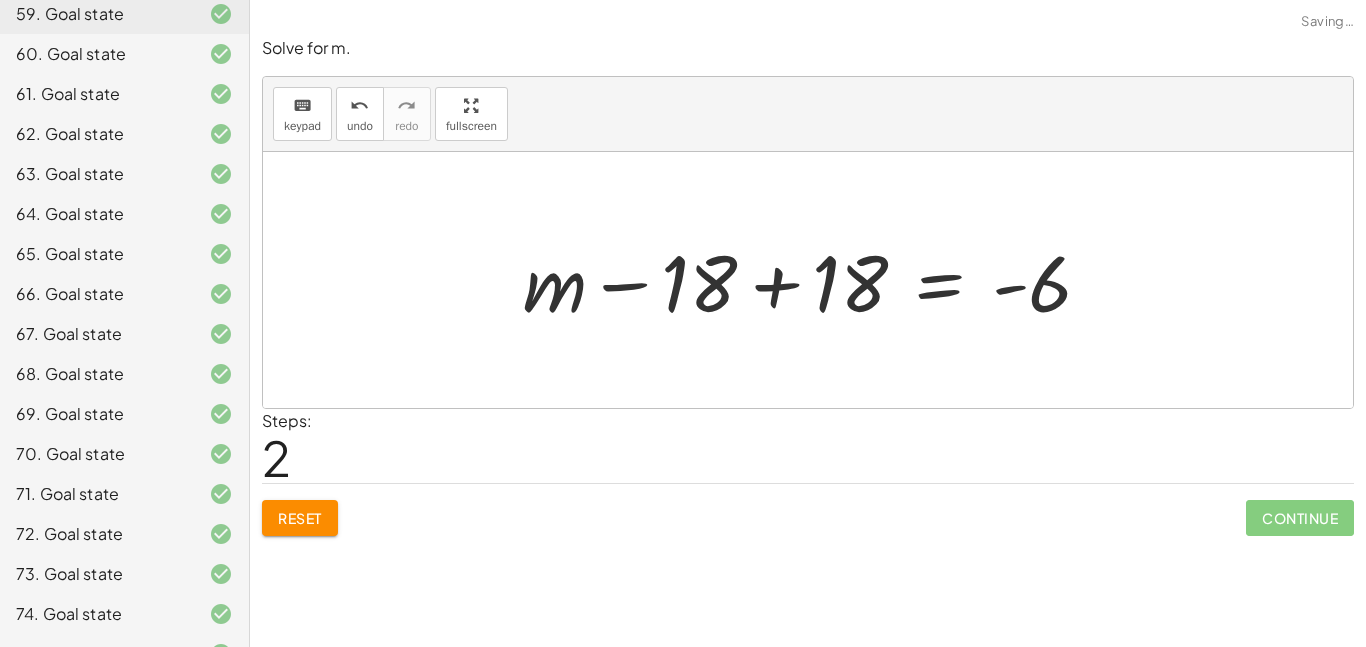 click at bounding box center (815, 280) 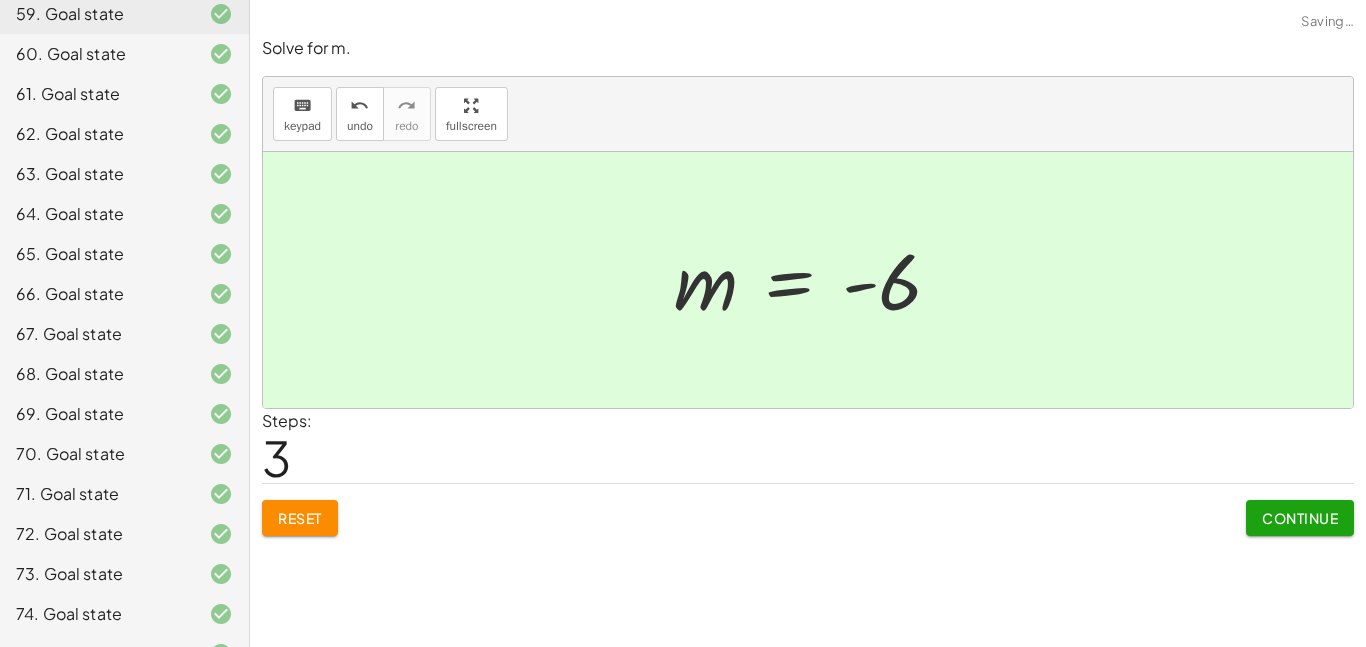click on "Continue" 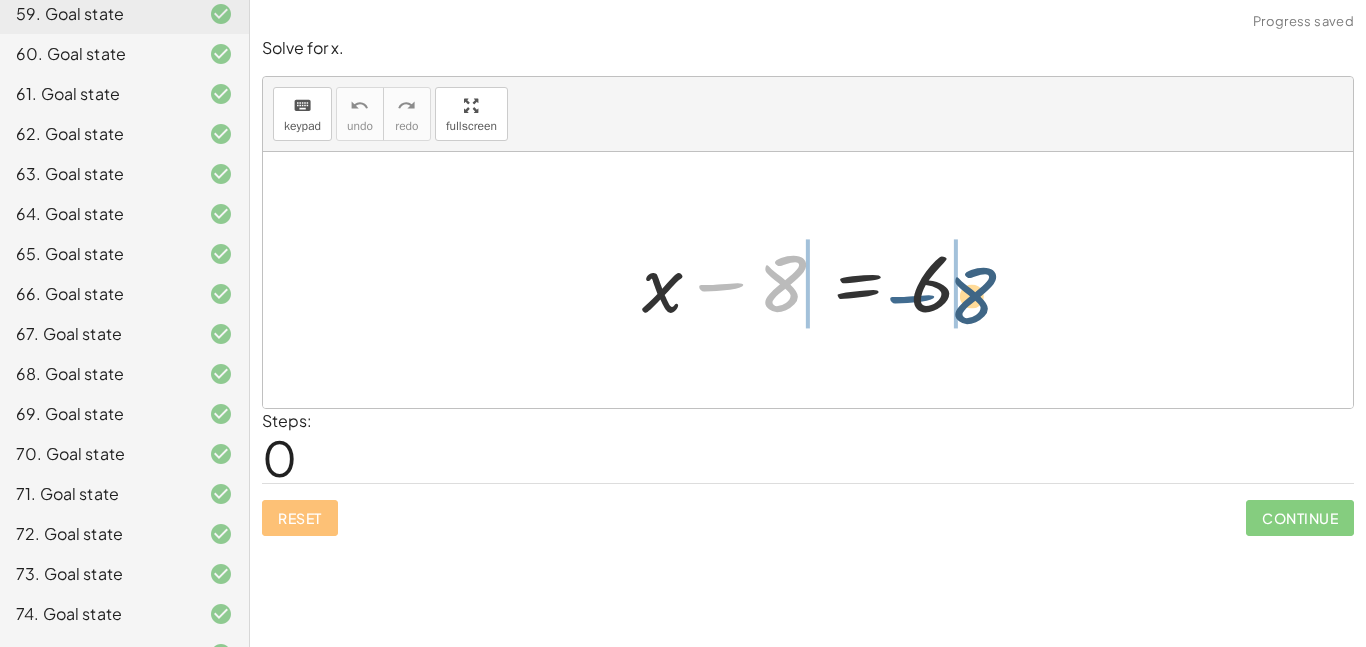 drag, startPoint x: 739, startPoint y: 270, endPoint x: 965, endPoint y: 277, distance: 226.10838 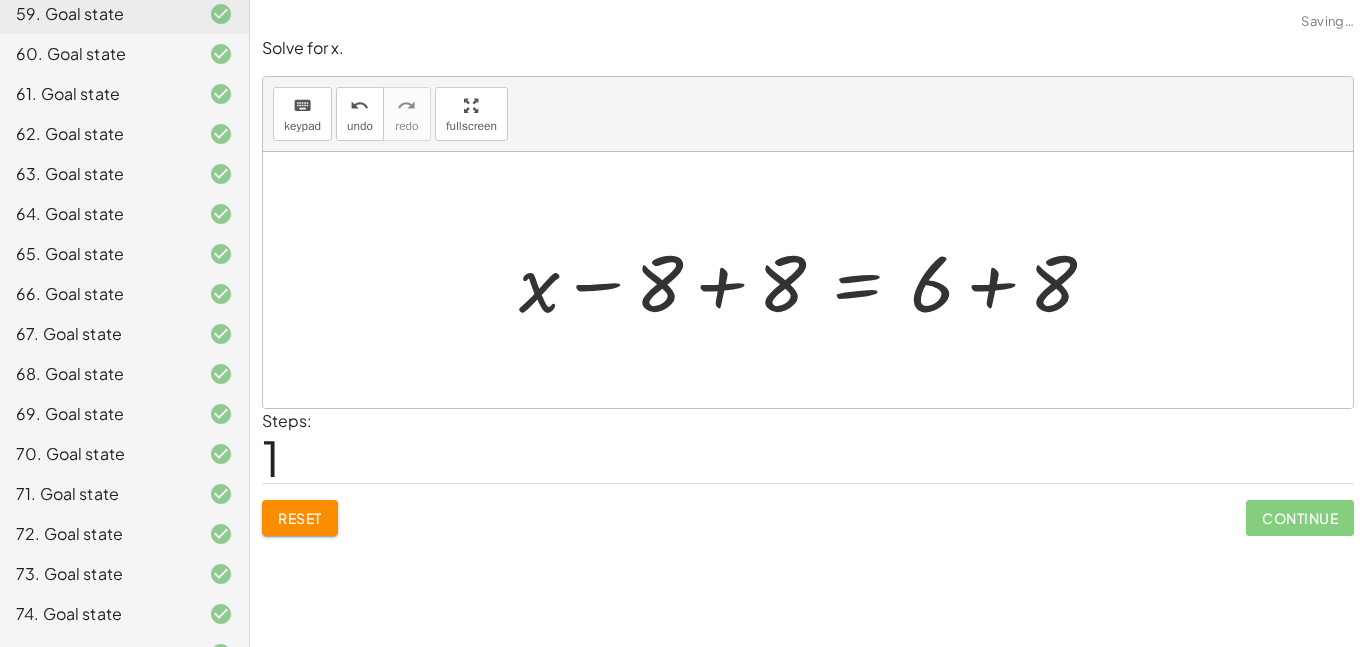 click at bounding box center (815, 280) 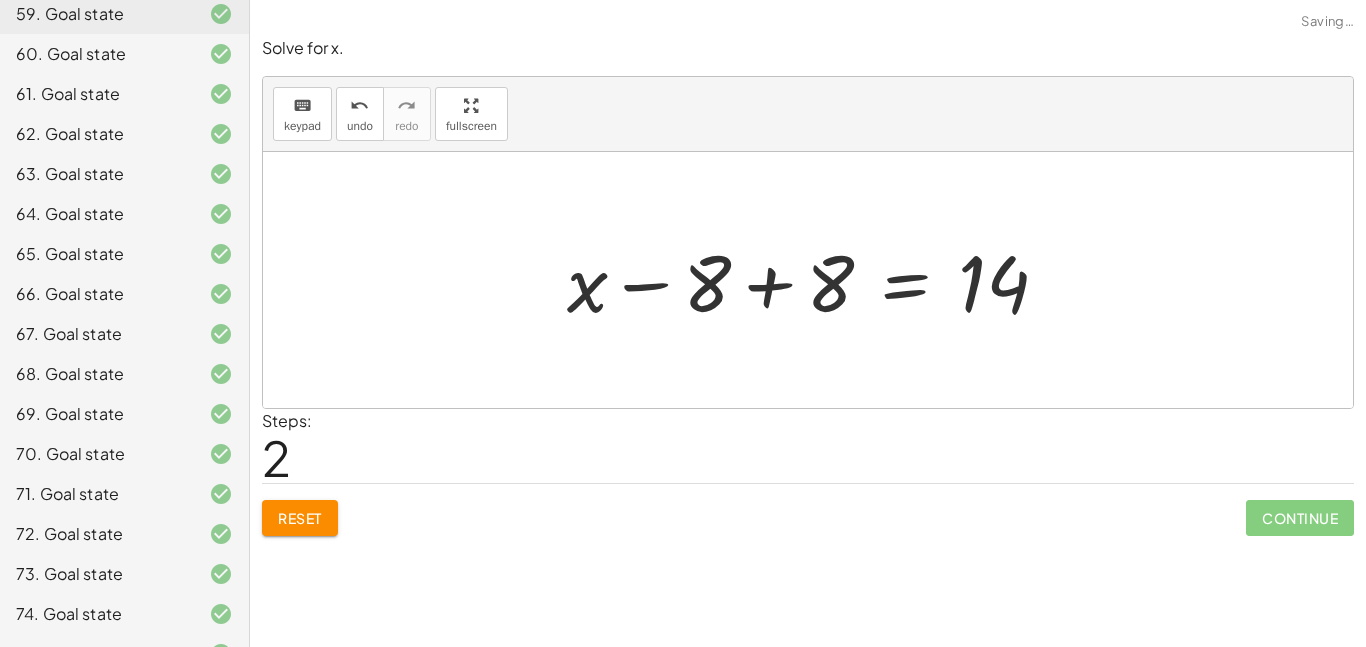 click at bounding box center [815, 280] 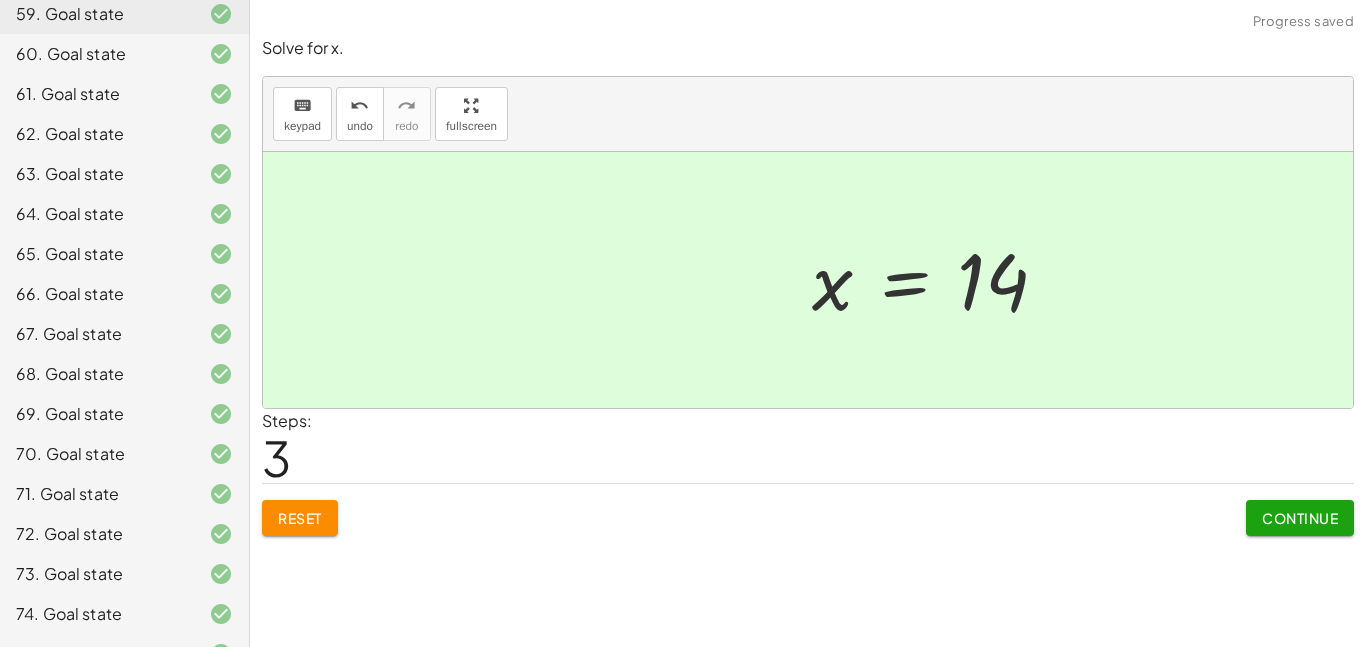 scroll, scrollTop: 3555, scrollLeft: 0, axis: vertical 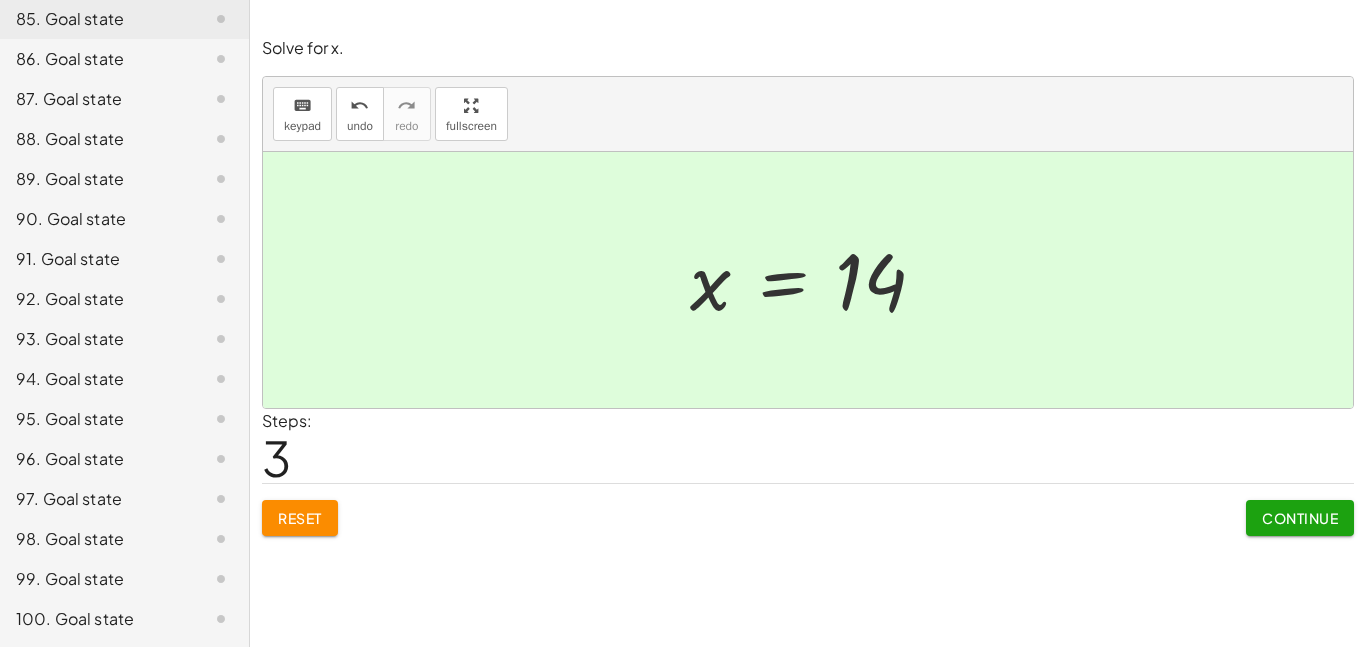click on "Continue" 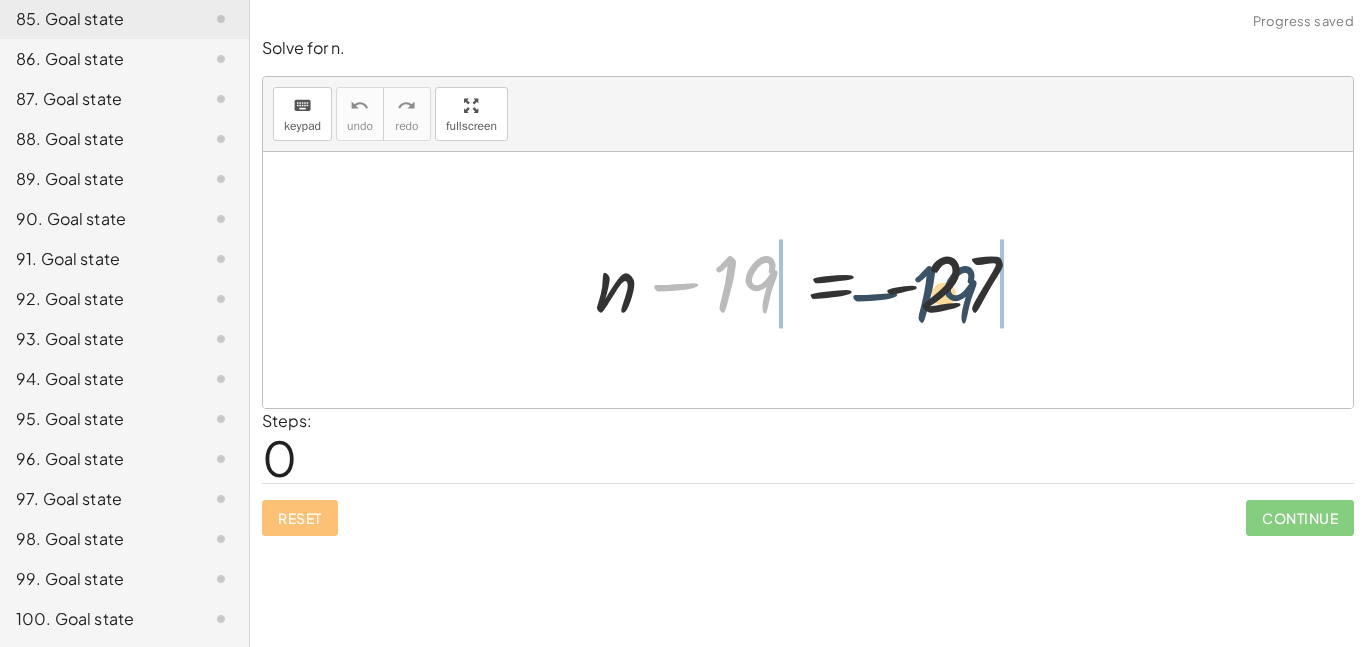 drag, startPoint x: 720, startPoint y: 271, endPoint x: 976, endPoint y: 278, distance: 256.09567 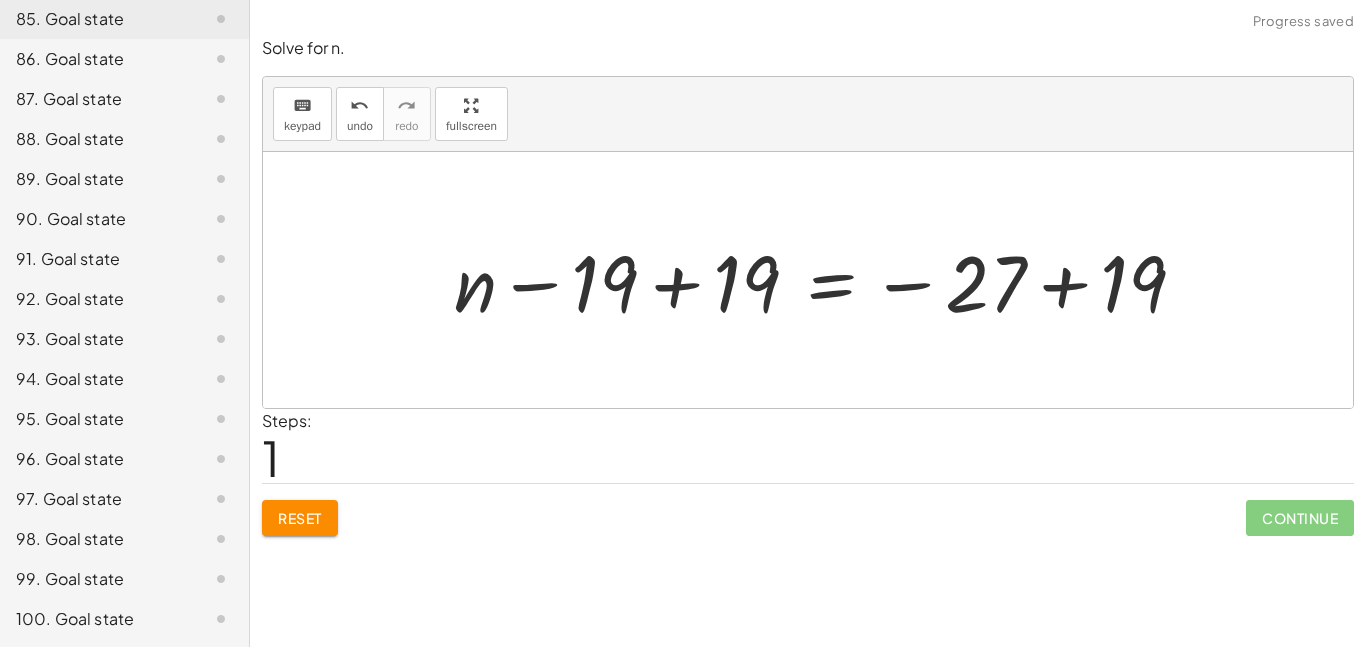 click at bounding box center [828, 280] 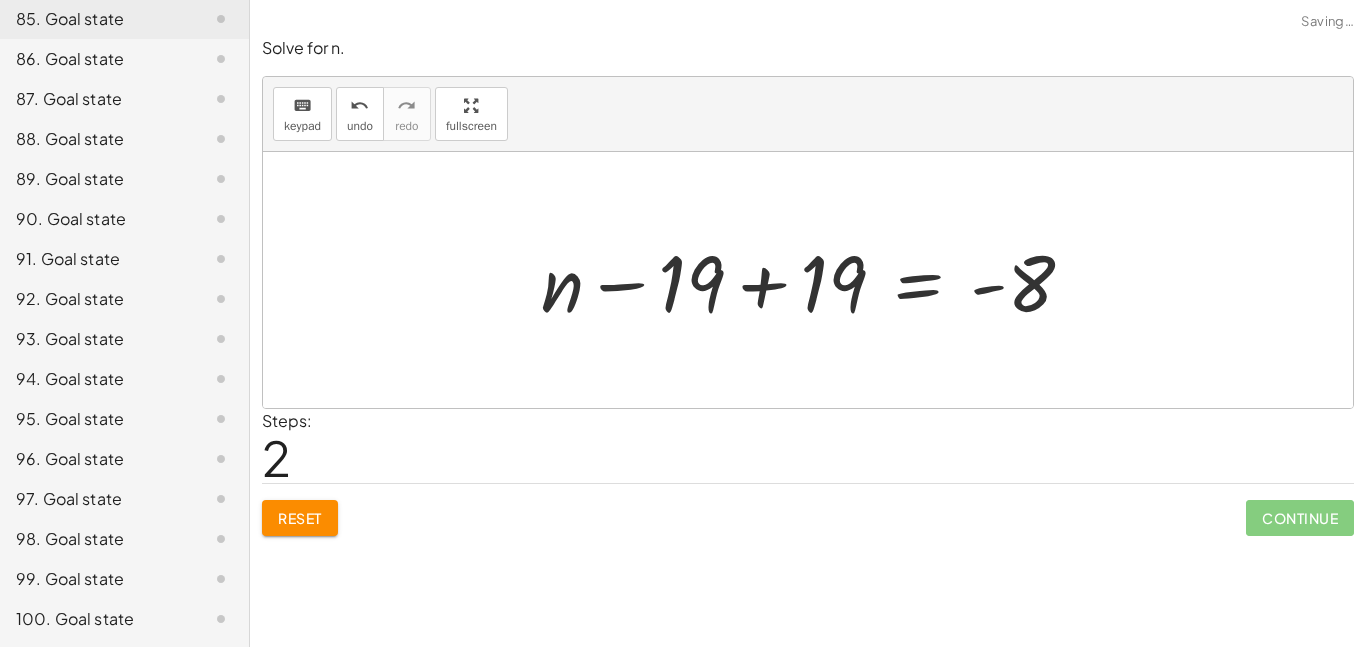 click at bounding box center (815, 280) 